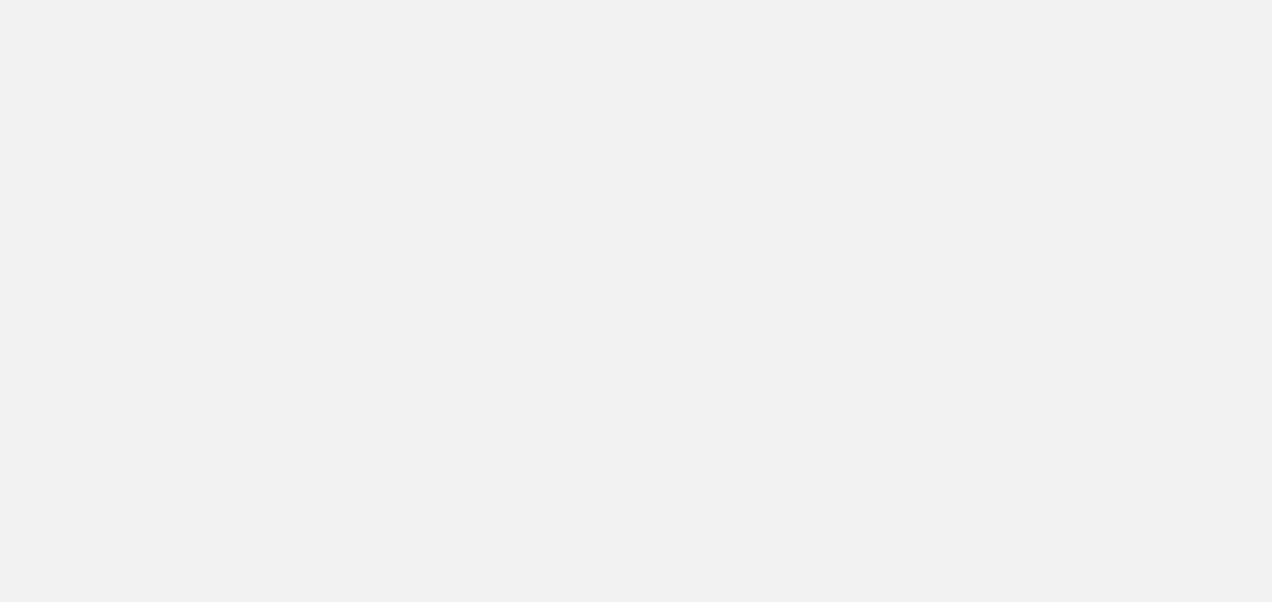 scroll, scrollTop: 0, scrollLeft: 0, axis: both 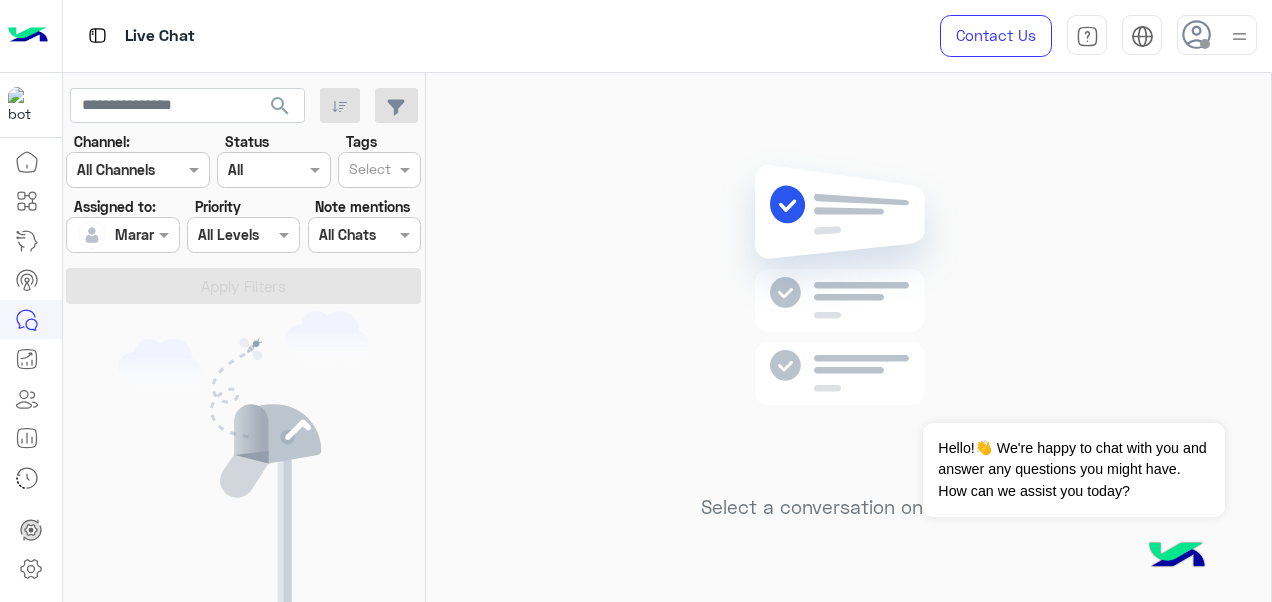 click at bounding box center [1239, 36] 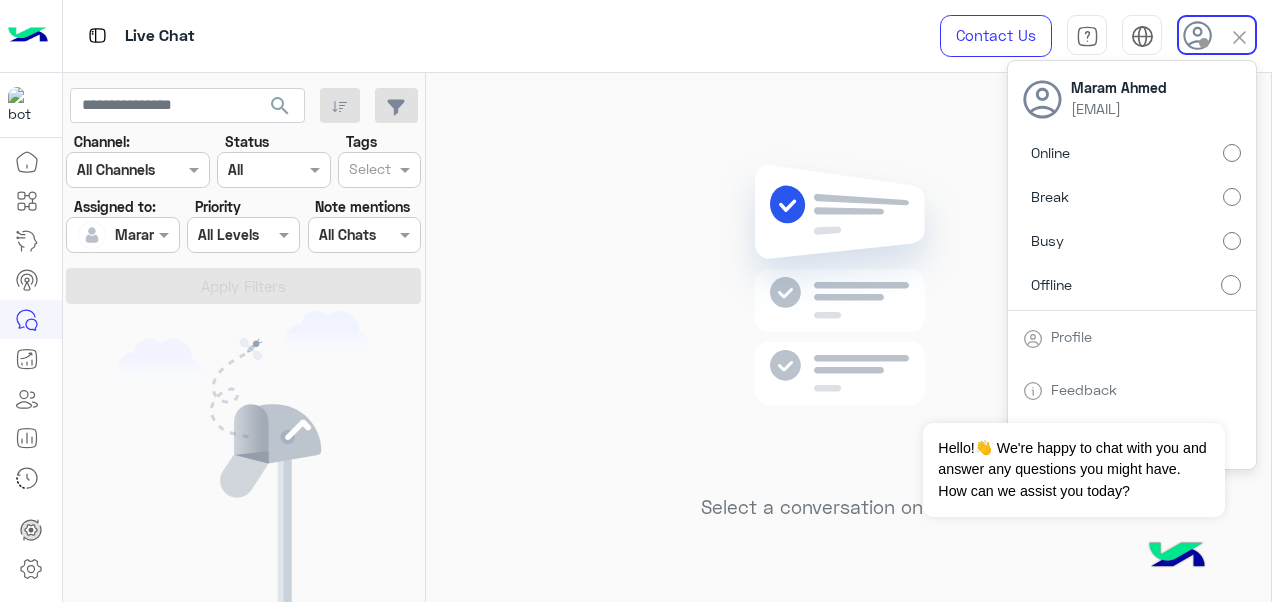 click on "Online" at bounding box center [1132, 153] 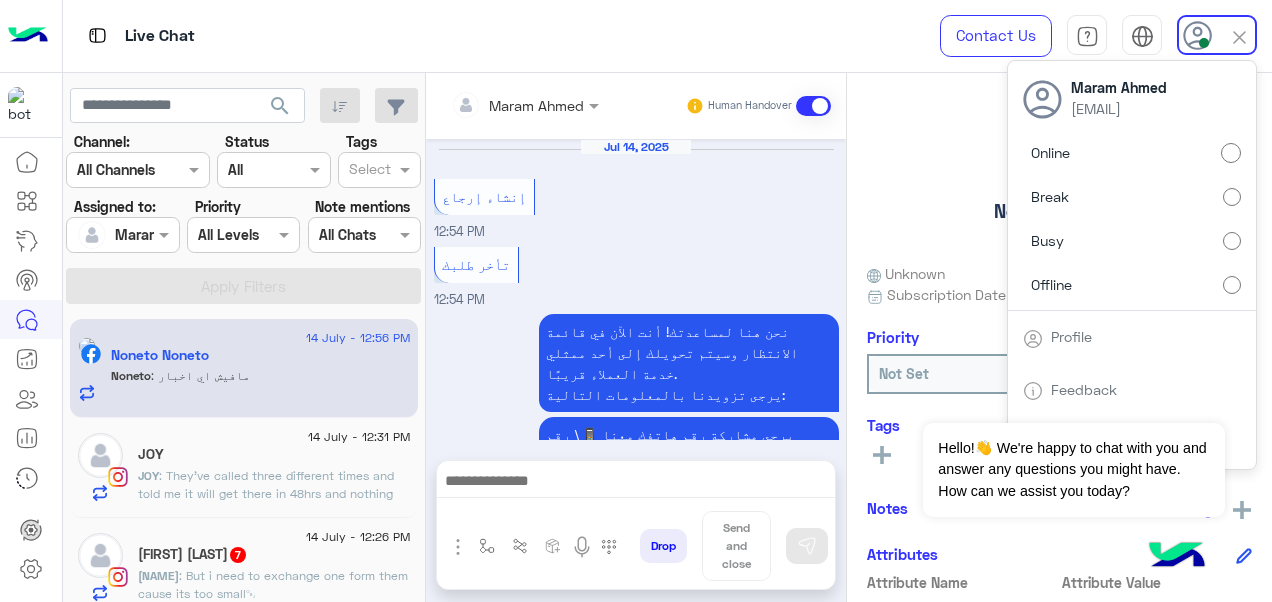 scroll, scrollTop: 636, scrollLeft: 0, axis: vertical 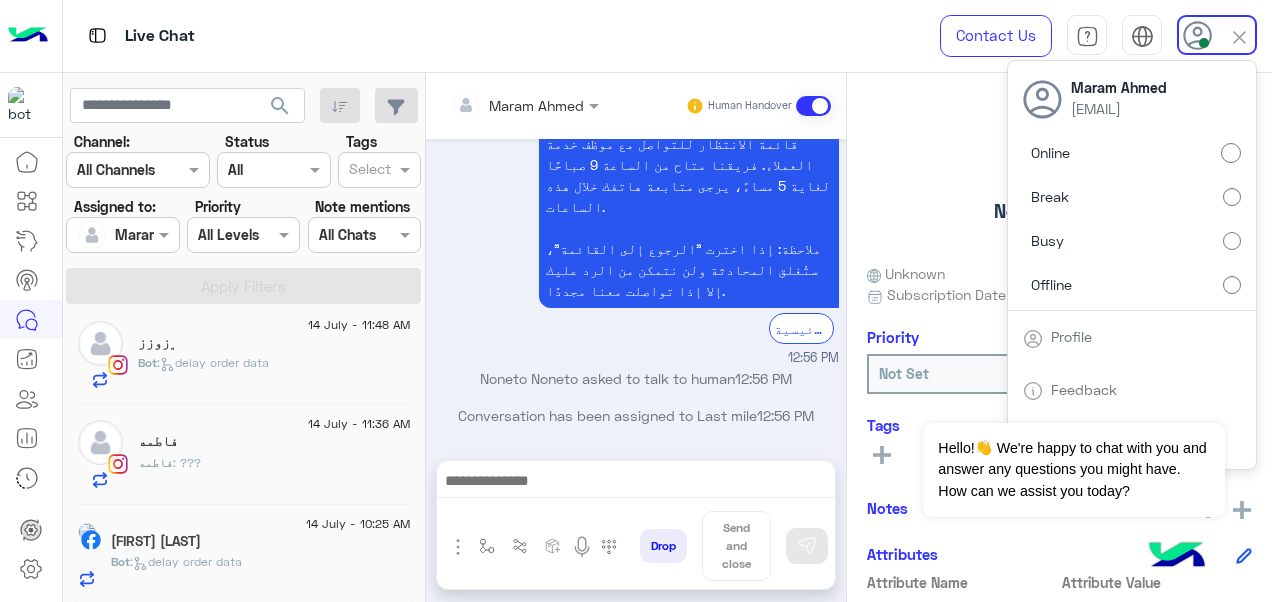click on ":   delay order data" 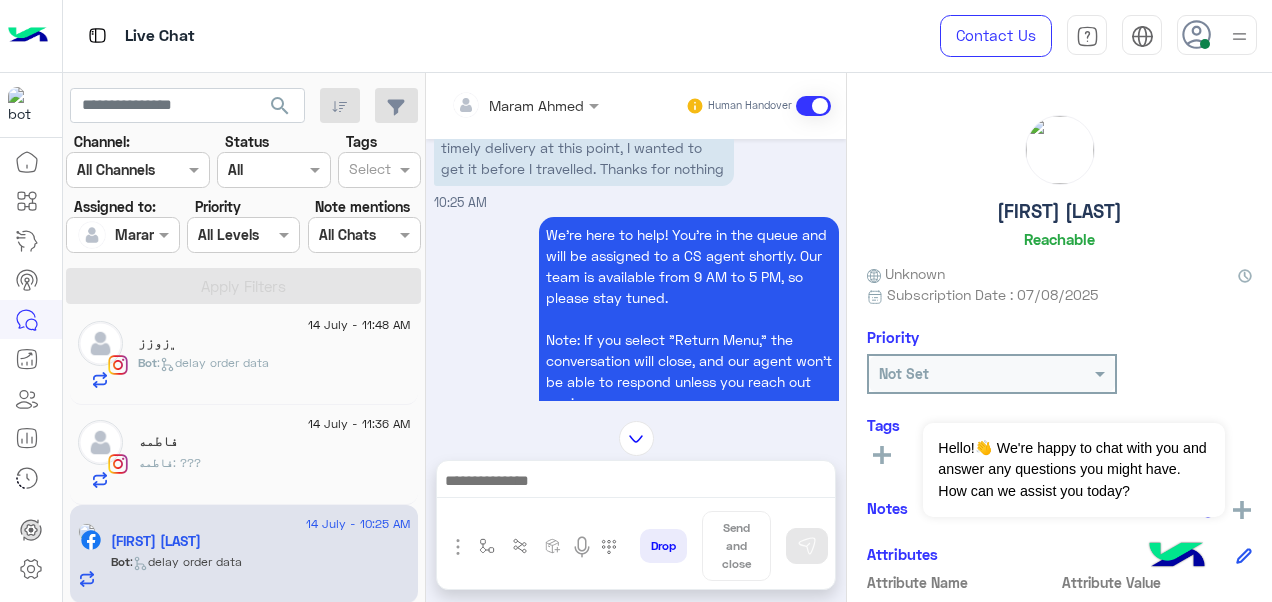 scroll, scrollTop: 751, scrollLeft: 0, axis: vertical 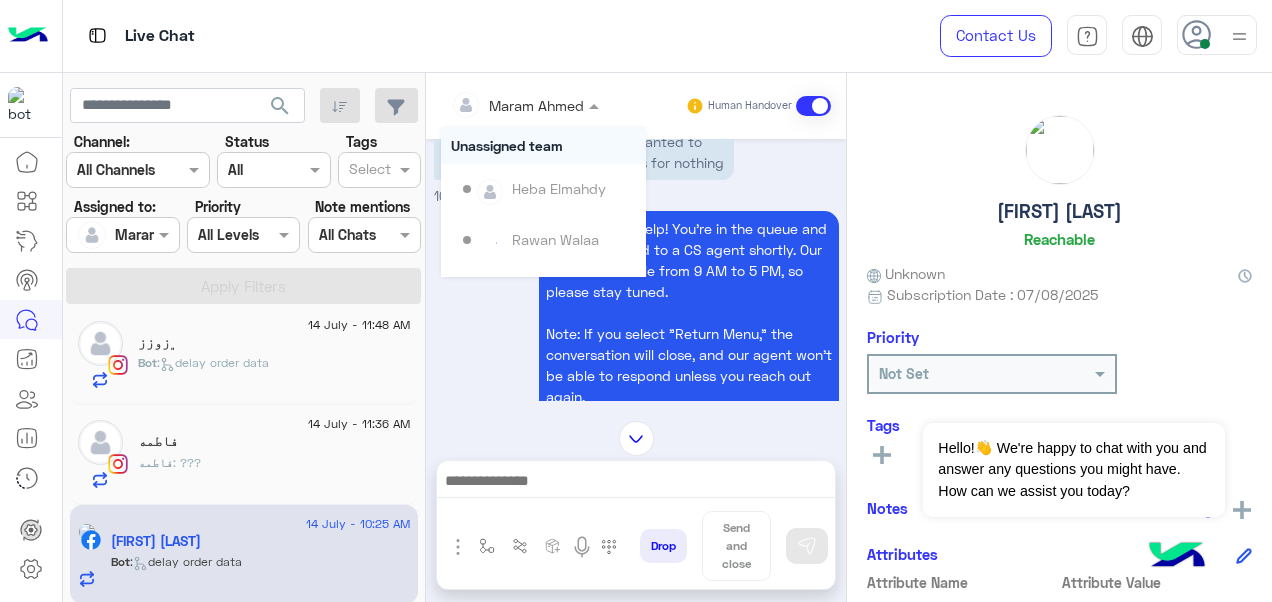 click on "Maram Ahmed" at bounding box center [517, 105] 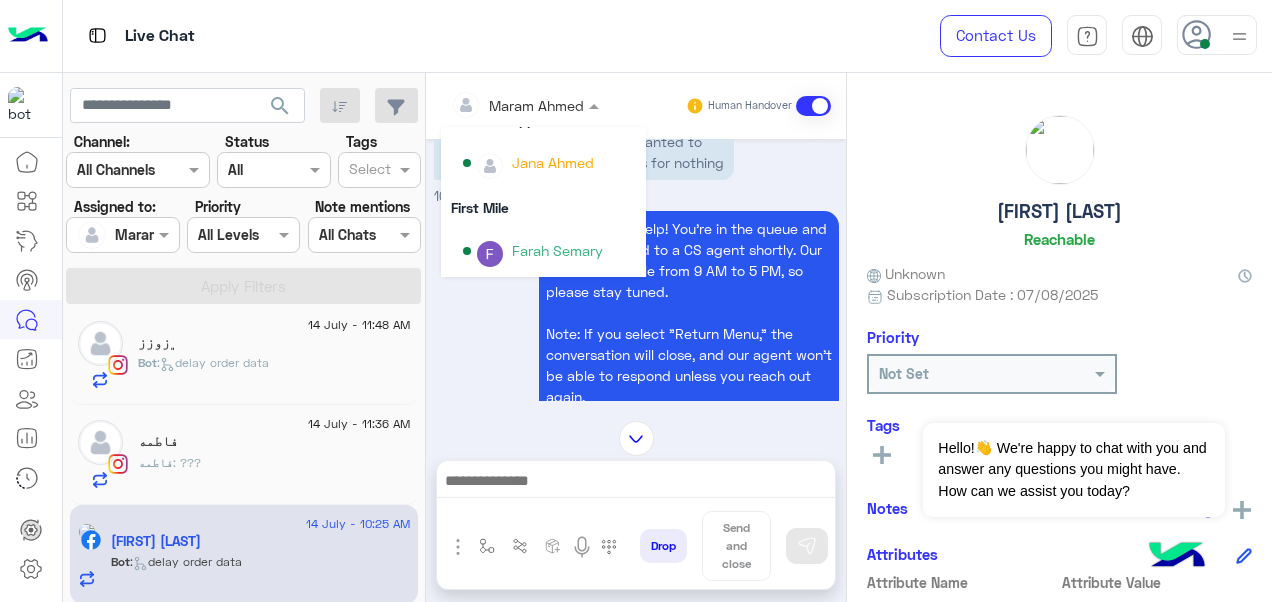 scroll, scrollTop: 231, scrollLeft: 0, axis: vertical 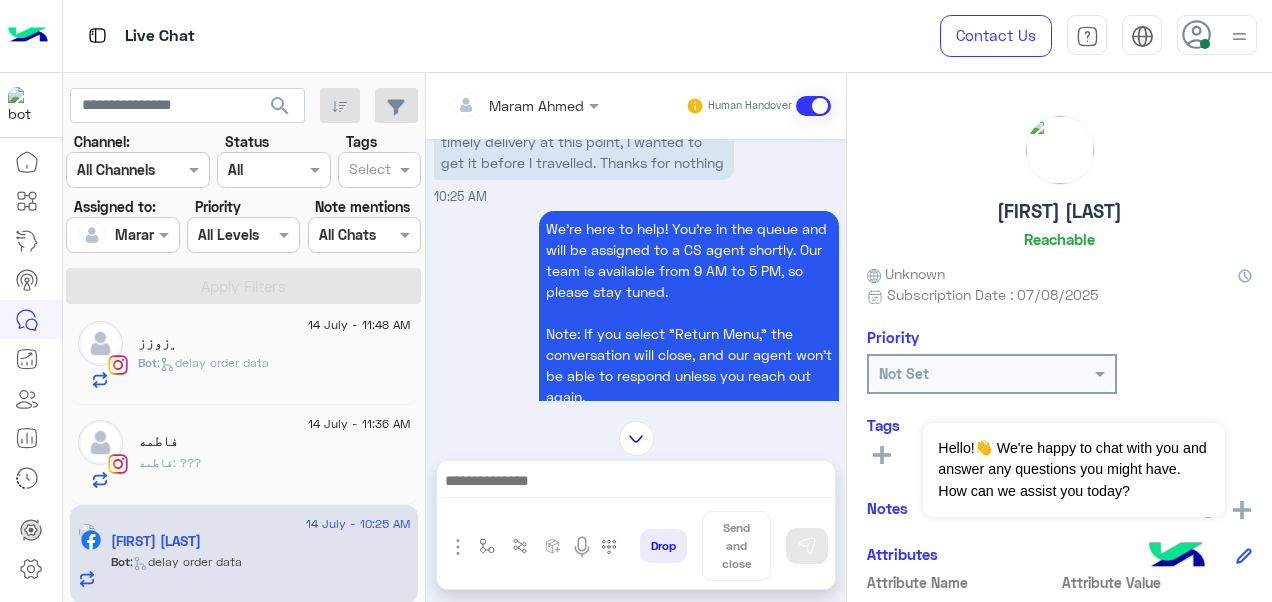 click on "They can return it back to you. There is no timely delivery at this point, I wanted to get it before I travelled. Thanks for nothing" at bounding box center [584, 141] 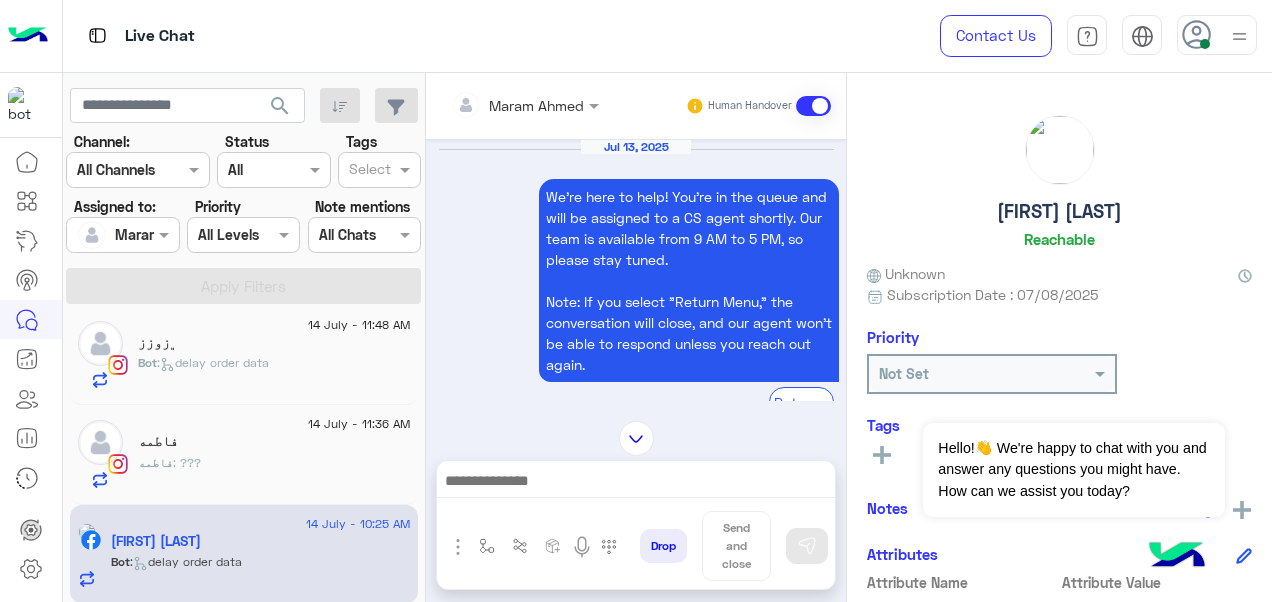 scroll, scrollTop: 1250, scrollLeft: 0, axis: vertical 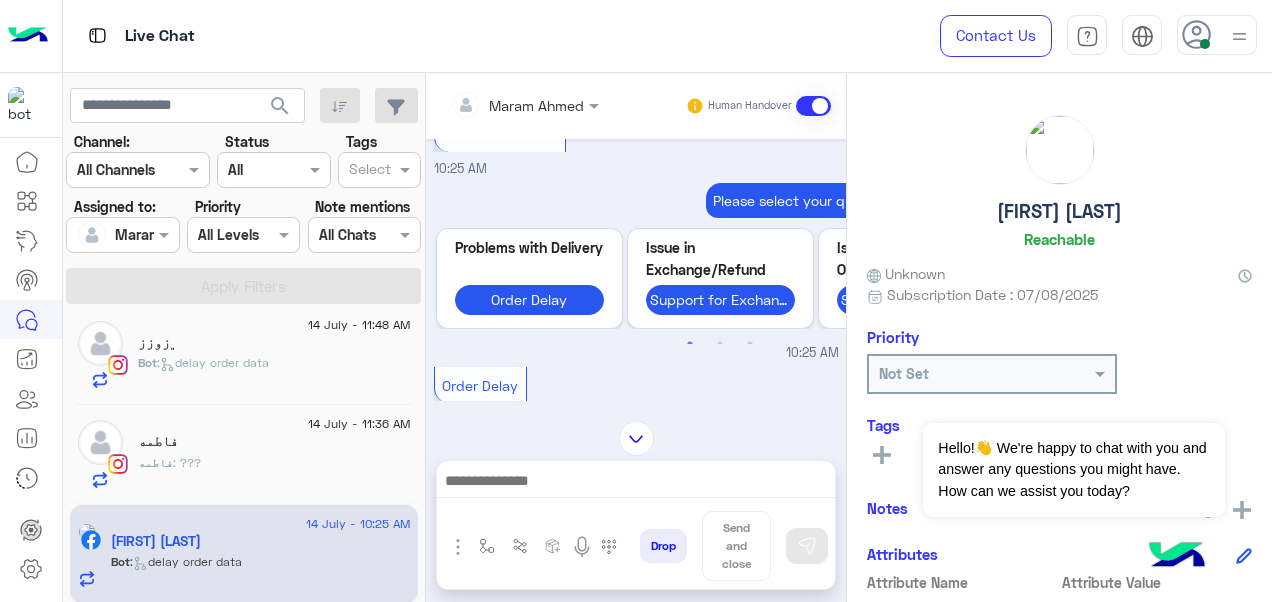 click on "14 July - 11:36 AM" 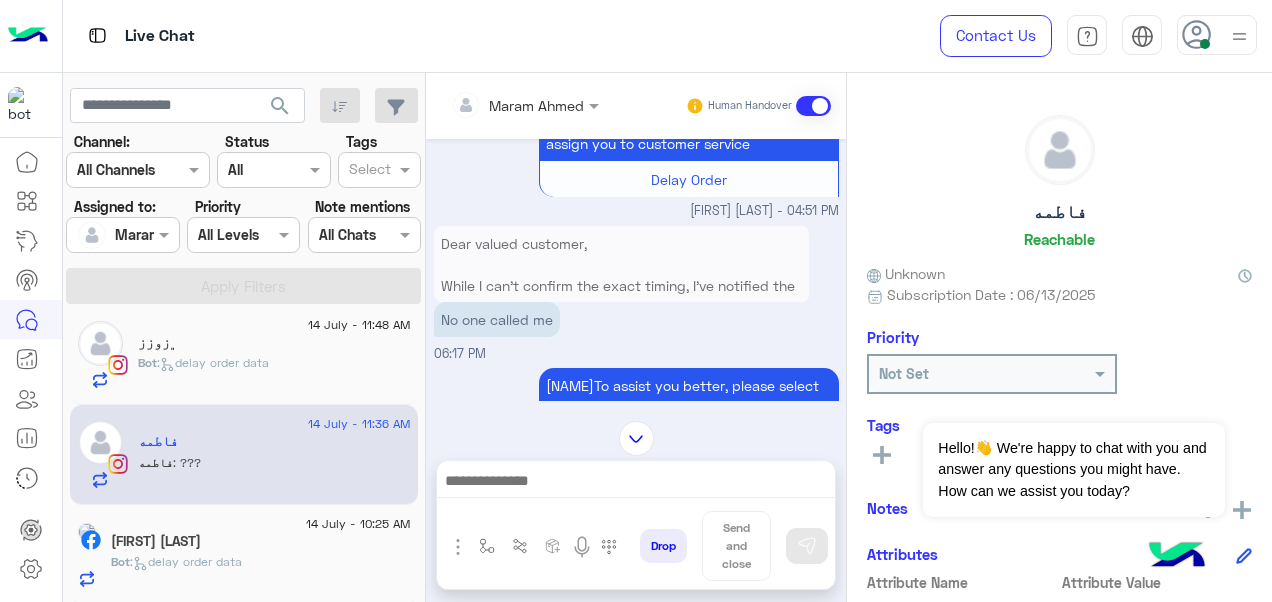 scroll, scrollTop: 694, scrollLeft: 0, axis: vertical 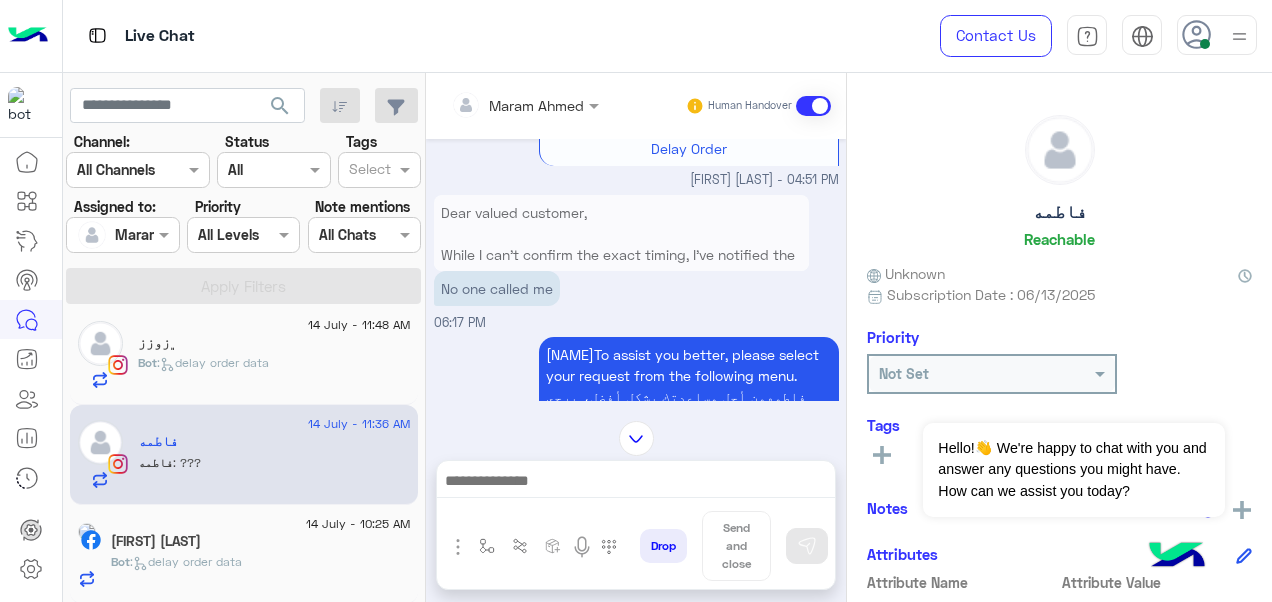 click on "Dear valued customer, While I can't confirm the exact timing, I've notified the shipping team about your order's urgency. You should receive a call from them shortly to discuss delivery arrangements. Please feel free to reach out if you have any further questions or concerns. 💕" at bounding box center (621, 275) 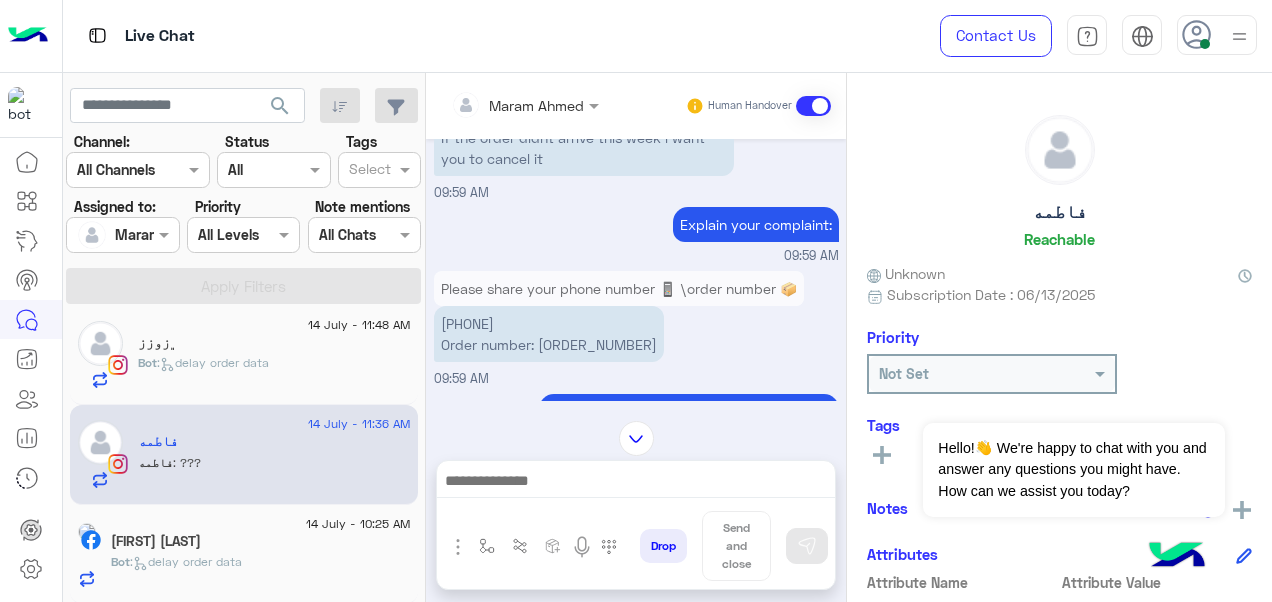 scroll, scrollTop: 835, scrollLeft: 0, axis: vertical 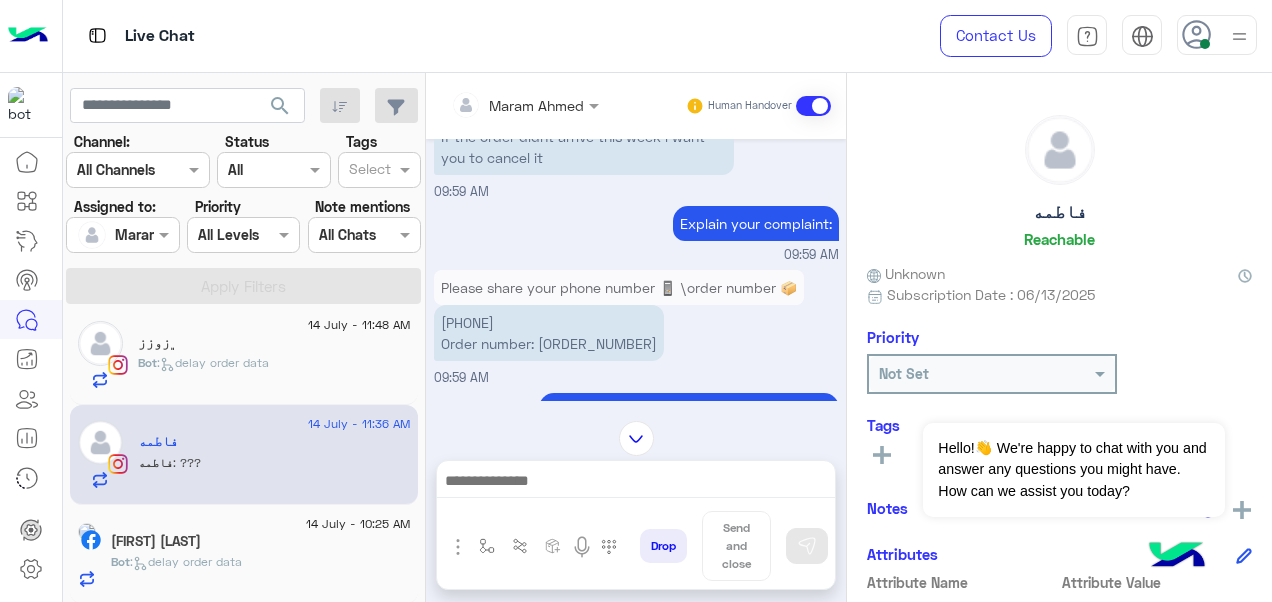 click on "[PHONE] Order number: [ORDER_NUMBER]" at bounding box center [549, 333] 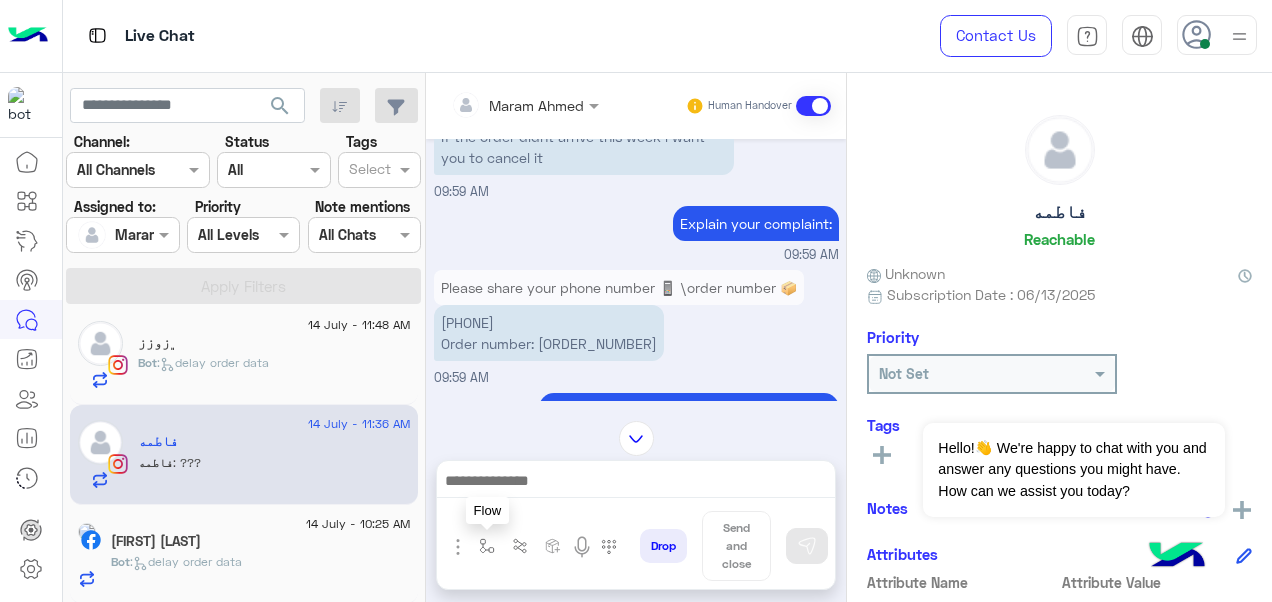 click at bounding box center (487, 546) 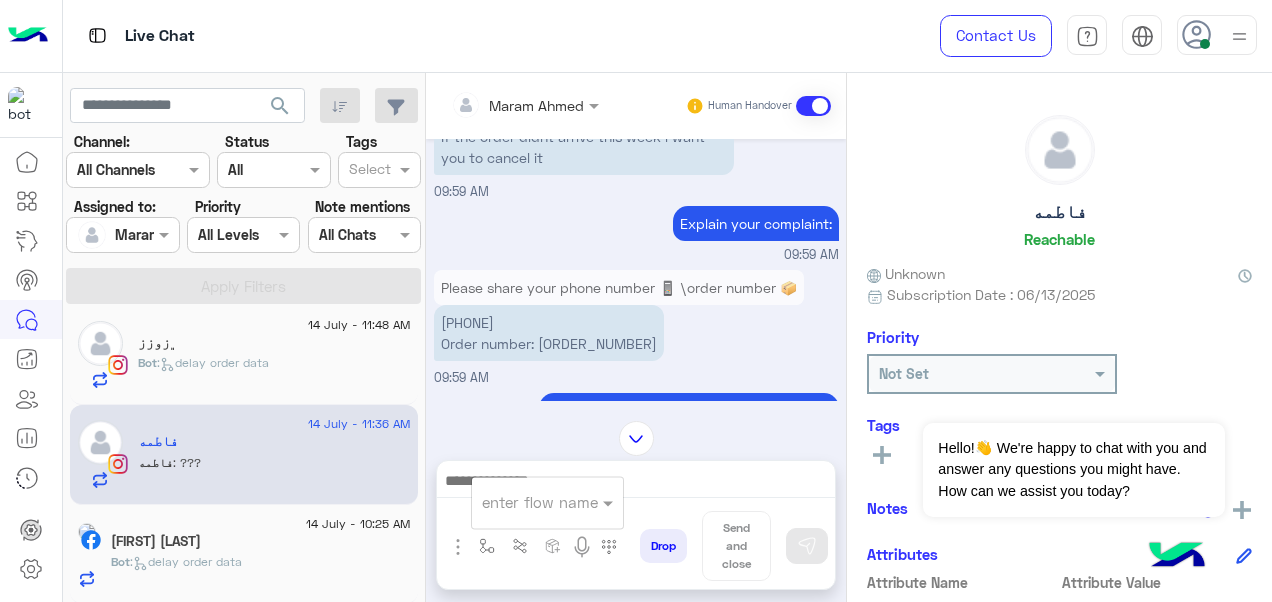 click at bounding box center [523, 502] 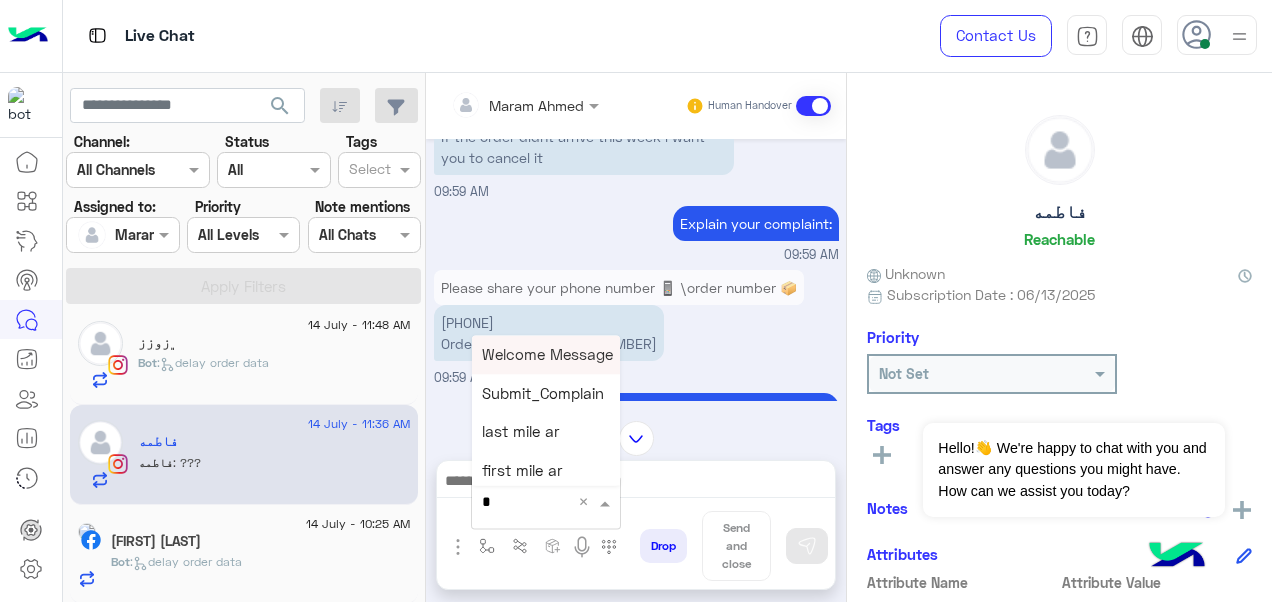 type on "*" 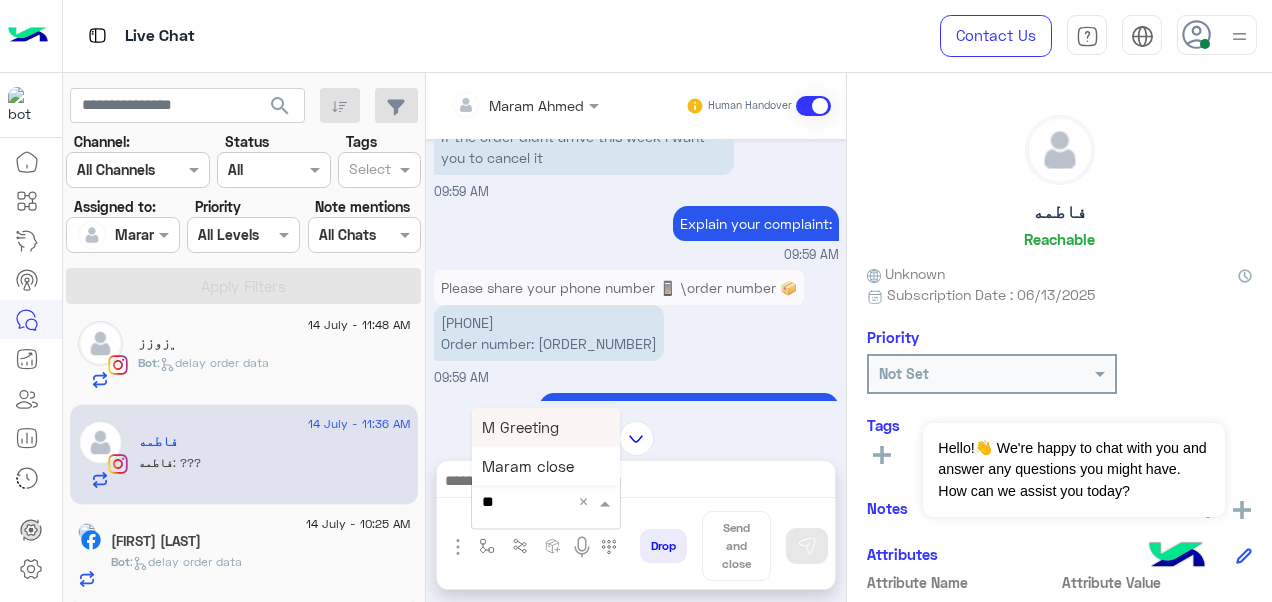 click on "M Greeting" at bounding box center [520, 427] 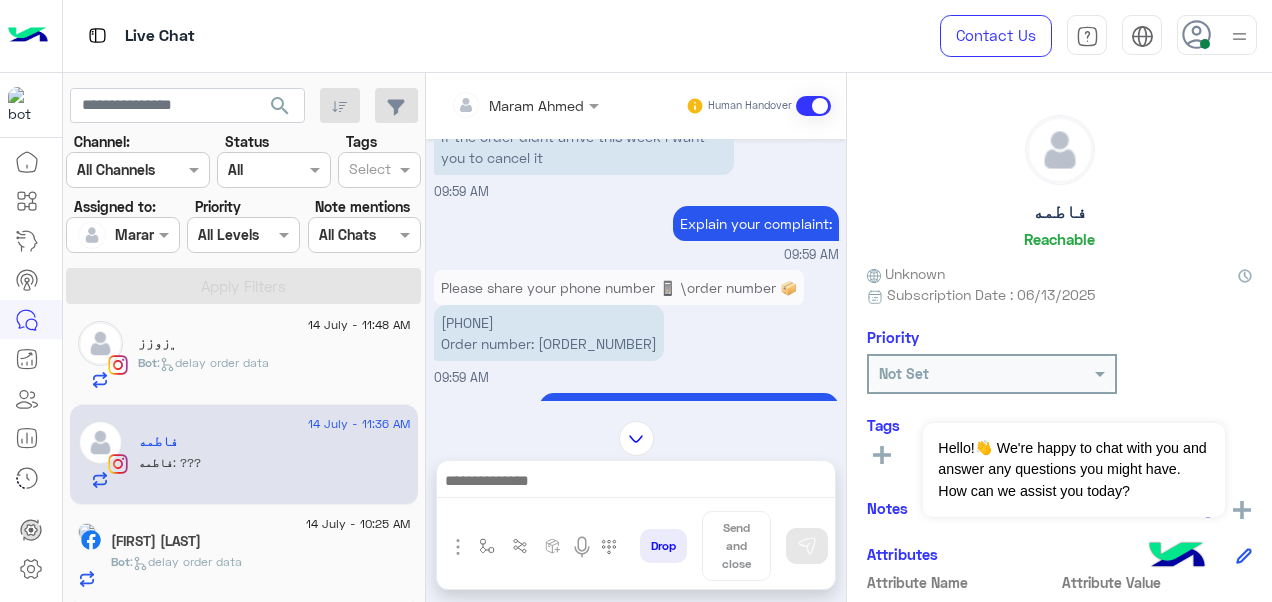 type on "**********" 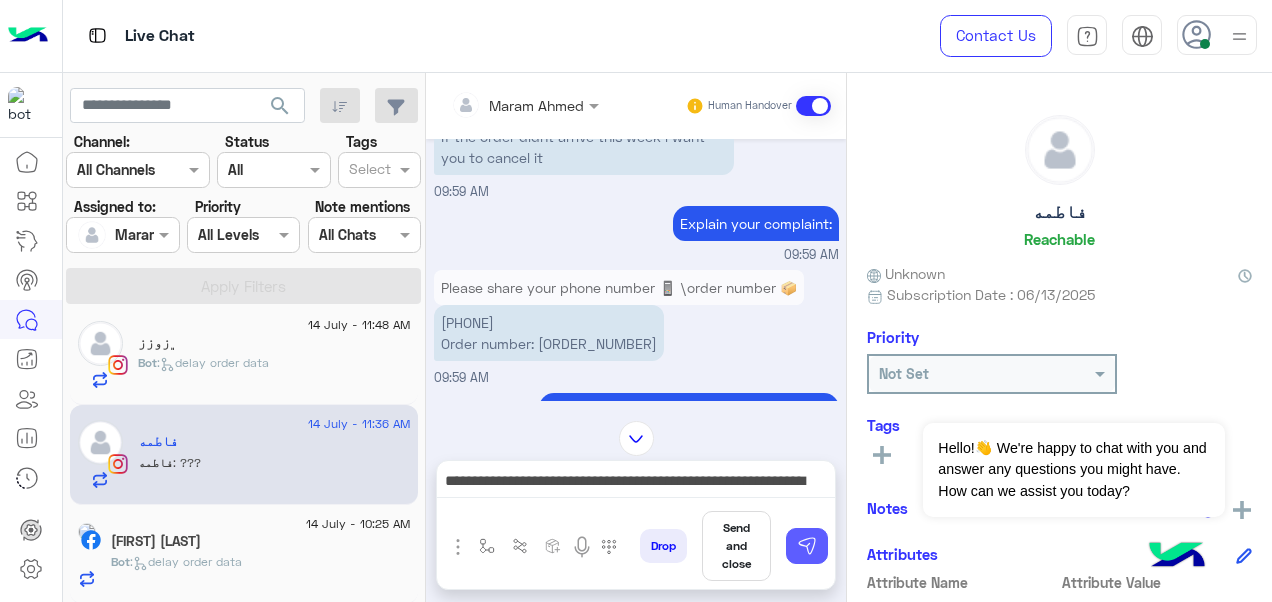 click at bounding box center (807, 546) 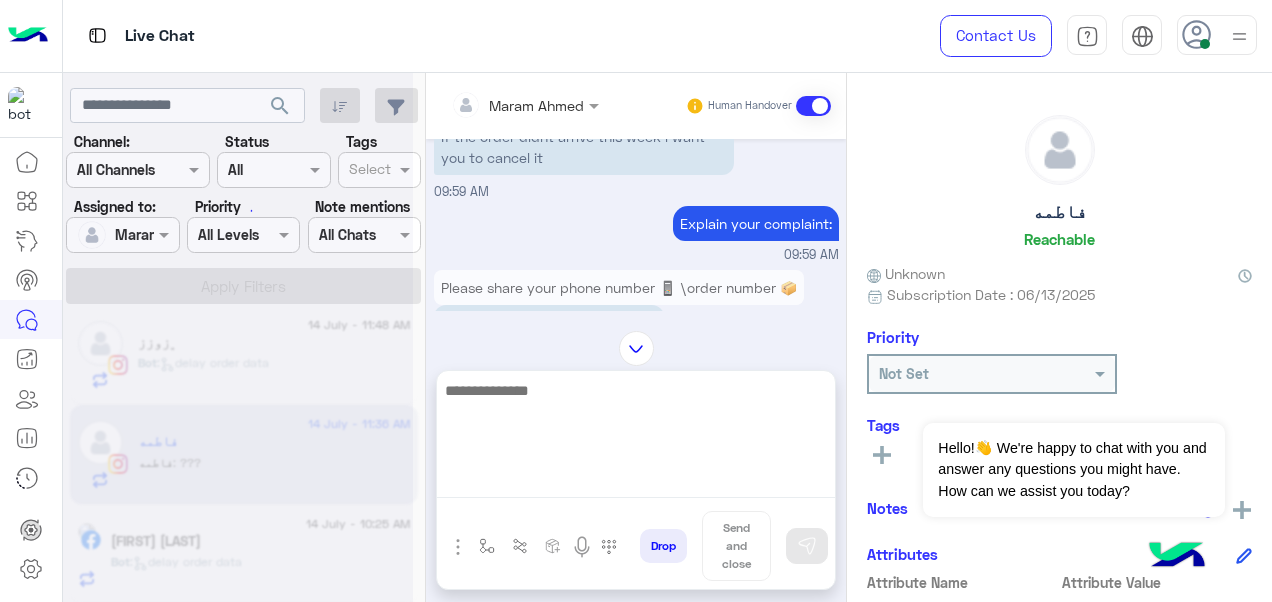 click at bounding box center [636, 438] 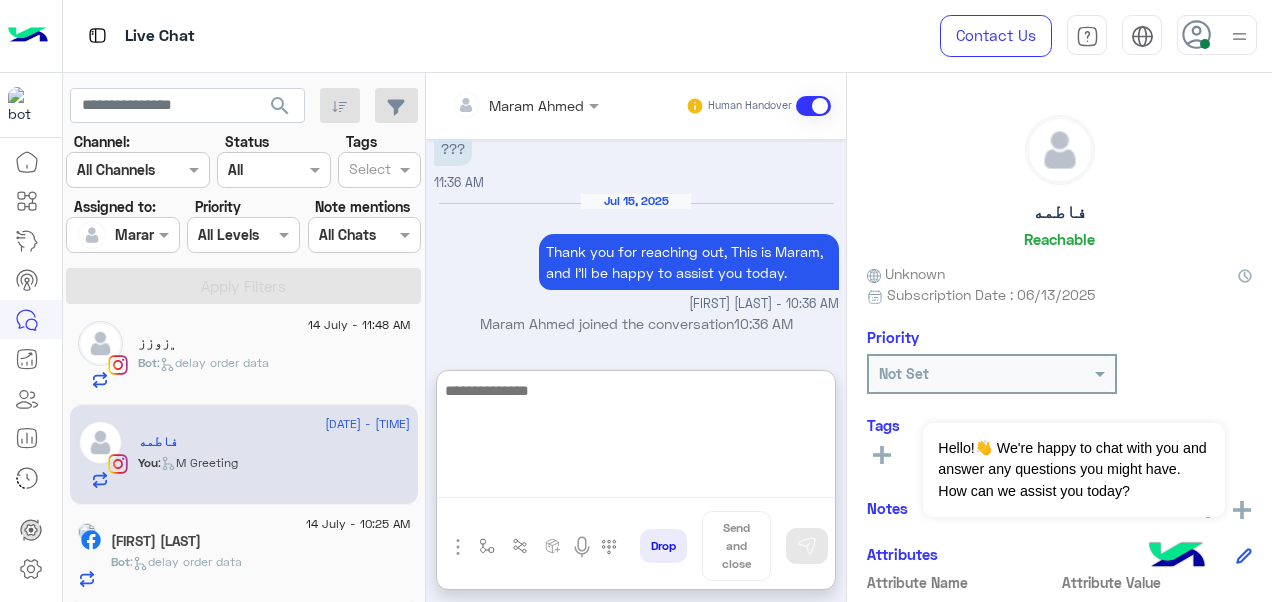 paste on "**********" 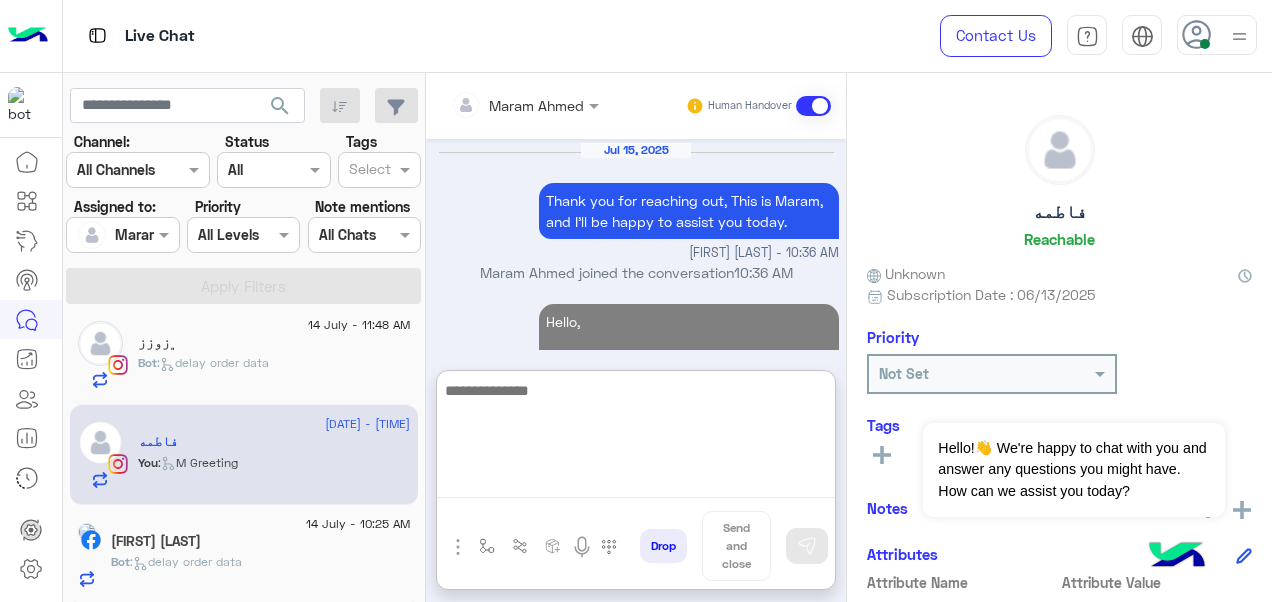 scroll, scrollTop: 3966, scrollLeft: 0, axis: vertical 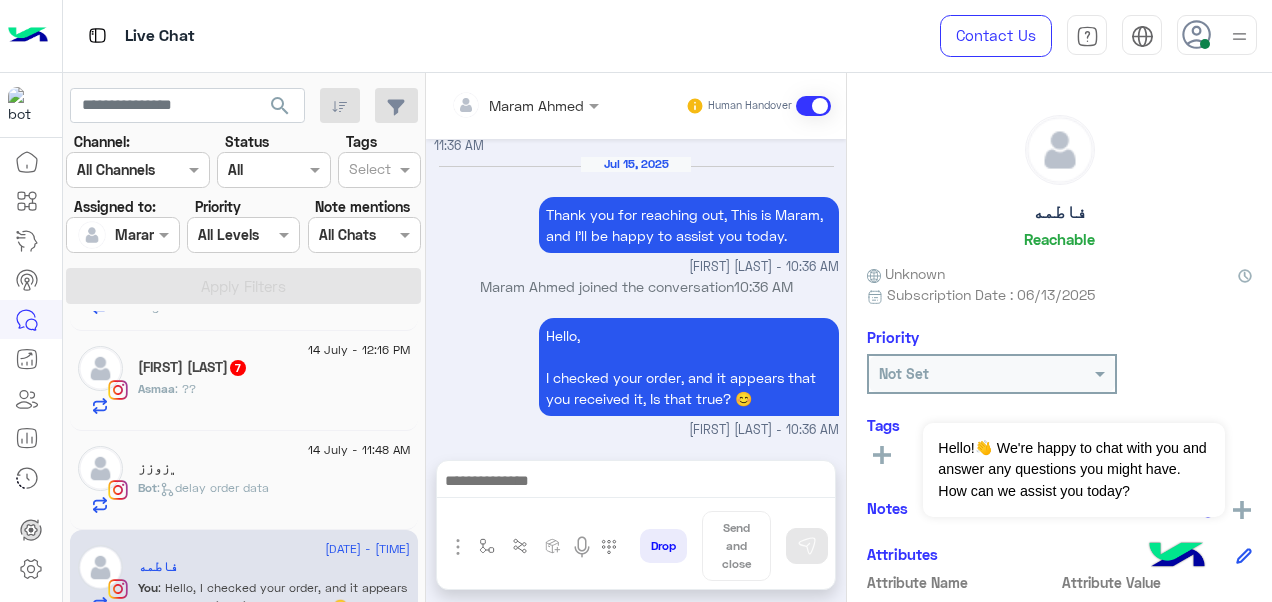 click on "﮼زوزز" 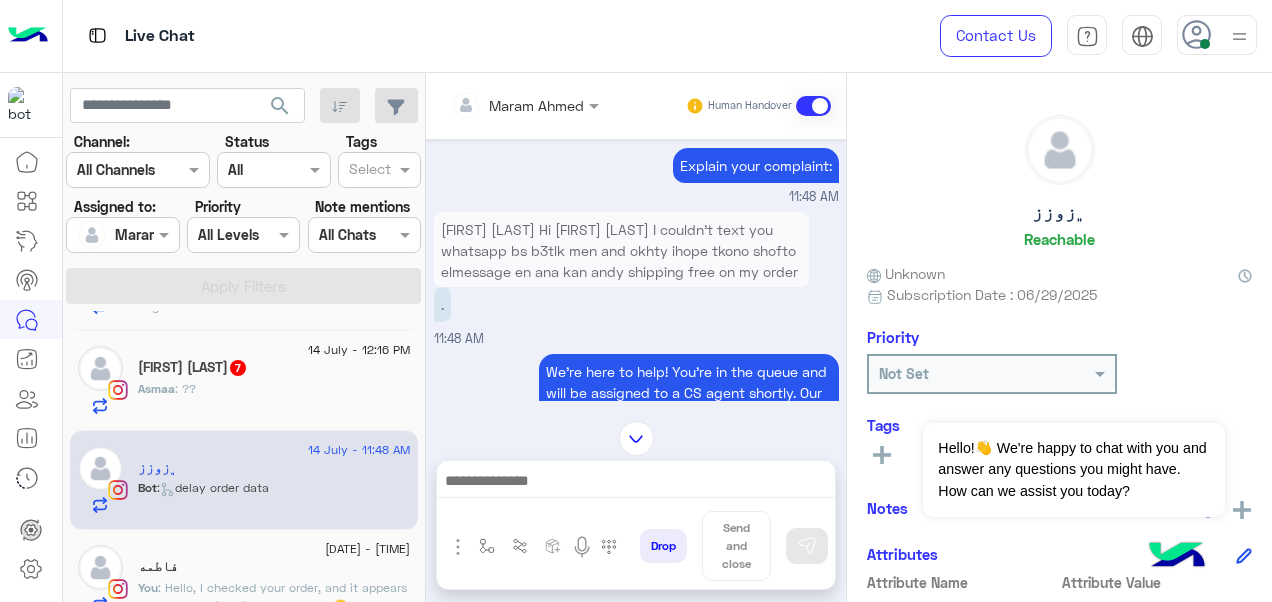 scroll, scrollTop: 744, scrollLeft: 0, axis: vertical 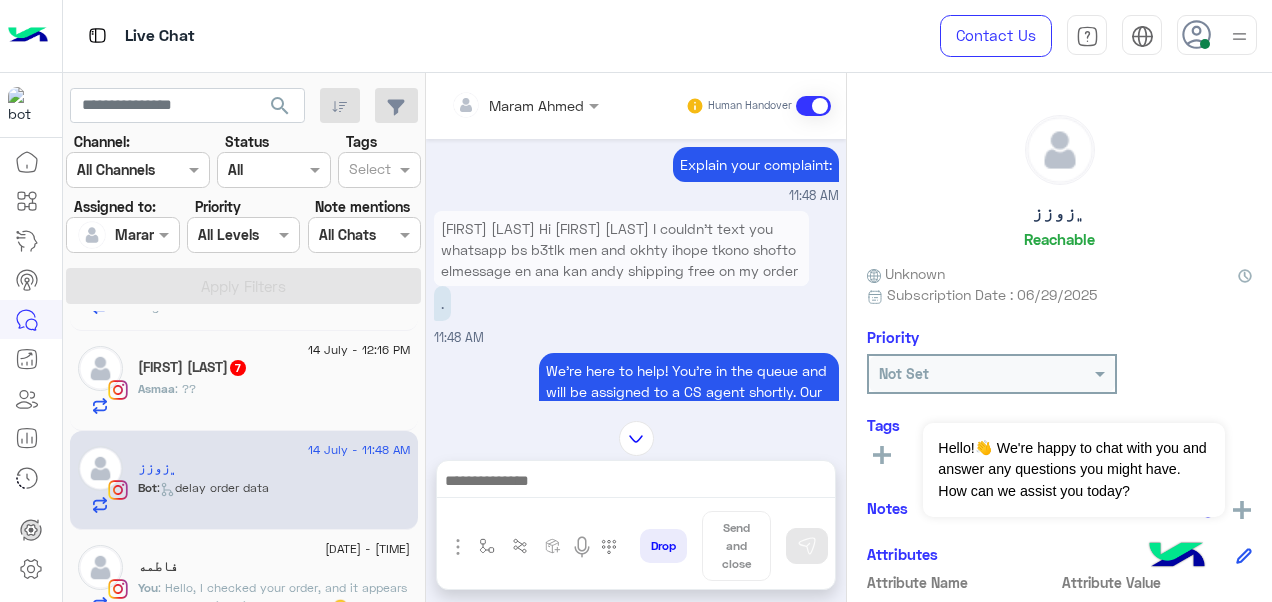 click on "[FIRST] [LAST] Hi [FIRST] [LAST] I couldn't text you whatsapp bs b3tlk men and okhty ihope tkono shofto elmessage en ana kan andy shipping free on my order whwa dlw'ty athtle Wana elmafrod free f mmkn tatwslo maa elmandob aw elsherka ashan ama ygele makontsh f mawkf mohreg wana baoulo ? Yaany elmafrod adf3 640 mesh 720 khales" at bounding box center [621, 291] 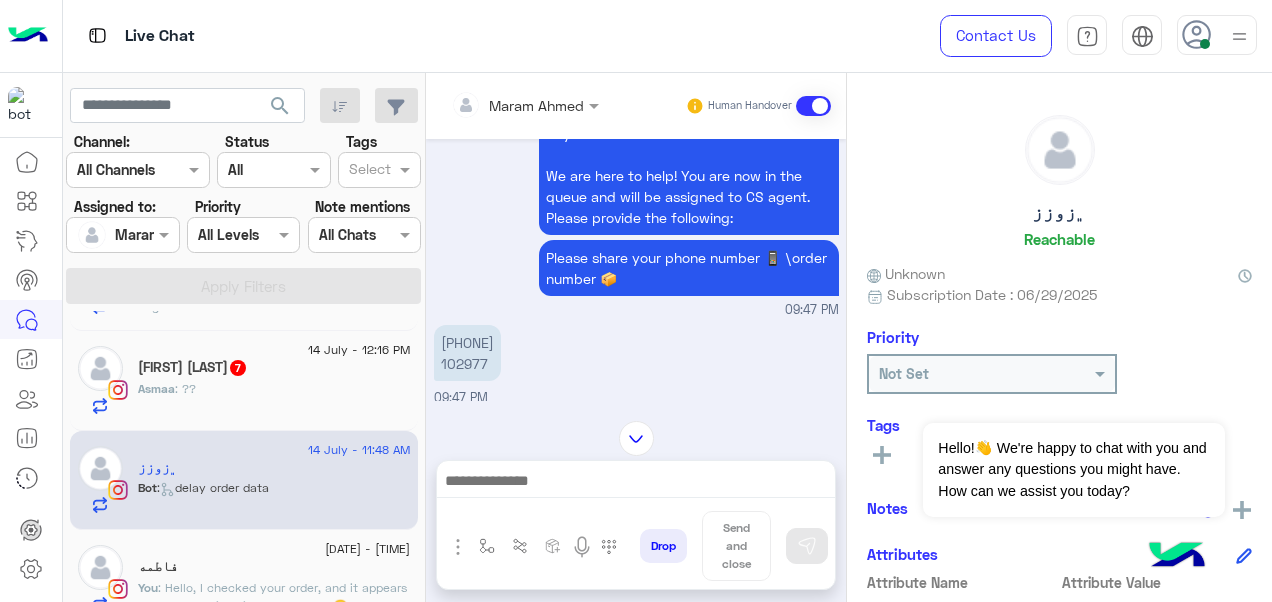 scroll, scrollTop: 1351, scrollLeft: 0, axis: vertical 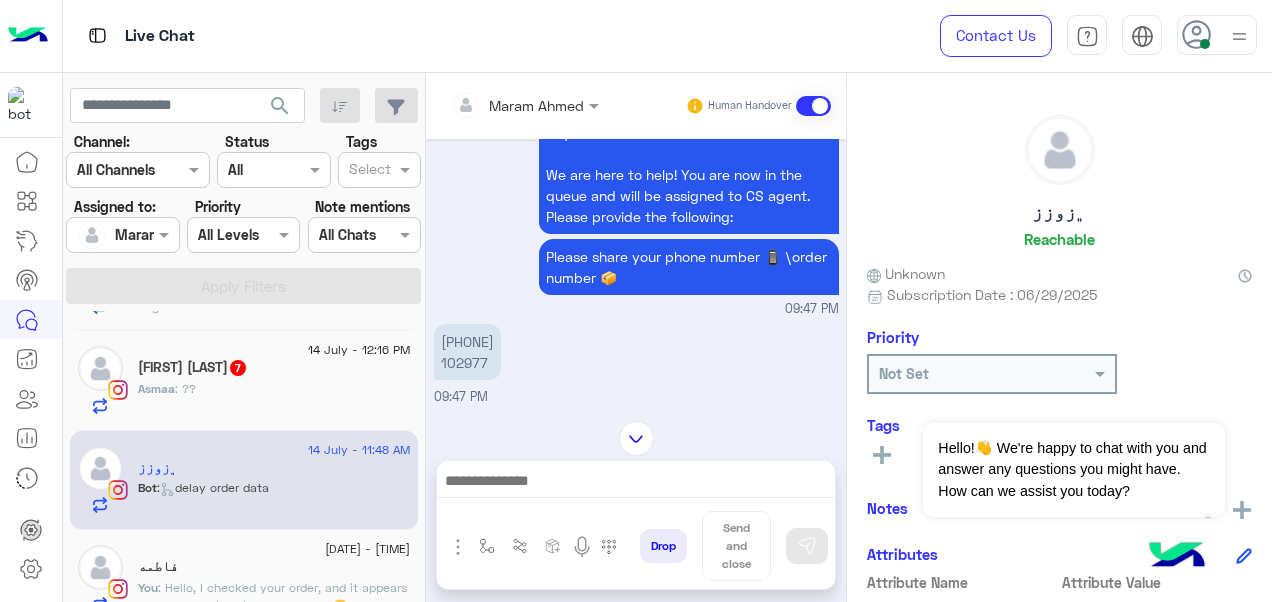 click on "[PHONE] [ORDER_NUMBER]" at bounding box center [467, 352] 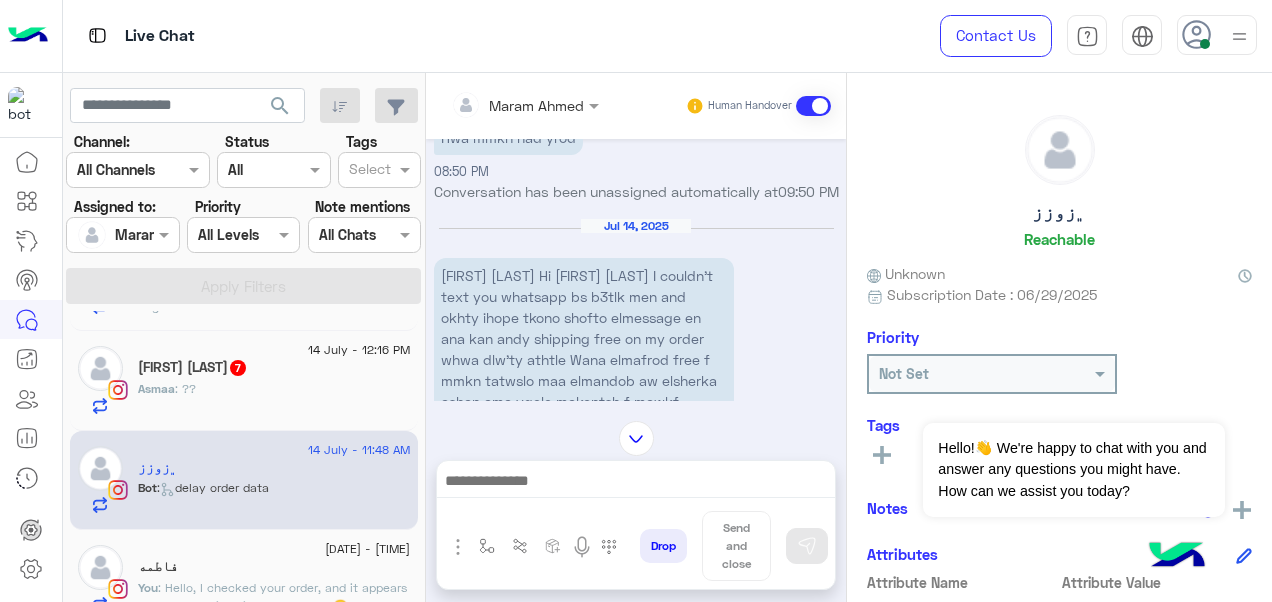 scroll, scrollTop: 2577, scrollLeft: 0, axis: vertical 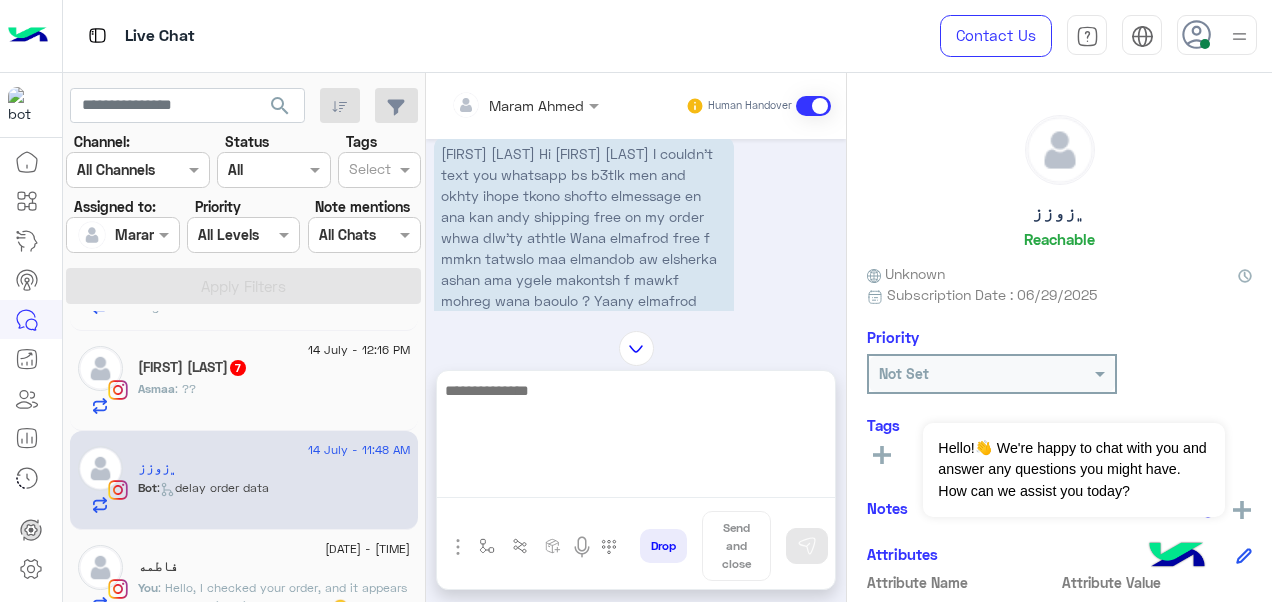 click at bounding box center (636, 438) 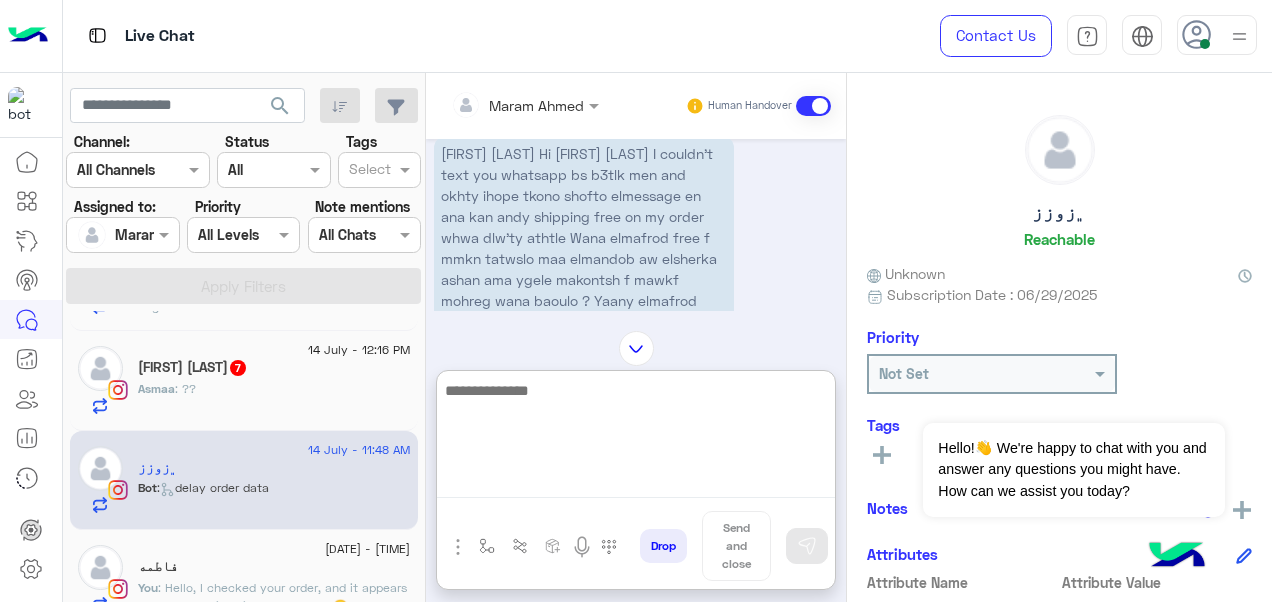 type on "*" 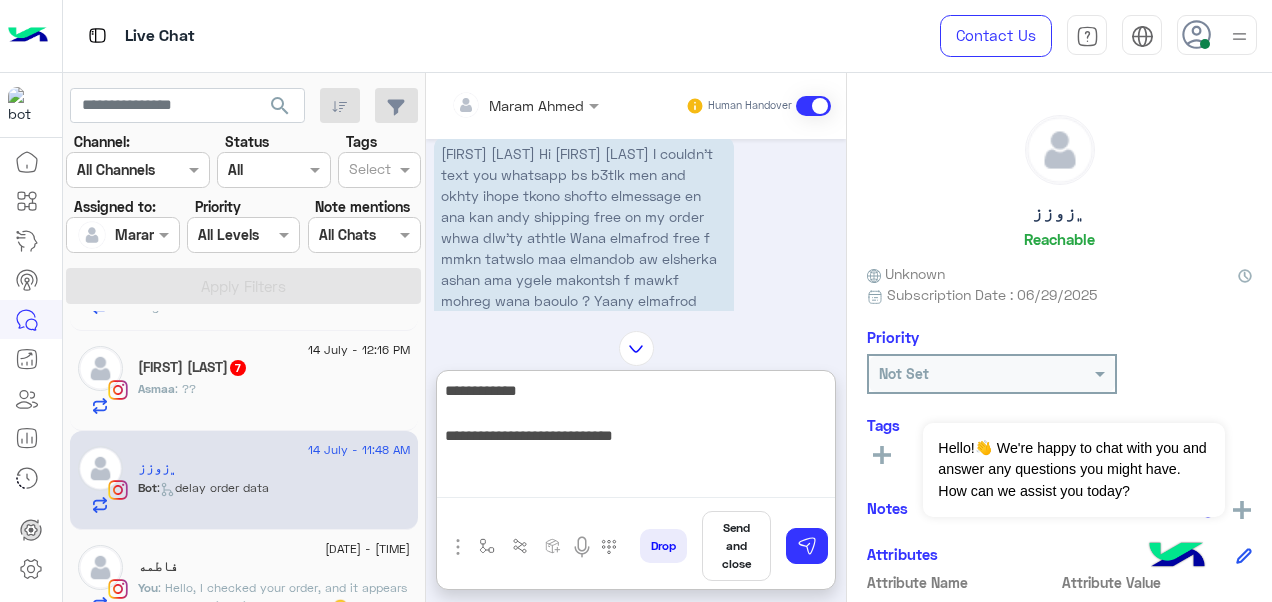 scroll, scrollTop: 8, scrollLeft: 0, axis: vertical 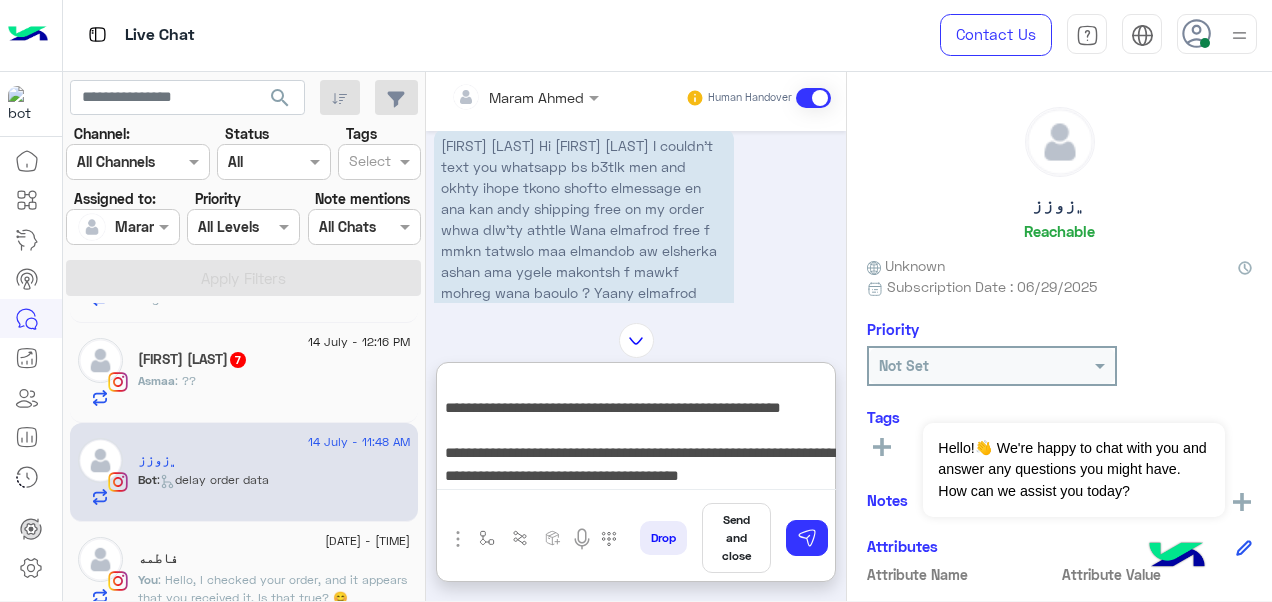 click on "**********" at bounding box center (636, 430) 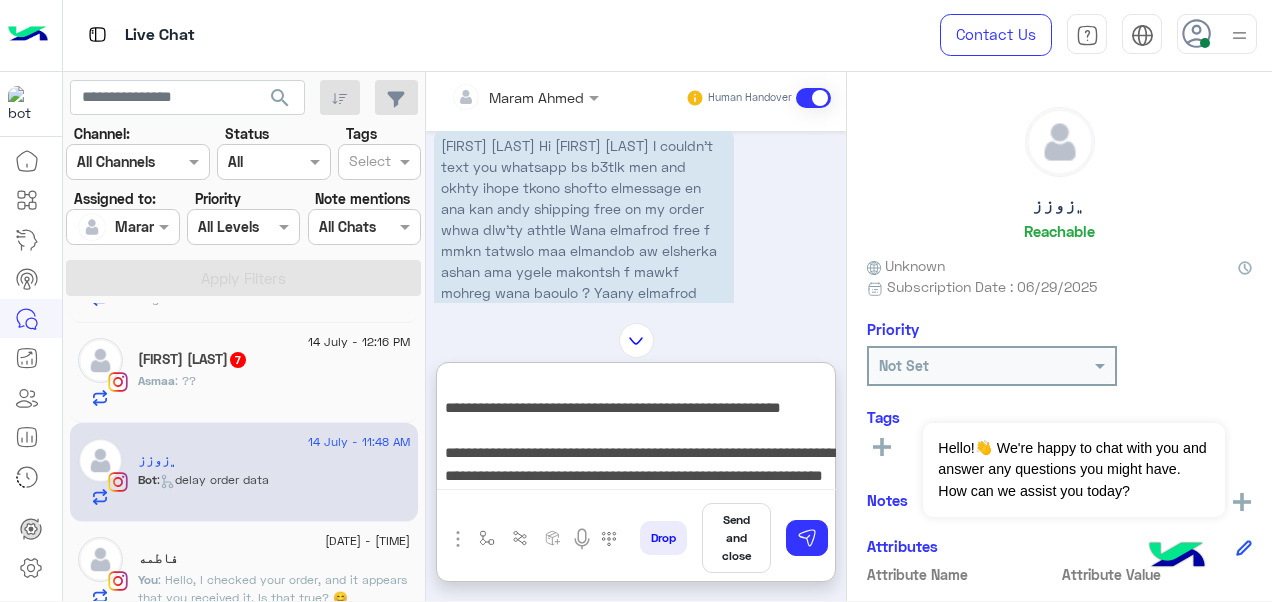 click on "**********" at bounding box center [636, 430] 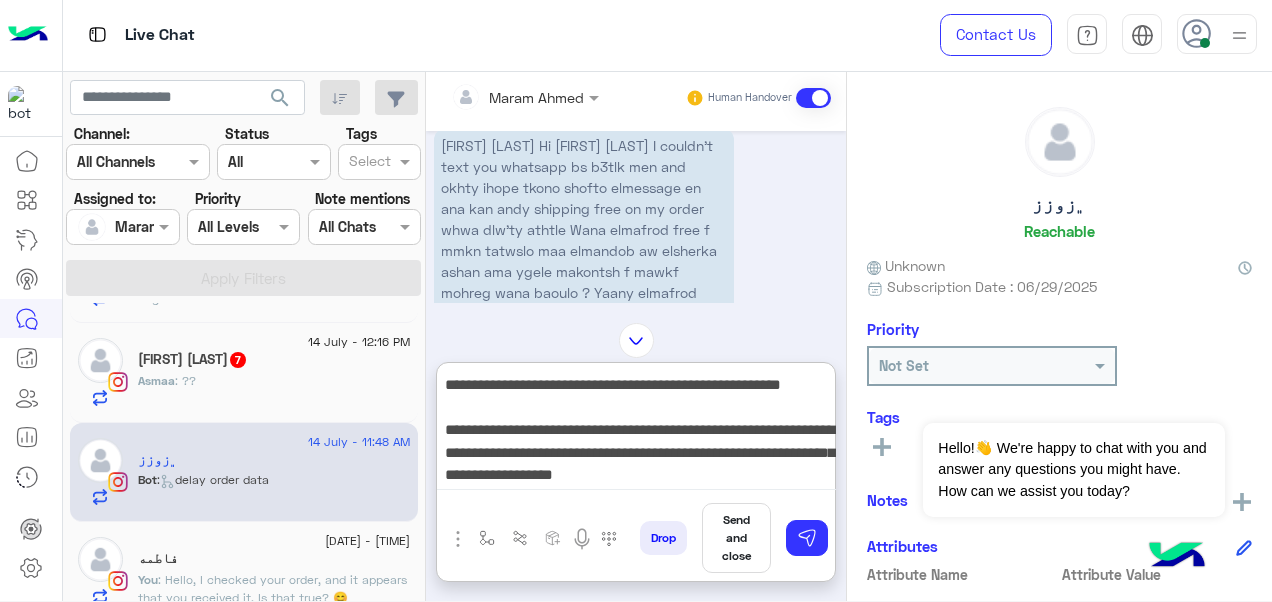 scroll, scrollTop: 82, scrollLeft: 0, axis: vertical 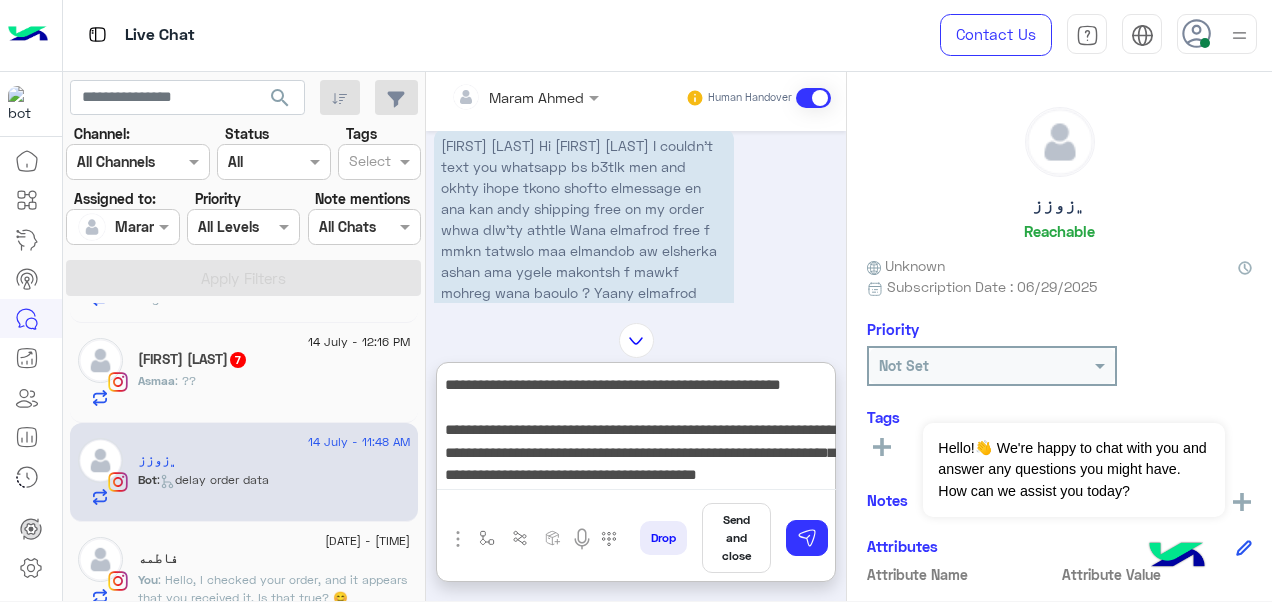 click on "**********" at bounding box center (636, 430) 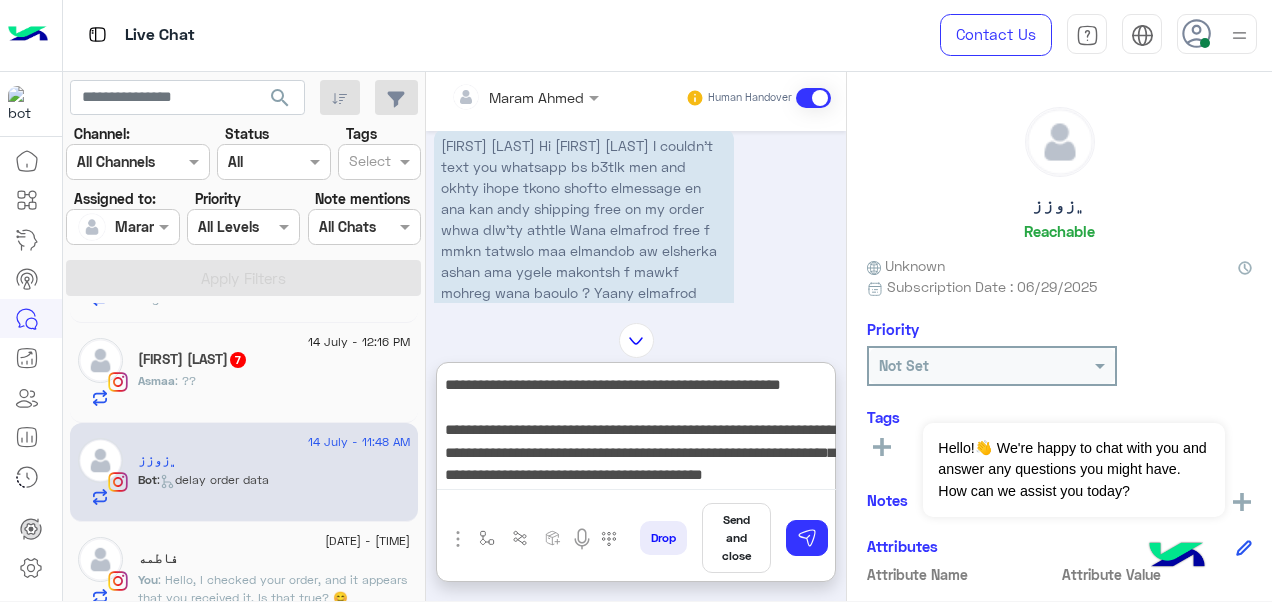 drag, startPoint x: 573, startPoint y: 409, endPoint x: 582, endPoint y: 402, distance: 11.401754 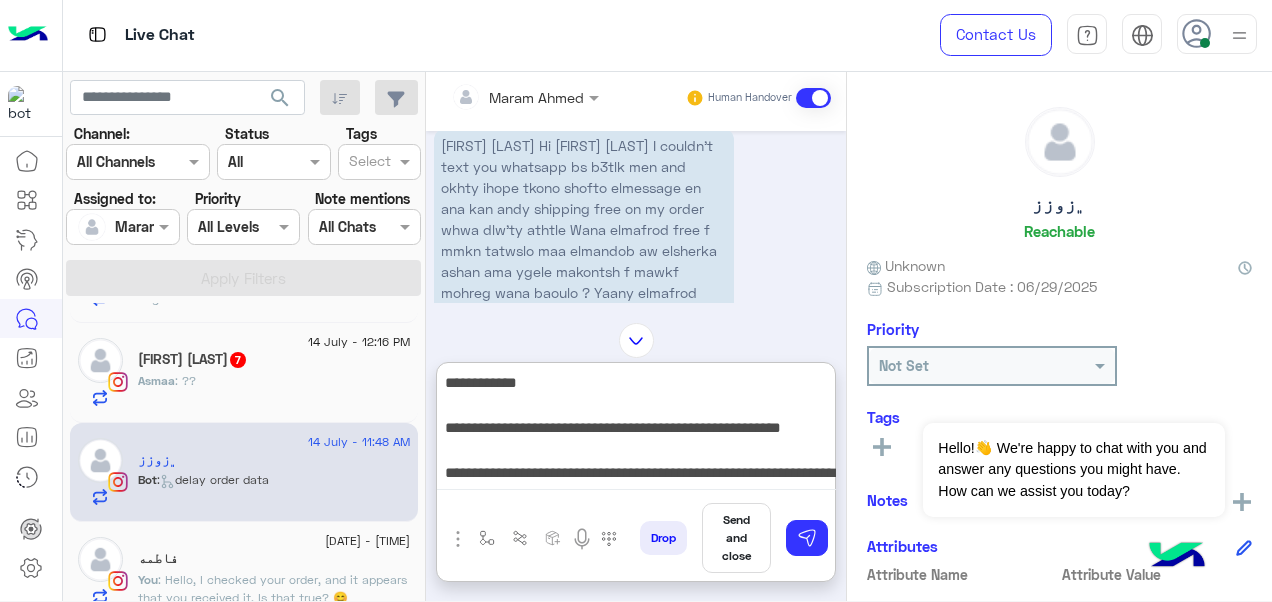 scroll, scrollTop: 86, scrollLeft: 0, axis: vertical 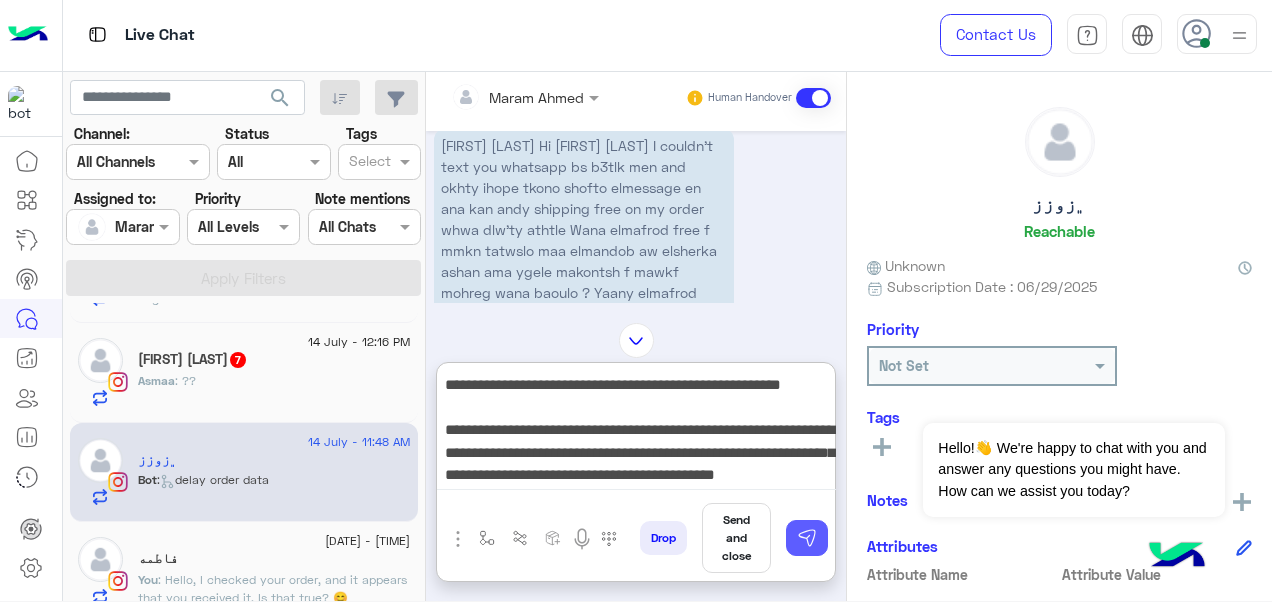 type on "**********" 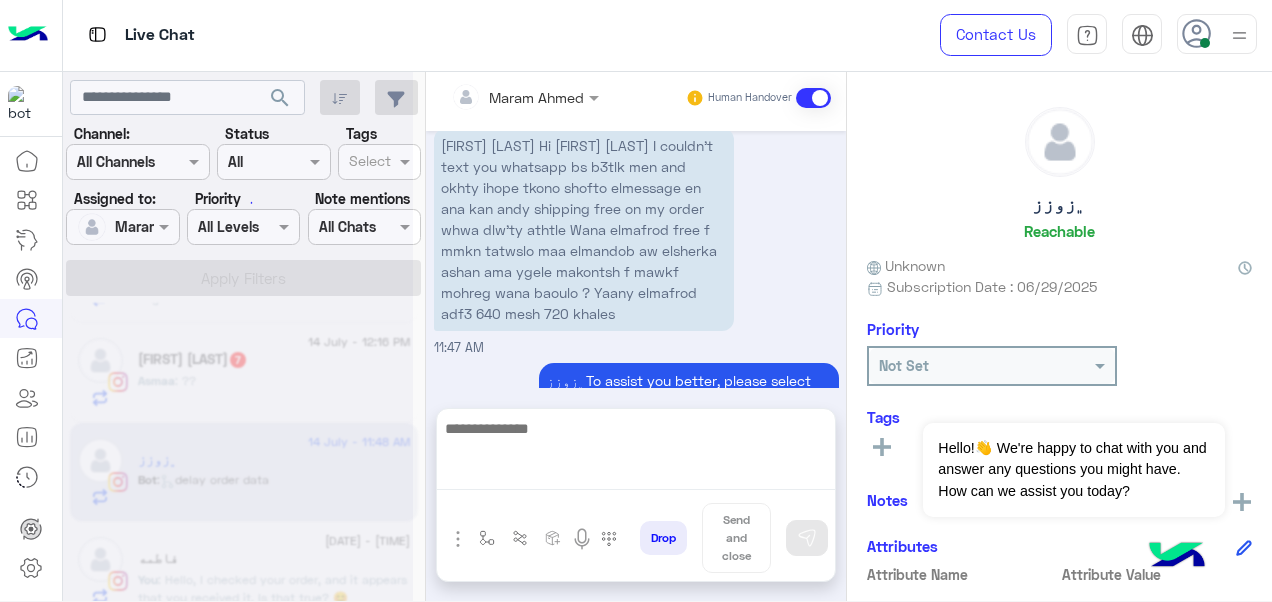 scroll, scrollTop: 0, scrollLeft: 0, axis: both 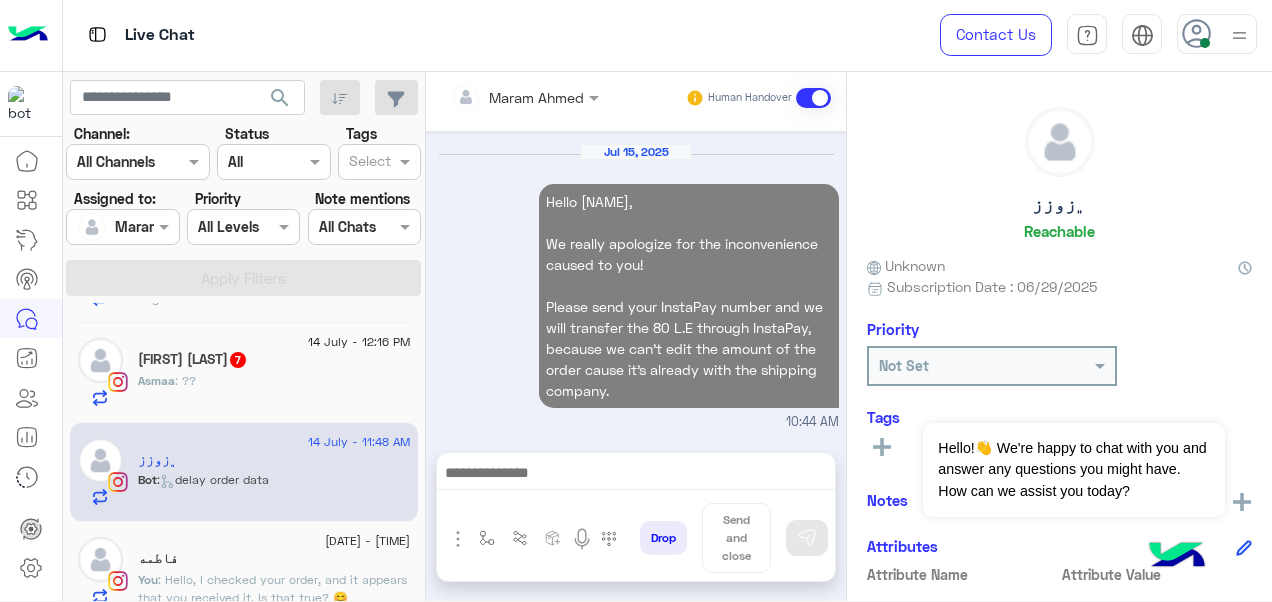 click on "فاطمه" 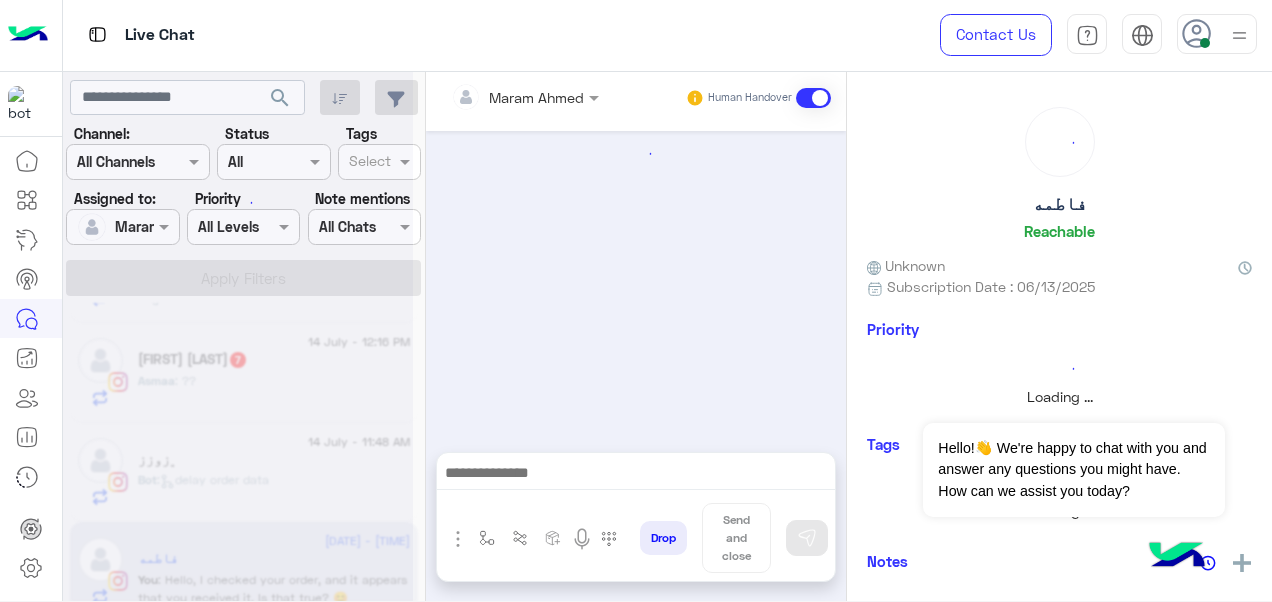 scroll, scrollTop: 0, scrollLeft: 0, axis: both 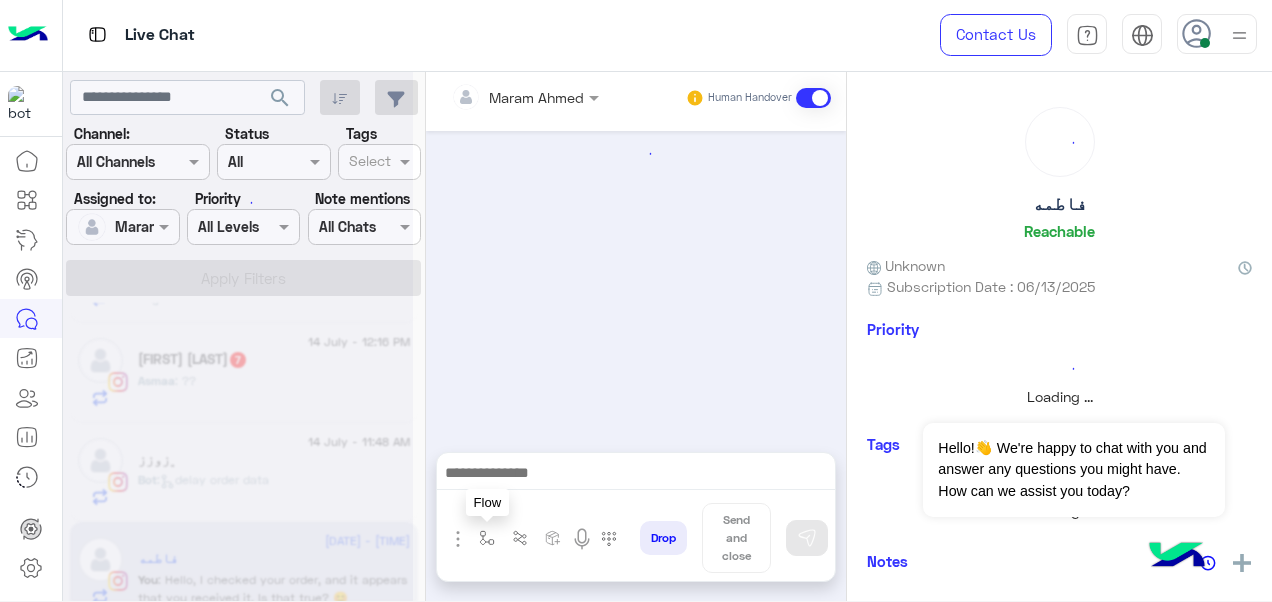 click at bounding box center [487, 538] 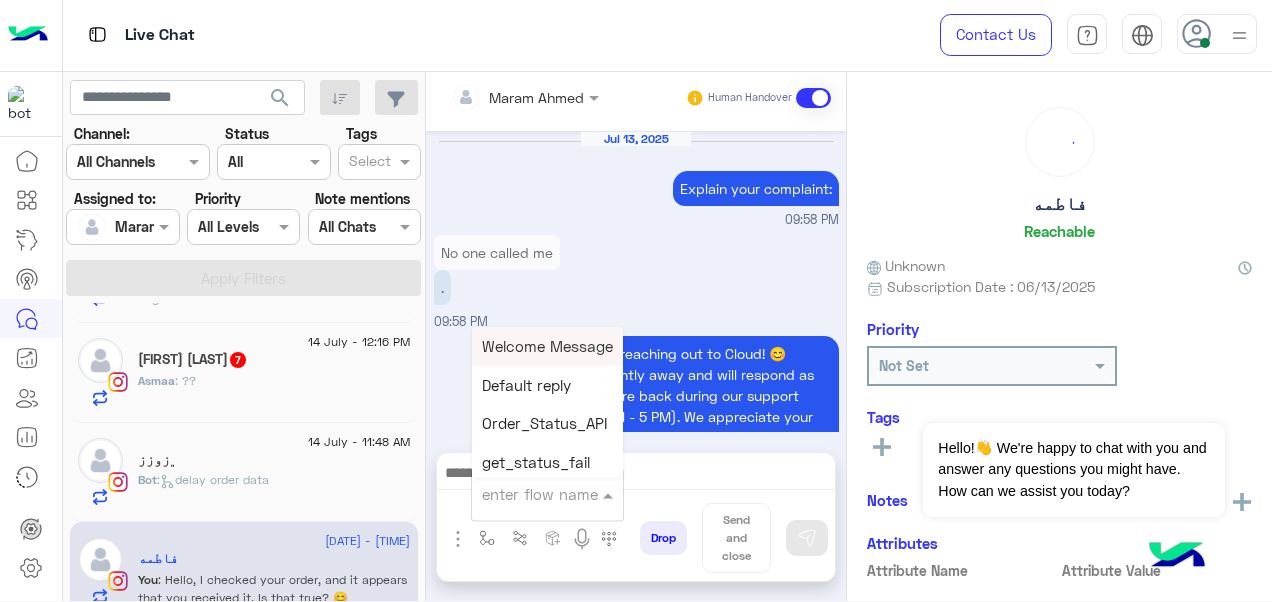 scroll, scrollTop: 709, scrollLeft: 0, axis: vertical 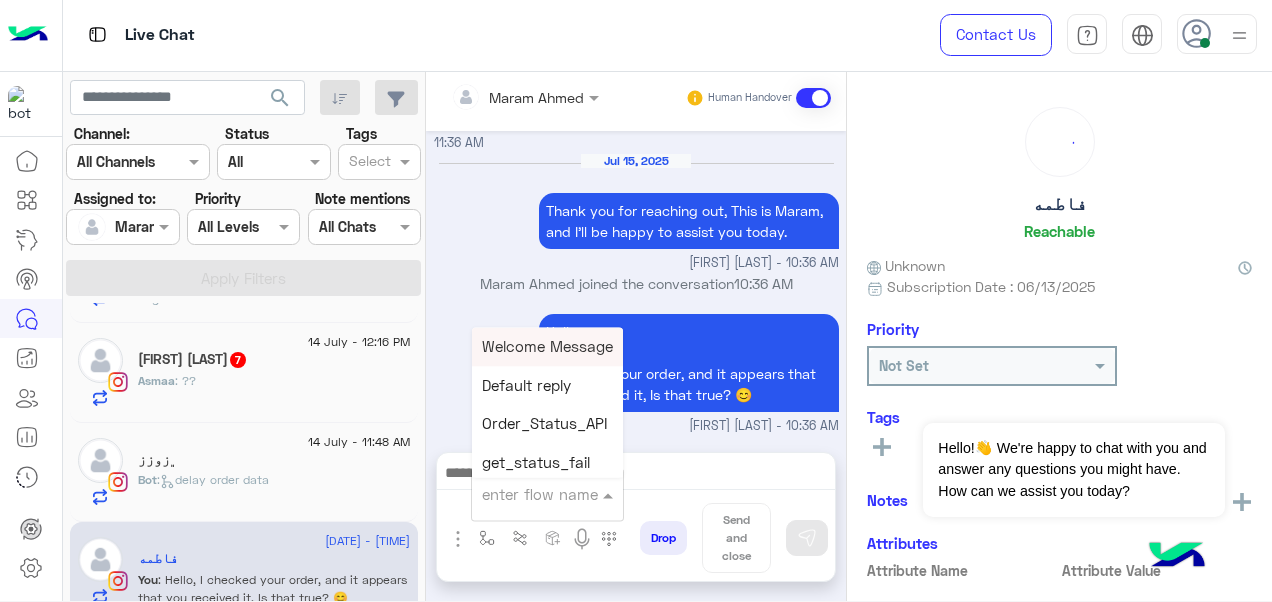 click at bounding box center (523, 494) 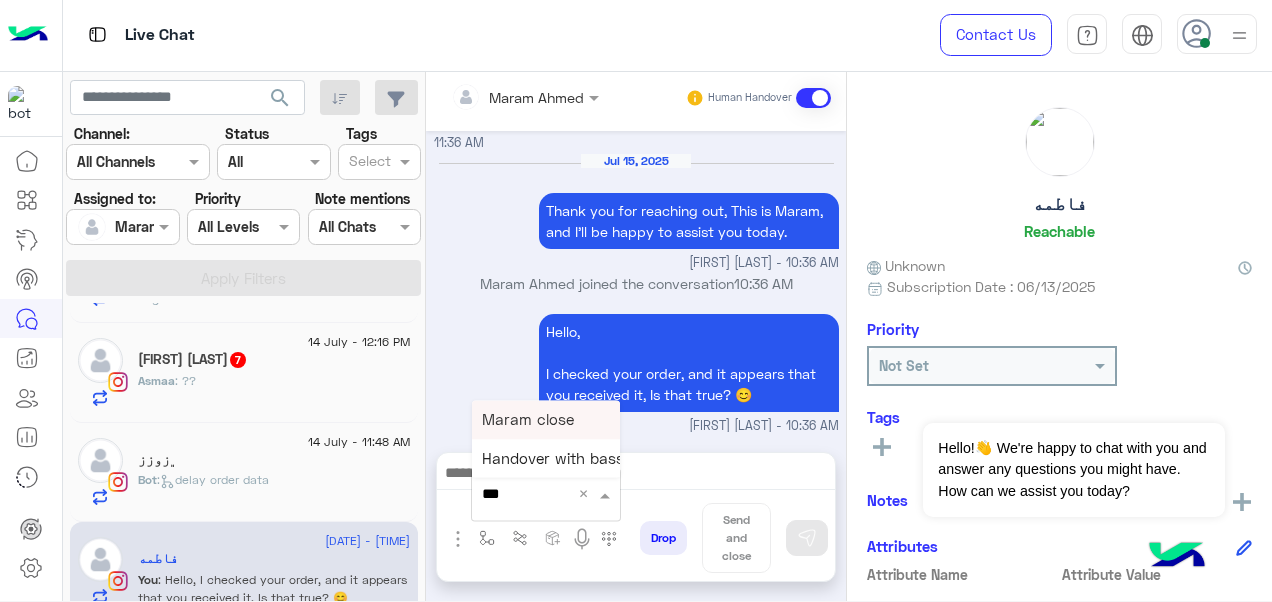 type on "****" 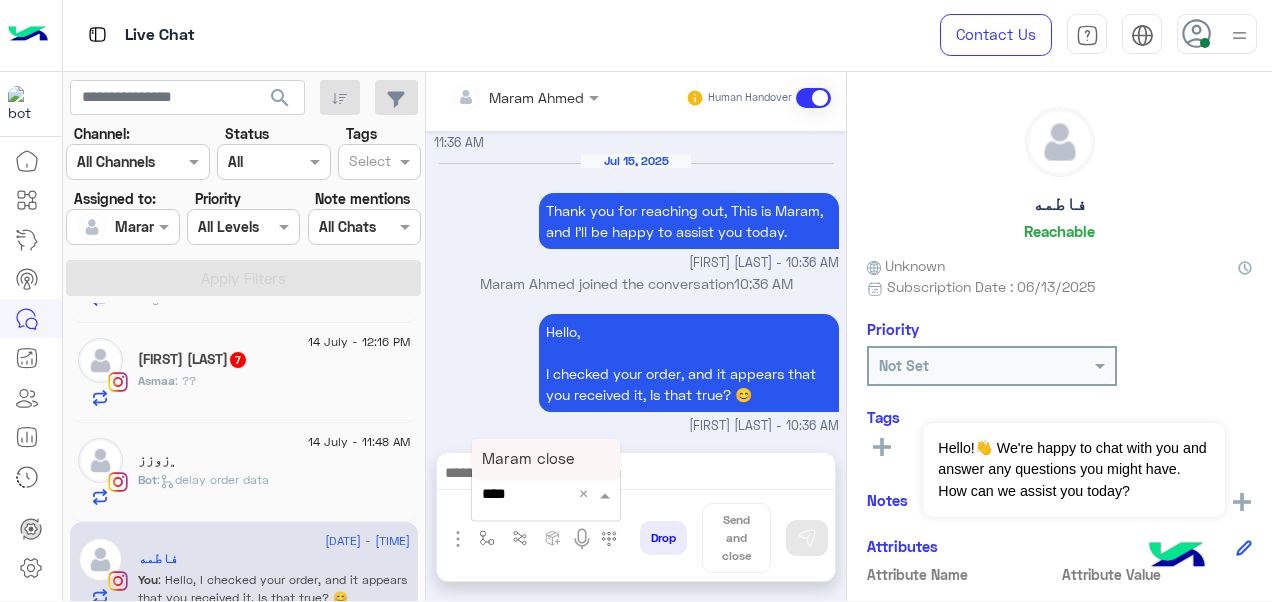 click on "Maram close" at bounding box center [528, 458] 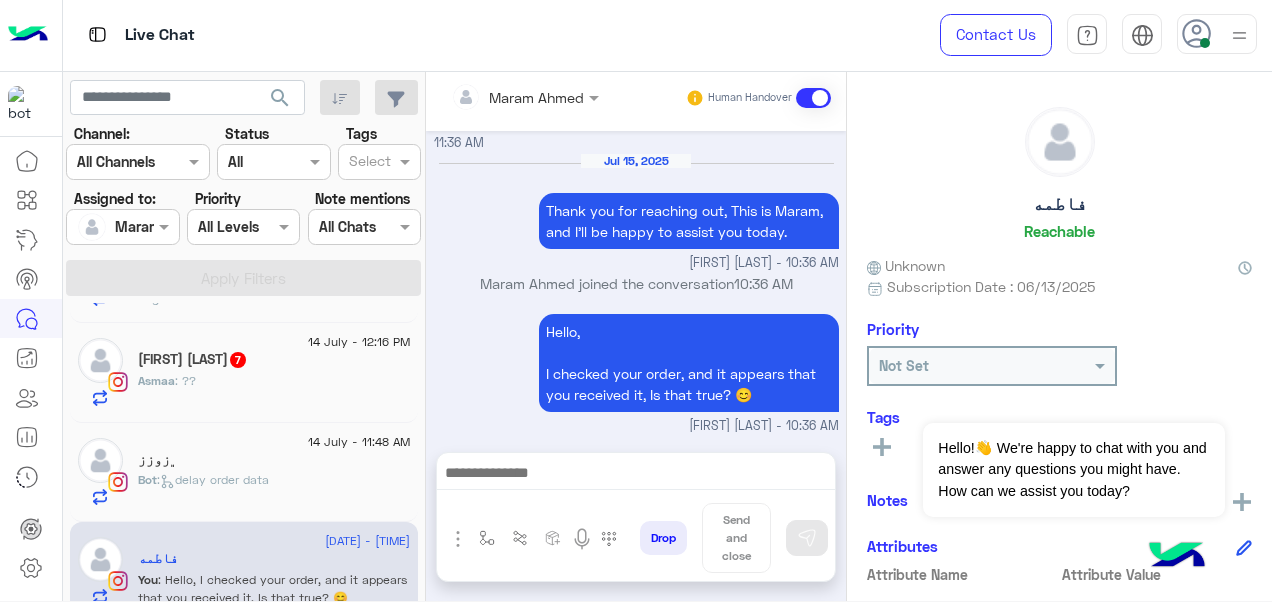 type on "**********" 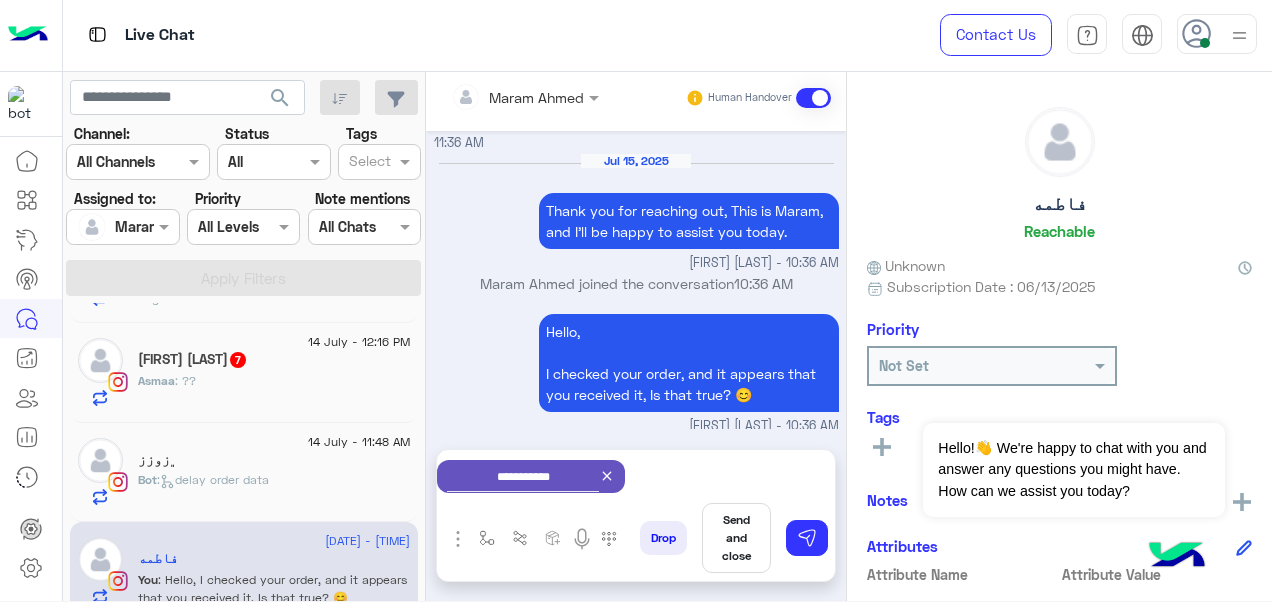 click on "Send and close" at bounding box center [736, 538] 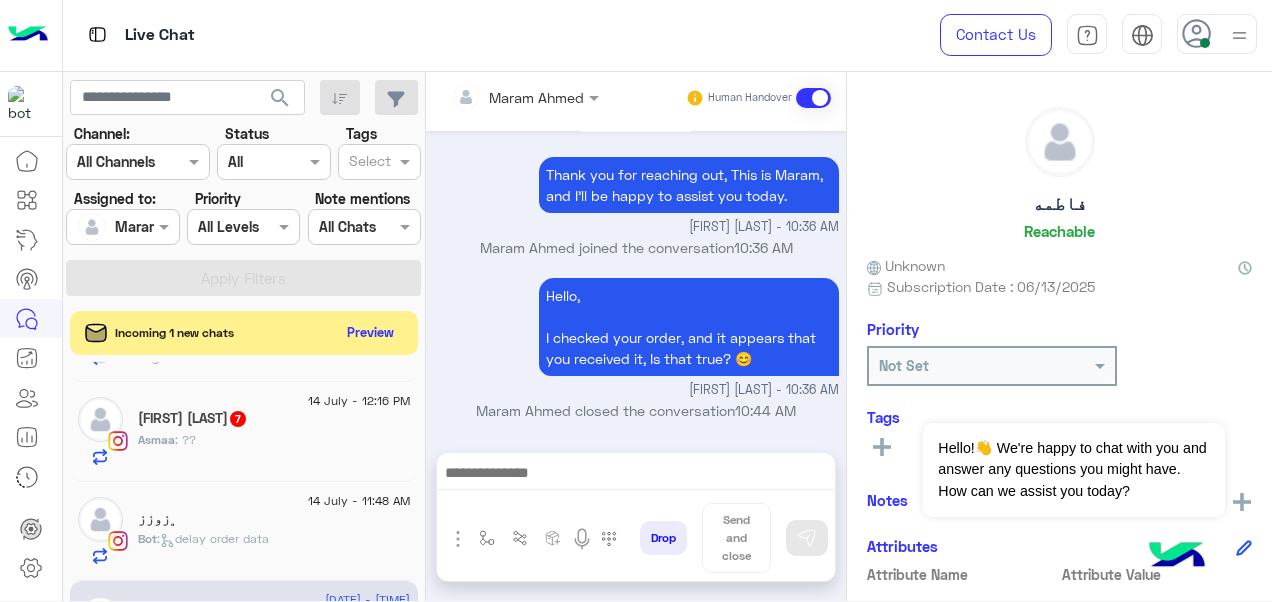 scroll, scrollTop: 712, scrollLeft: 0, axis: vertical 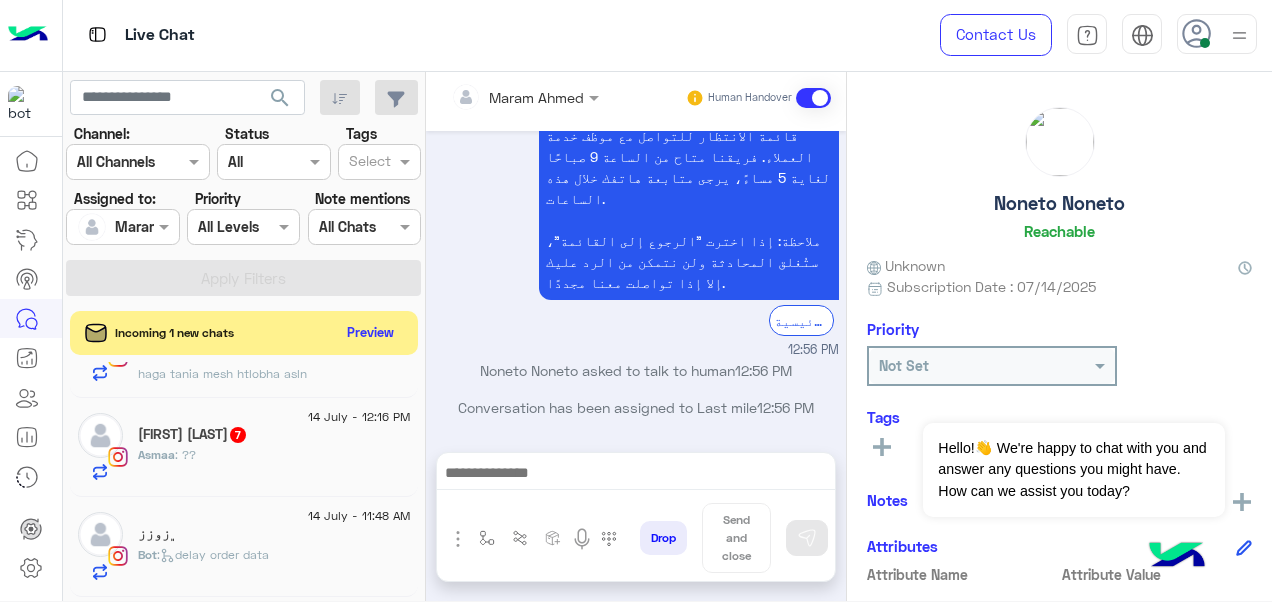 click on "[FIRST] : ??" 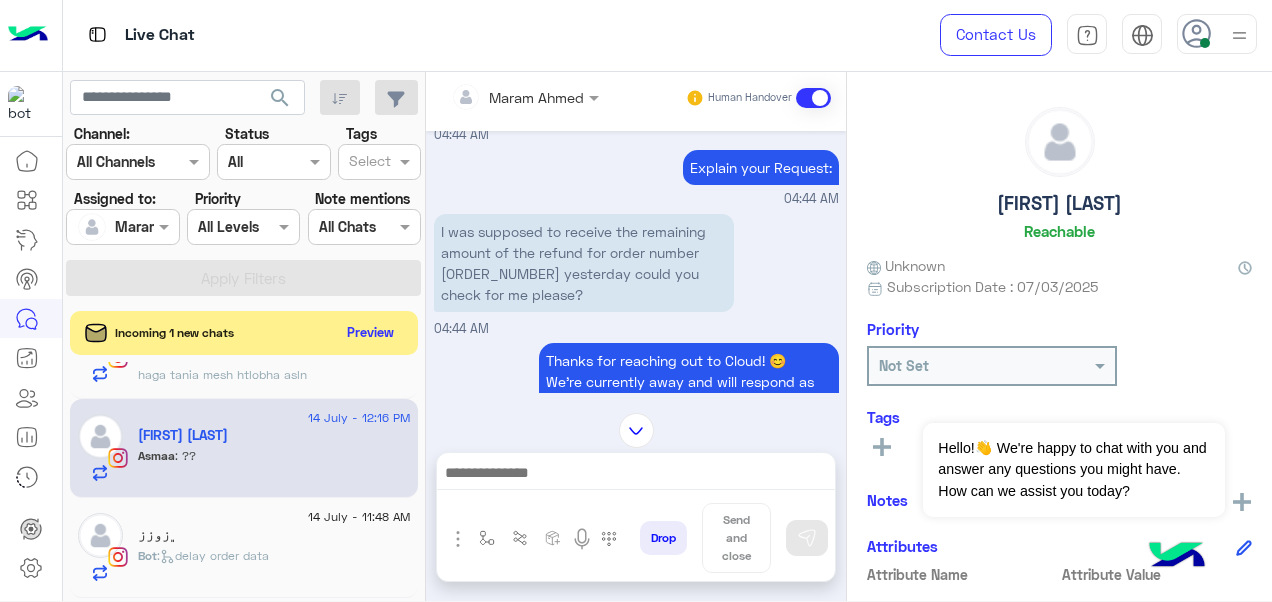 scroll, scrollTop: 524, scrollLeft: 0, axis: vertical 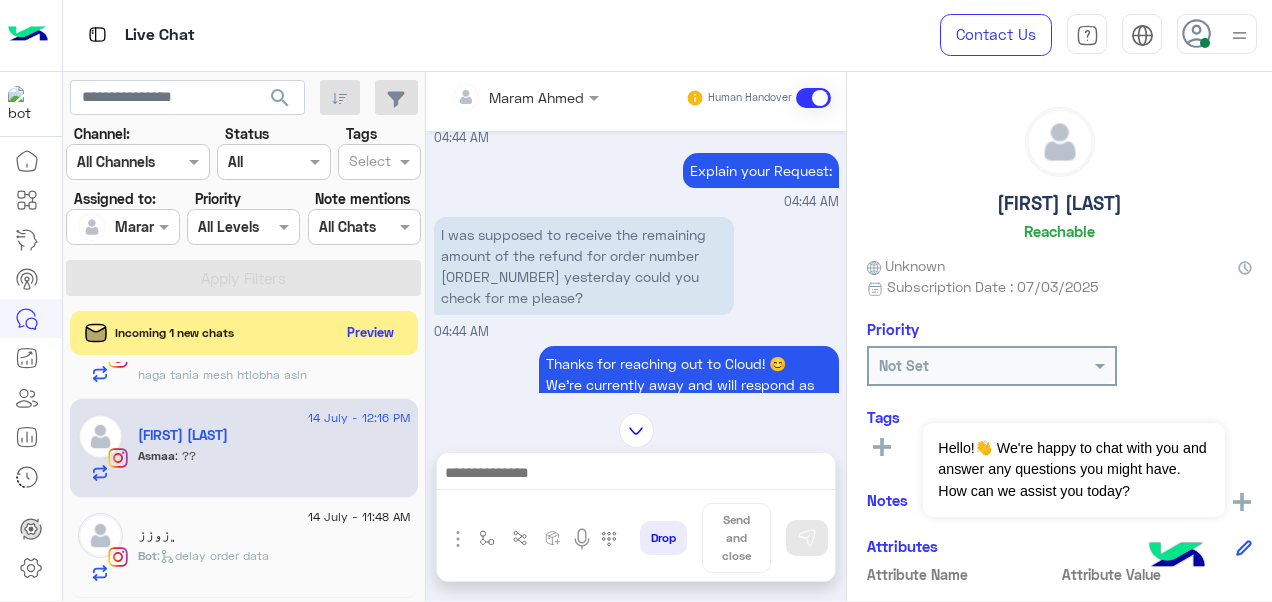 click on "I was supposed to receive the remaining amount of the refund for order number [ORDER_NUMBER] yesterday could you check for me please?" at bounding box center [584, 266] 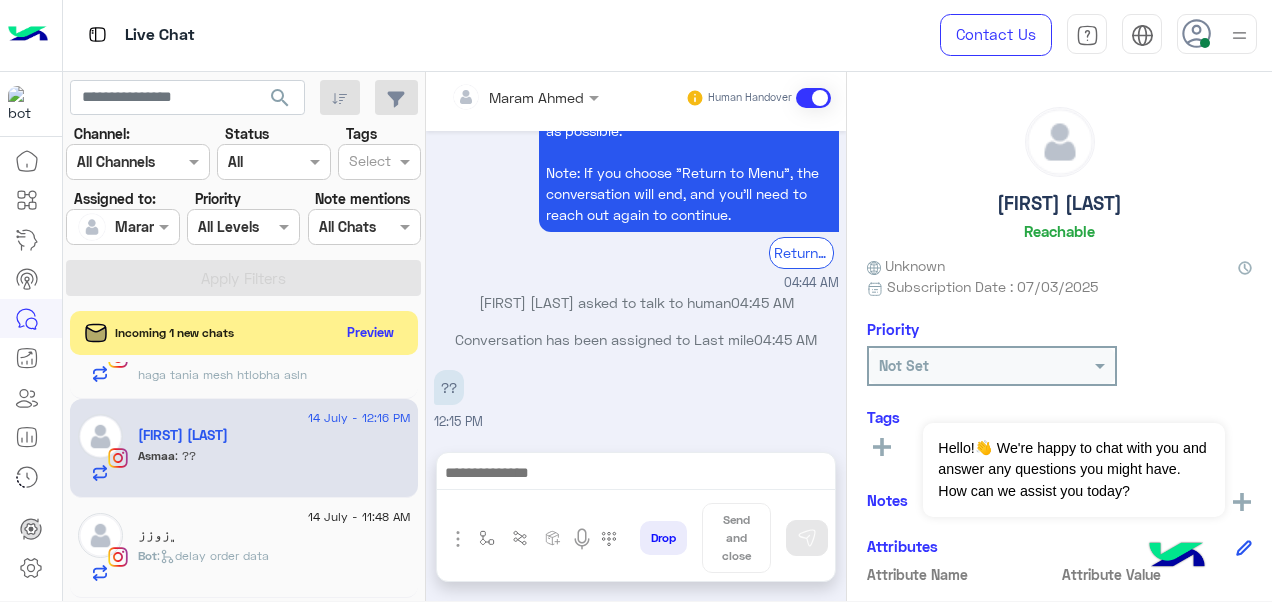 click at bounding box center (636, 475) 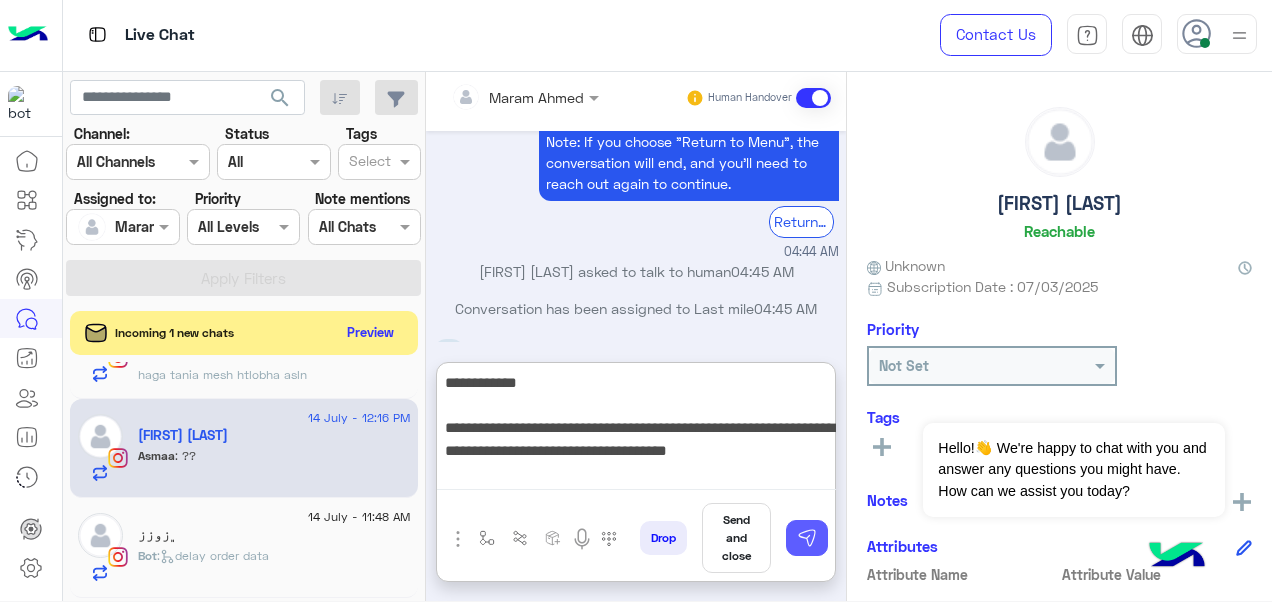 type on "**********" 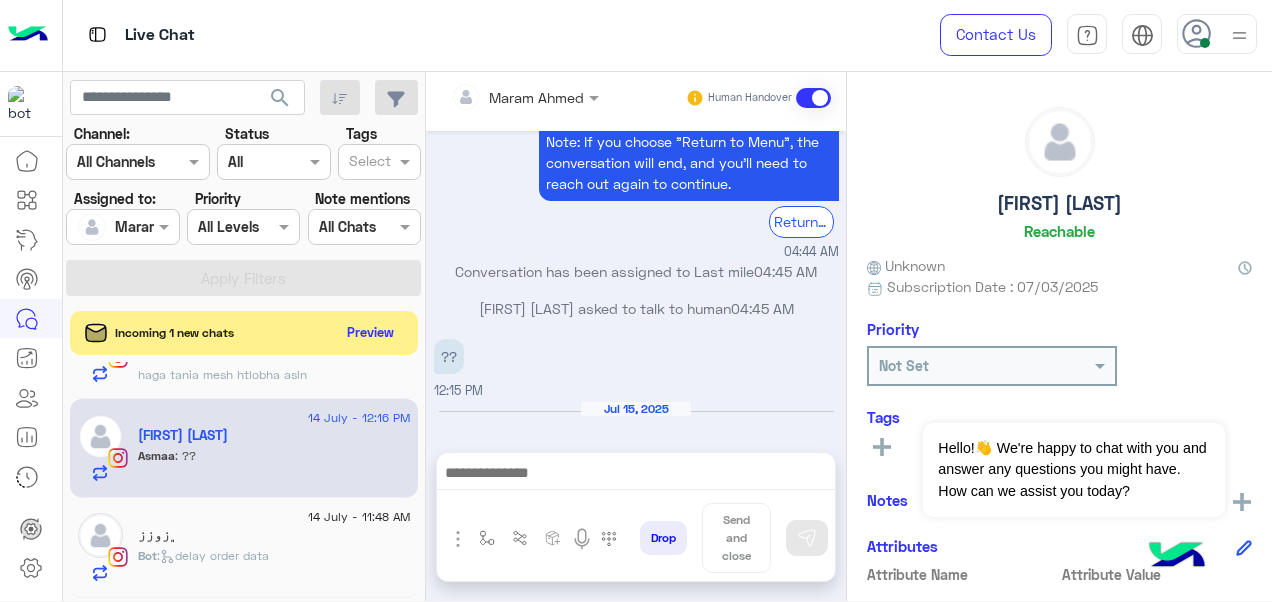 scroll, scrollTop: 1060, scrollLeft: 0, axis: vertical 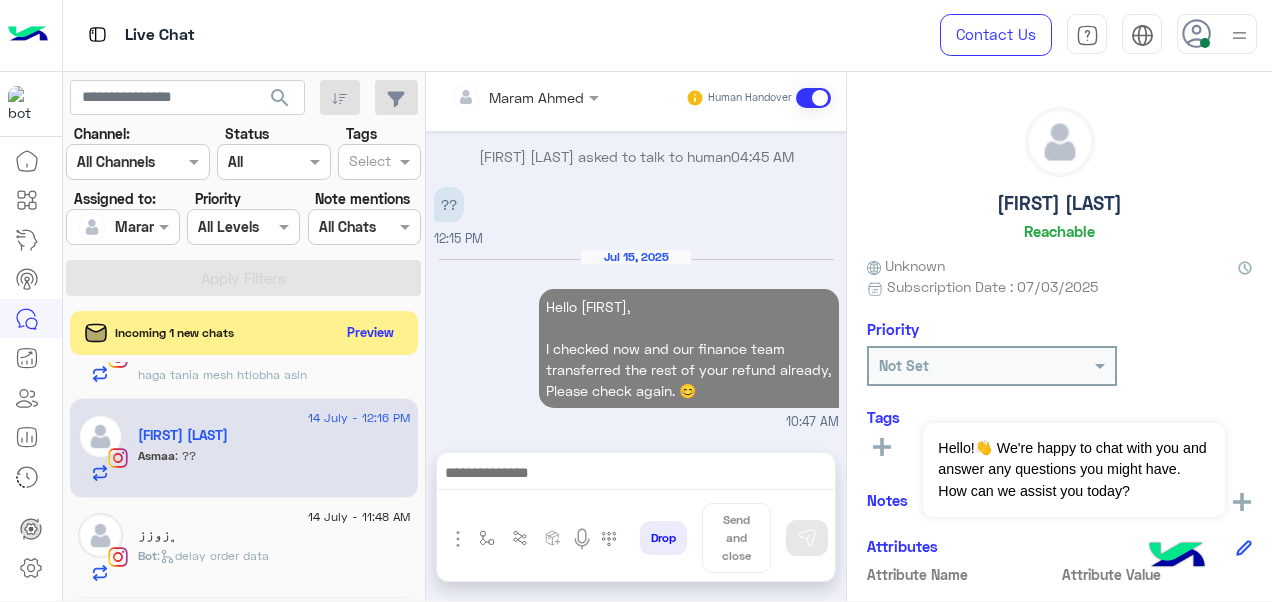 click on ":   delay order data" 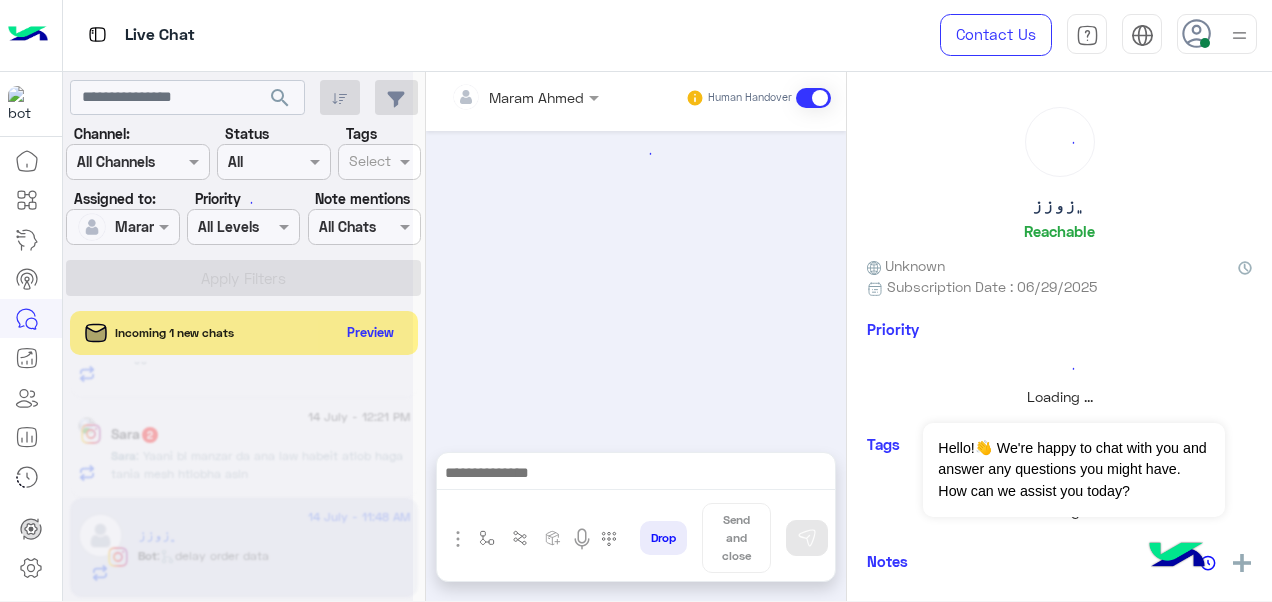 scroll, scrollTop: 0, scrollLeft: 0, axis: both 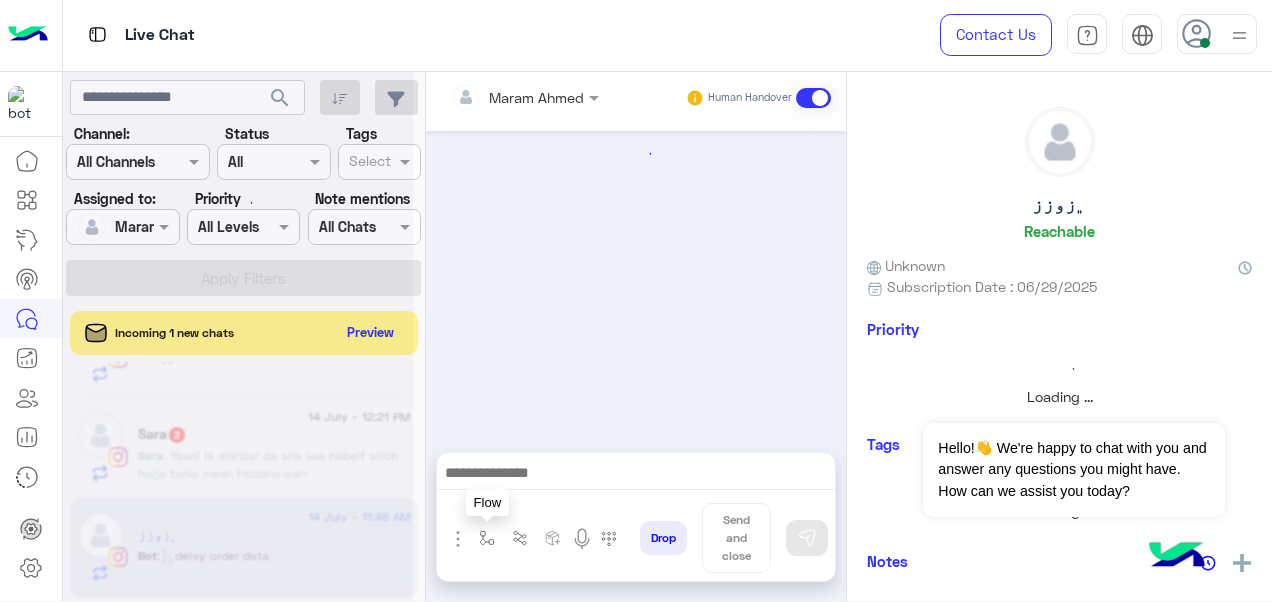 click at bounding box center (487, 538) 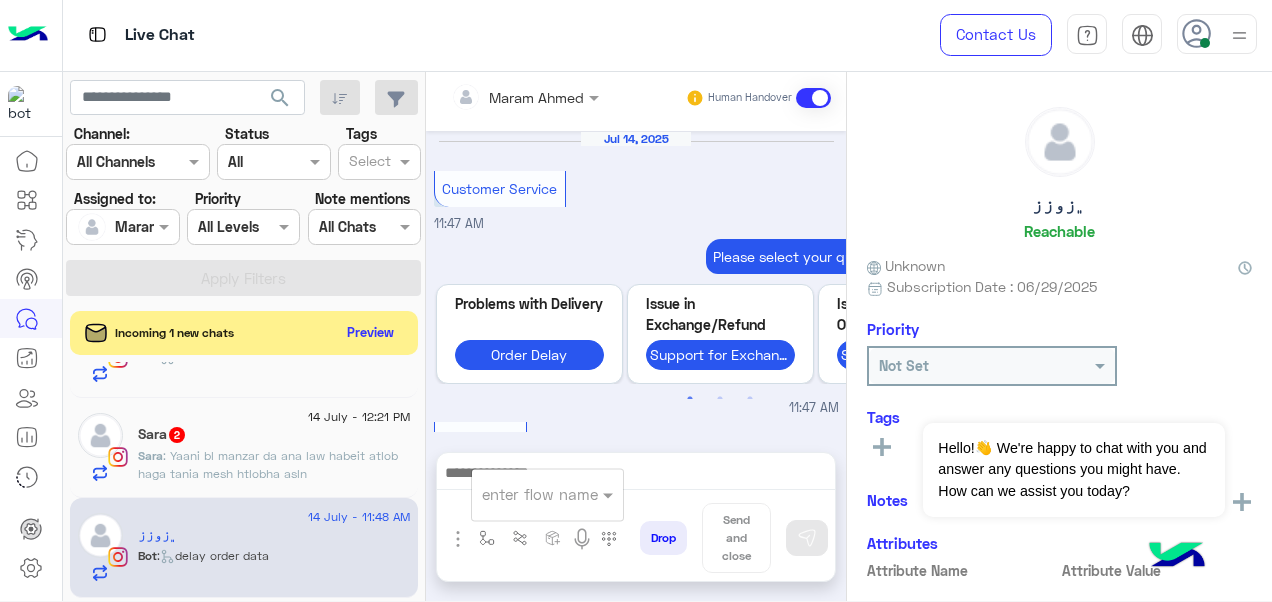 scroll, scrollTop: 1009, scrollLeft: 0, axis: vertical 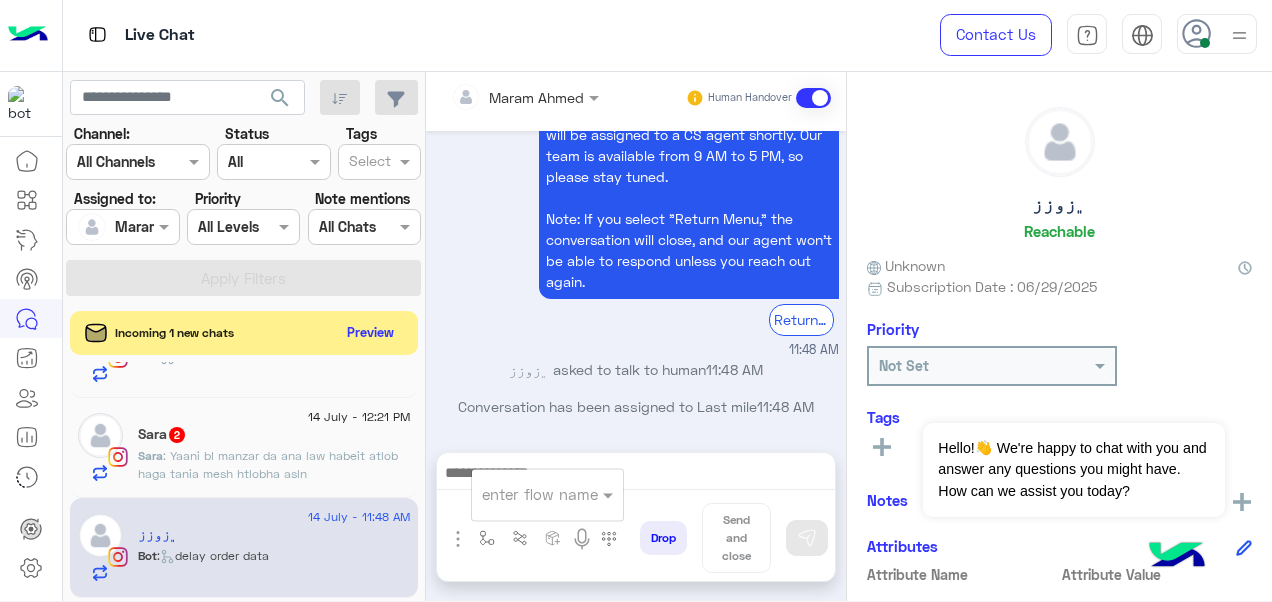 click at bounding box center (523, 494) 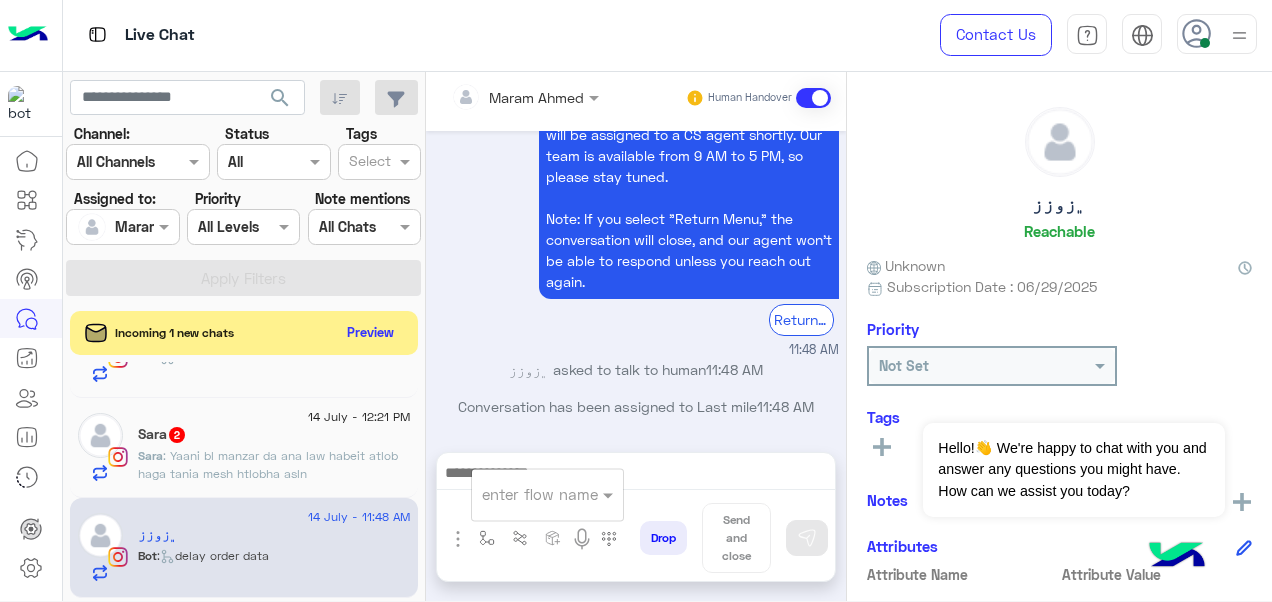 click on "We're here to help! You’re in the queue and will be assigned to a CS agent shortly. Our team is available from 9 AM to 5 PM, so please stay tuned. Note: If you select "Return Menu," the conversation will close, and our agent won’t be able to respond unless you reach out again.  Return to main menu     11:48 AM" at bounding box center (636, 225) 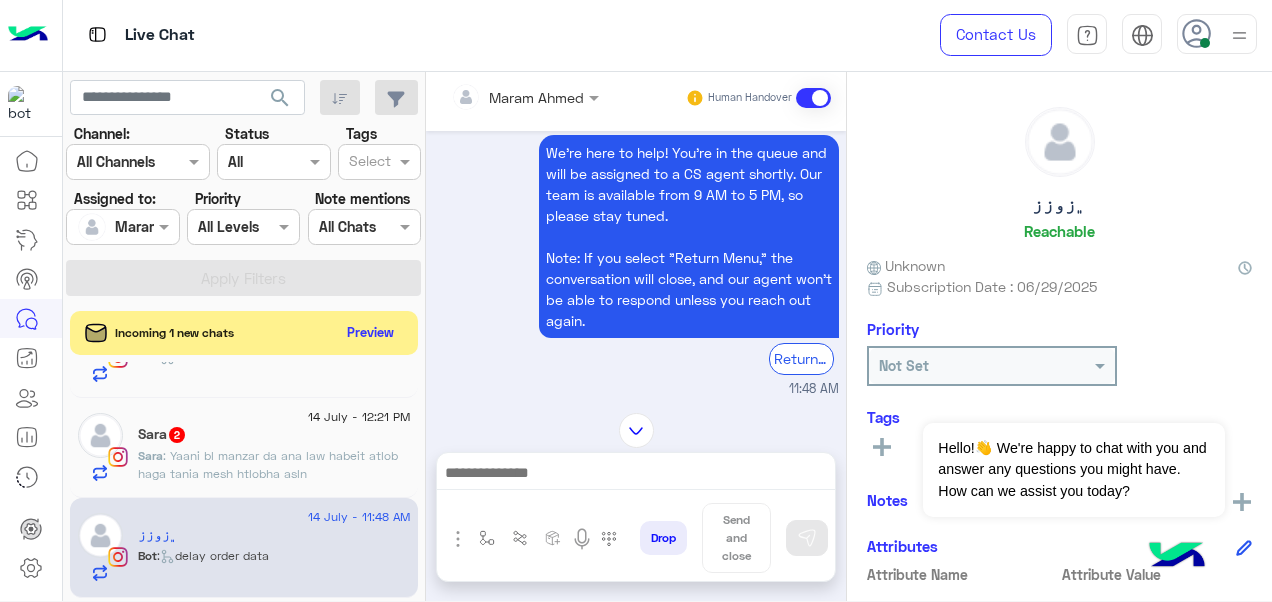 scroll, scrollTop: 1009, scrollLeft: 0, axis: vertical 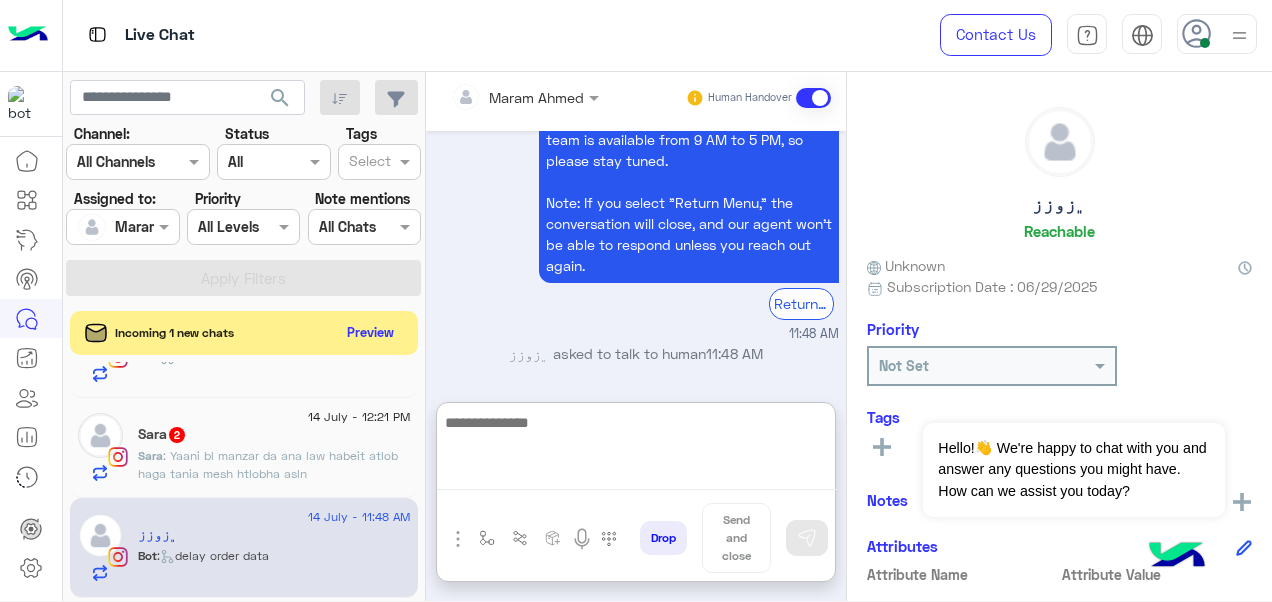click at bounding box center [636, 450] 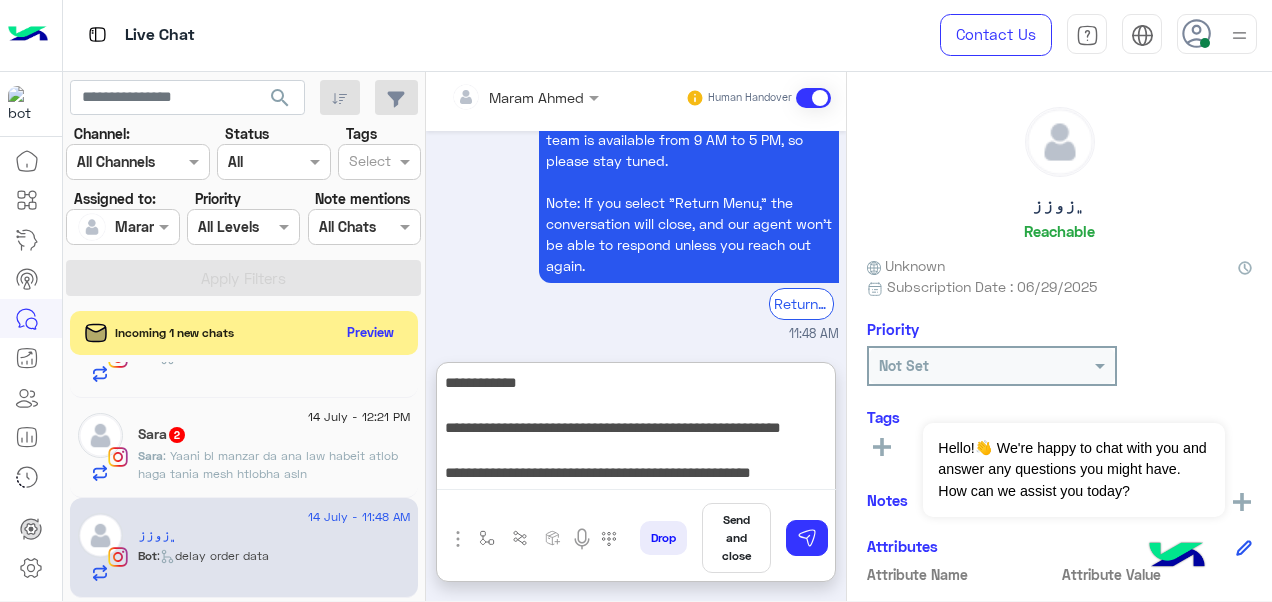 scroll, scrollTop: 38, scrollLeft: 0, axis: vertical 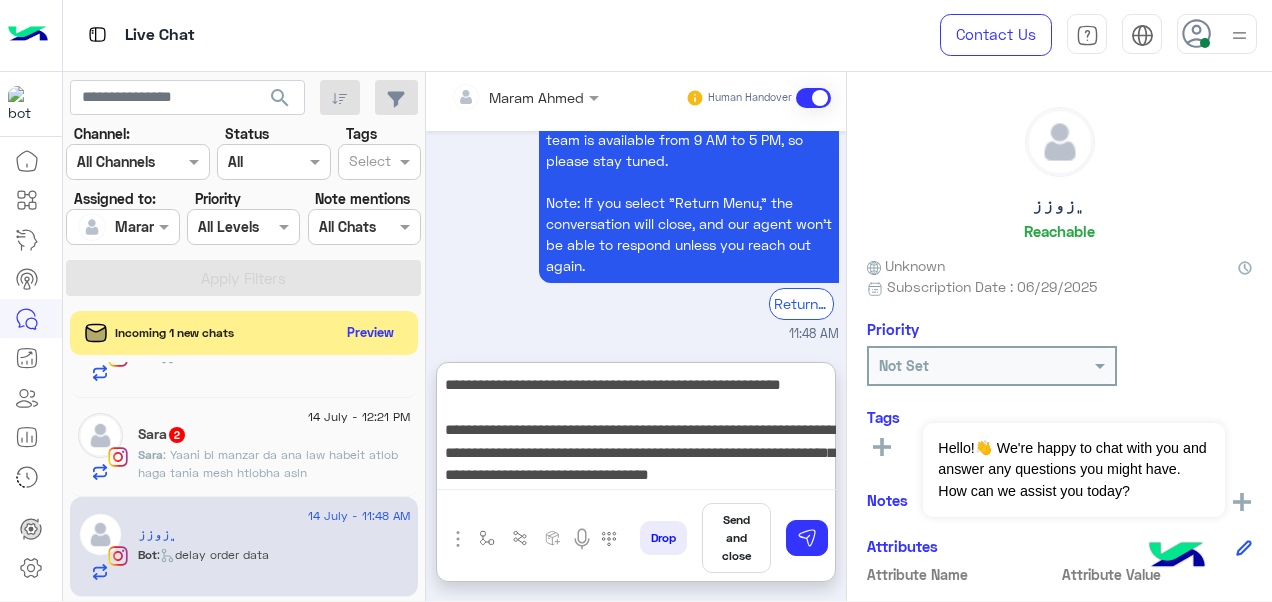 type on "**********" 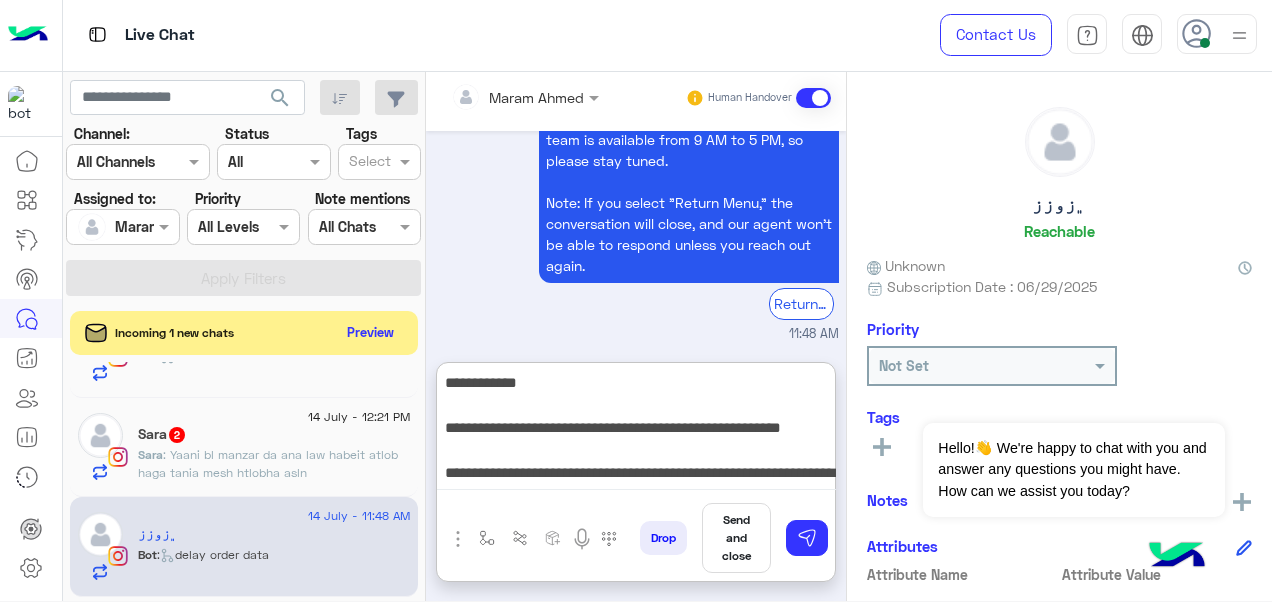 scroll, scrollTop: 86, scrollLeft: 0, axis: vertical 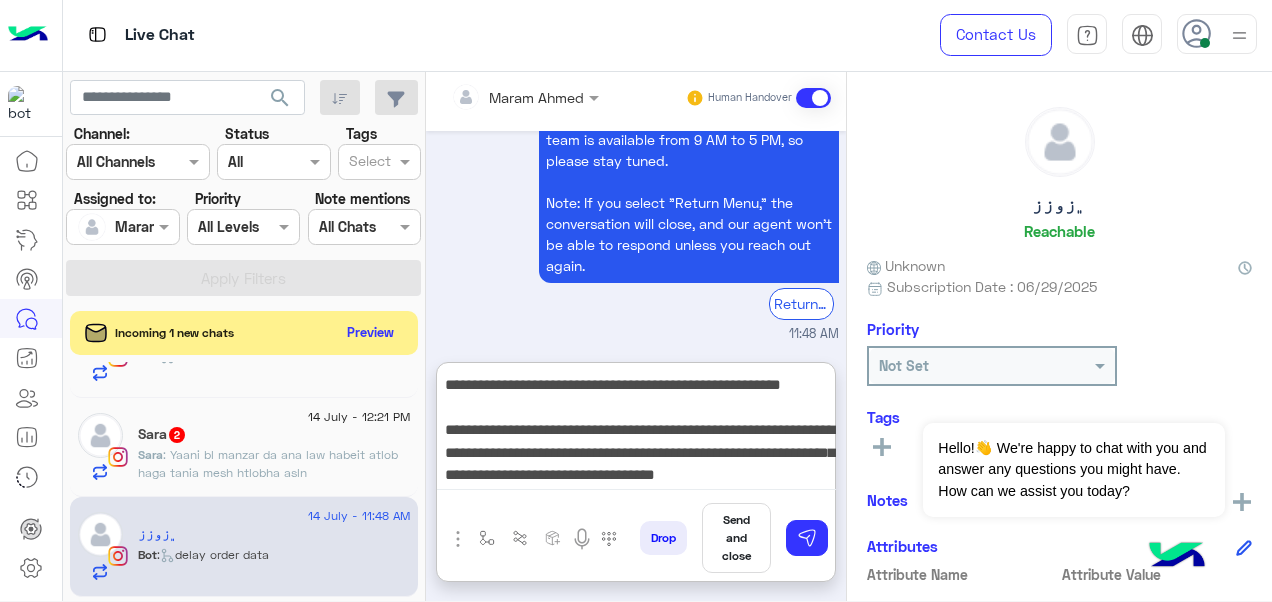 type 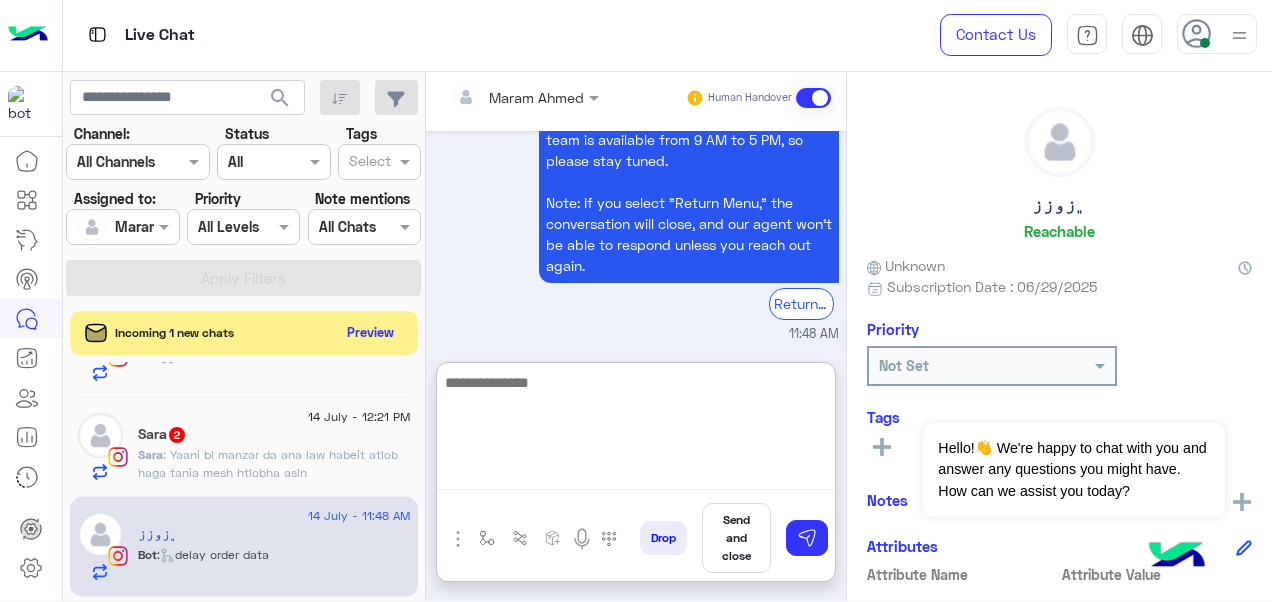 scroll, scrollTop: 0, scrollLeft: 0, axis: both 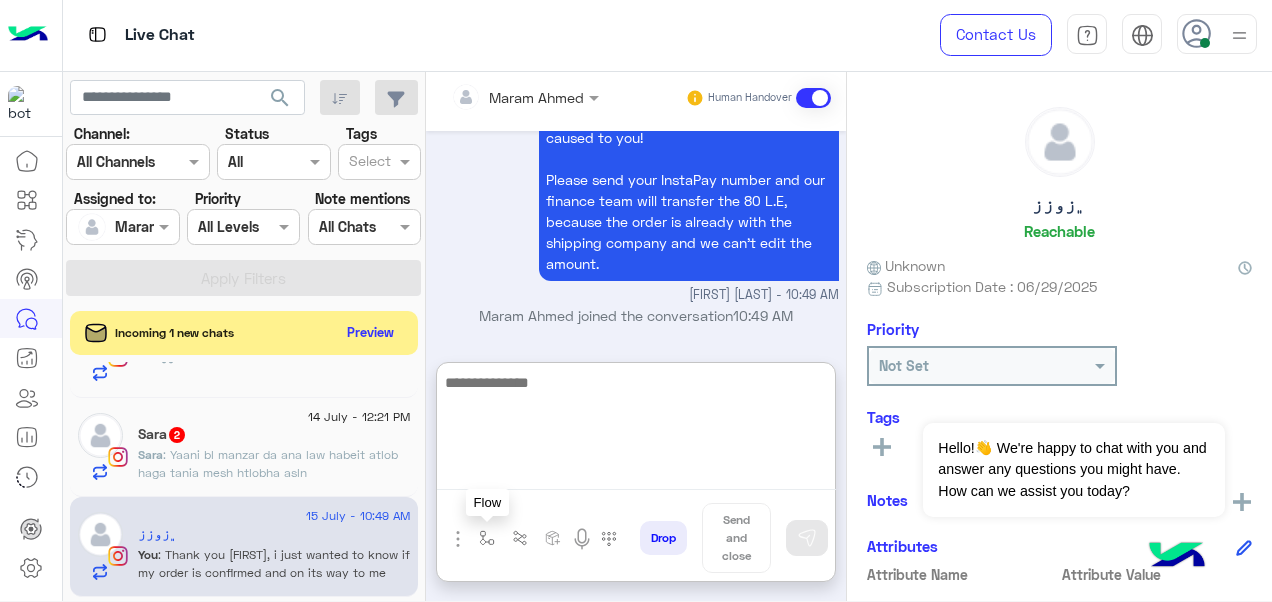 click at bounding box center [487, 538] 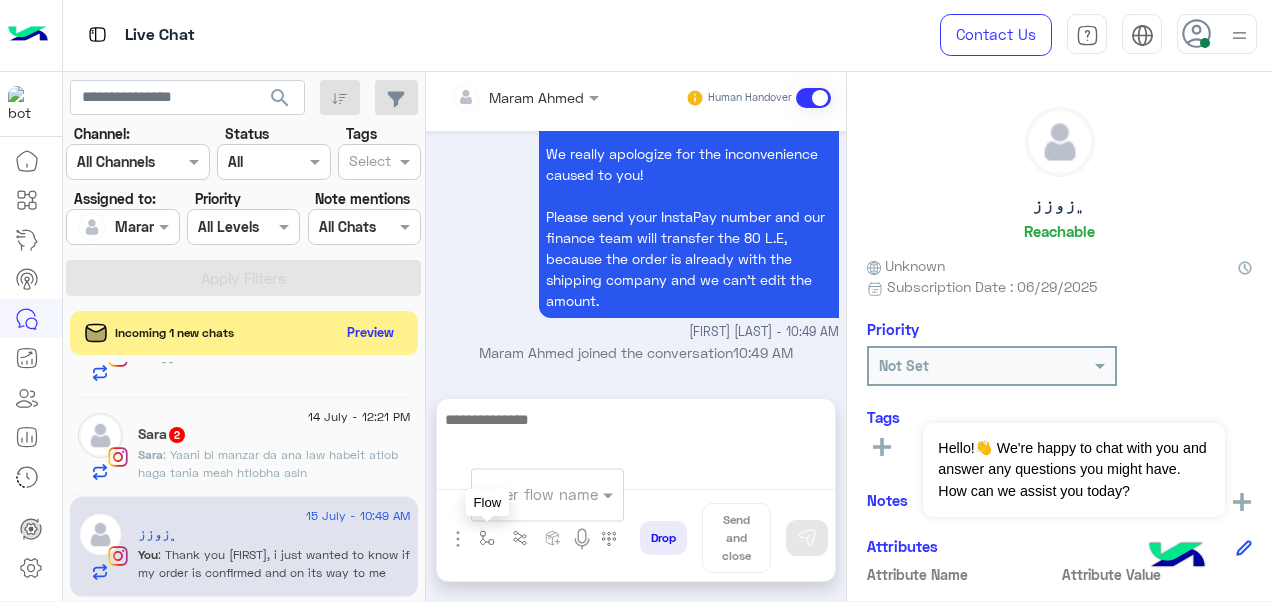 scroll, scrollTop: 1333, scrollLeft: 0, axis: vertical 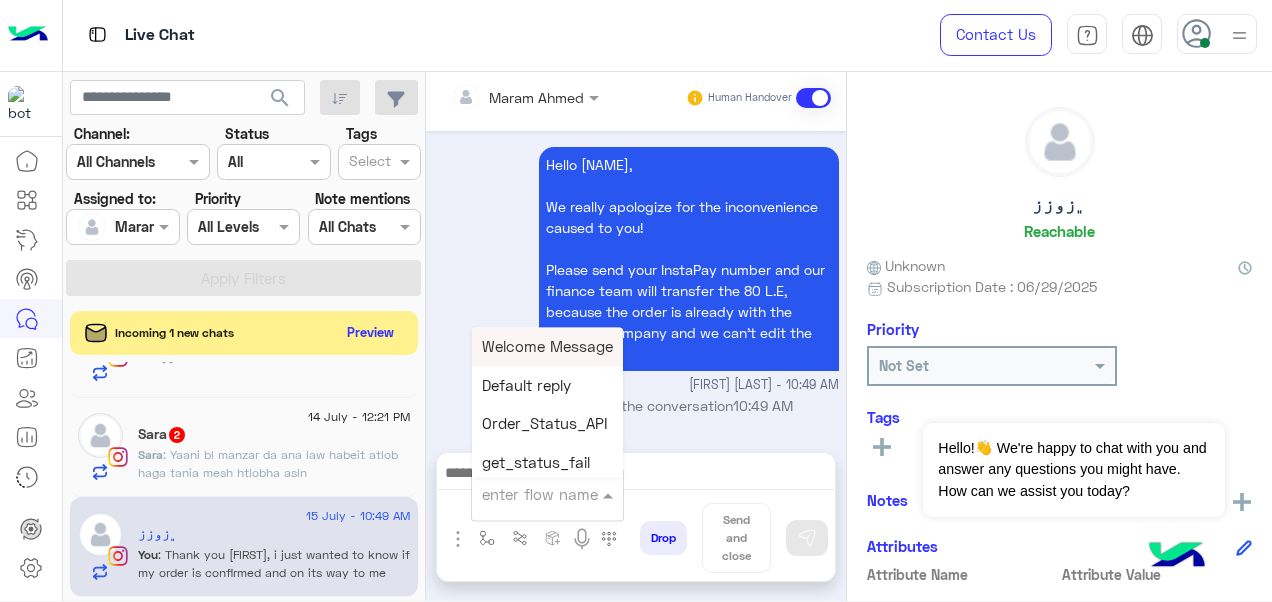 click at bounding box center [523, 494] 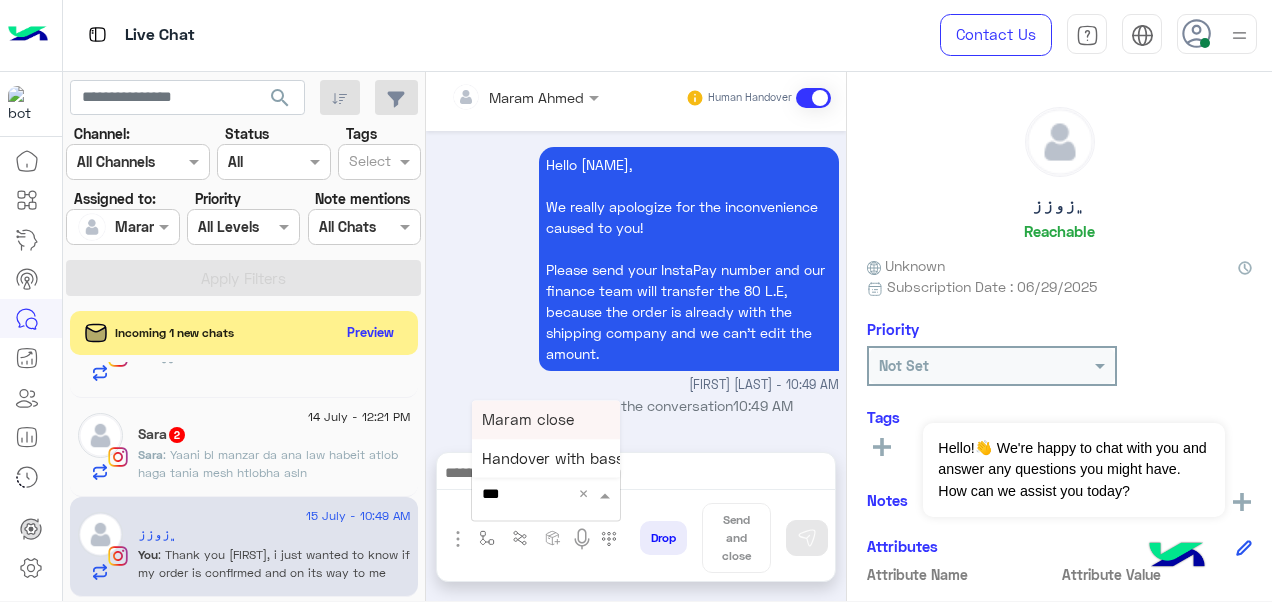 type on "****" 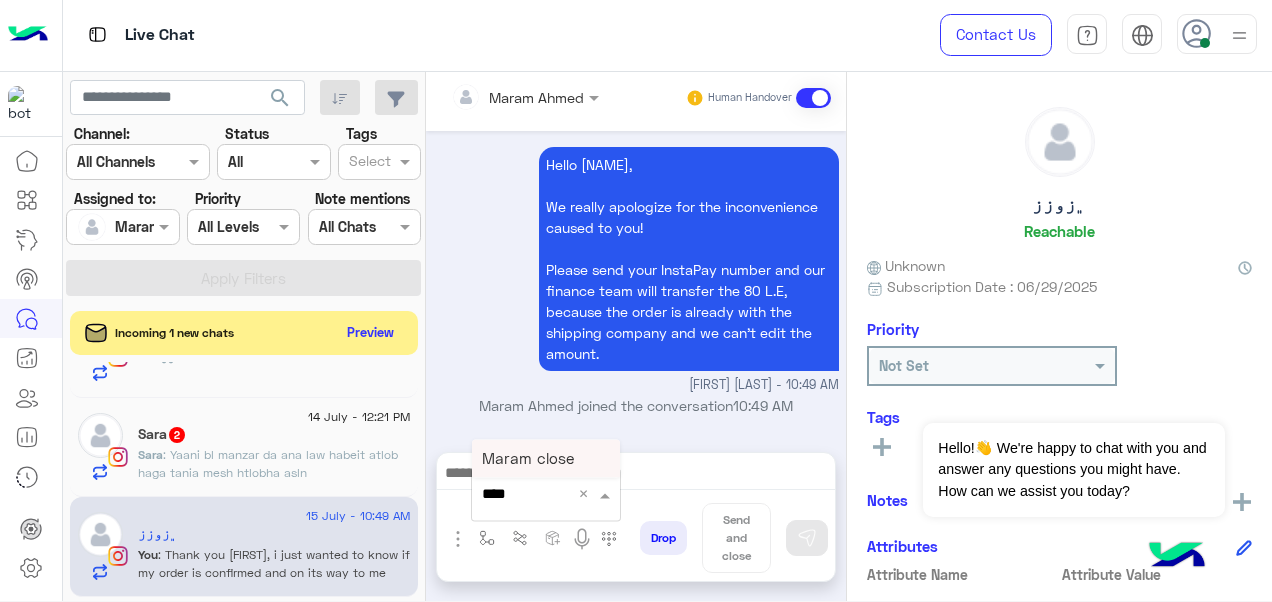 type 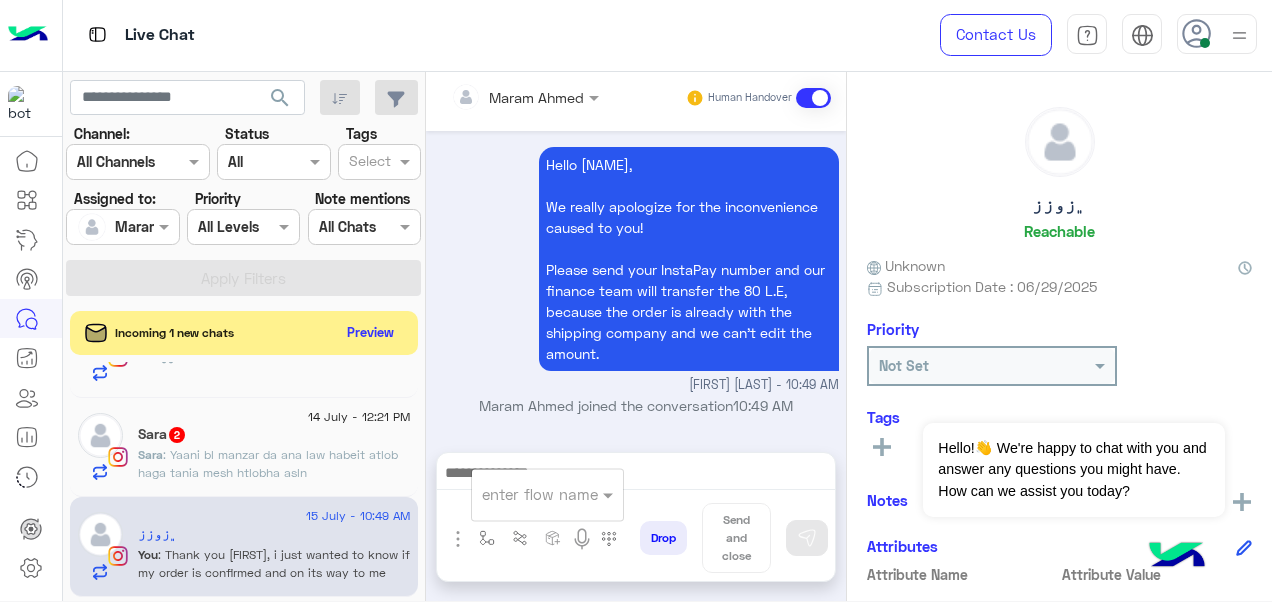 click on "[FIRST] : Yaani bl manzar da ana law habeit atlob haga tania mesh htlobha asln" 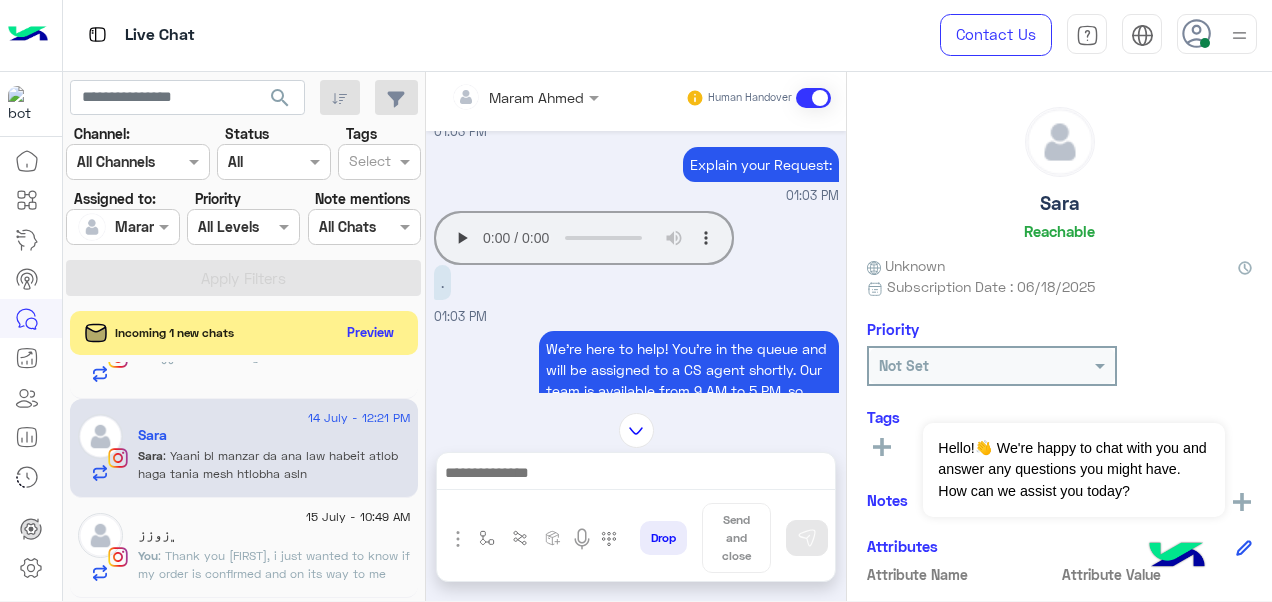 scroll, scrollTop: 1038, scrollLeft: 0, axis: vertical 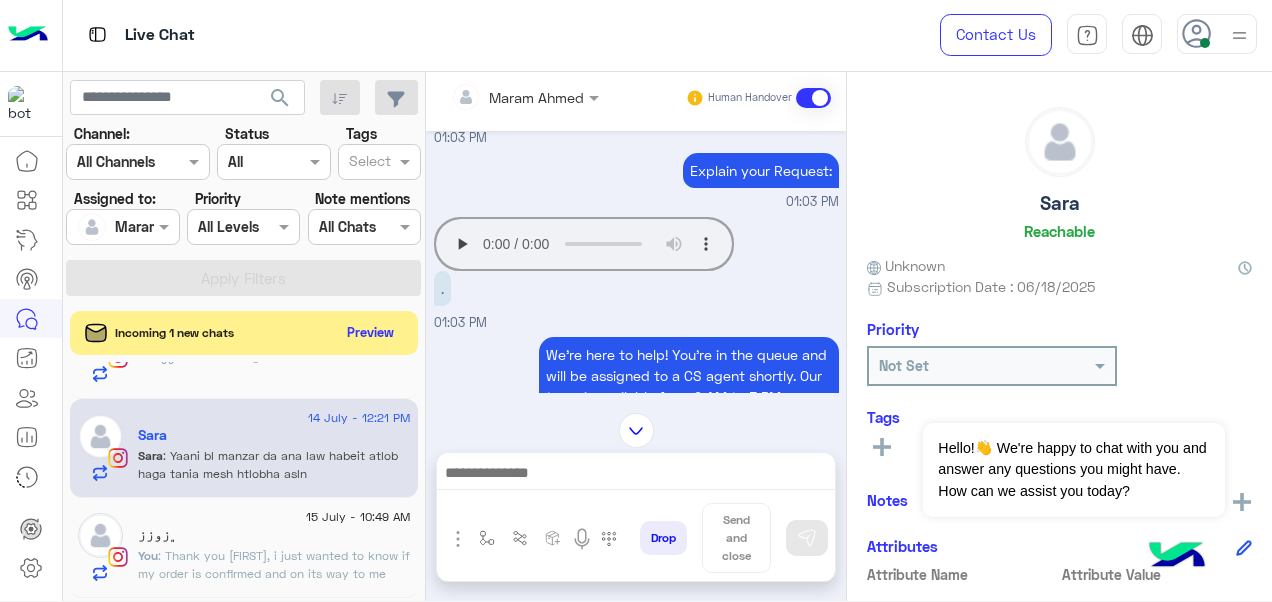 click on "Your browser does not support the audio tag." 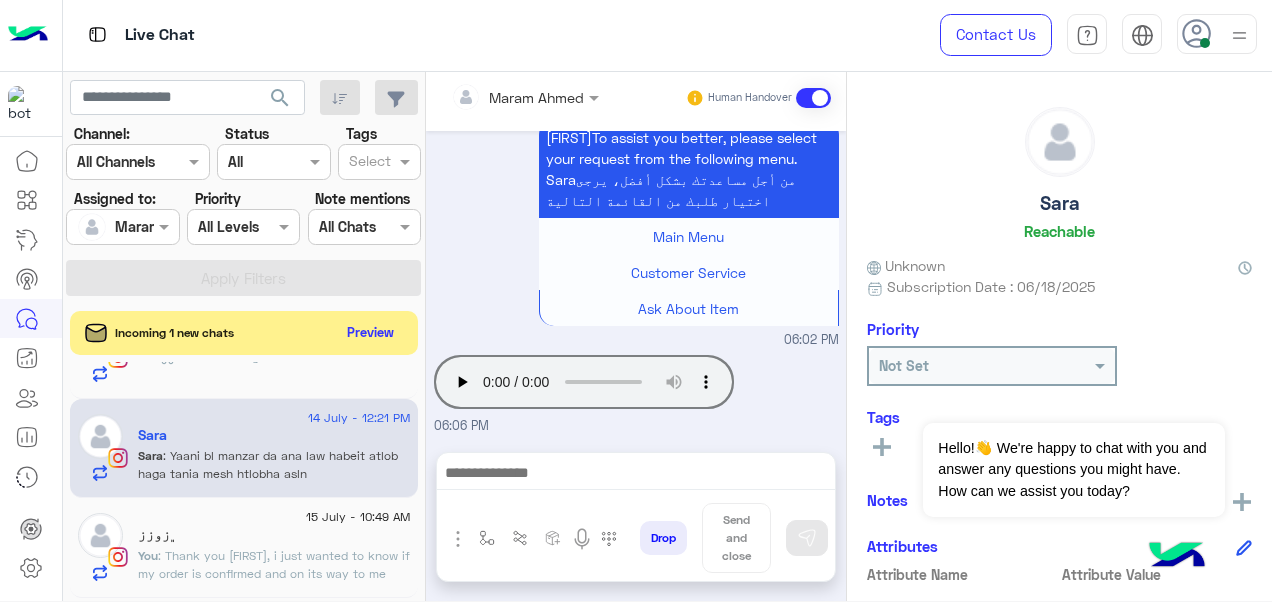 scroll, scrollTop: 868, scrollLeft: 0, axis: vertical 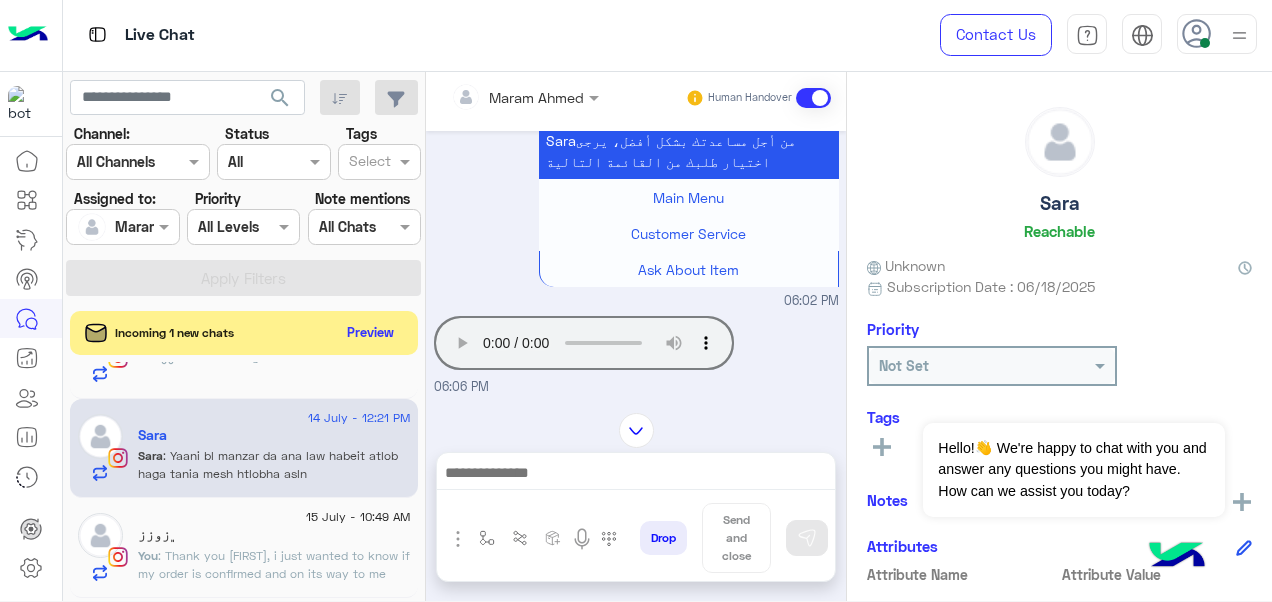 type 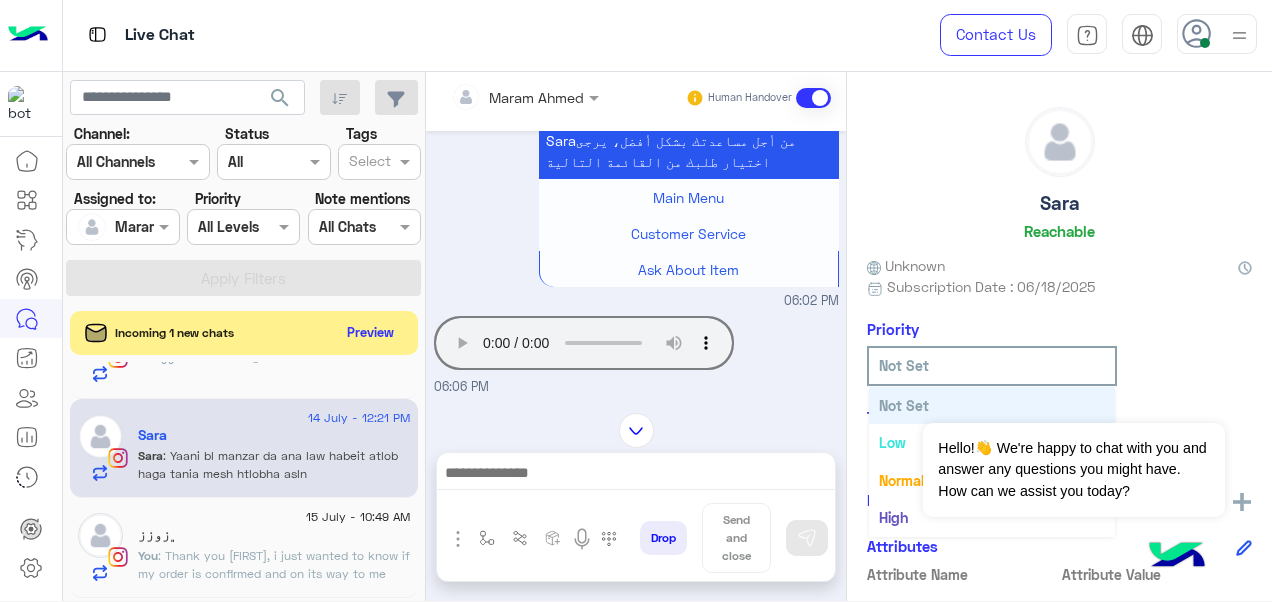 click 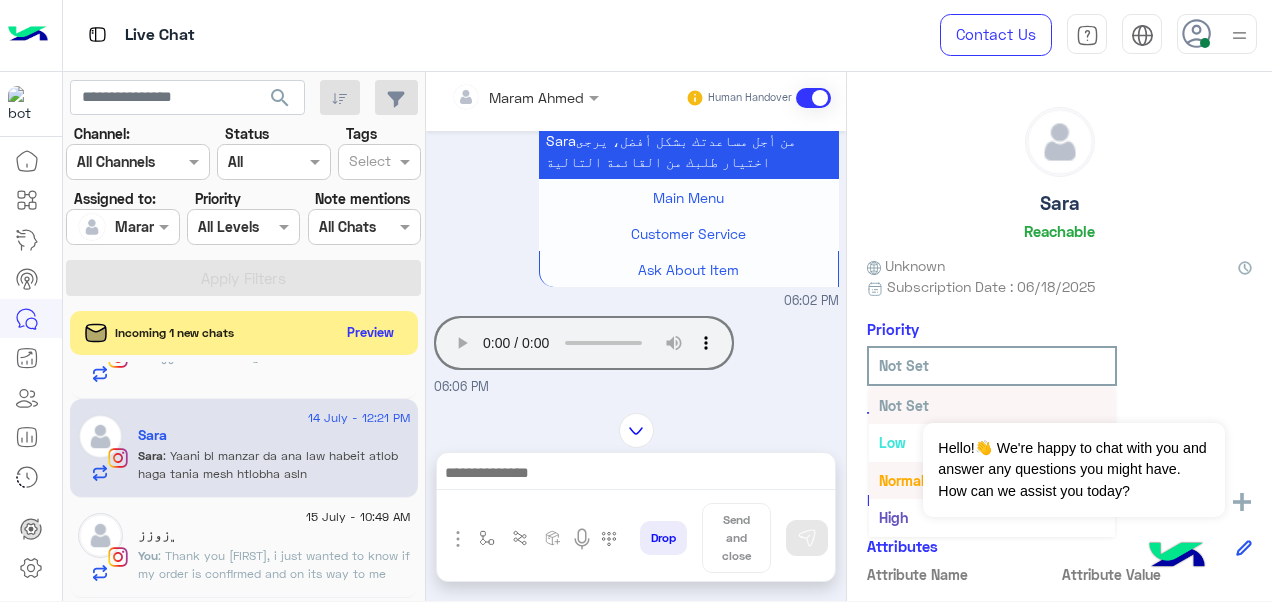 scroll, scrollTop: 36, scrollLeft: 0, axis: vertical 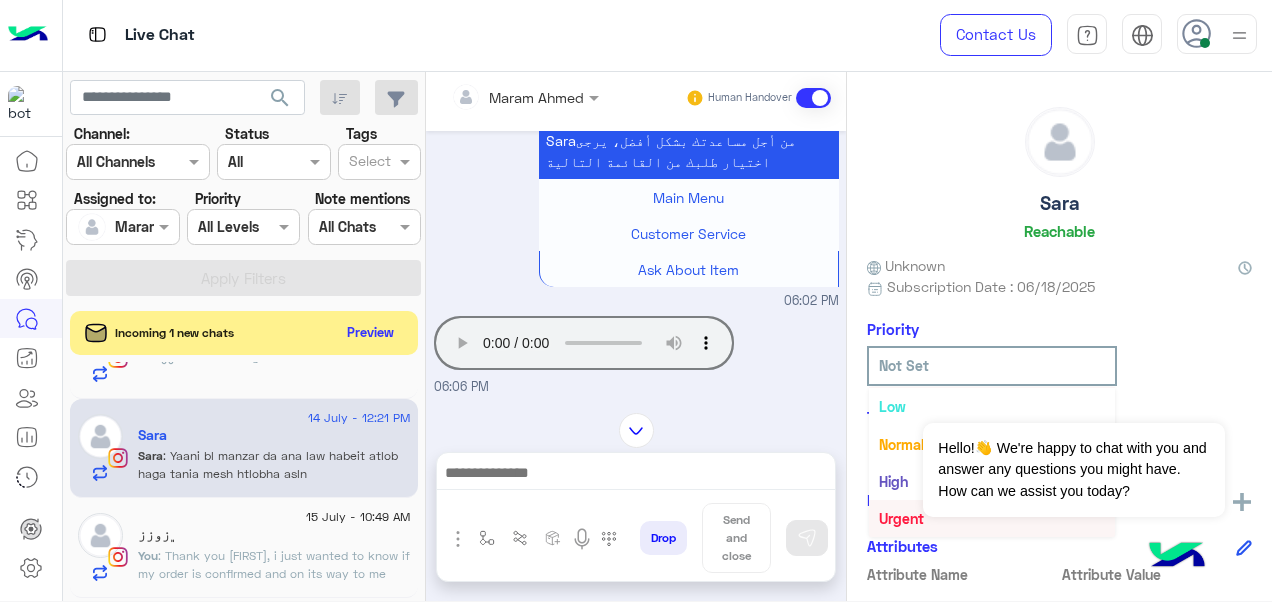 click on "Urgent" at bounding box center (901, 518) 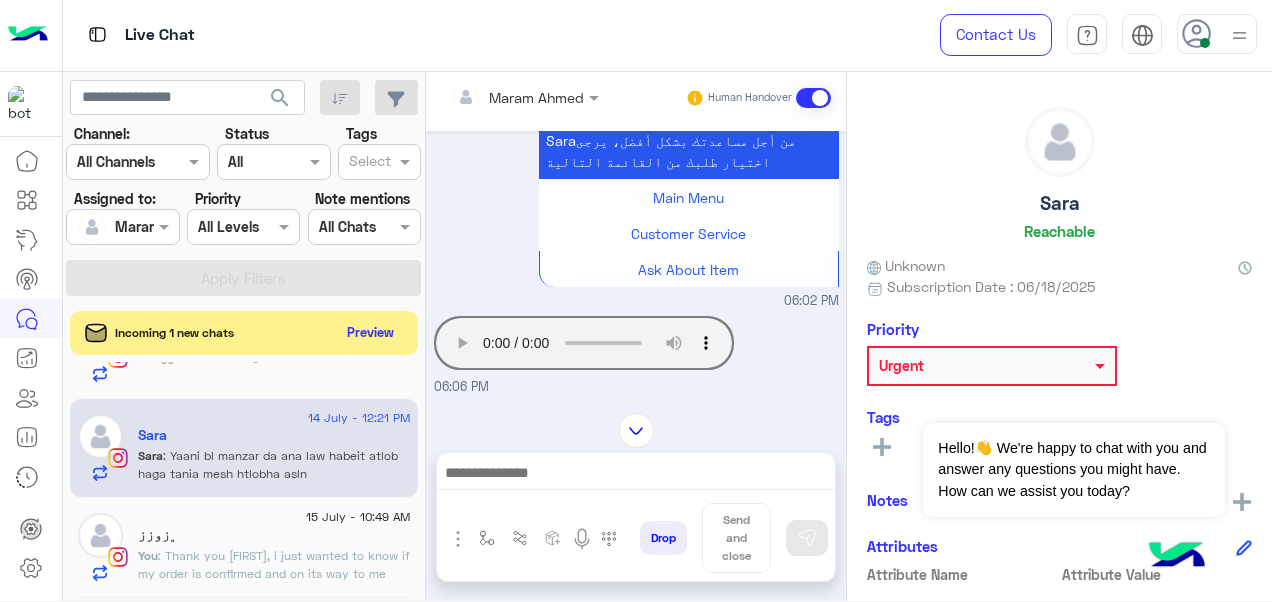 click on "Your browser does not support the audio tag.
[TIME]" at bounding box center (636, 354) 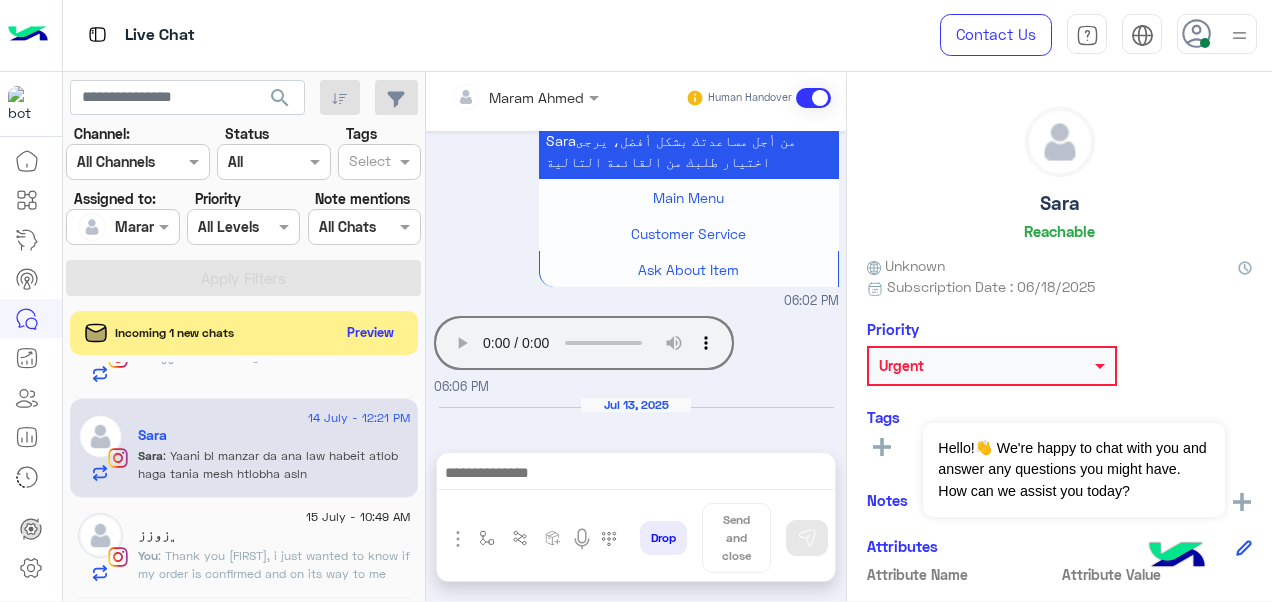 scroll, scrollTop: 1937, scrollLeft: 0, axis: vertical 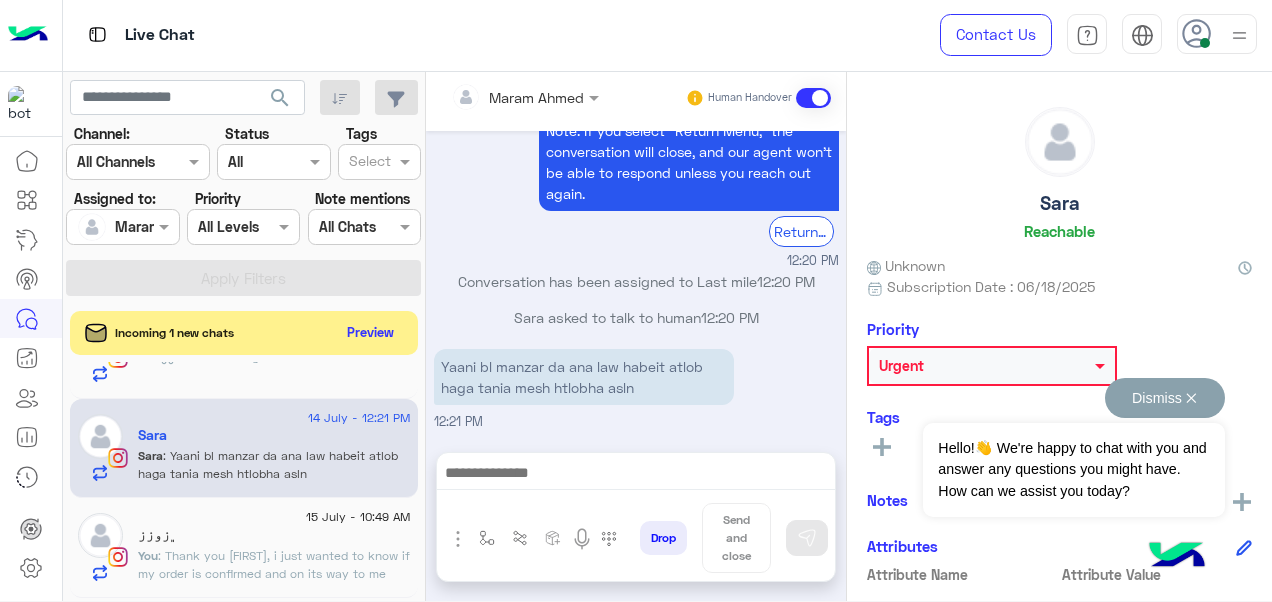 click on "Dismiss ✕" at bounding box center (1165, 398) 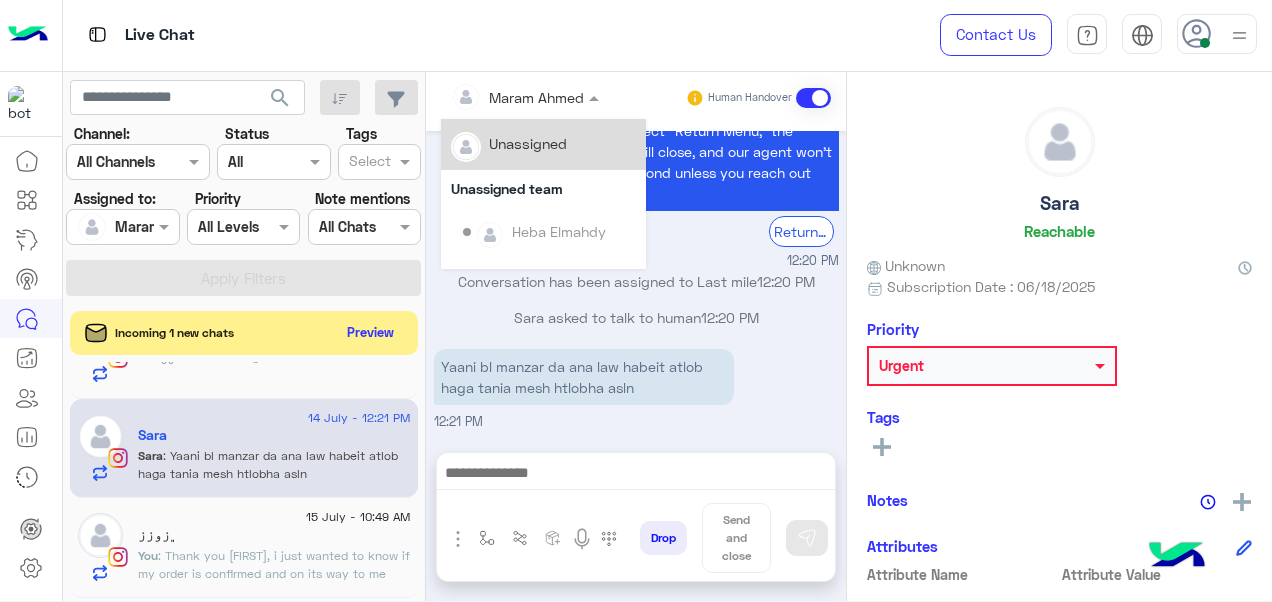 click at bounding box center [499, 97] 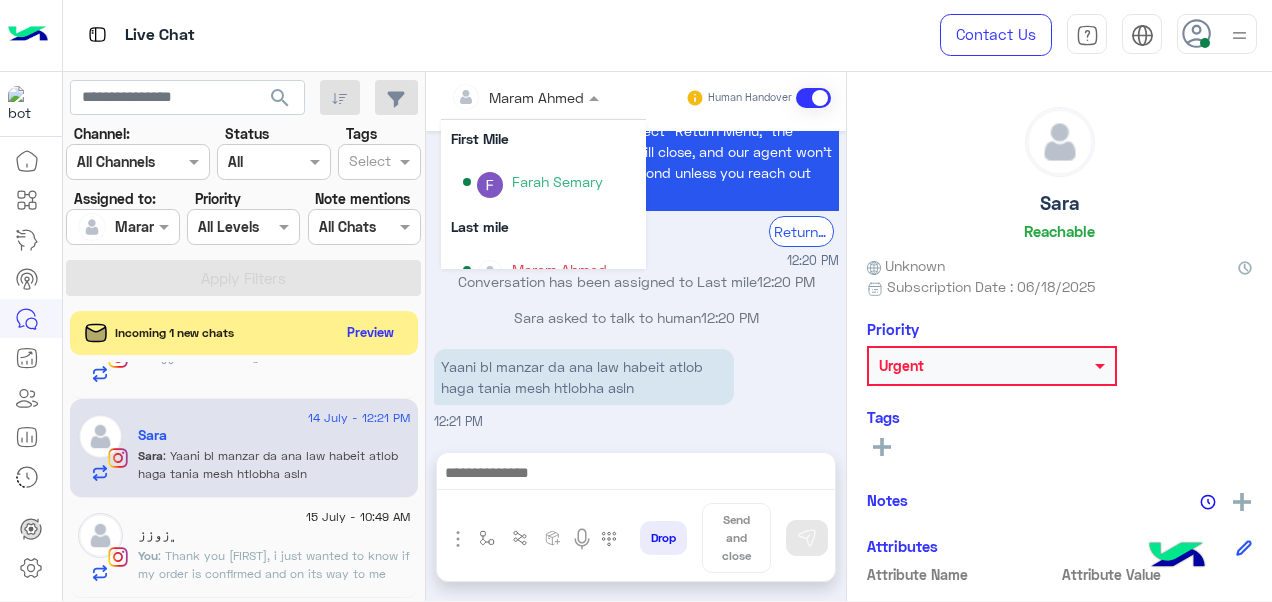 scroll, scrollTop: 332, scrollLeft: 0, axis: vertical 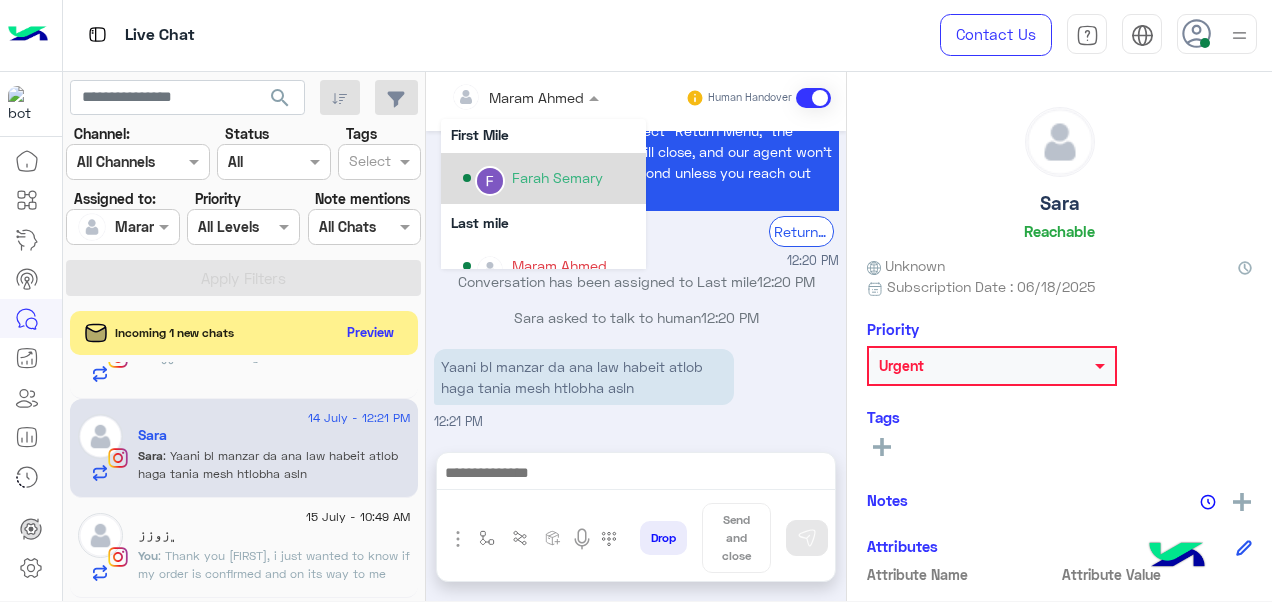 click on "Farah Semary" at bounding box center [557, 177] 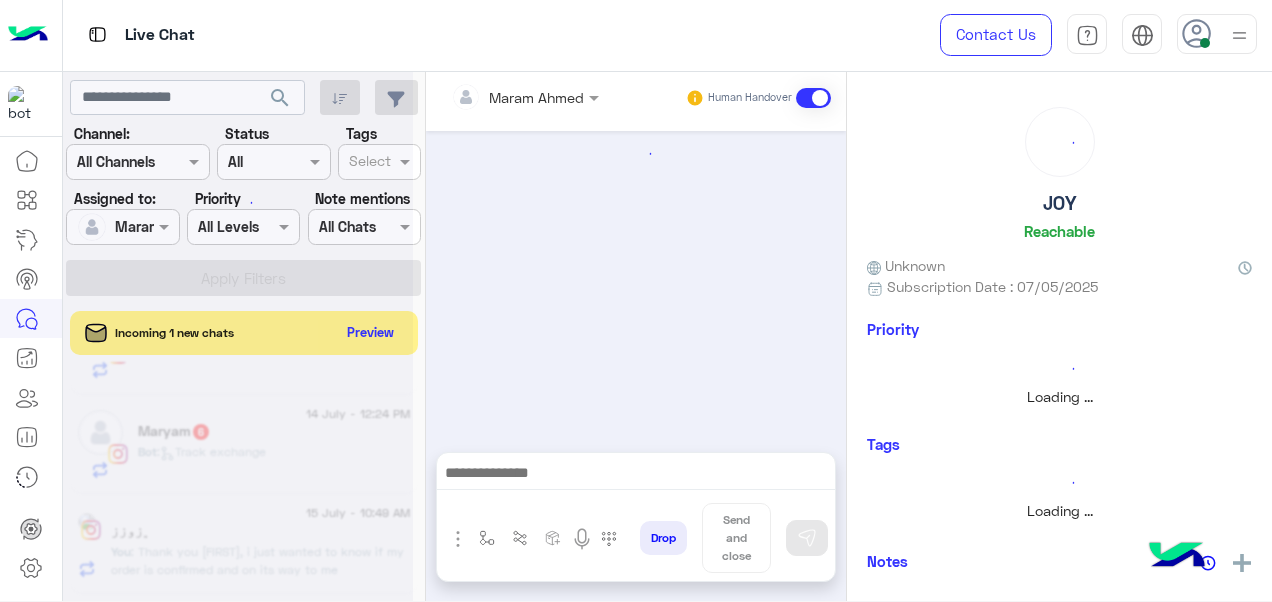scroll, scrollTop: 569, scrollLeft: 0, axis: vertical 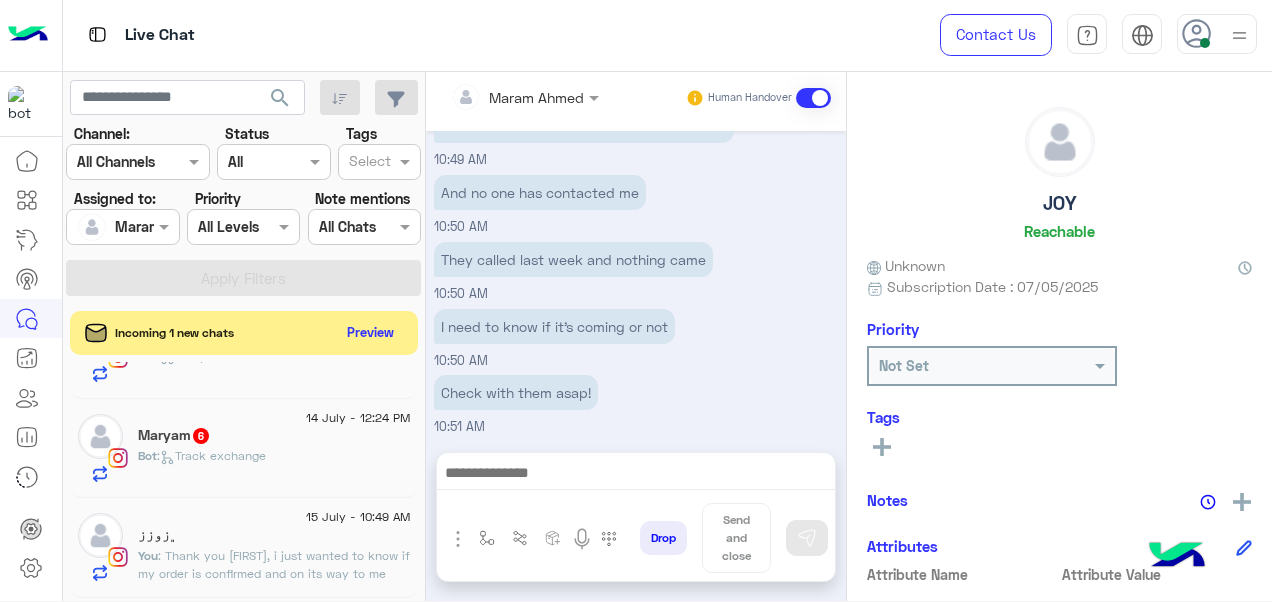 click on "﮼زوزز" 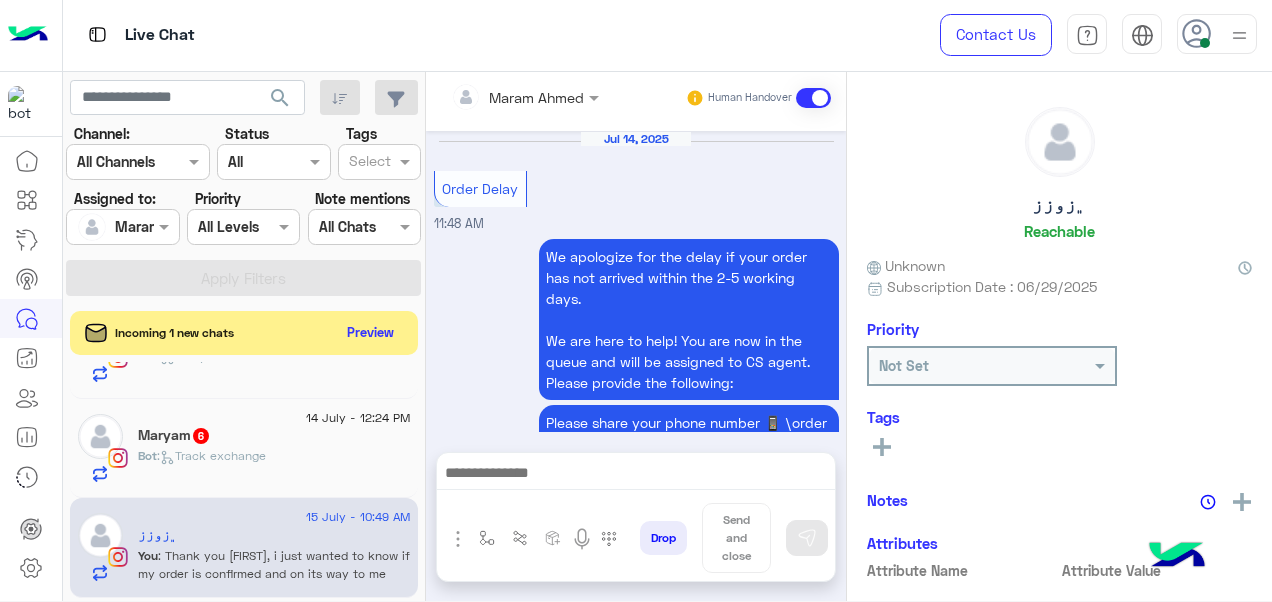scroll, scrollTop: 1062, scrollLeft: 0, axis: vertical 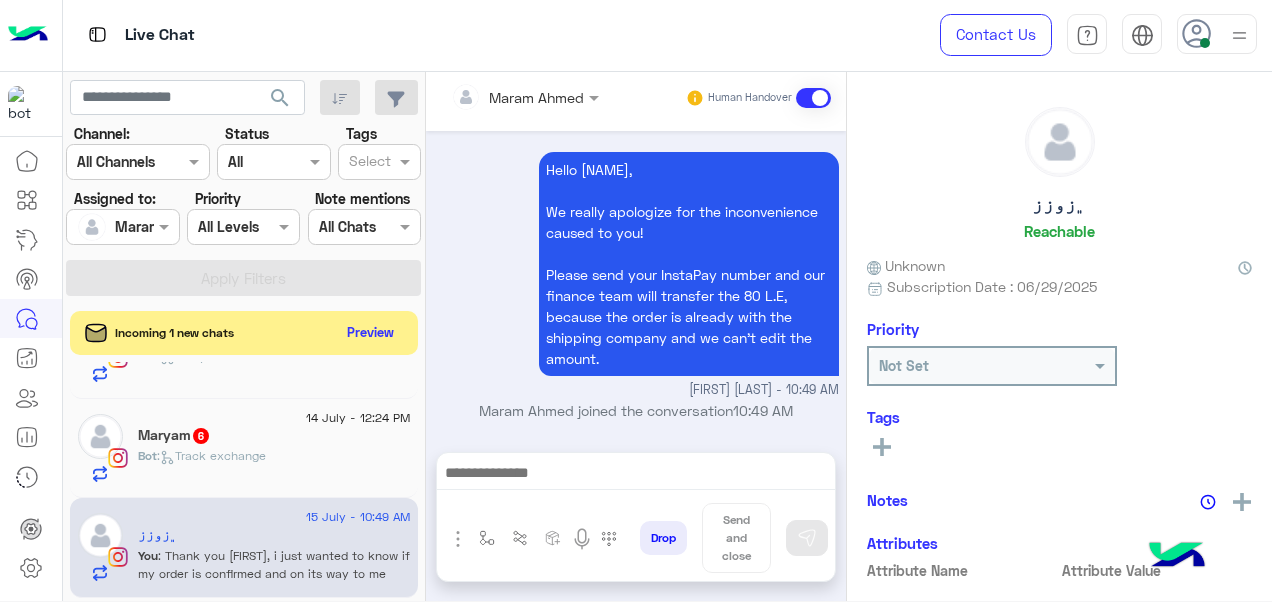click at bounding box center (487, 538) 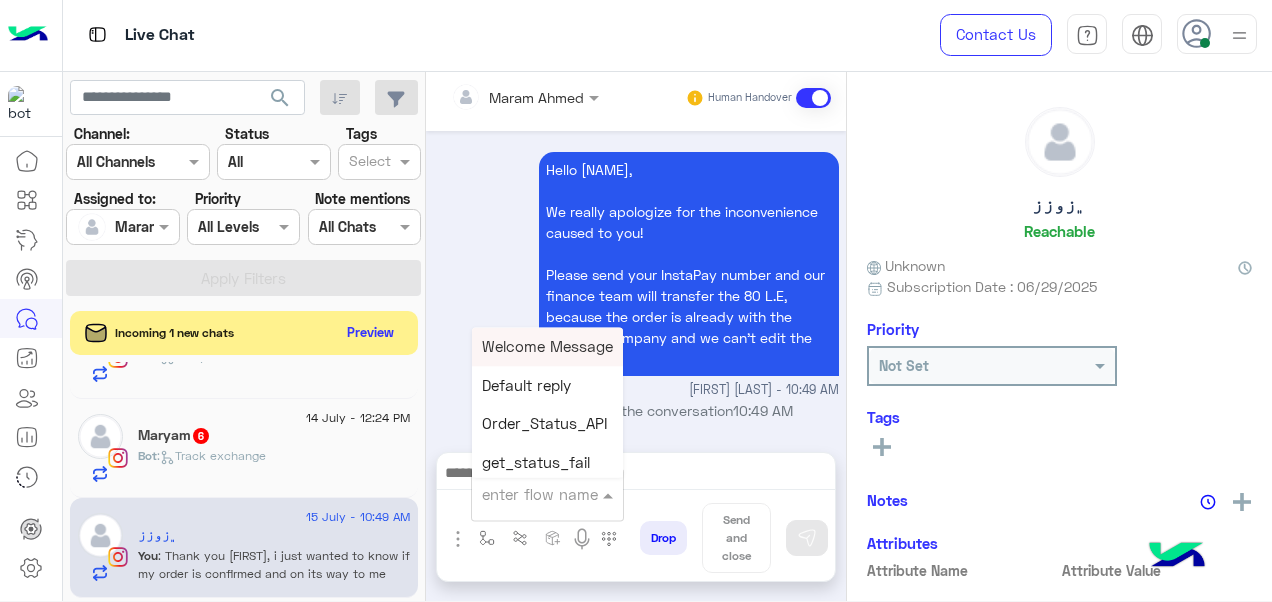 click on "enter flow name" at bounding box center (547, 494) 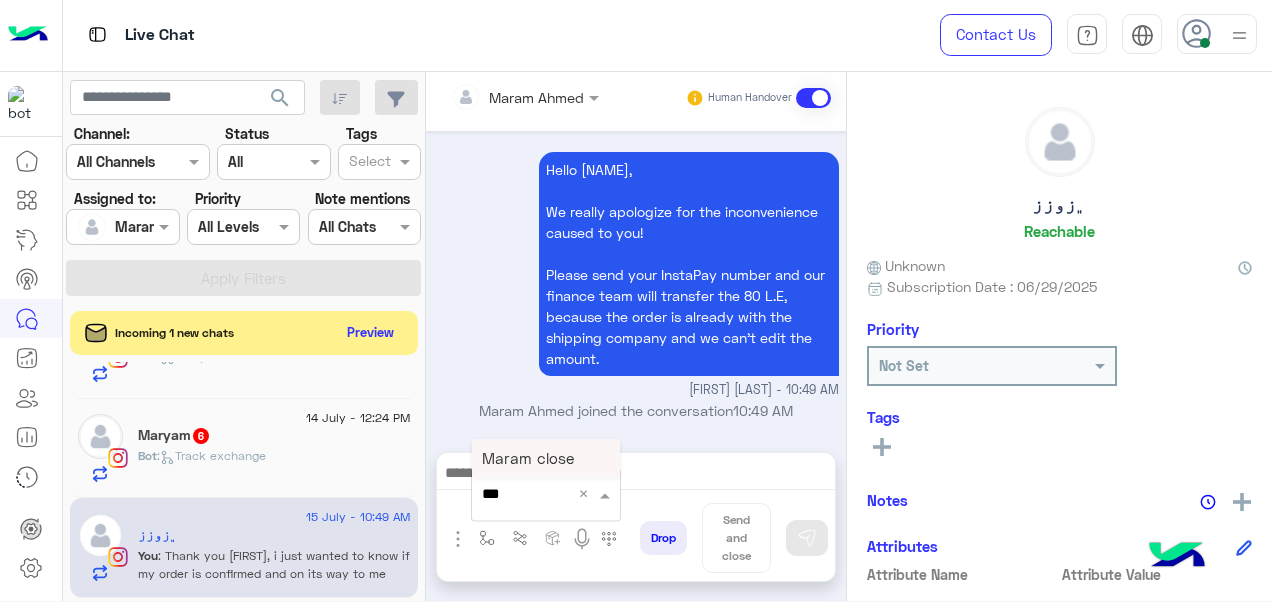 type on "****" 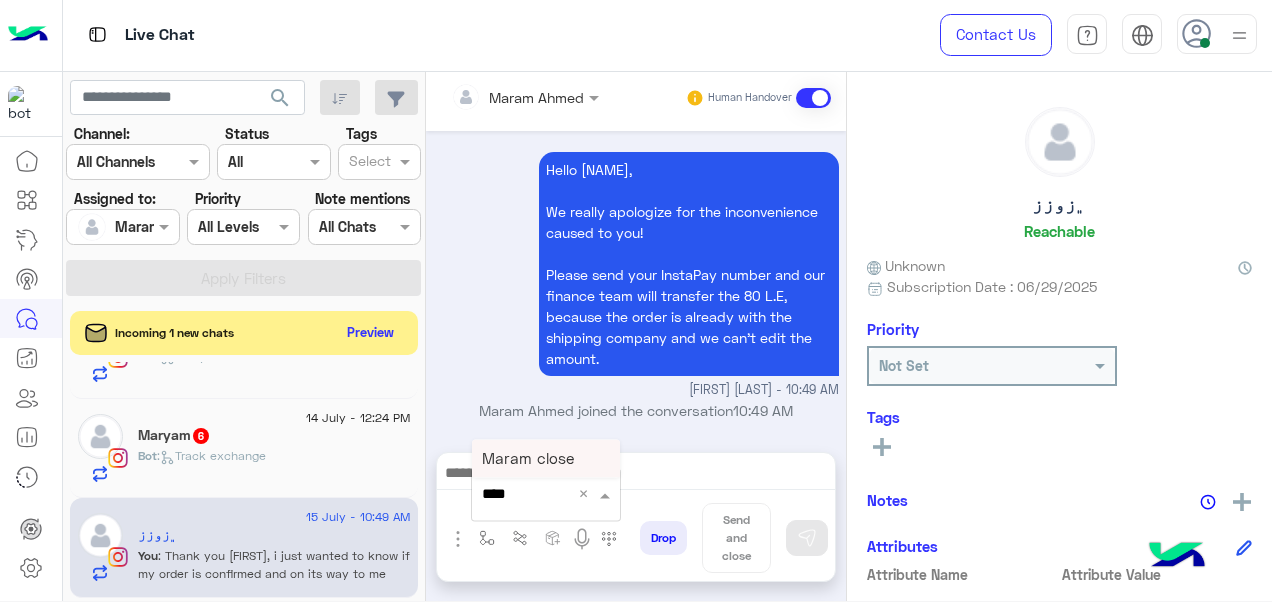 click on "Maram close" at bounding box center [528, 458] 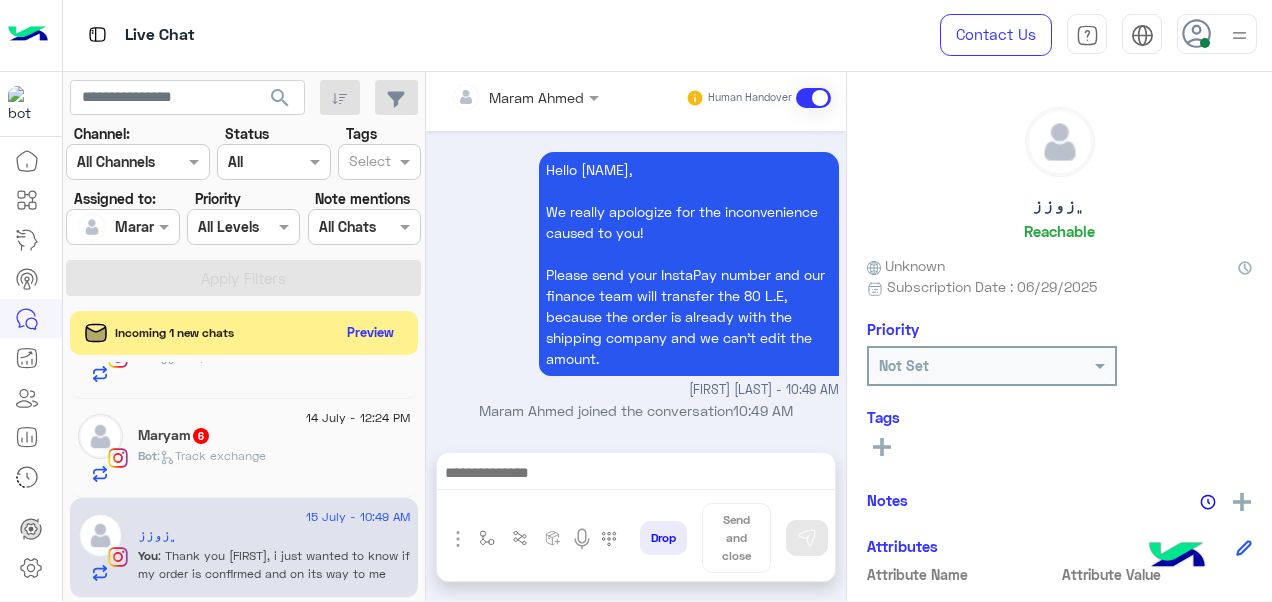 type on "**********" 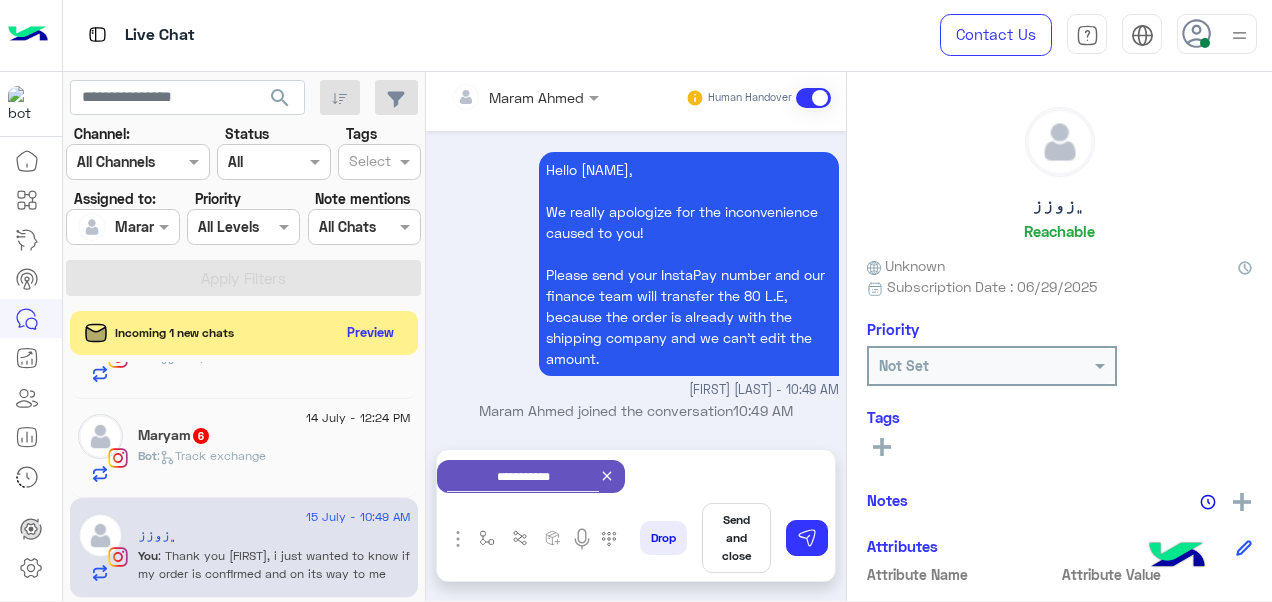click on "Send and close" at bounding box center (736, 538) 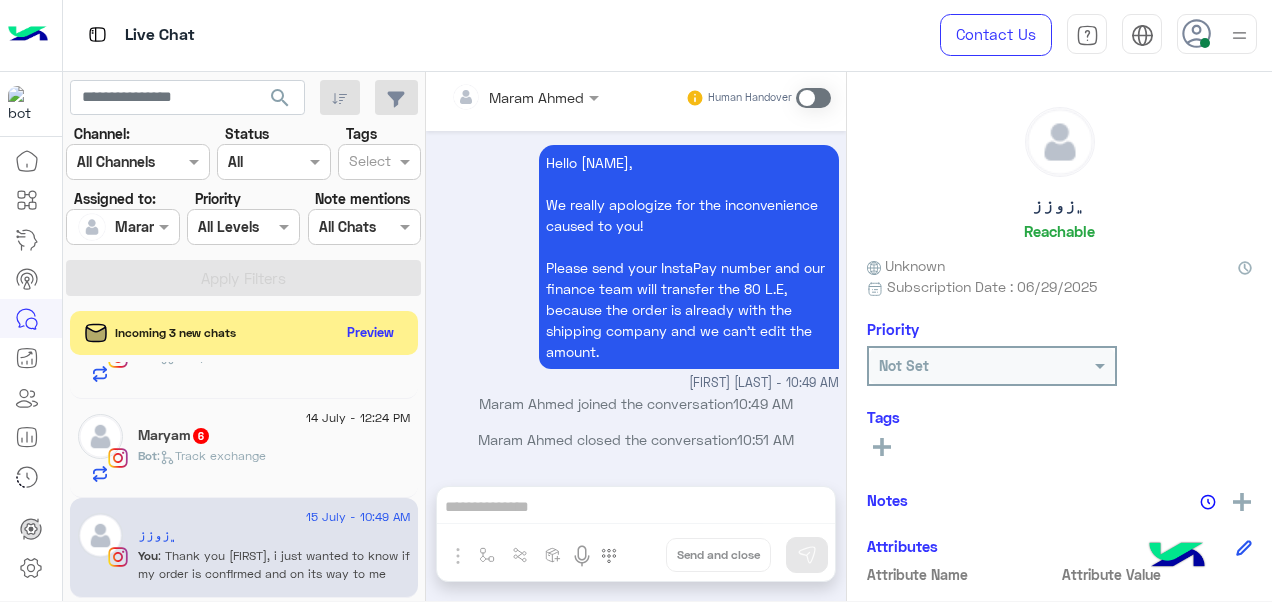 scroll, scrollTop: 1065, scrollLeft: 0, axis: vertical 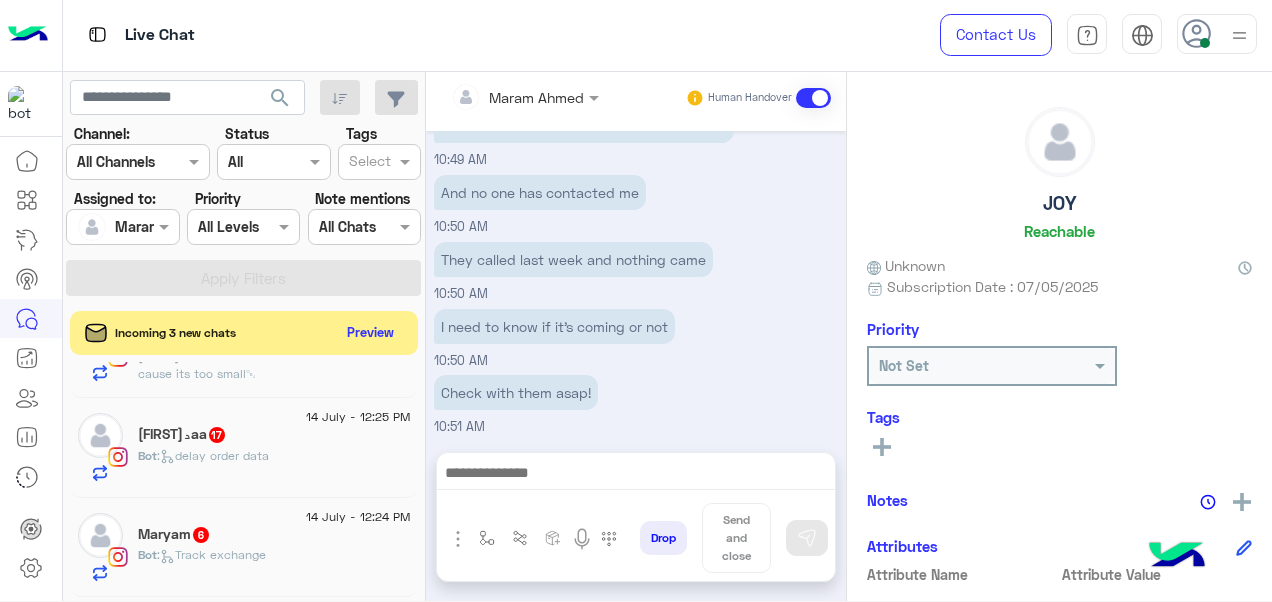 click on "[FIRST]   6" 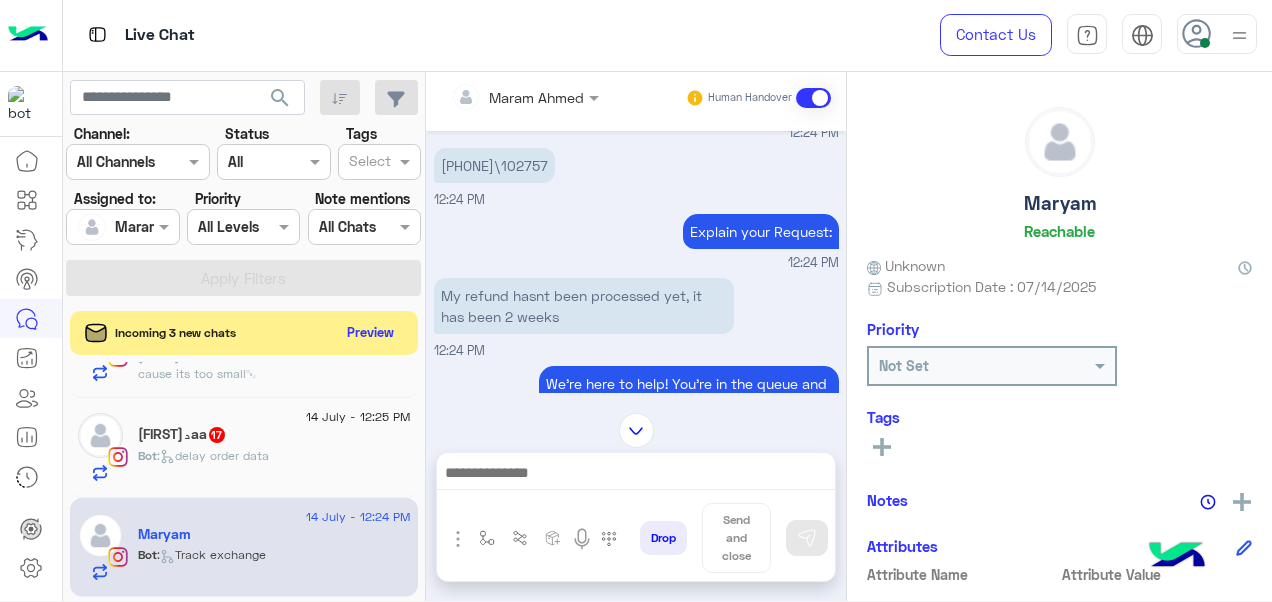 scroll, scrollTop: 776, scrollLeft: 0, axis: vertical 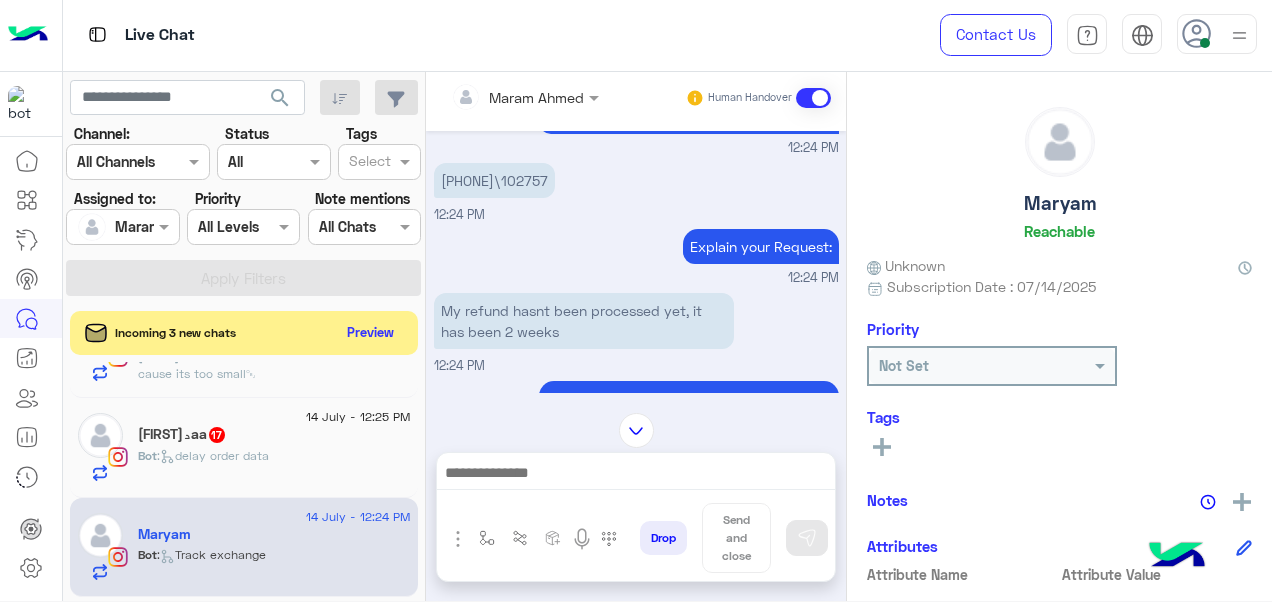 click on "[PHONE]\102757" at bounding box center (494, 180) 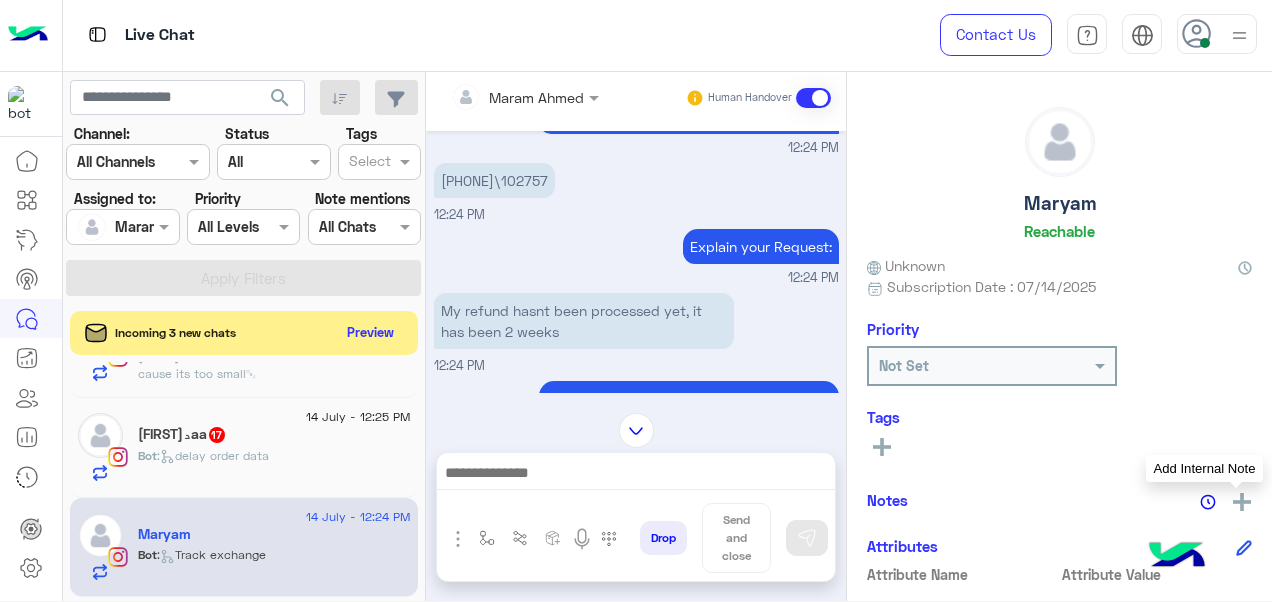 click 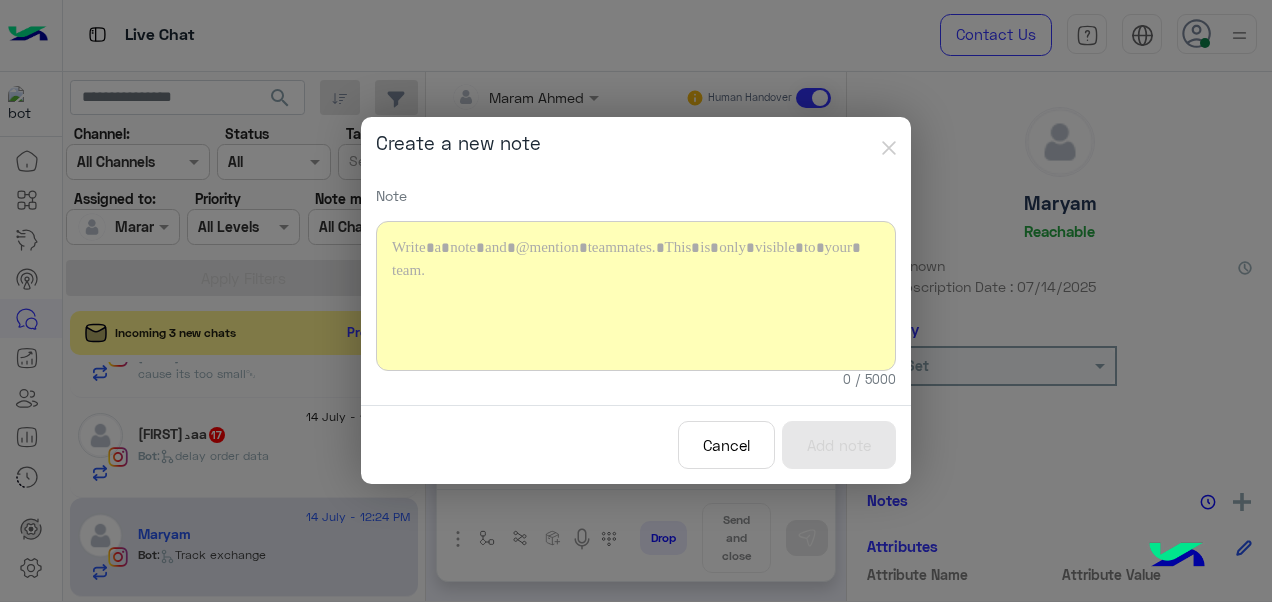 type 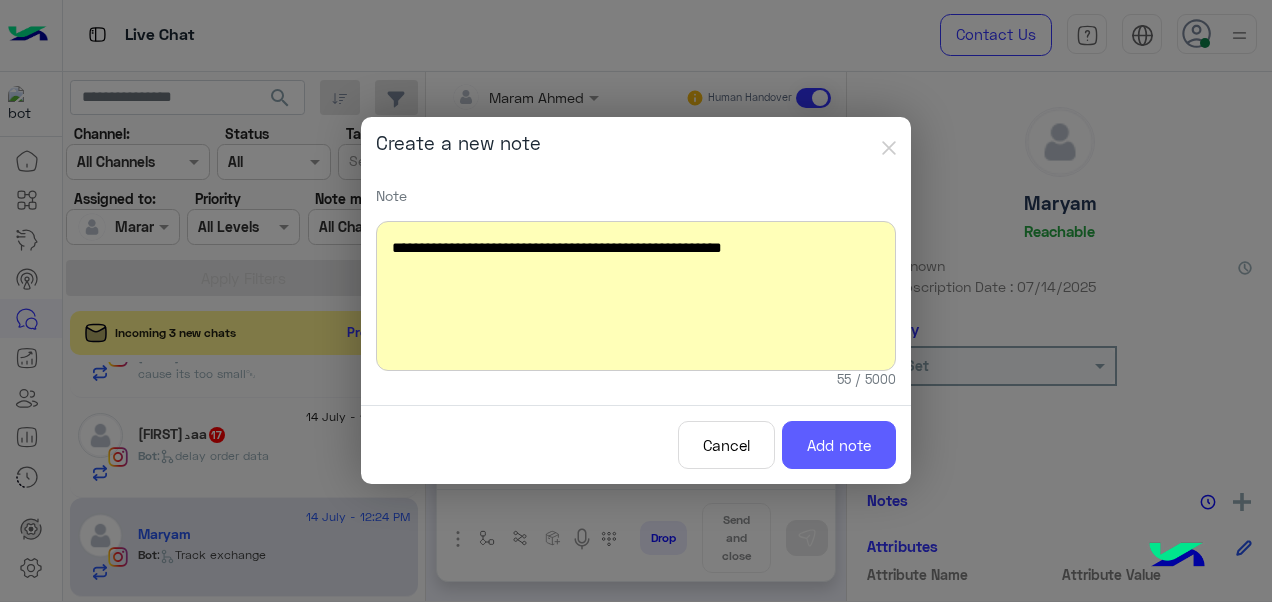 click on "Add note" 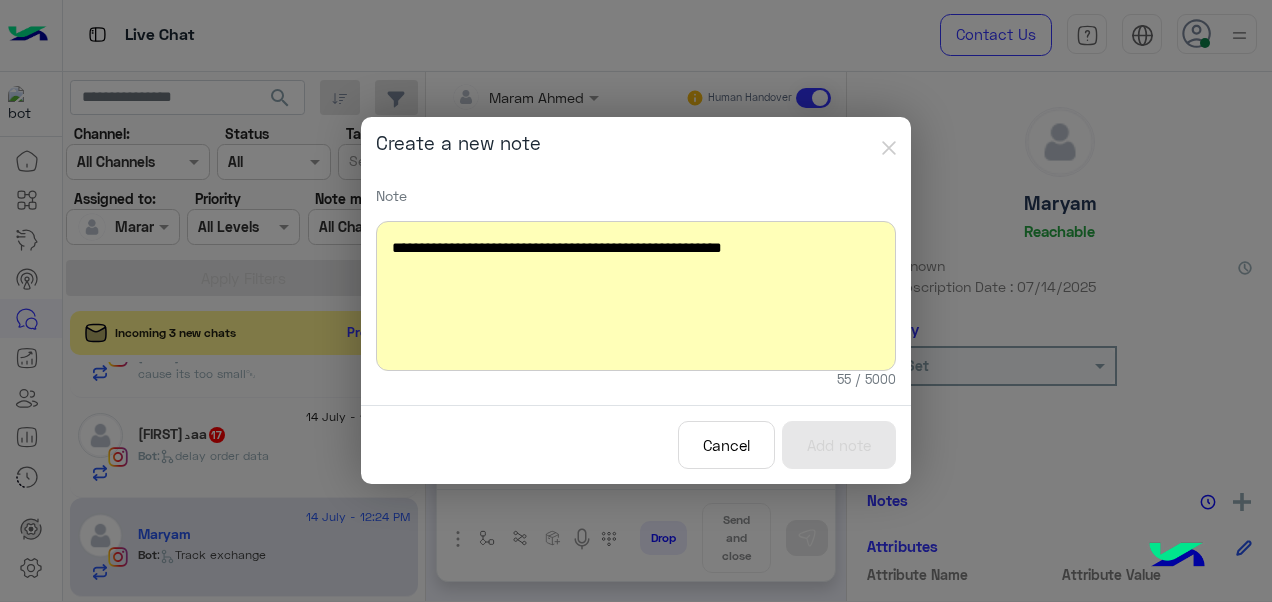 scroll, scrollTop: 1237, scrollLeft: 0, axis: vertical 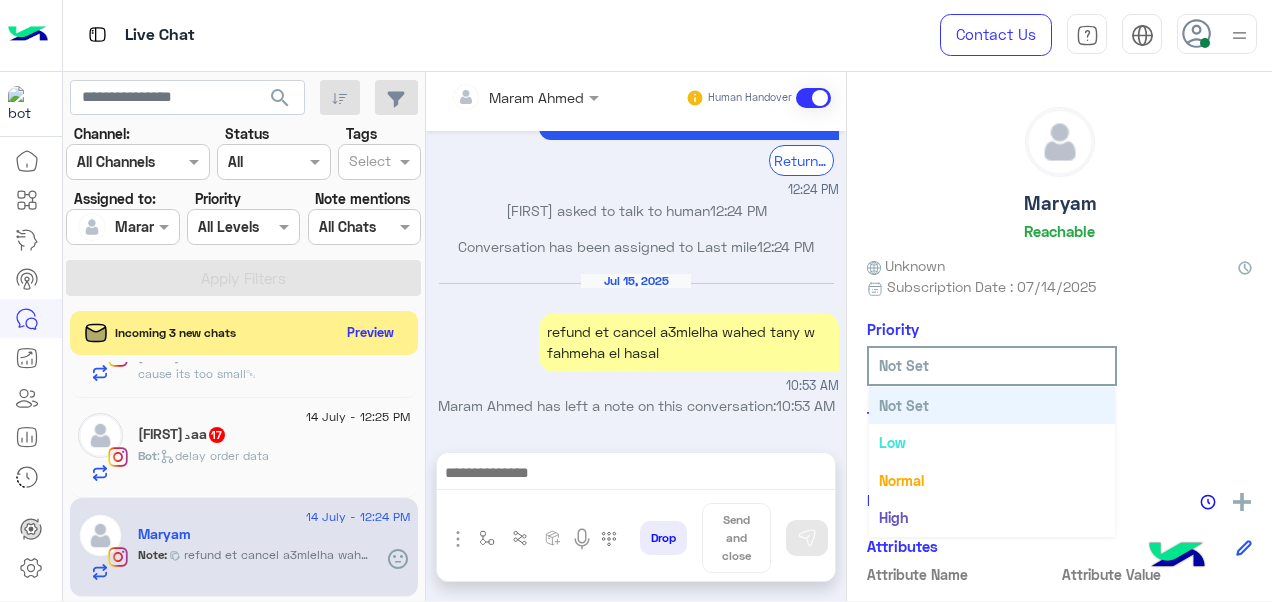 click 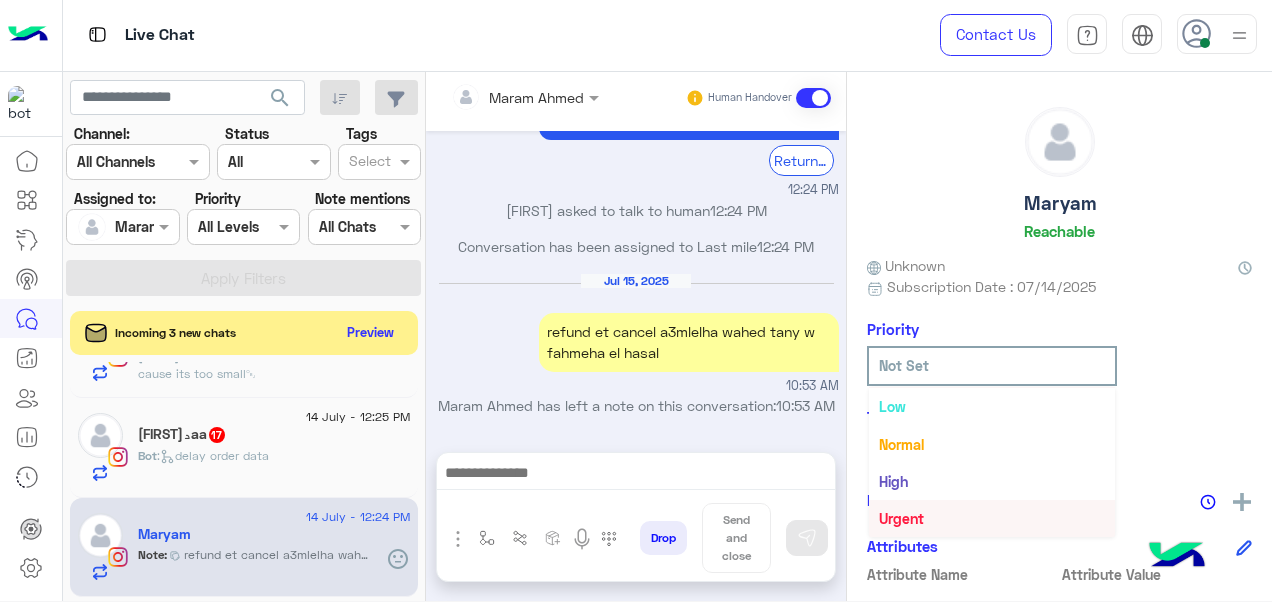 click on "Urgent" at bounding box center (992, 518) 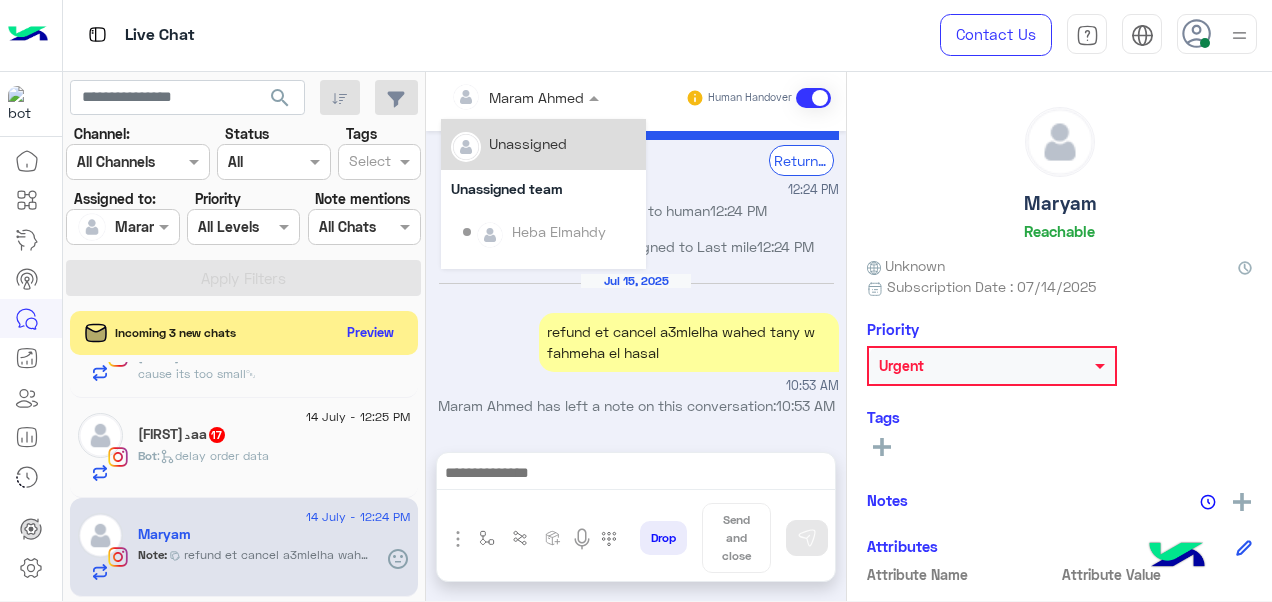 click on "Maram Ahmed" at bounding box center (517, 97) 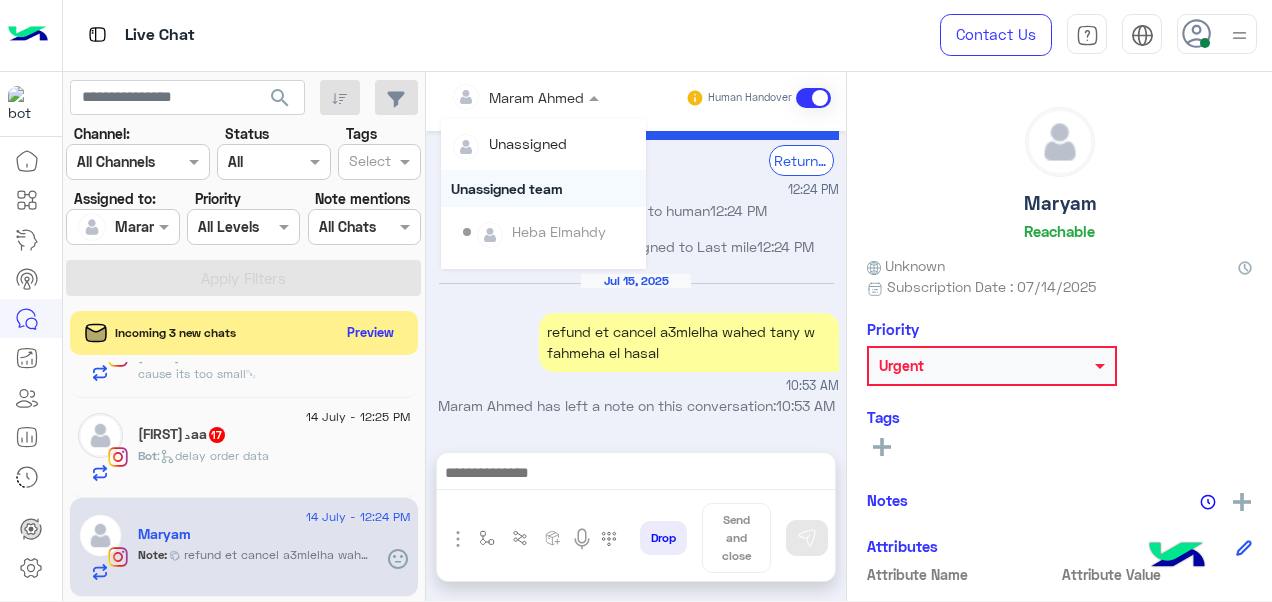 scroll, scrollTop: 354, scrollLeft: 0, axis: vertical 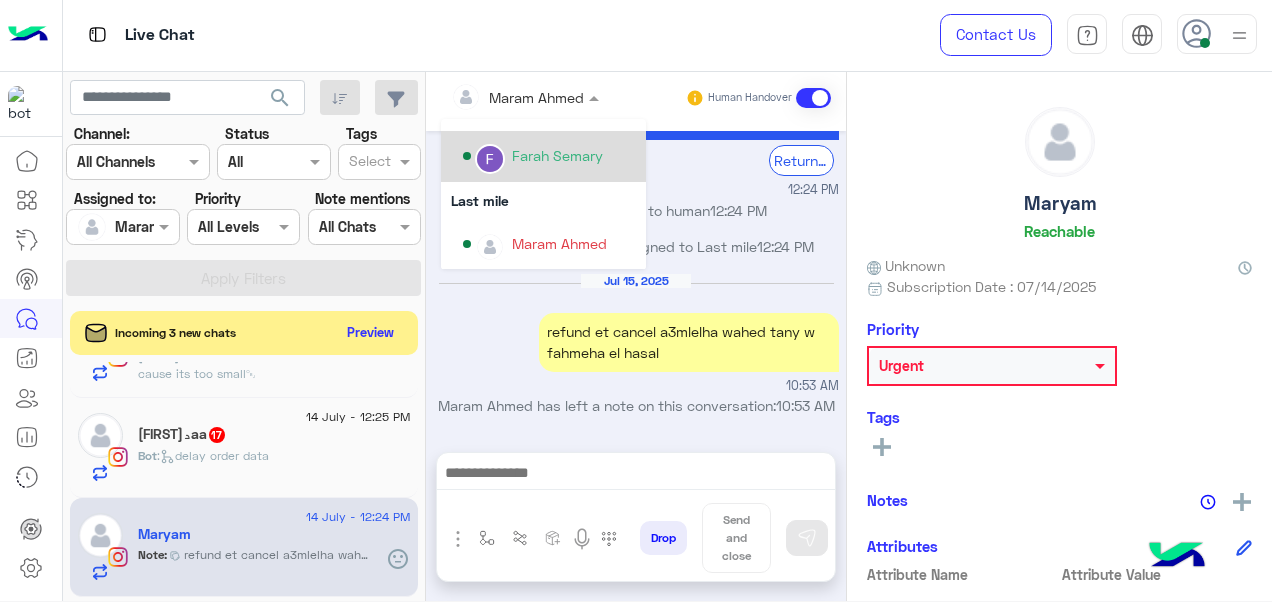 click on "Farah Semary" at bounding box center (557, 155) 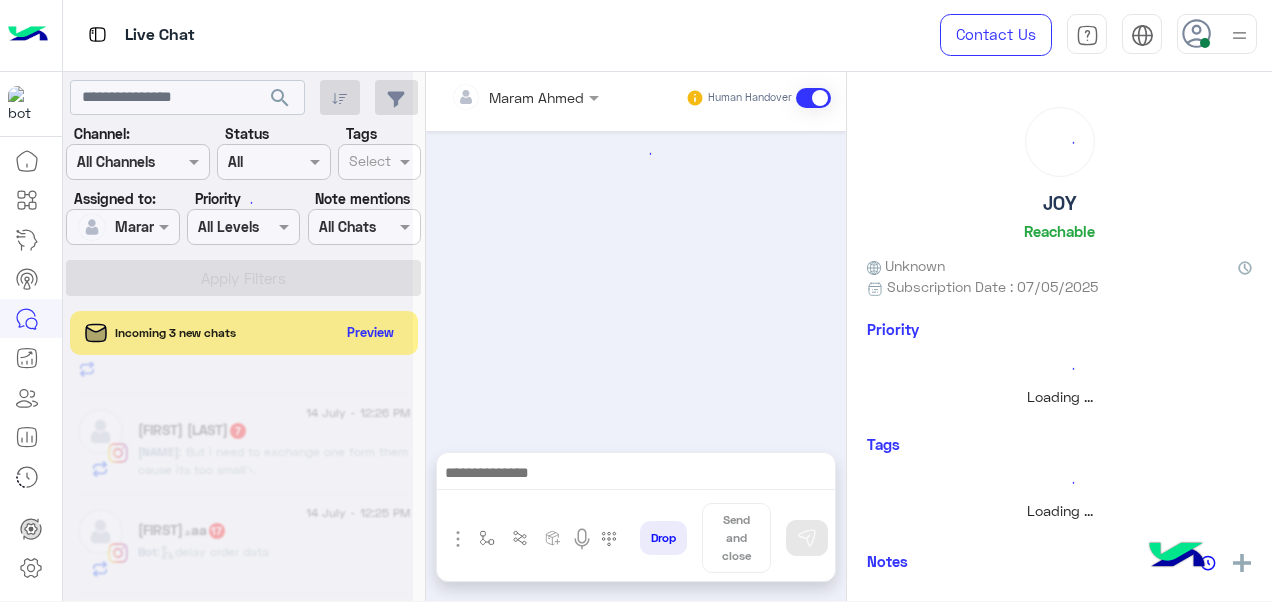 scroll, scrollTop: 370, scrollLeft: 0, axis: vertical 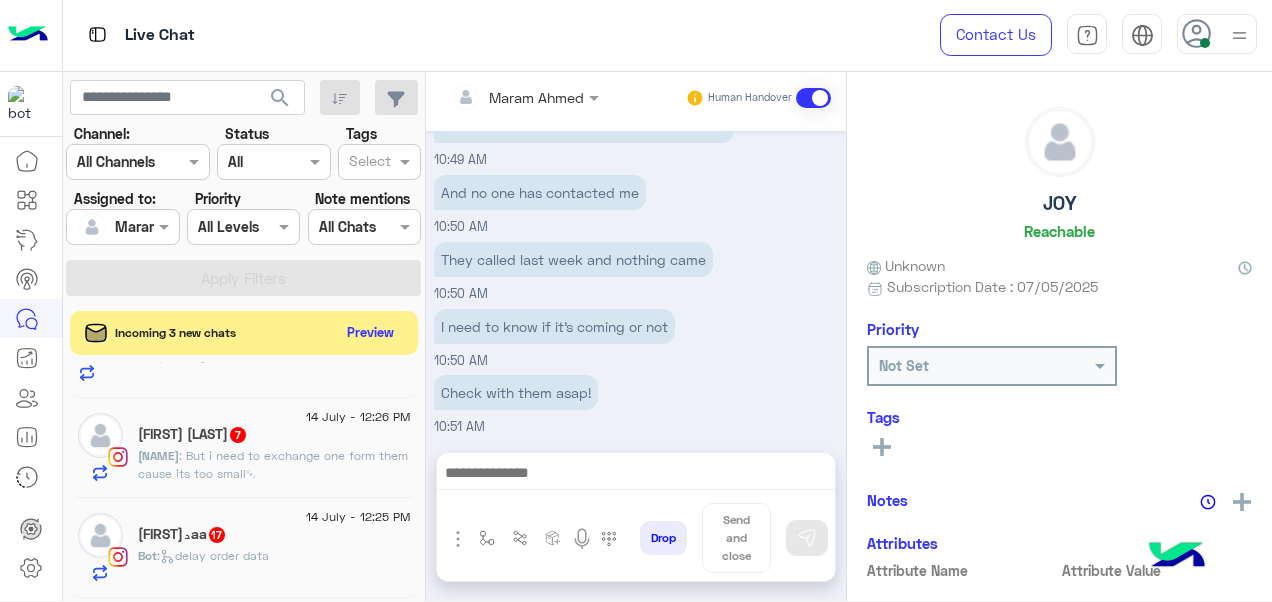 click on ":   delay order data" 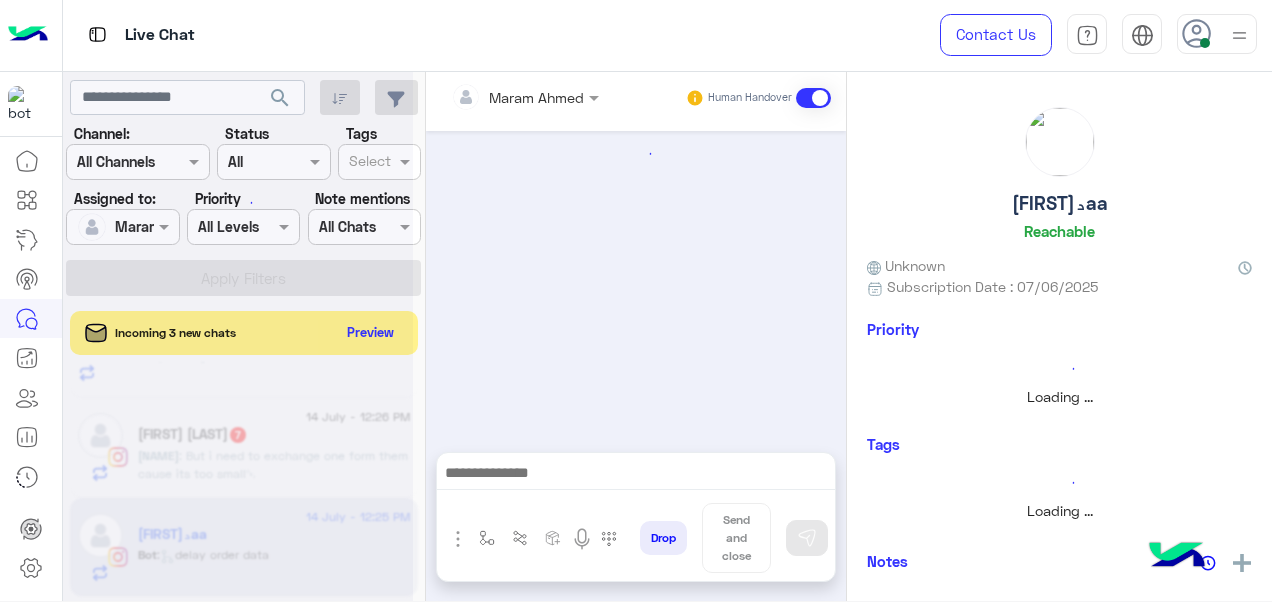 scroll, scrollTop: 370, scrollLeft: 0, axis: vertical 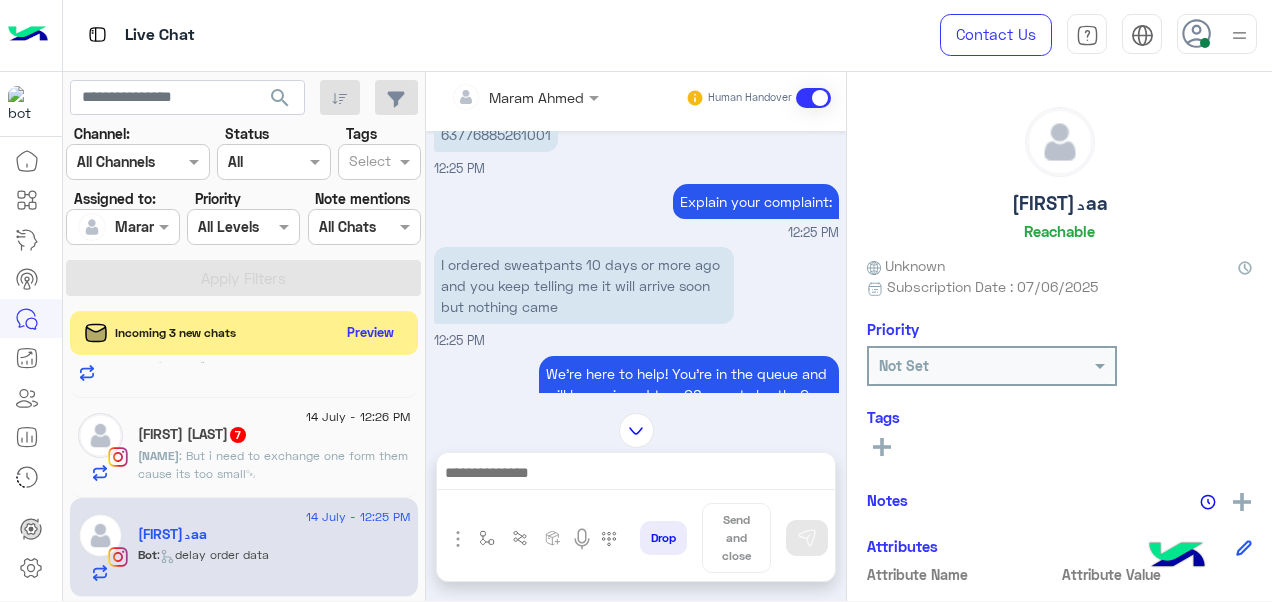 click on "63776885261001" at bounding box center [496, 134] 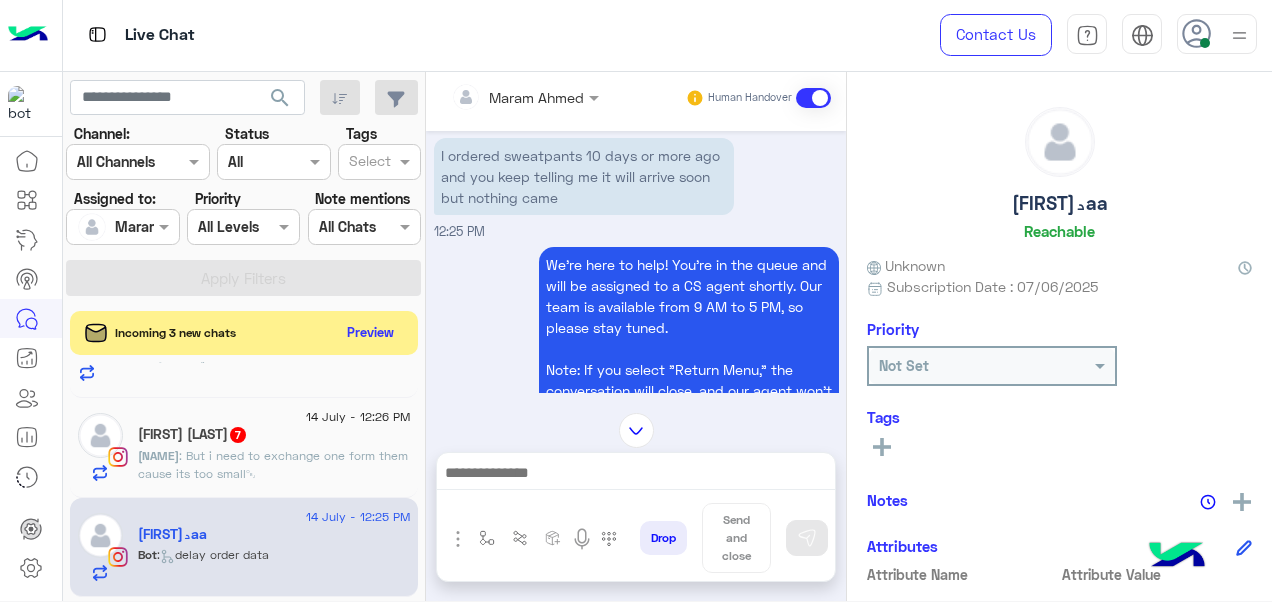 scroll, scrollTop: 732, scrollLeft: 0, axis: vertical 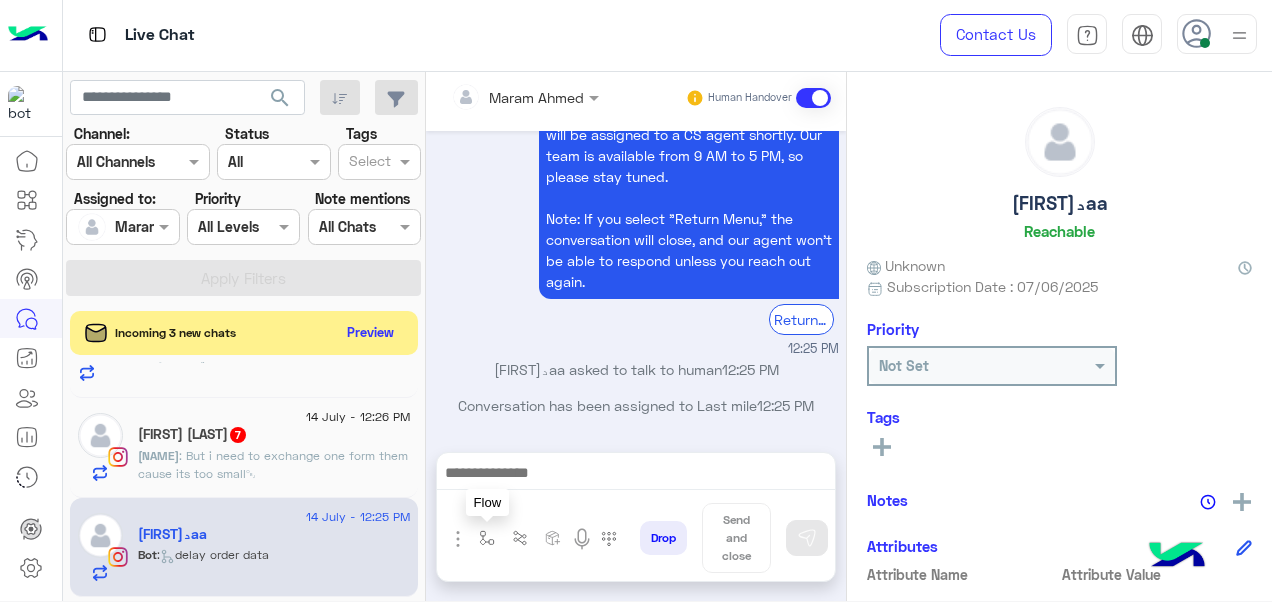 click at bounding box center (487, 538) 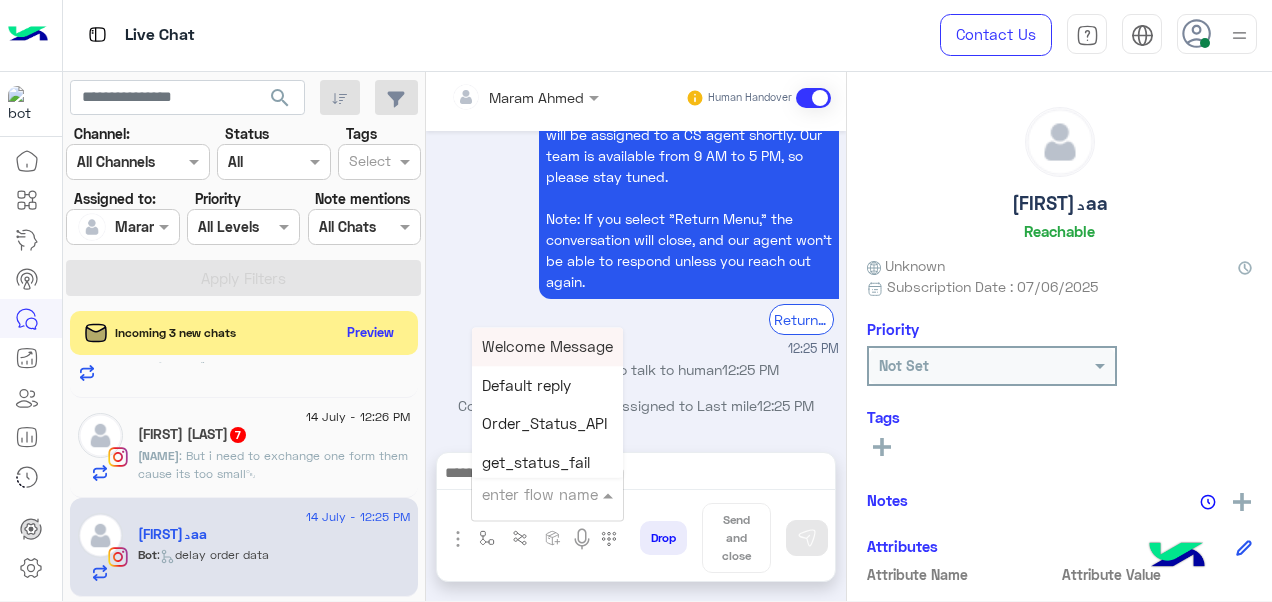click at bounding box center [523, 494] 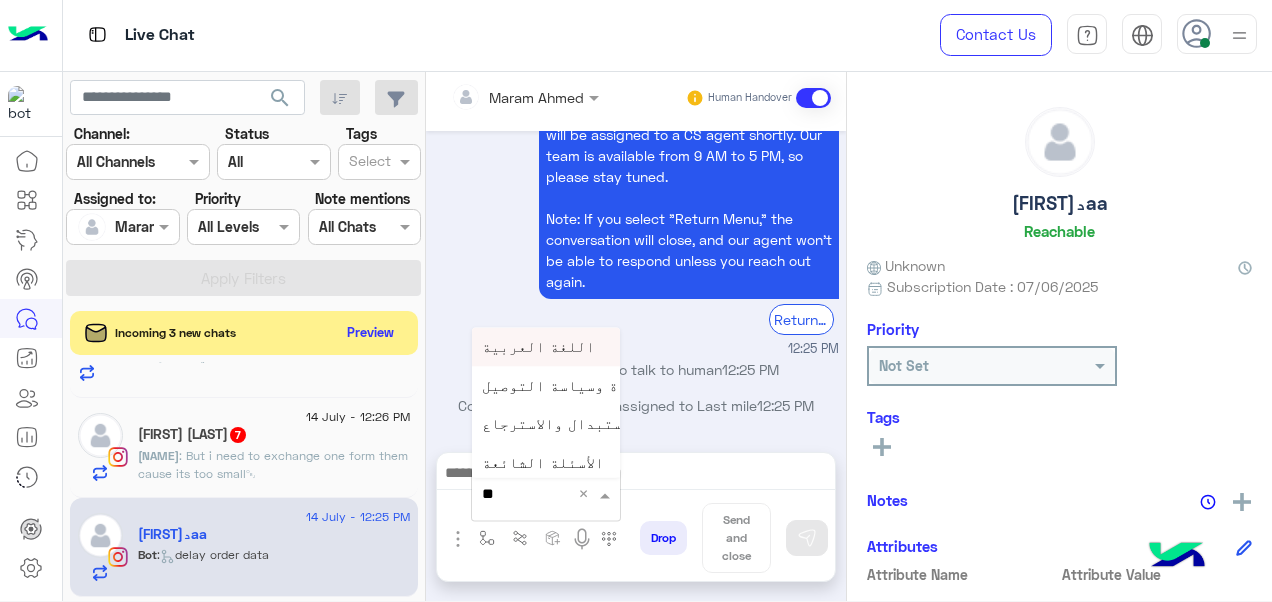 type on "*" 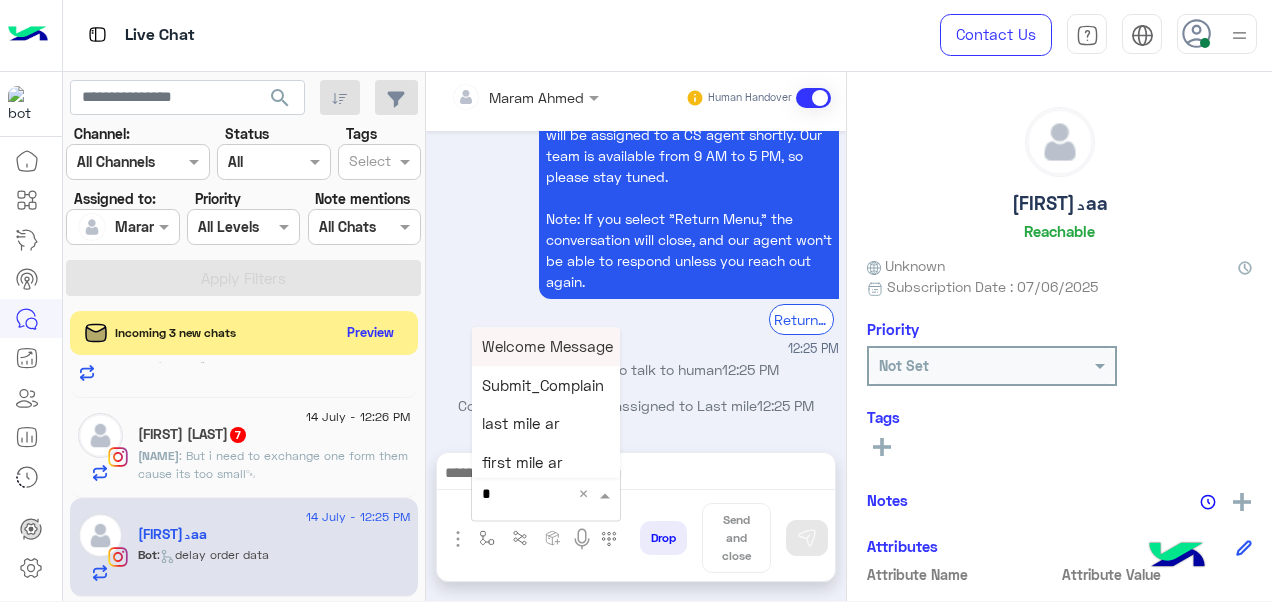 type on "*" 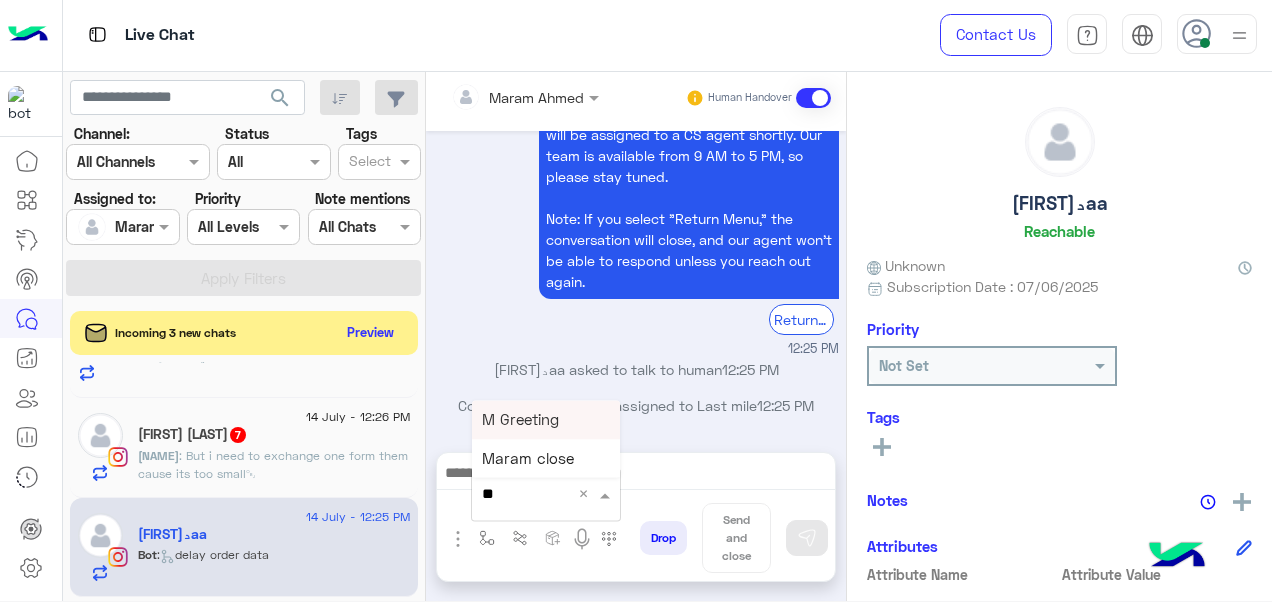 click on "M Greeting" at bounding box center [520, 419] 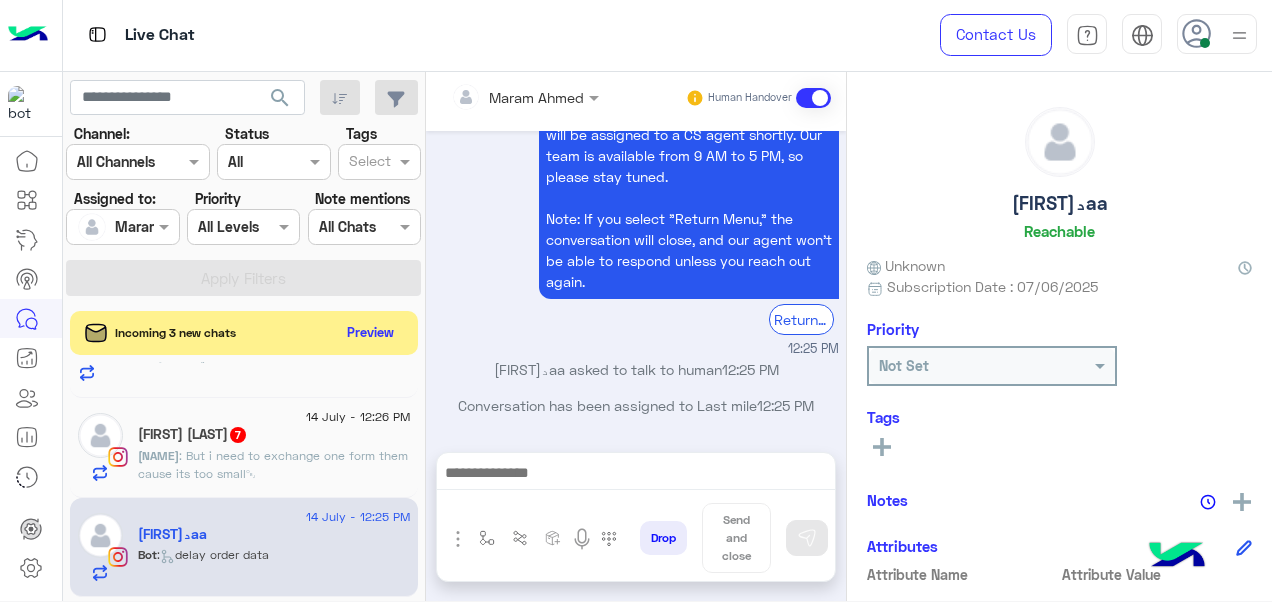 type on "**********" 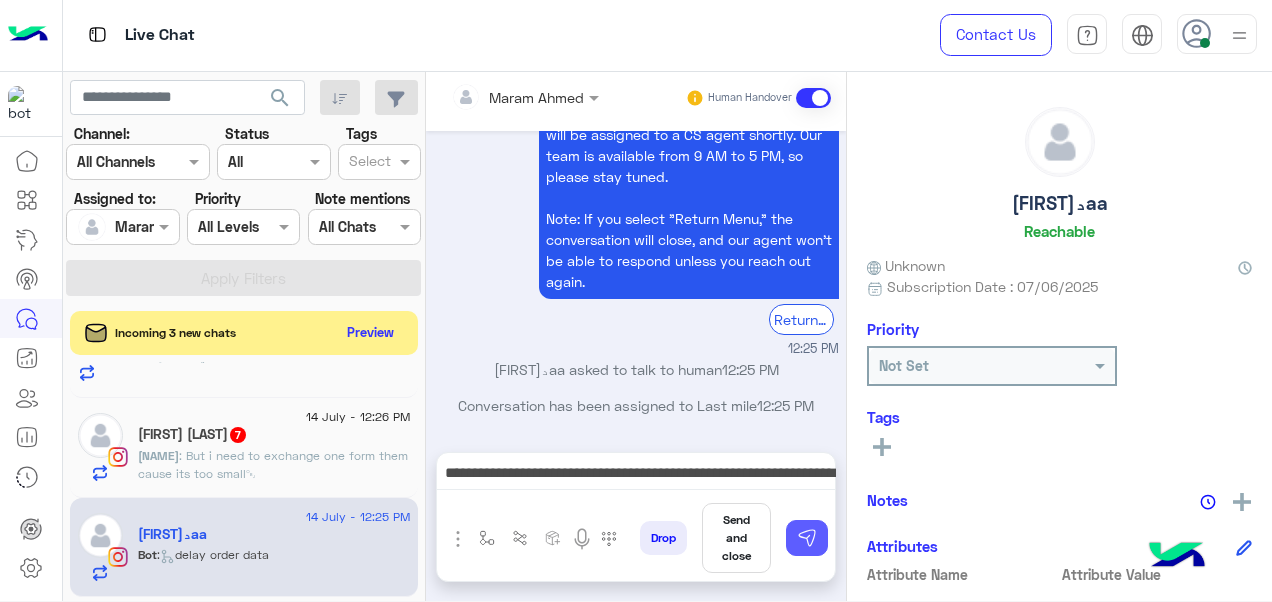 click at bounding box center [807, 538] 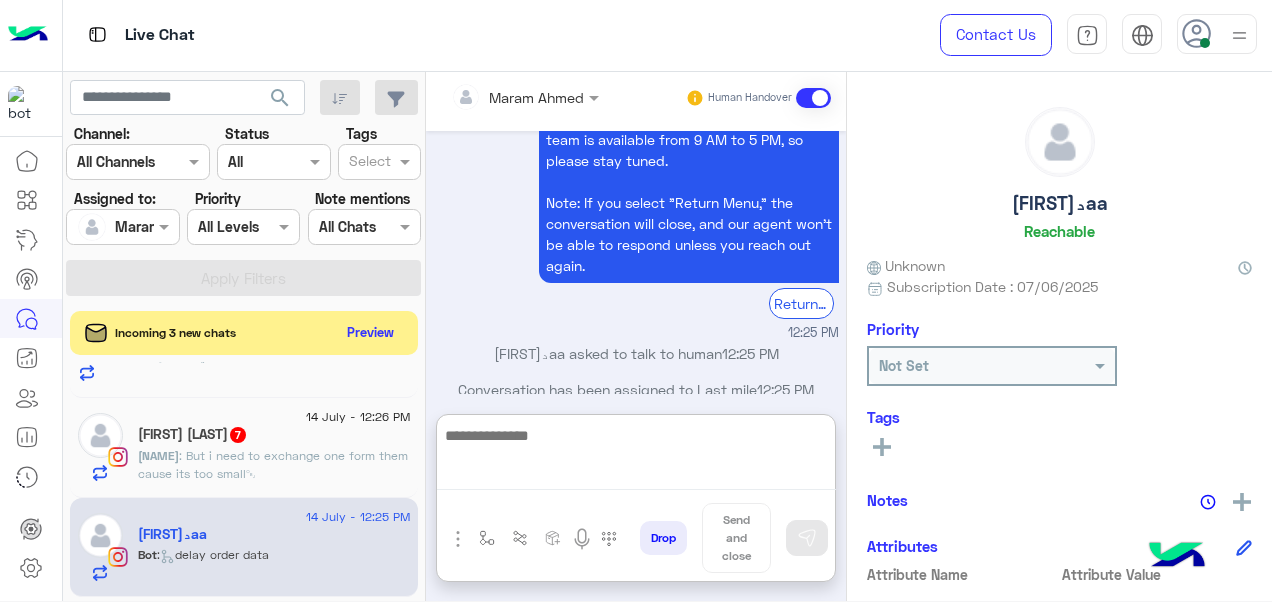 click at bounding box center (636, 456) 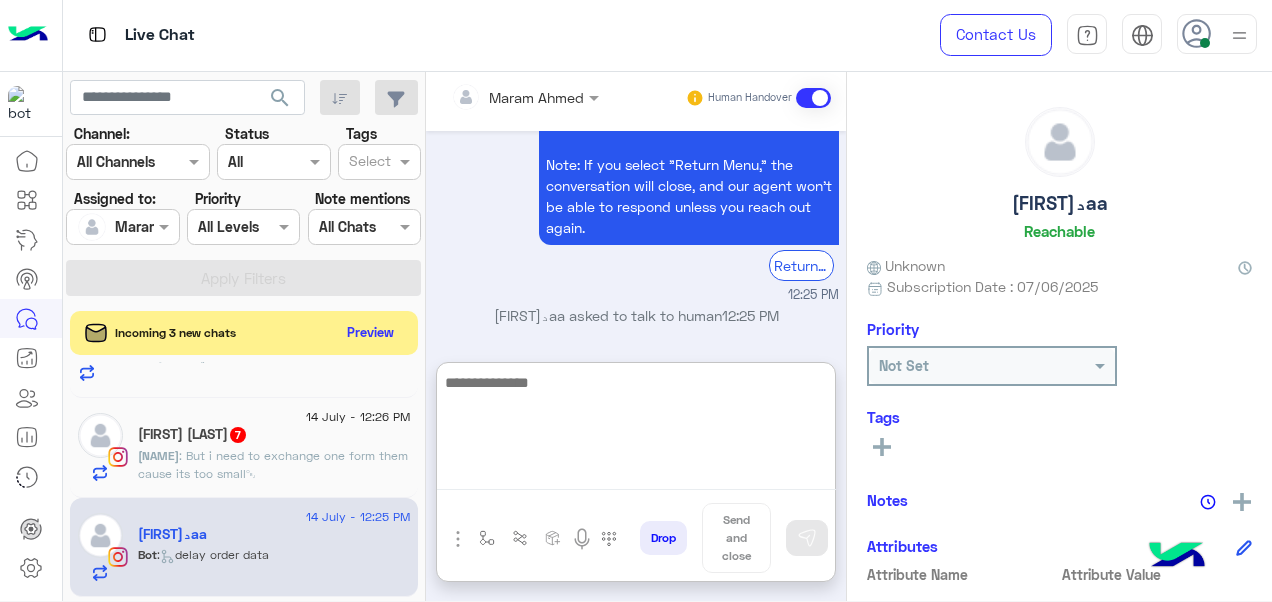 paste on "**********" 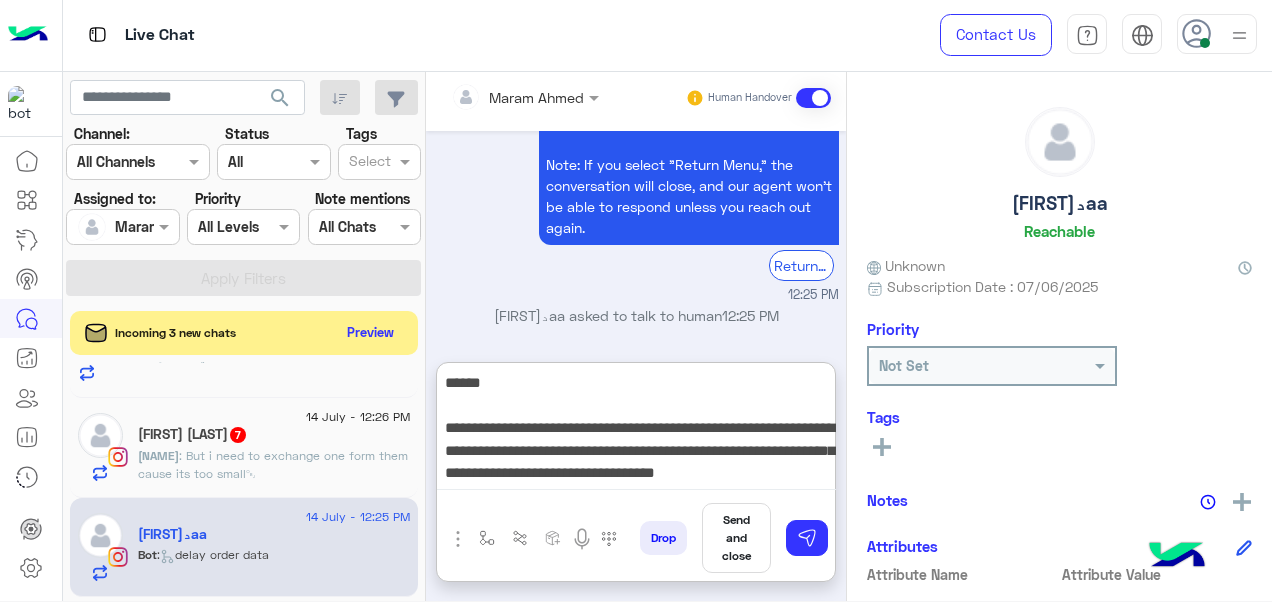 scroll, scrollTop: 154, scrollLeft: 0, axis: vertical 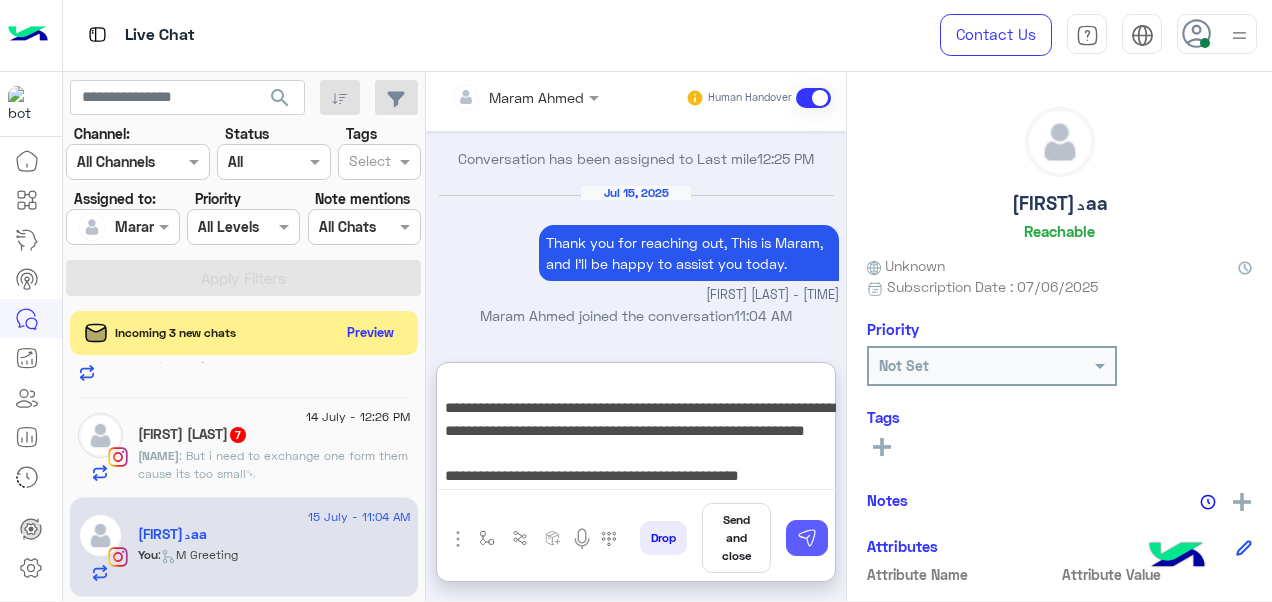 type on "**********" 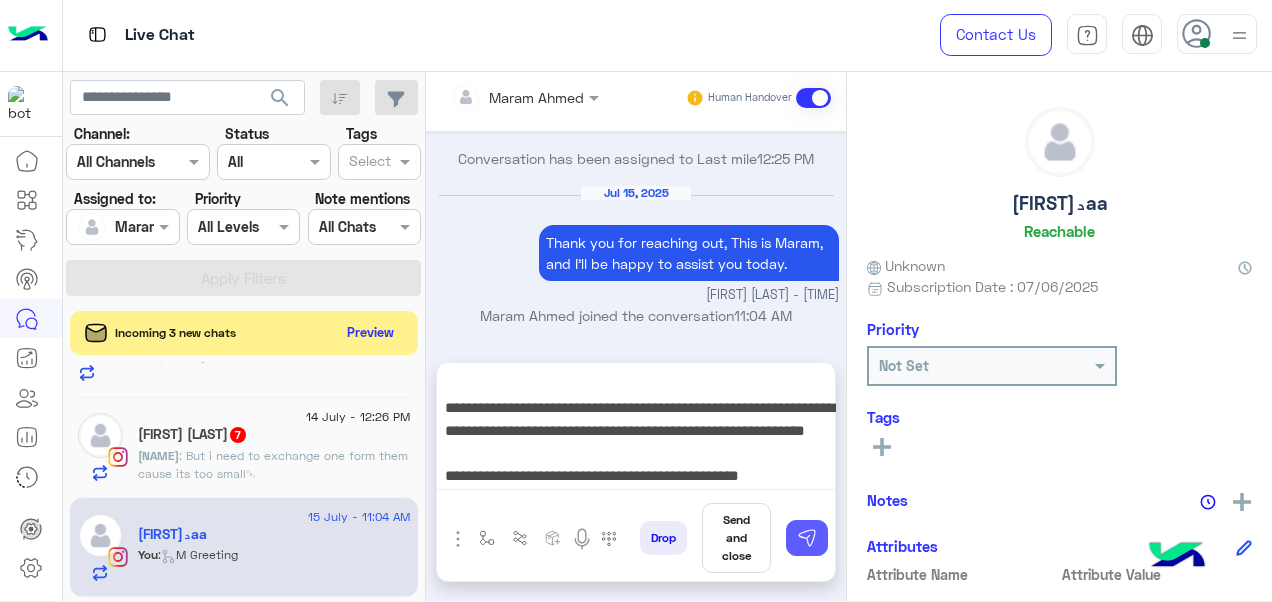 scroll, scrollTop: 1393, scrollLeft: 0, axis: vertical 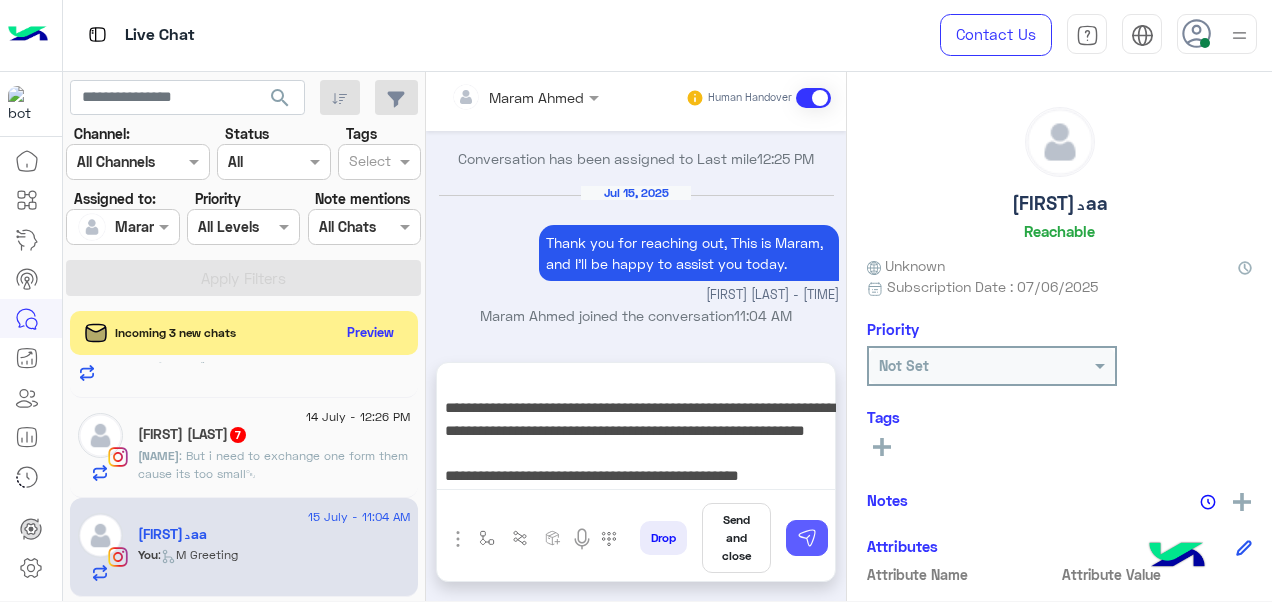 click at bounding box center (807, 538) 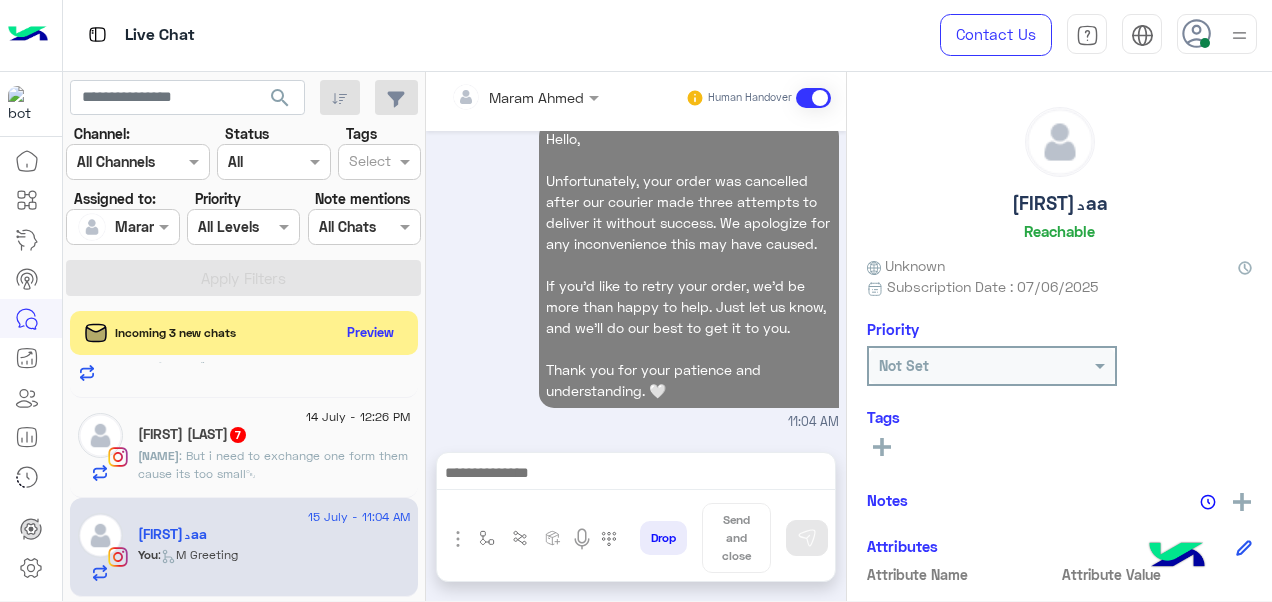 scroll, scrollTop: 0, scrollLeft: 0, axis: both 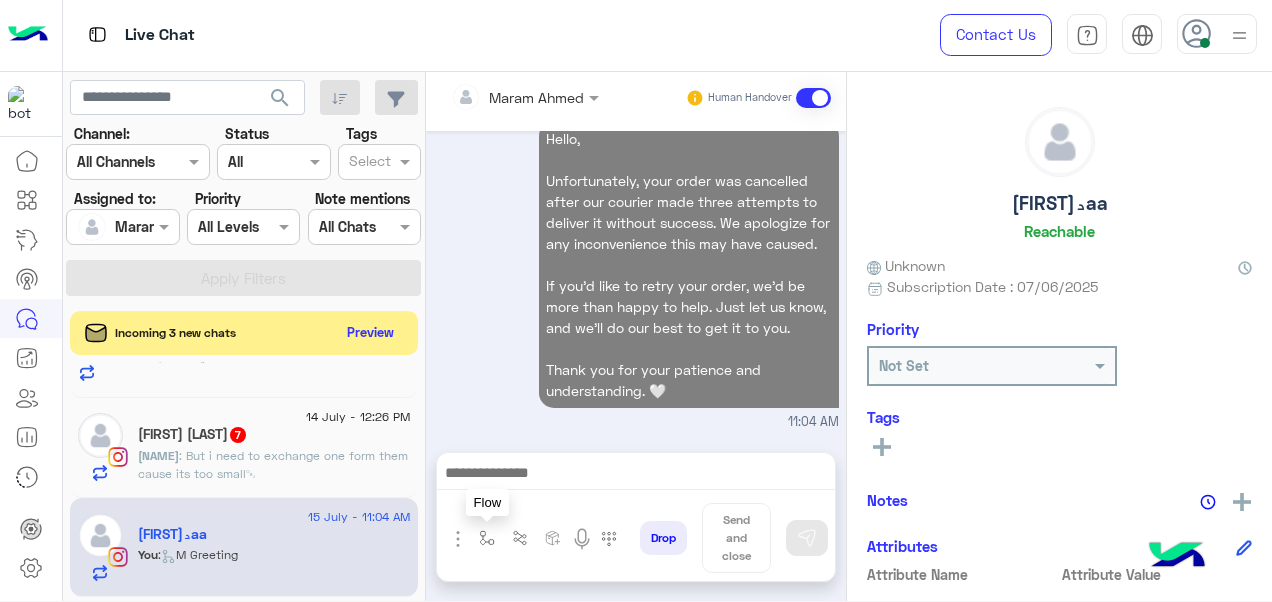 click at bounding box center (487, 538) 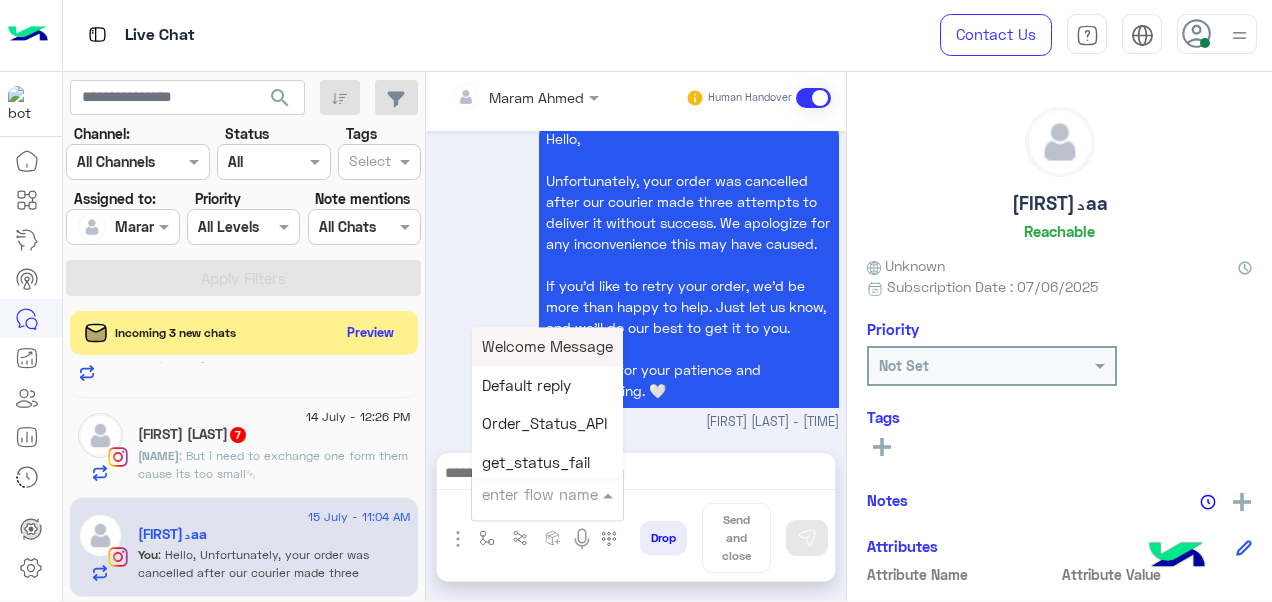 click at bounding box center (523, 494) 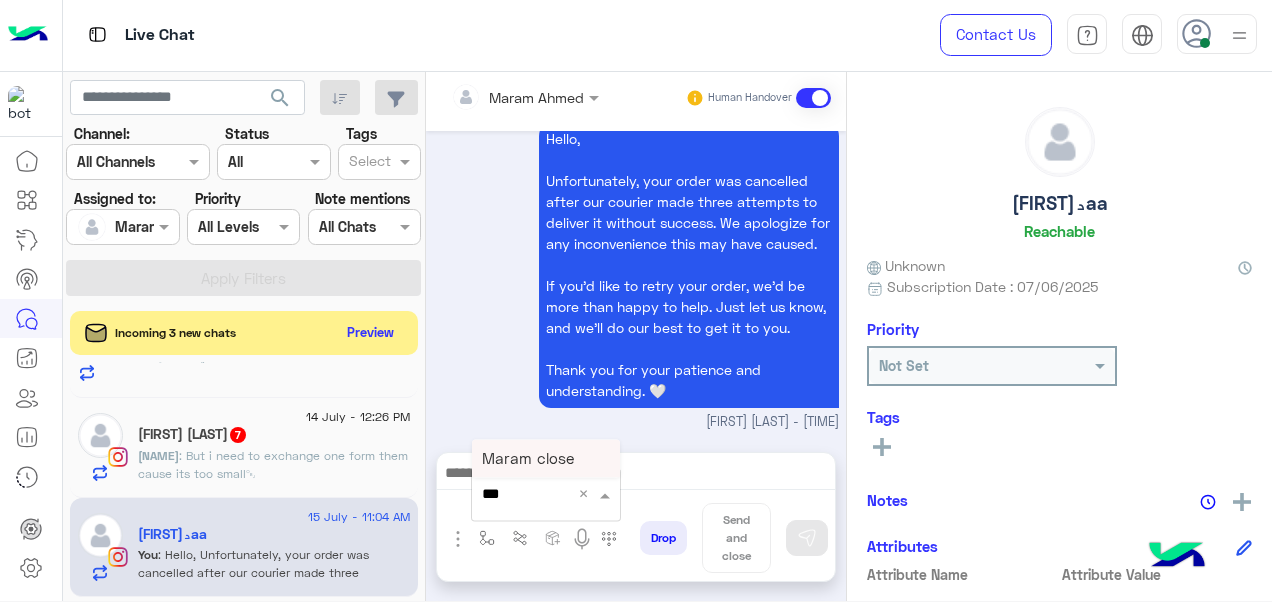 type on "****" 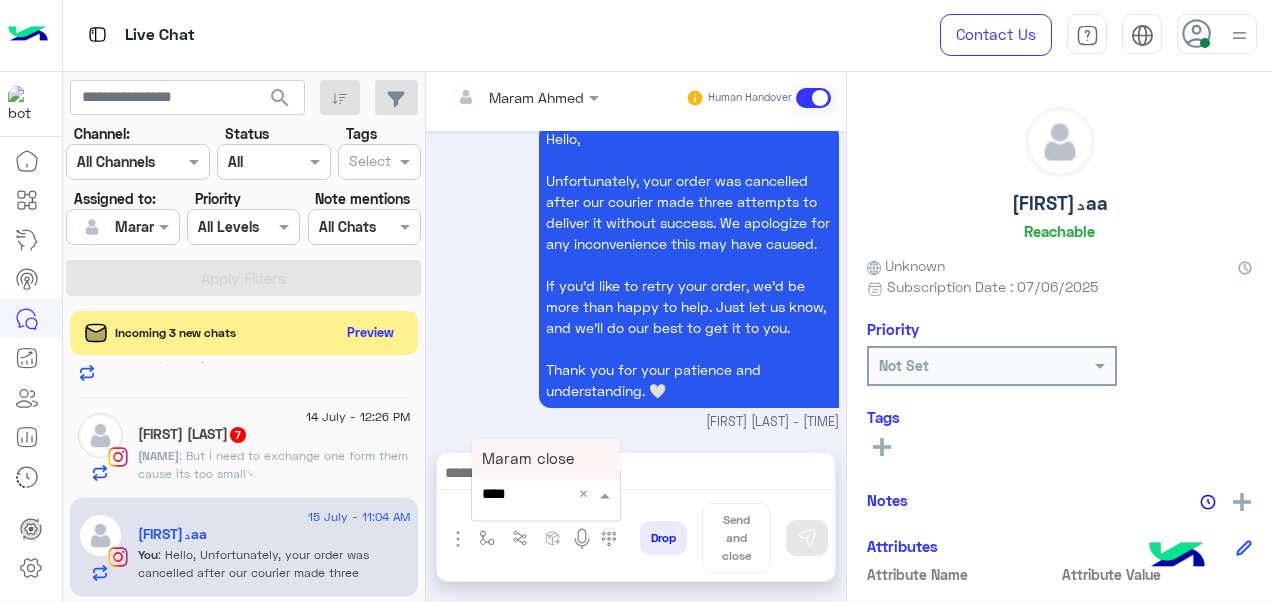 click on "Maram close" at bounding box center [528, 458] 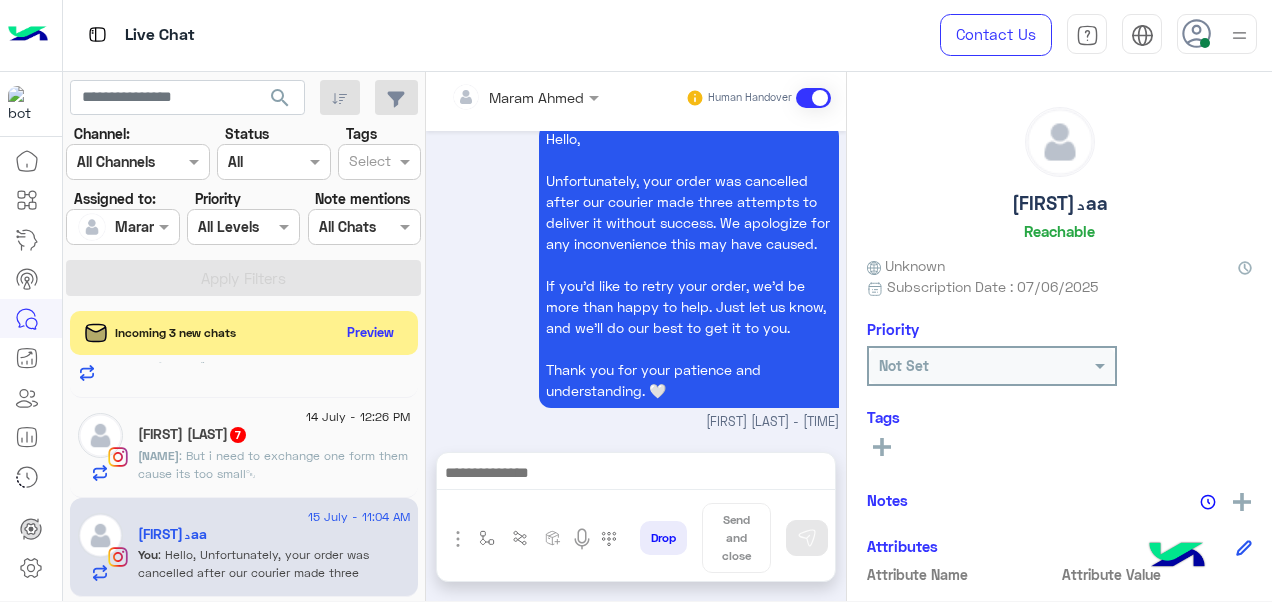 type on "**********" 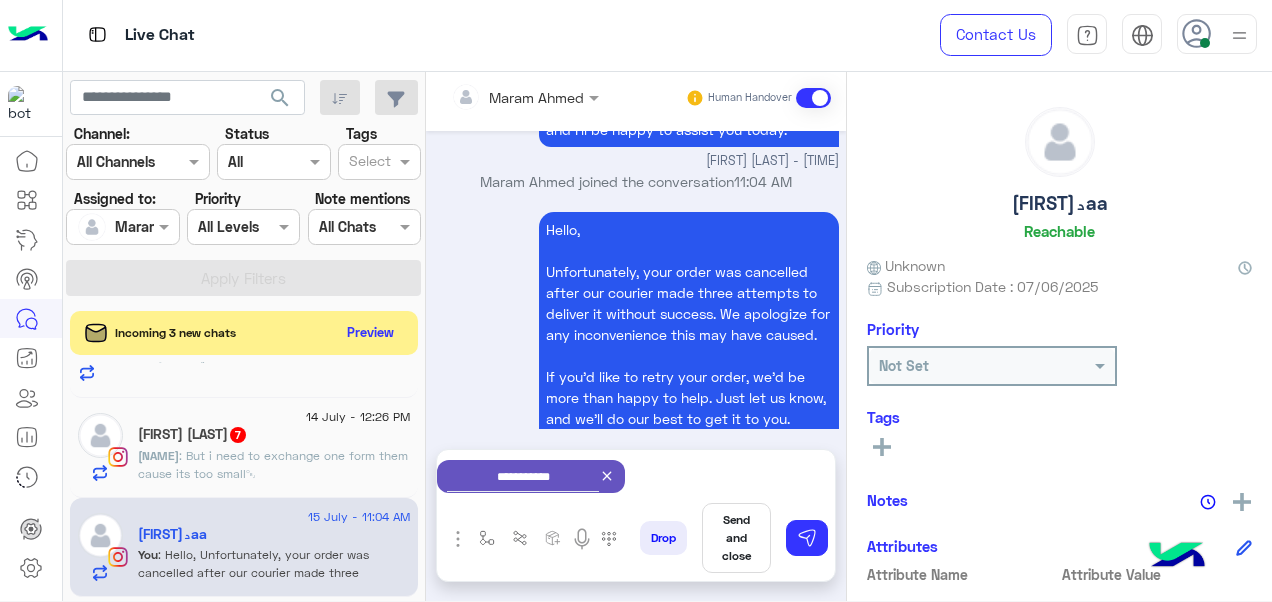 scroll, scrollTop: 1395, scrollLeft: 0, axis: vertical 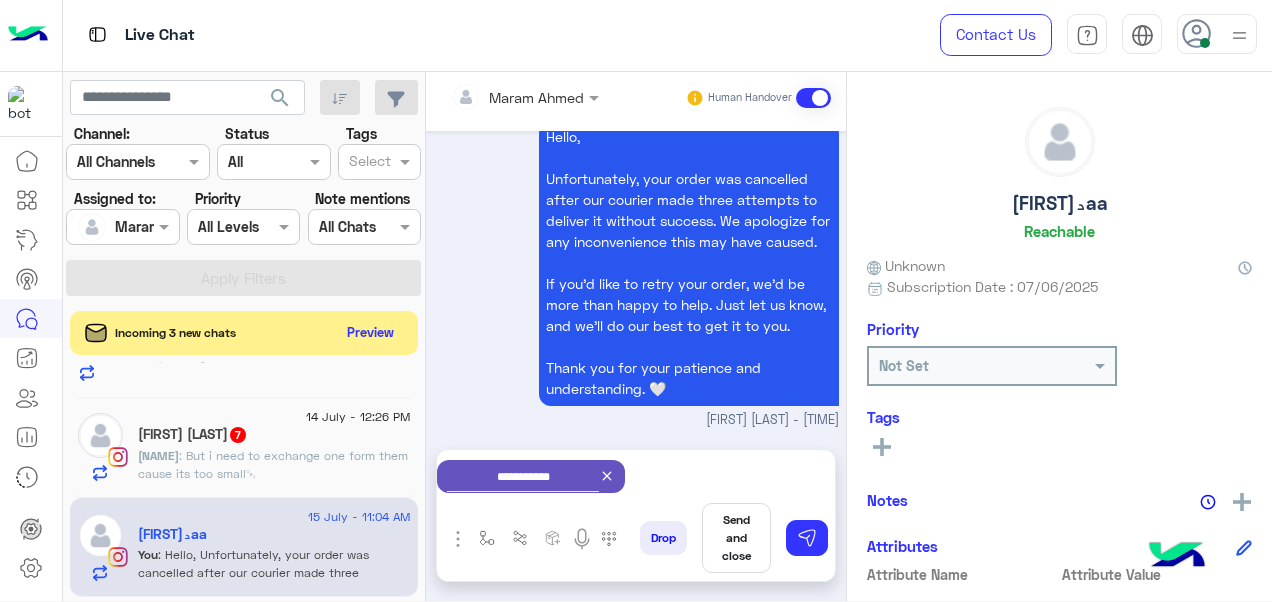 click on "Send and close" at bounding box center [736, 538] 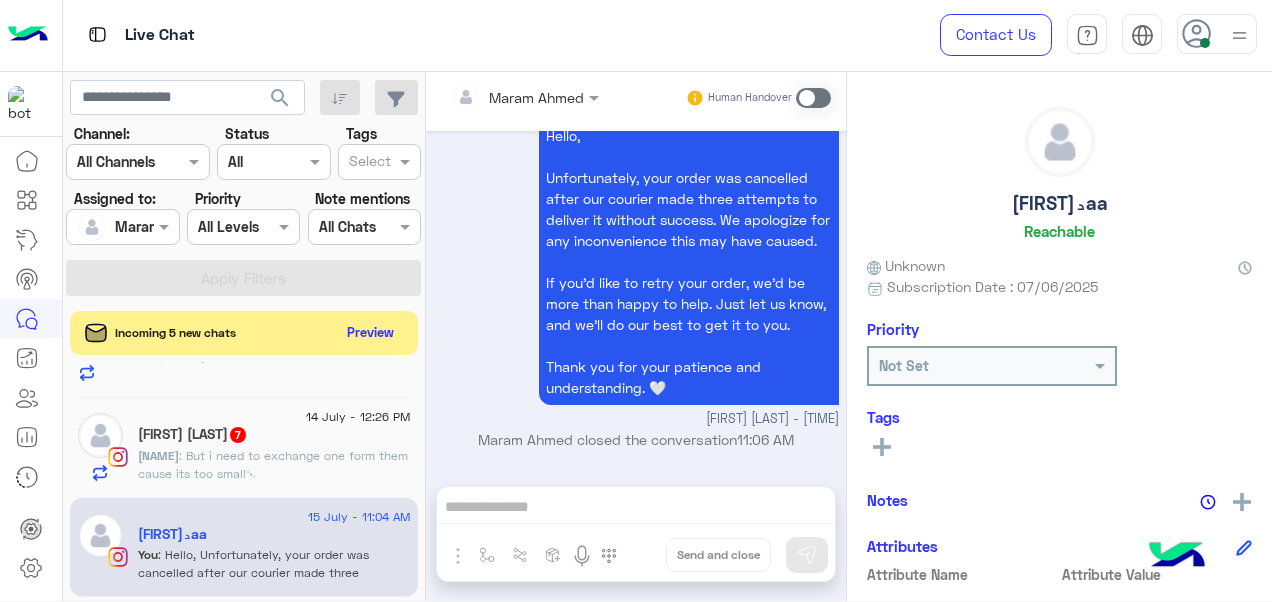 scroll, scrollTop: 1396, scrollLeft: 0, axis: vertical 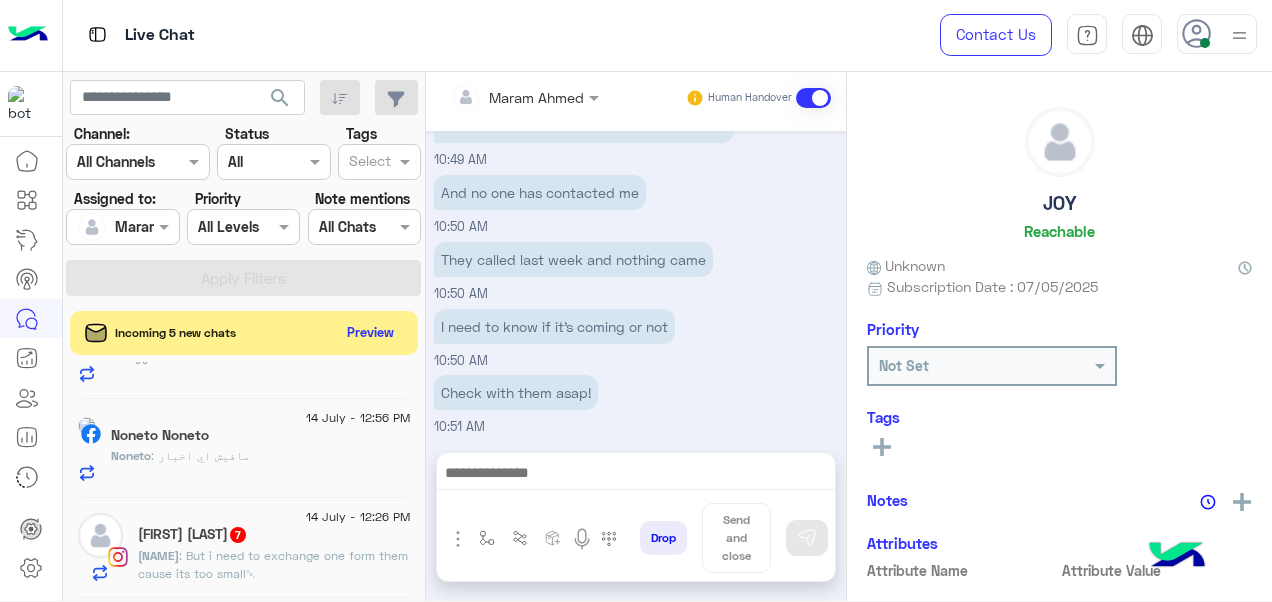 click on ": But i need to exchange one form them cause its too small￼" 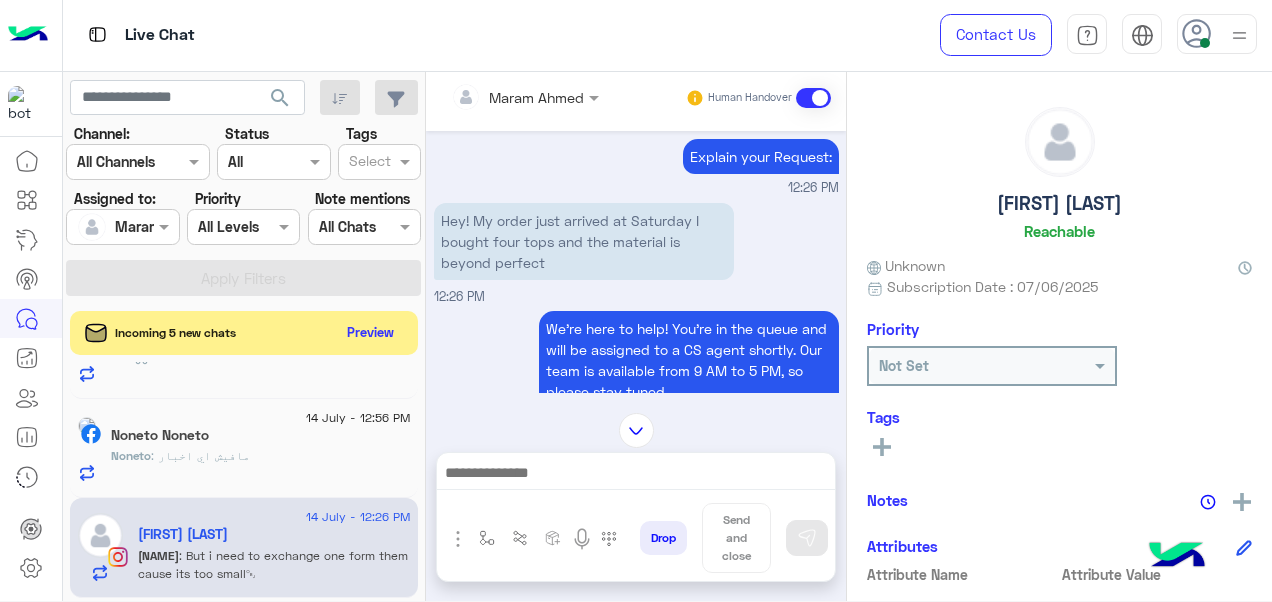 scroll, scrollTop: 517, scrollLeft: 0, axis: vertical 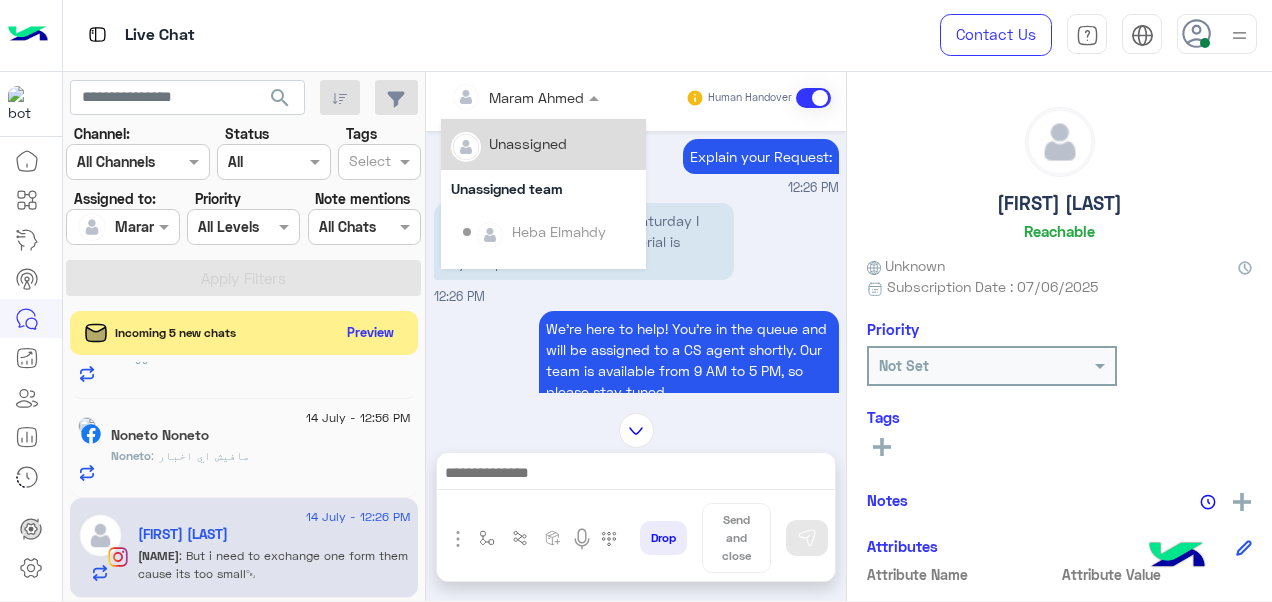 click on "Maram Ahmed" at bounding box center (517, 97) 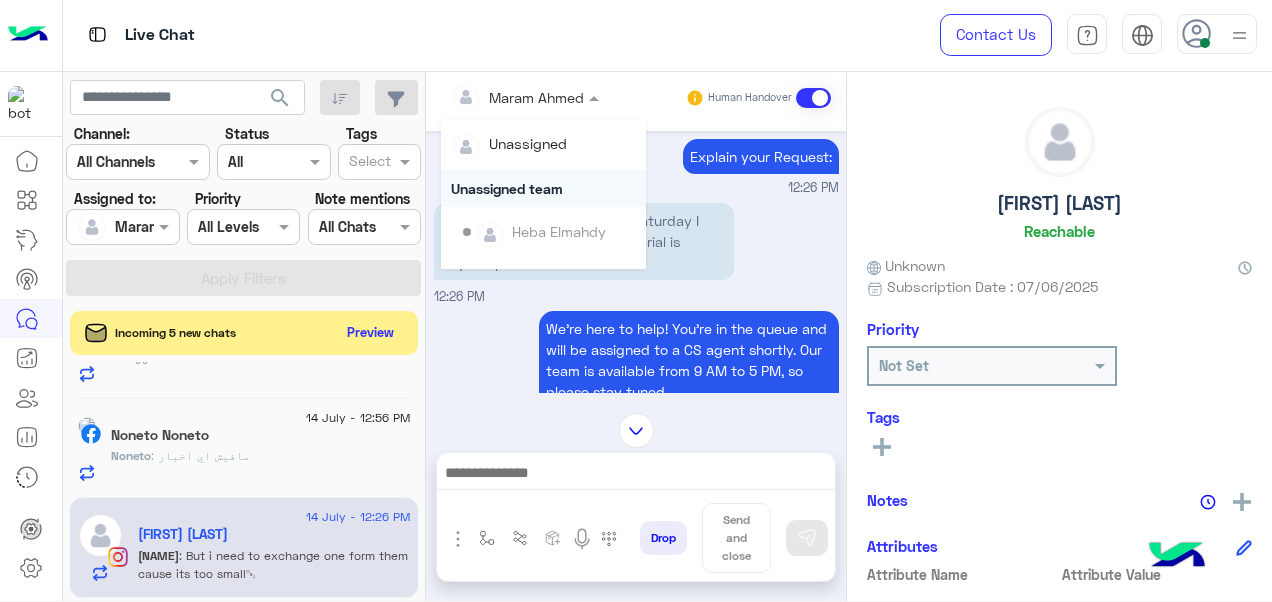scroll, scrollTop: 354, scrollLeft: 0, axis: vertical 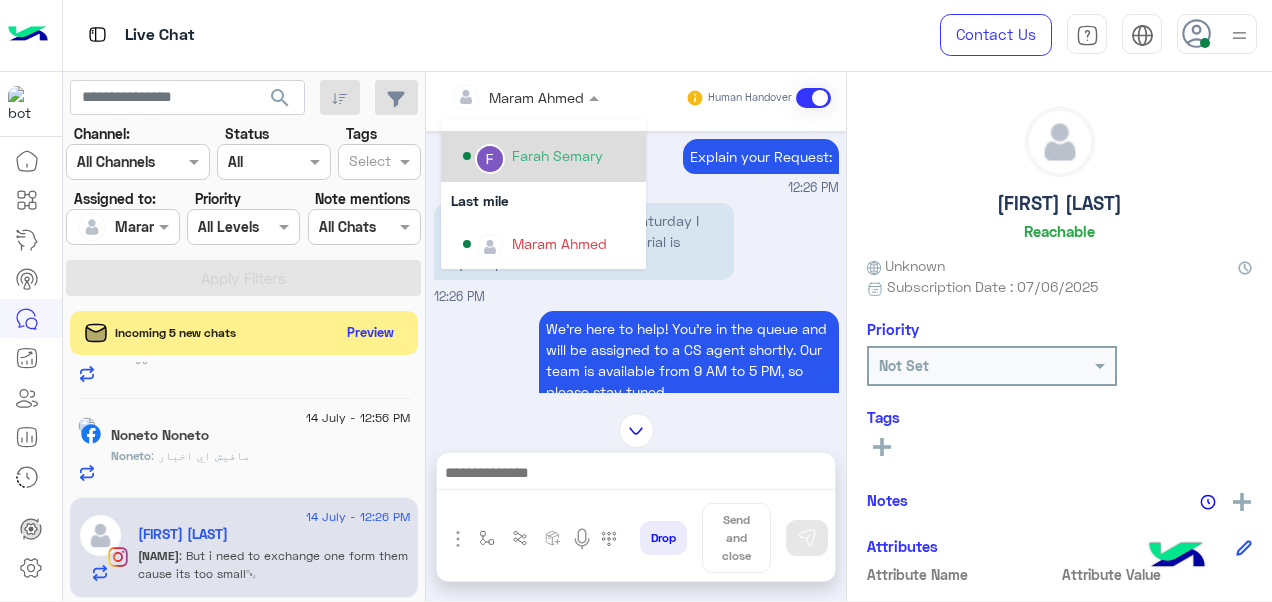 click on "Farah Semary" at bounding box center [557, 155] 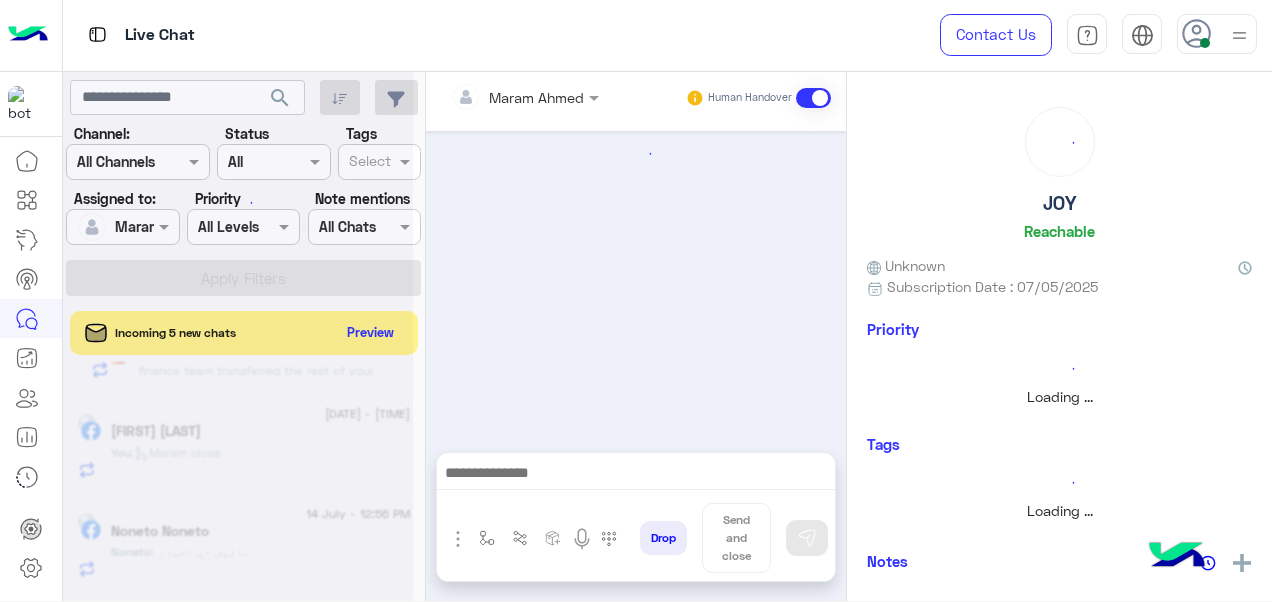 scroll, scrollTop: 171, scrollLeft: 0, axis: vertical 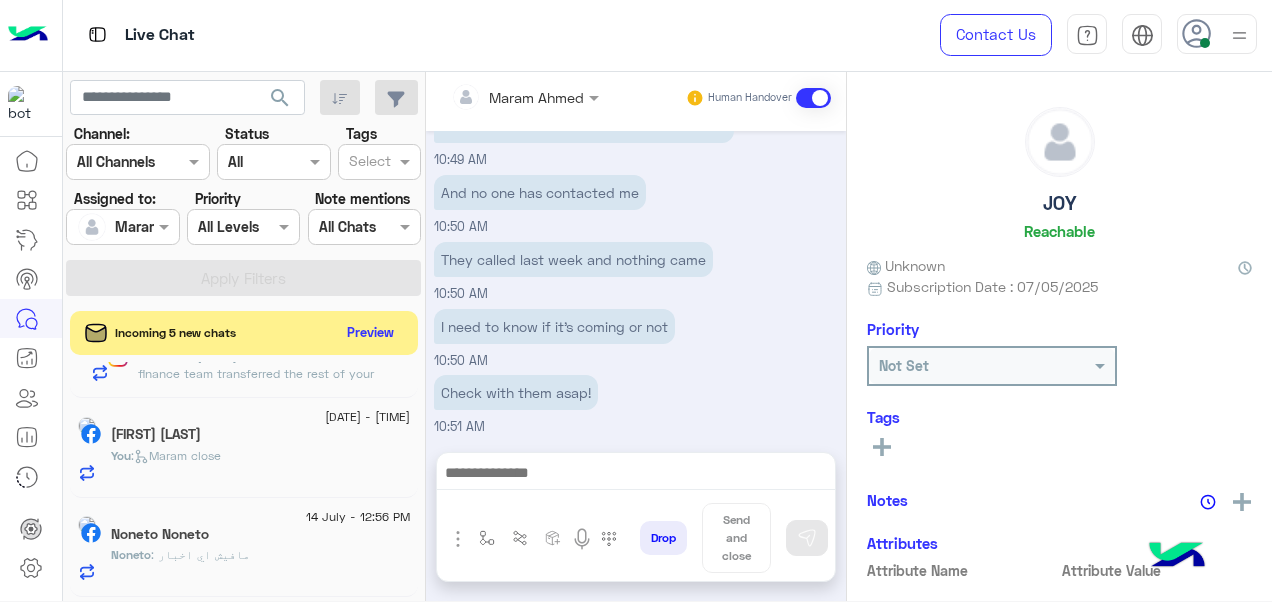 click on ": مافيش اي اخبار" 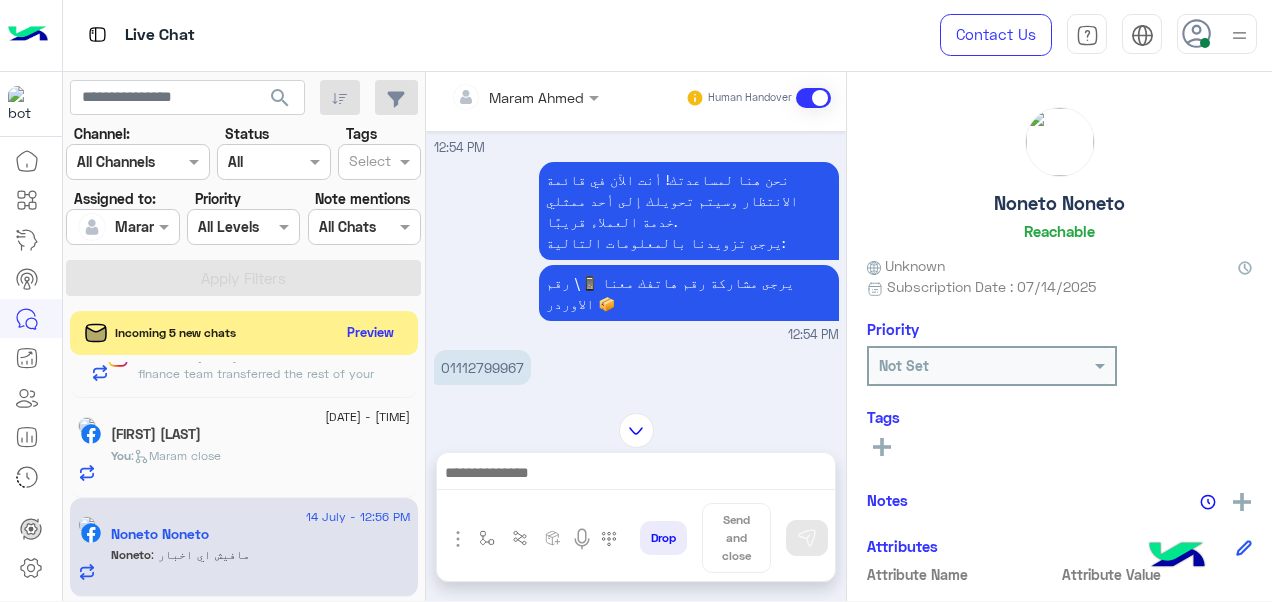 scroll, scrollTop: 142, scrollLeft: 0, axis: vertical 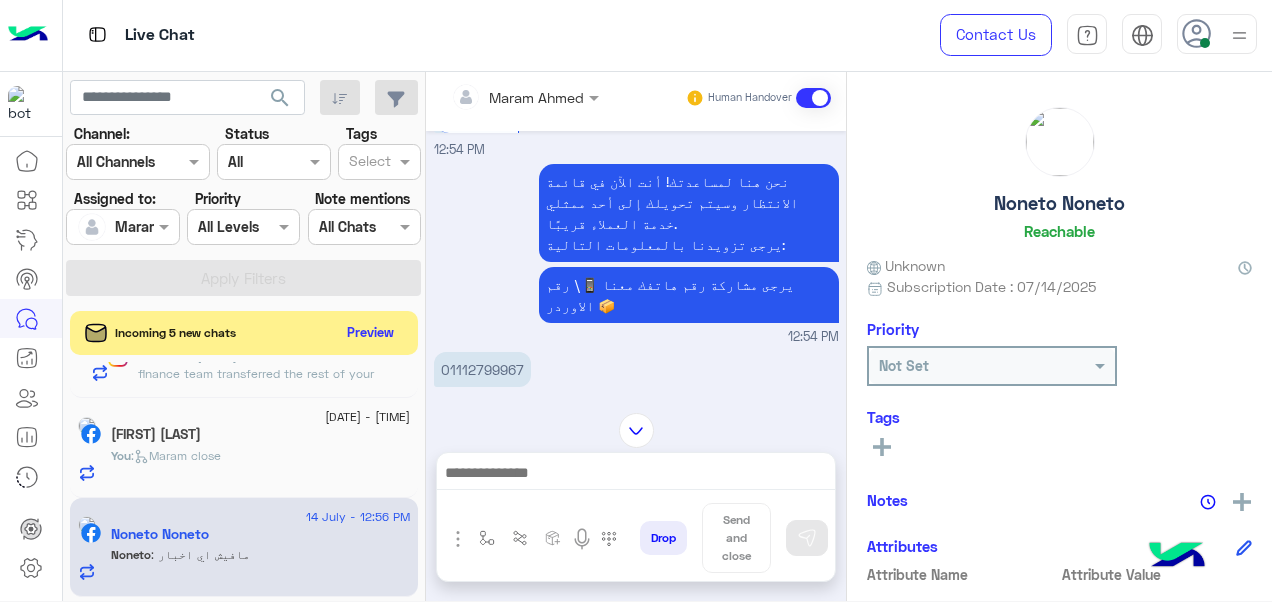drag, startPoint x: 523, startPoint y: 346, endPoint x: 448, endPoint y: 346, distance: 75 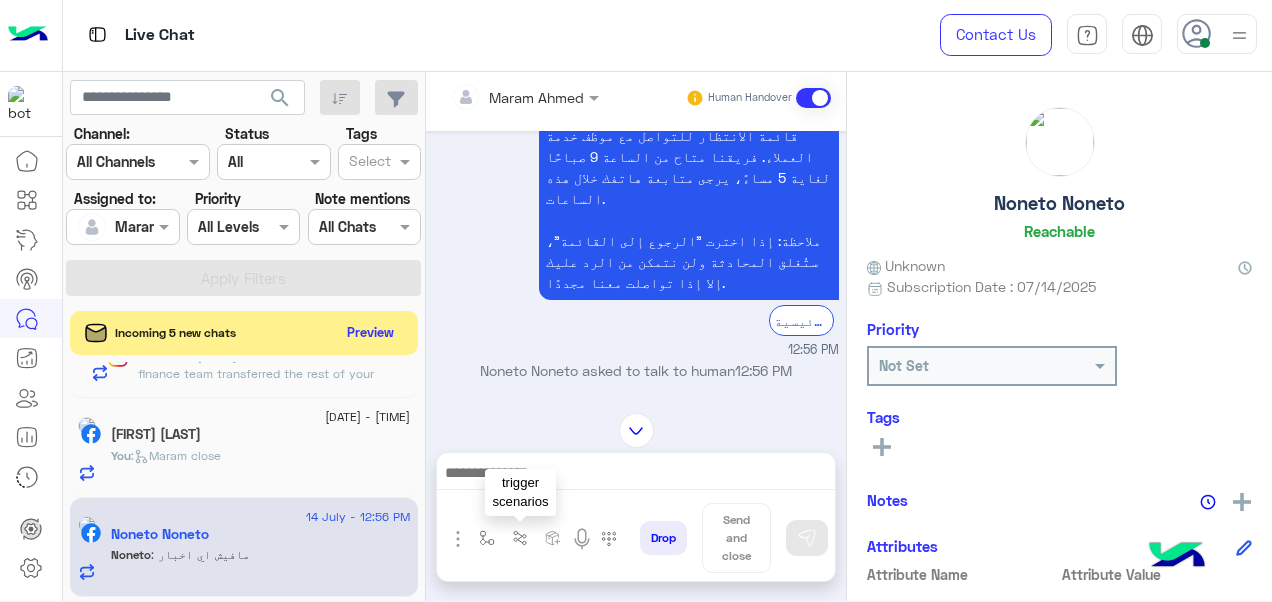scroll, scrollTop: 469, scrollLeft: 0, axis: vertical 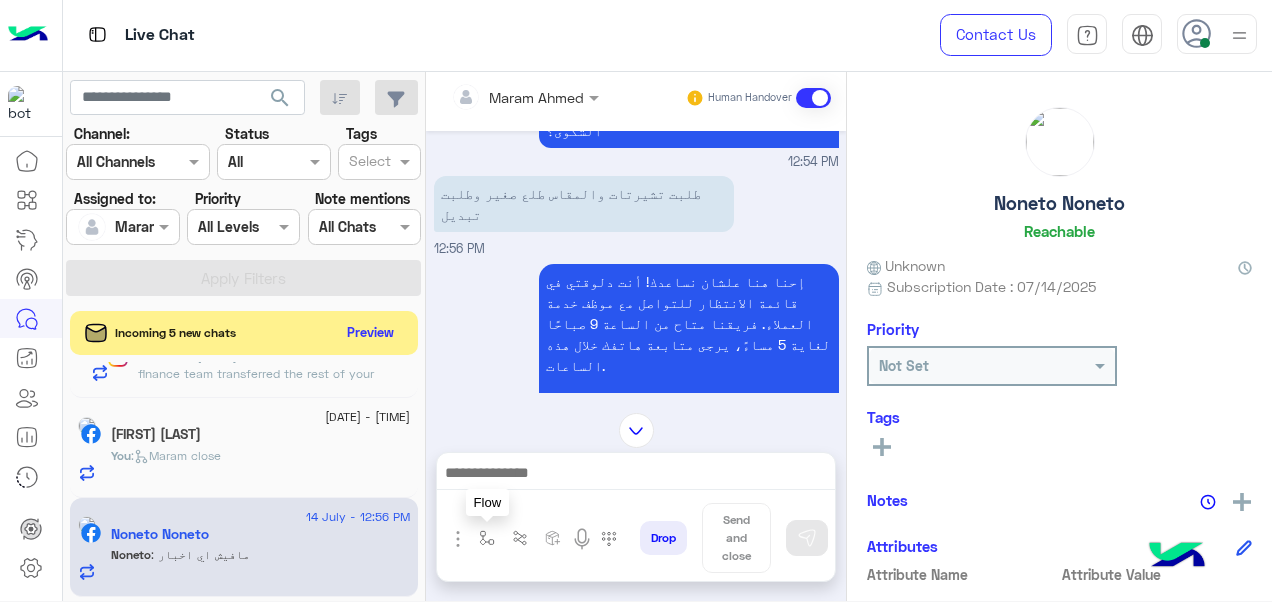 click at bounding box center (487, 538) 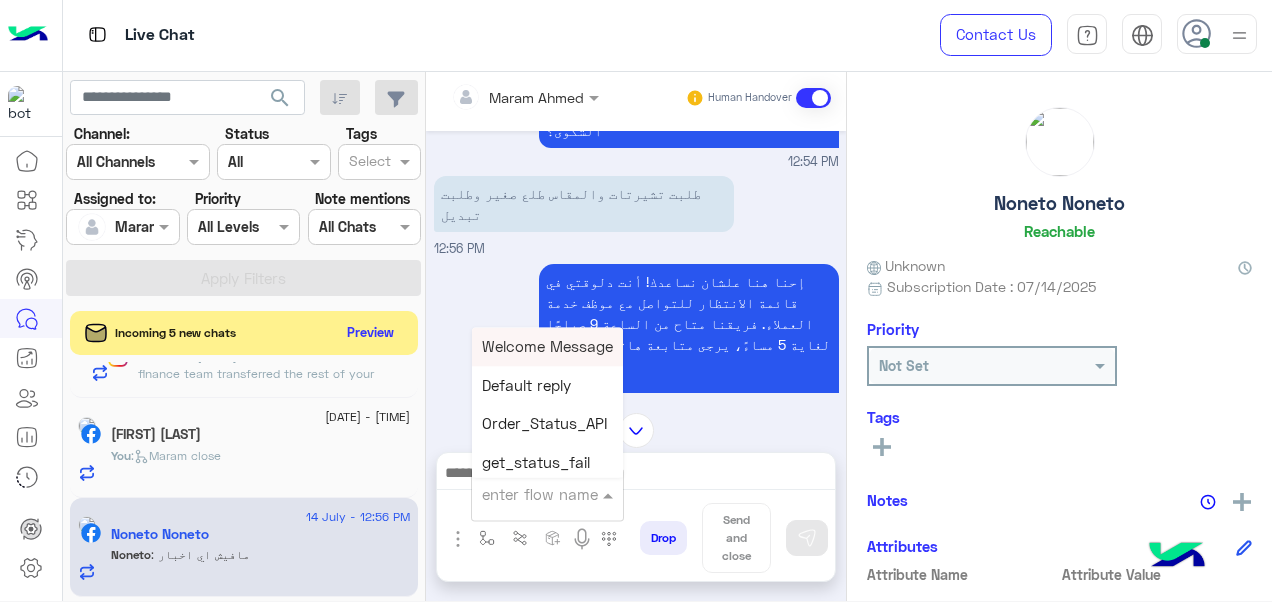 click at bounding box center [523, 494] 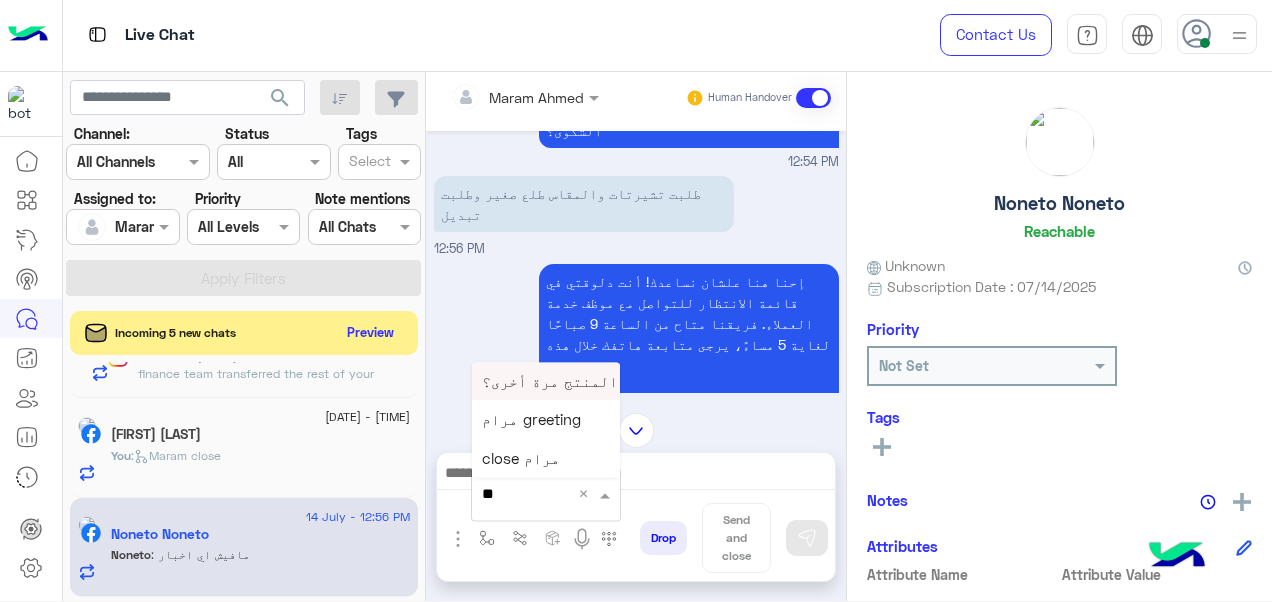 type on "***" 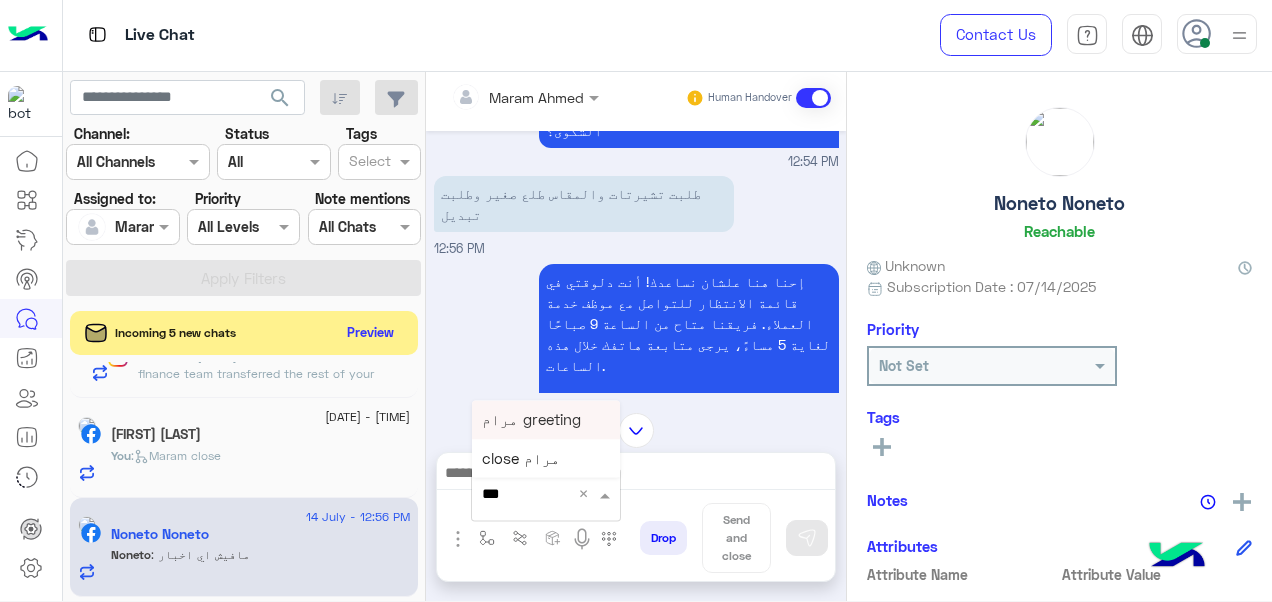 click on "مرام greeting" at bounding box center (531, 419) 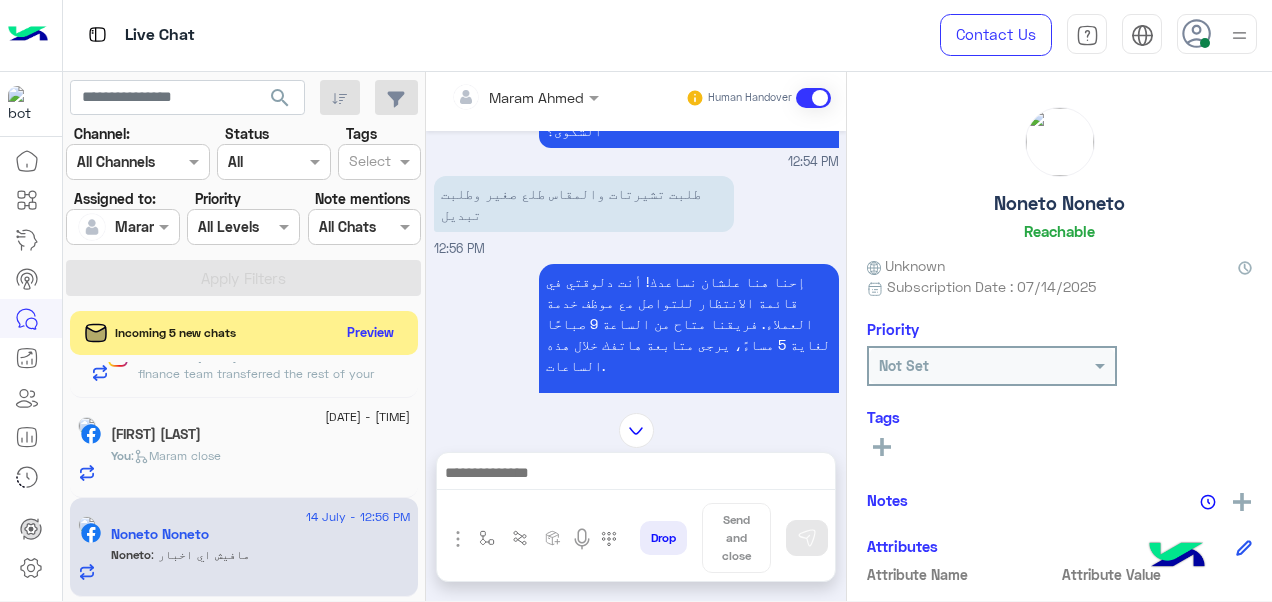 type on "**********" 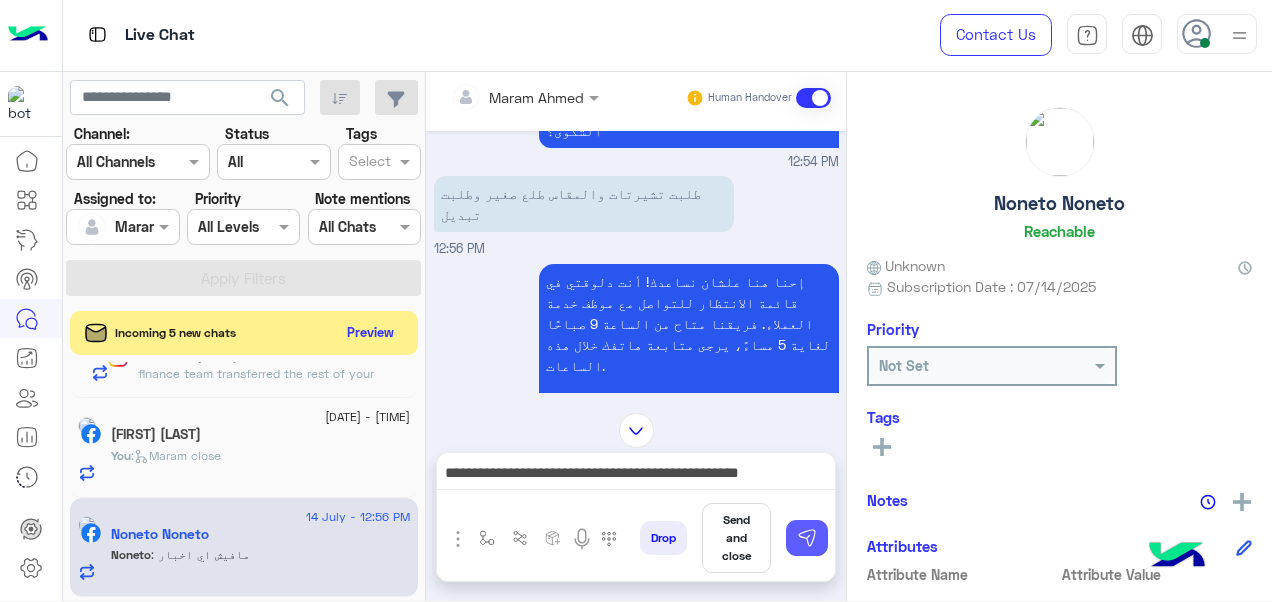 click at bounding box center (807, 538) 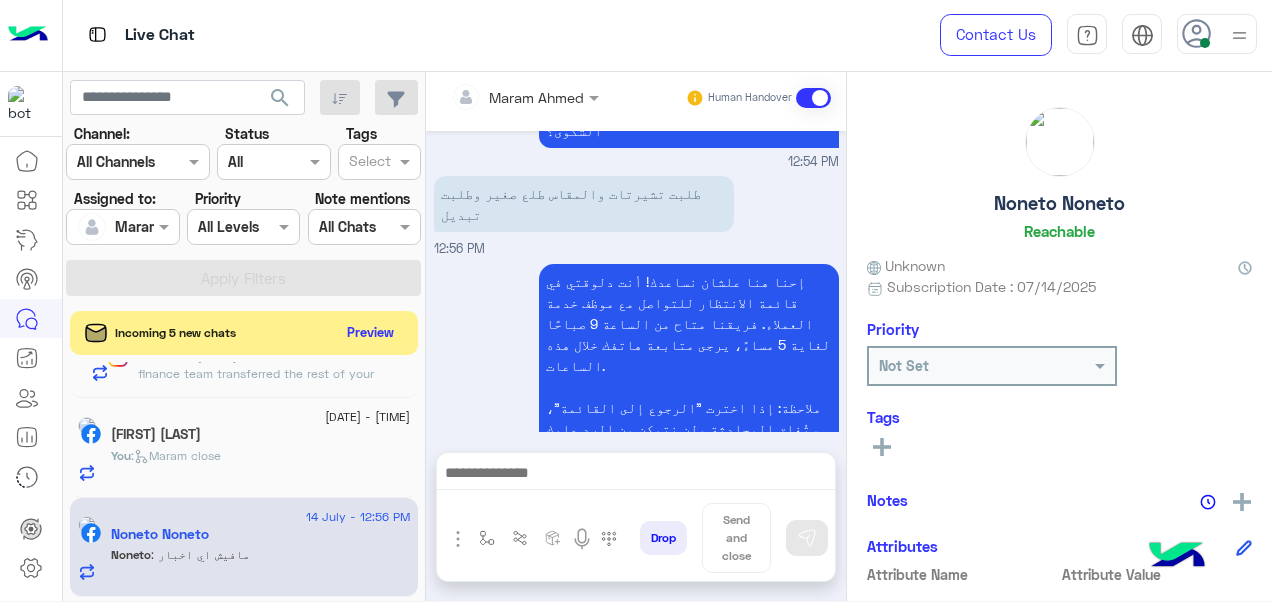 scroll, scrollTop: 636, scrollLeft: 0, axis: vertical 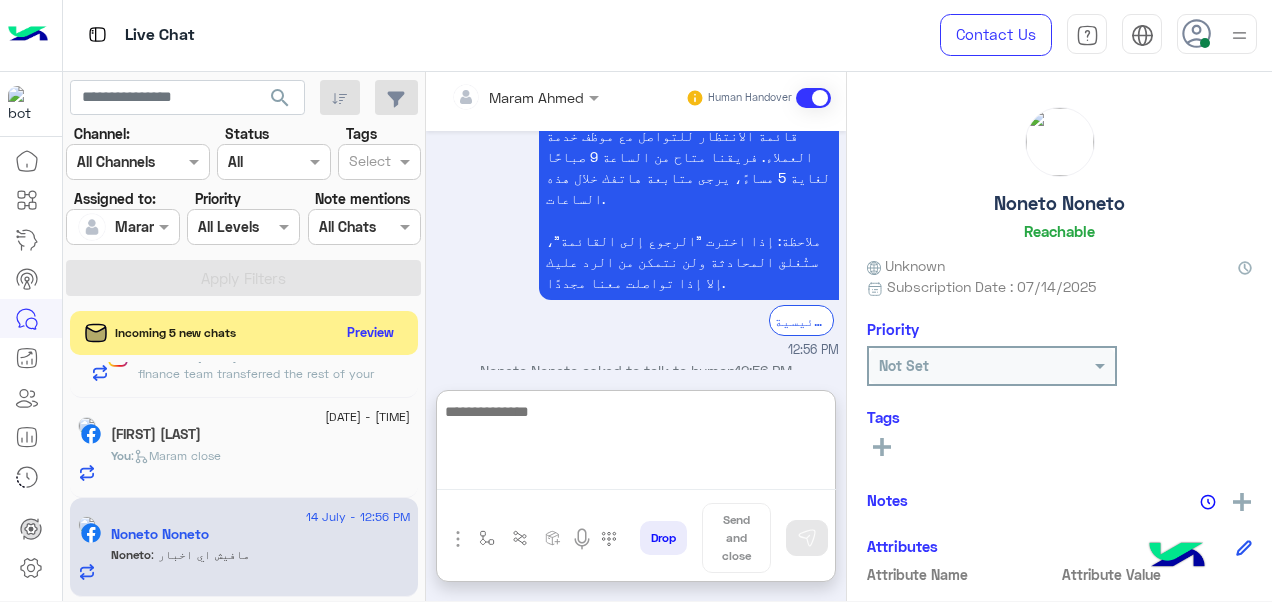 click at bounding box center (636, 445) 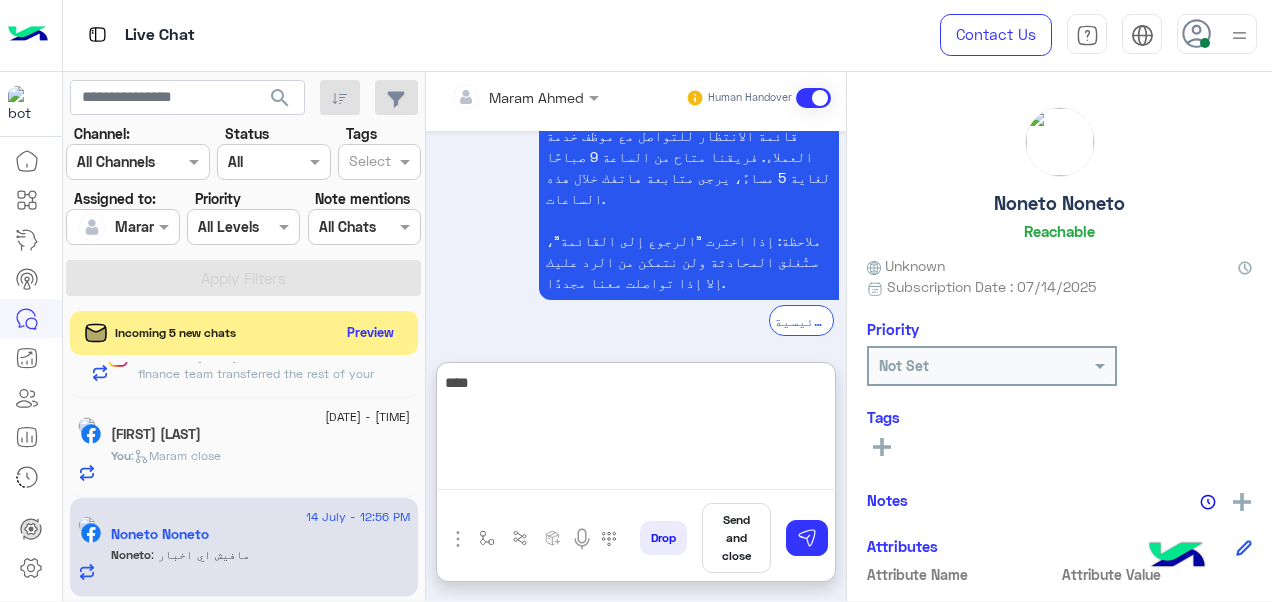 scroll, scrollTop: 862, scrollLeft: 0, axis: vertical 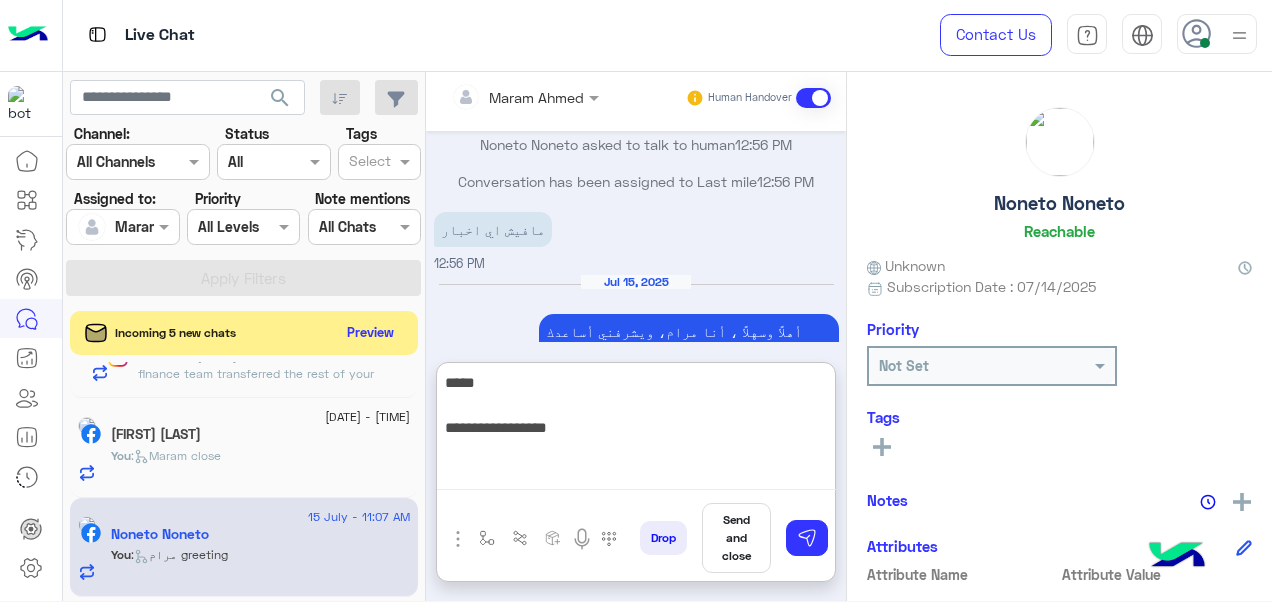 type on "**********" 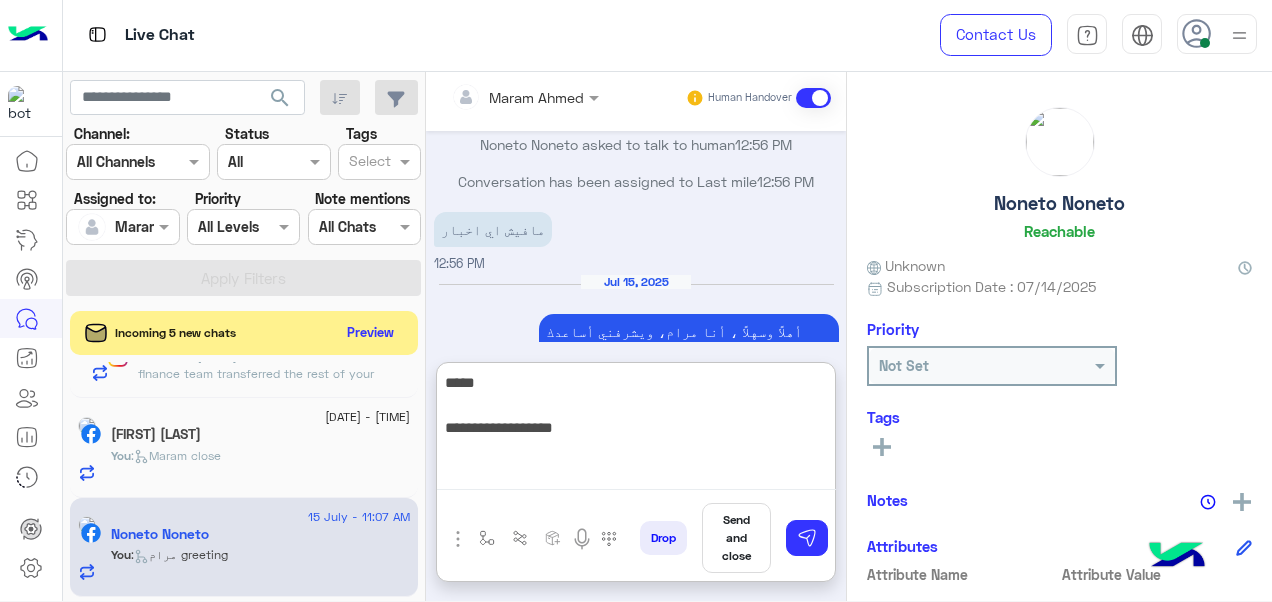 type 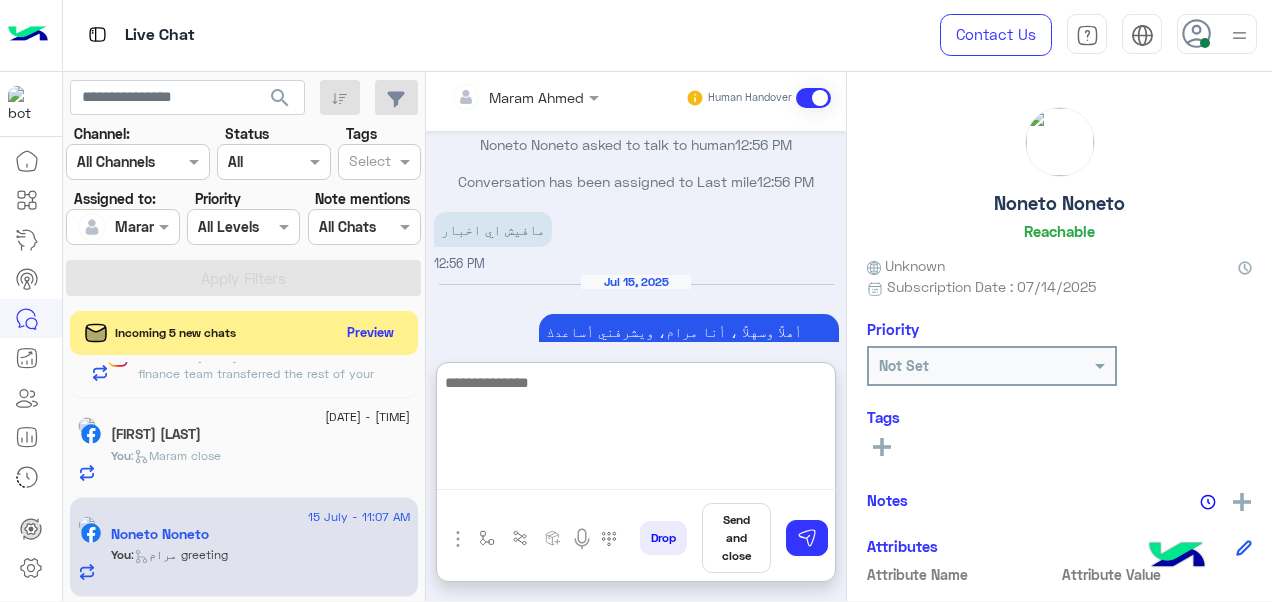scroll, scrollTop: 967, scrollLeft: 0, axis: vertical 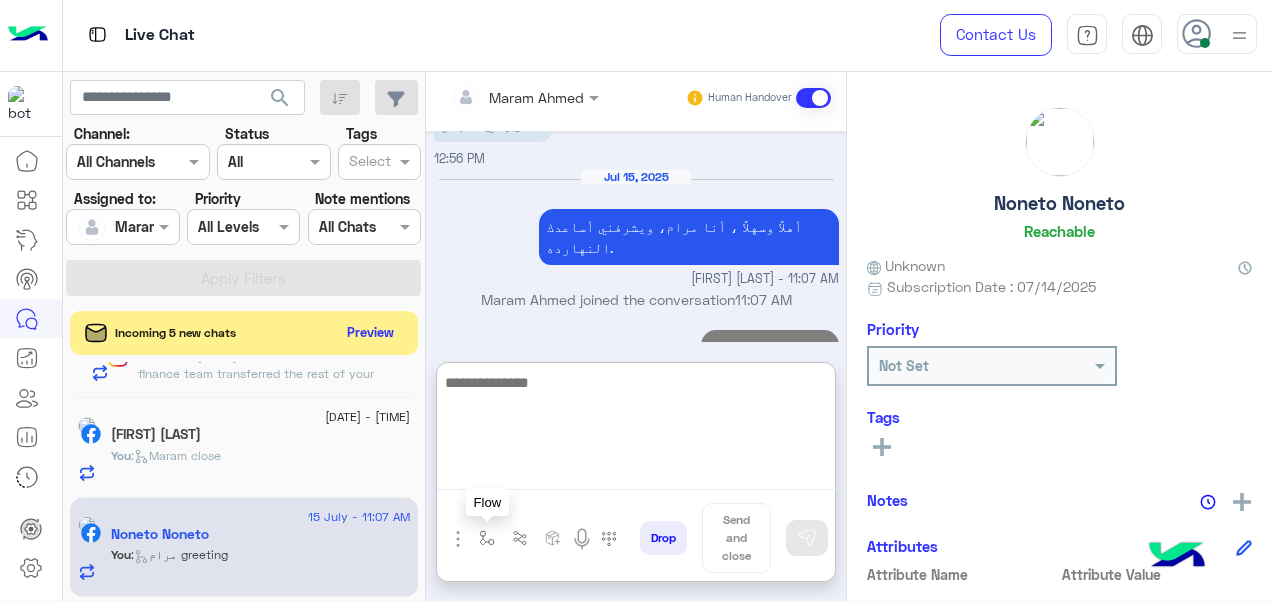 click at bounding box center [487, 538] 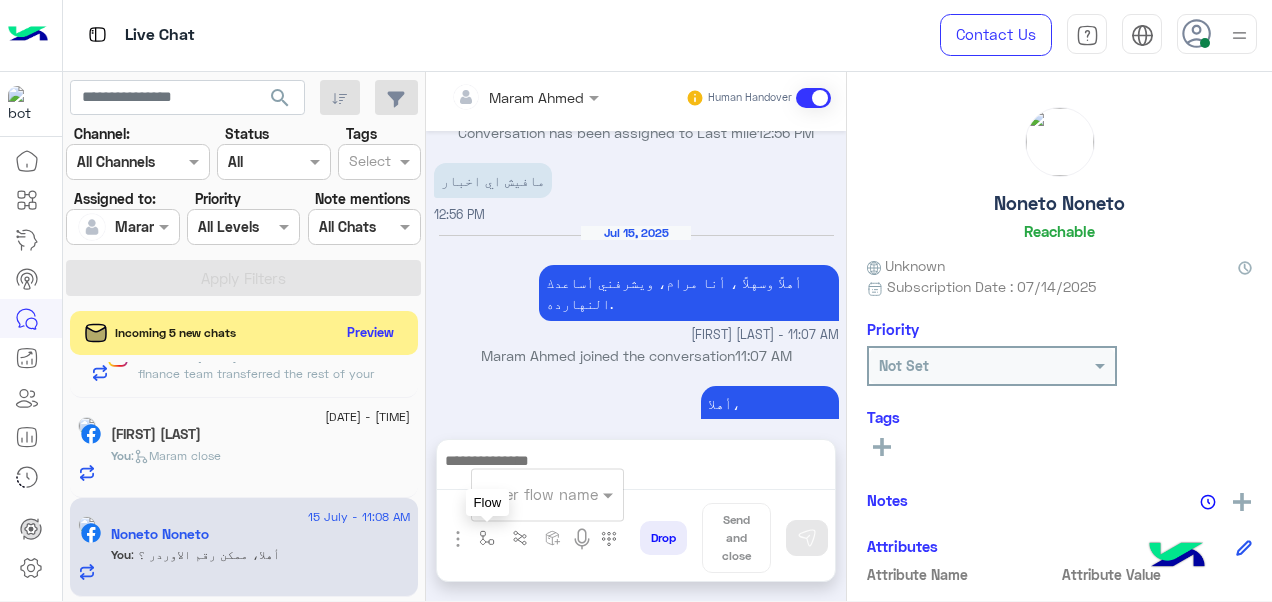 scroll, scrollTop: 877, scrollLeft: 0, axis: vertical 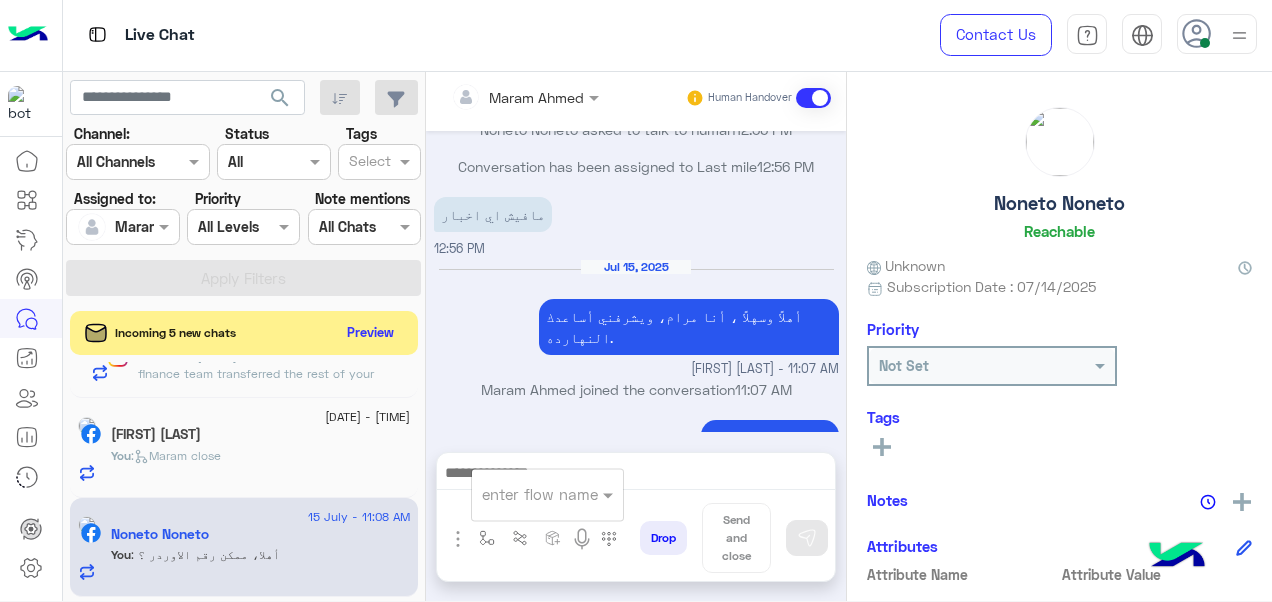 click at bounding box center [523, 494] 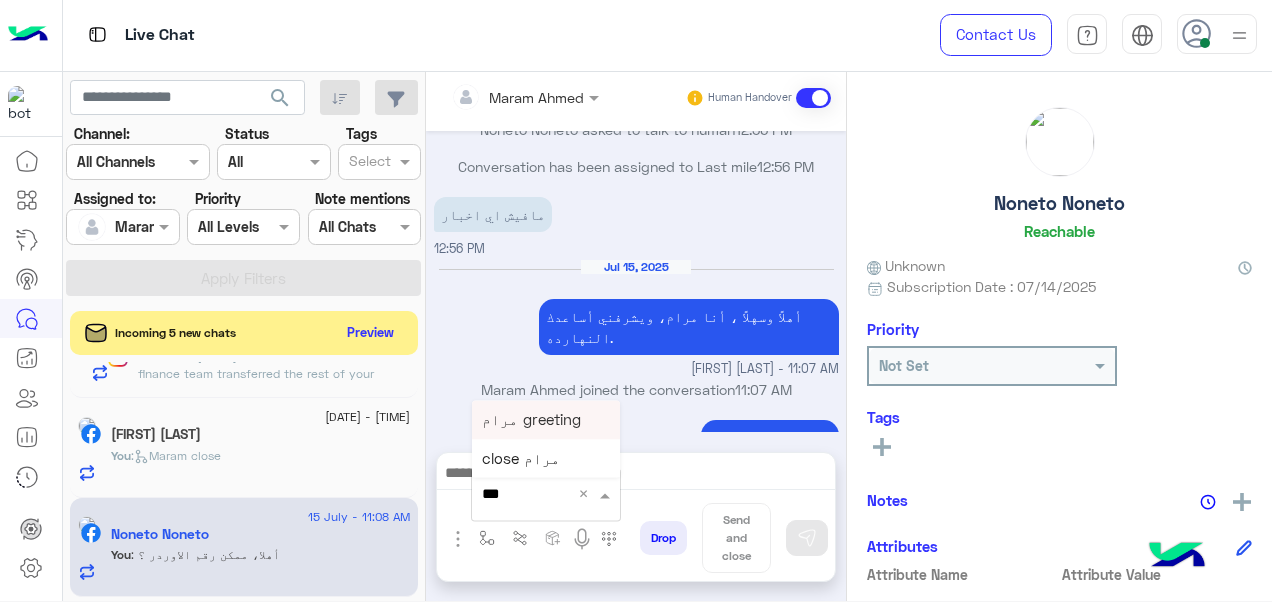 type on "****" 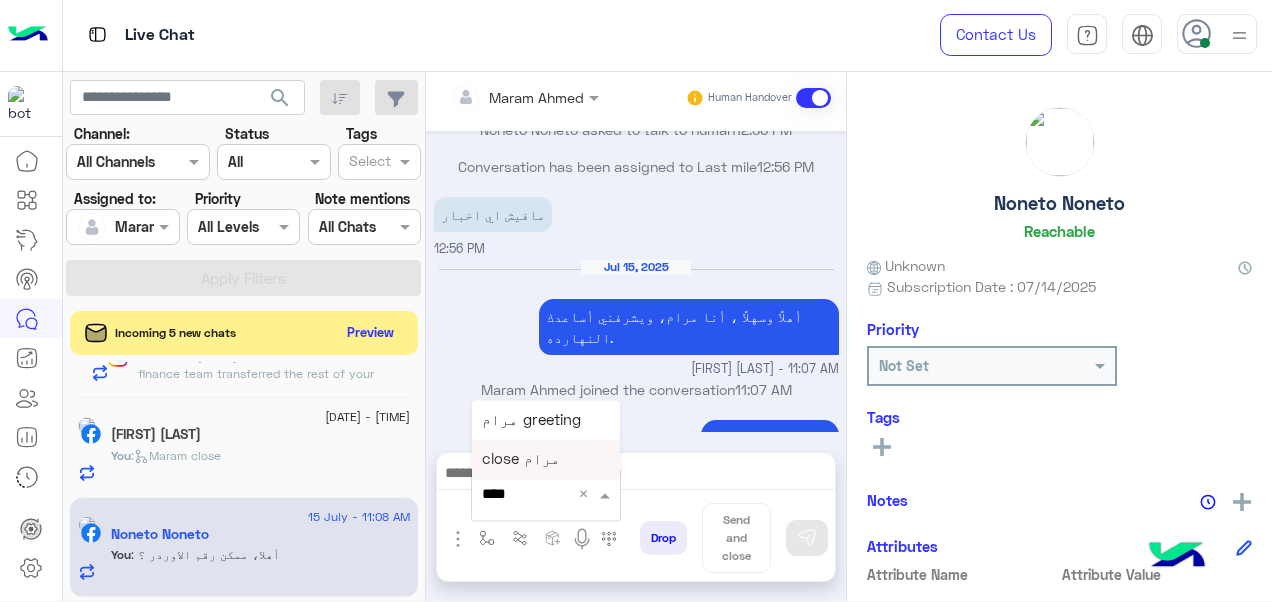 click on "close مرام" at bounding box center (521, 458) 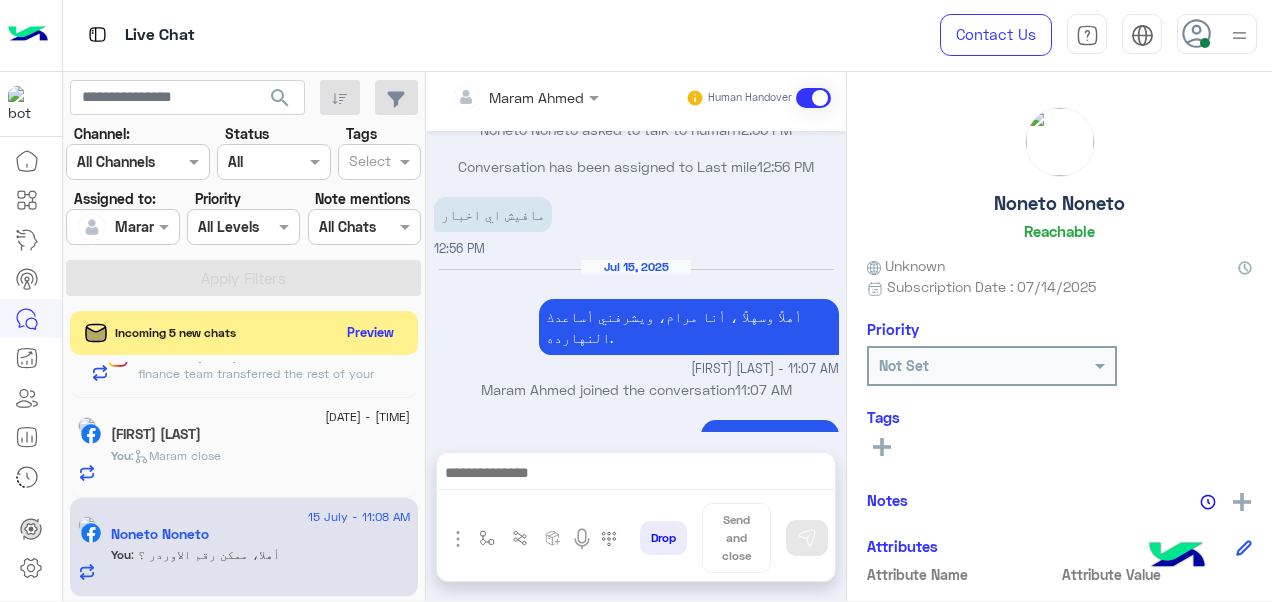 type on "**********" 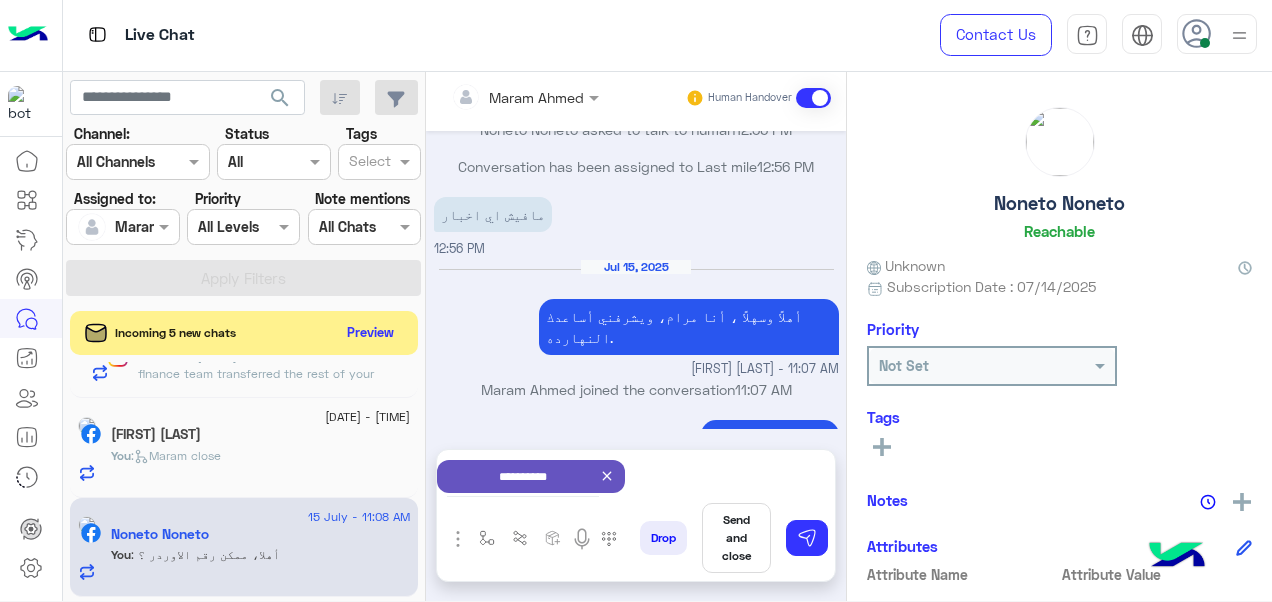 scroll, scrollTop: 880, scrollLeft: 0, axis: vertical 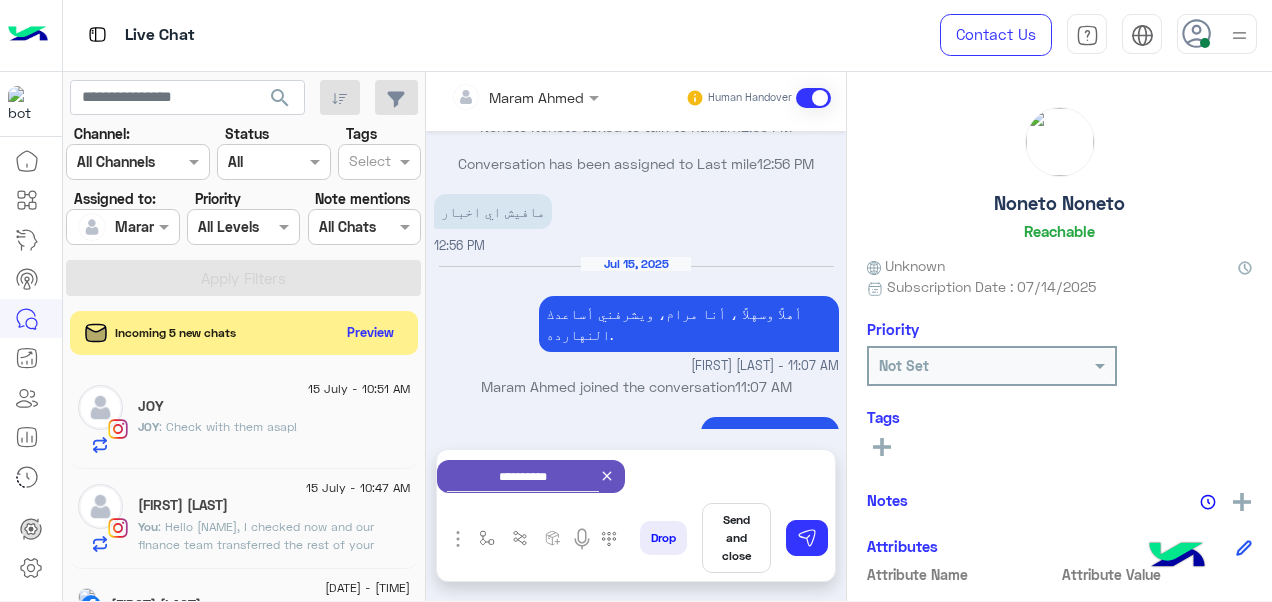 click on "[FIRST] [LAST]" 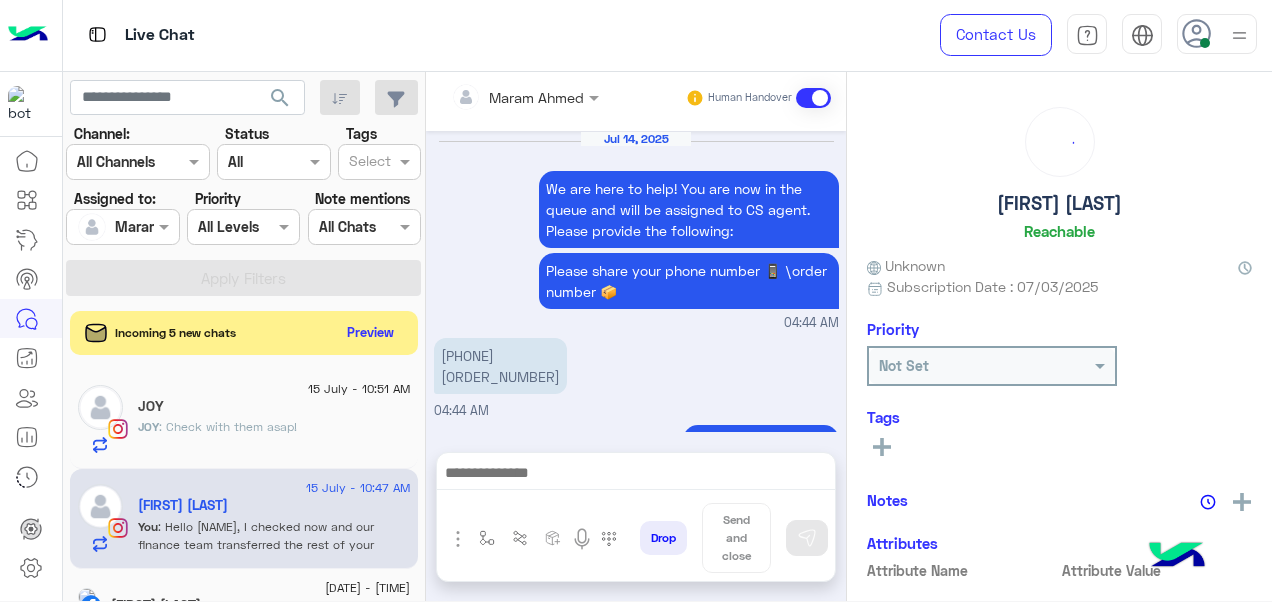 scroll, scrollTop: 826, scrollLeft: 0, axis: vertical 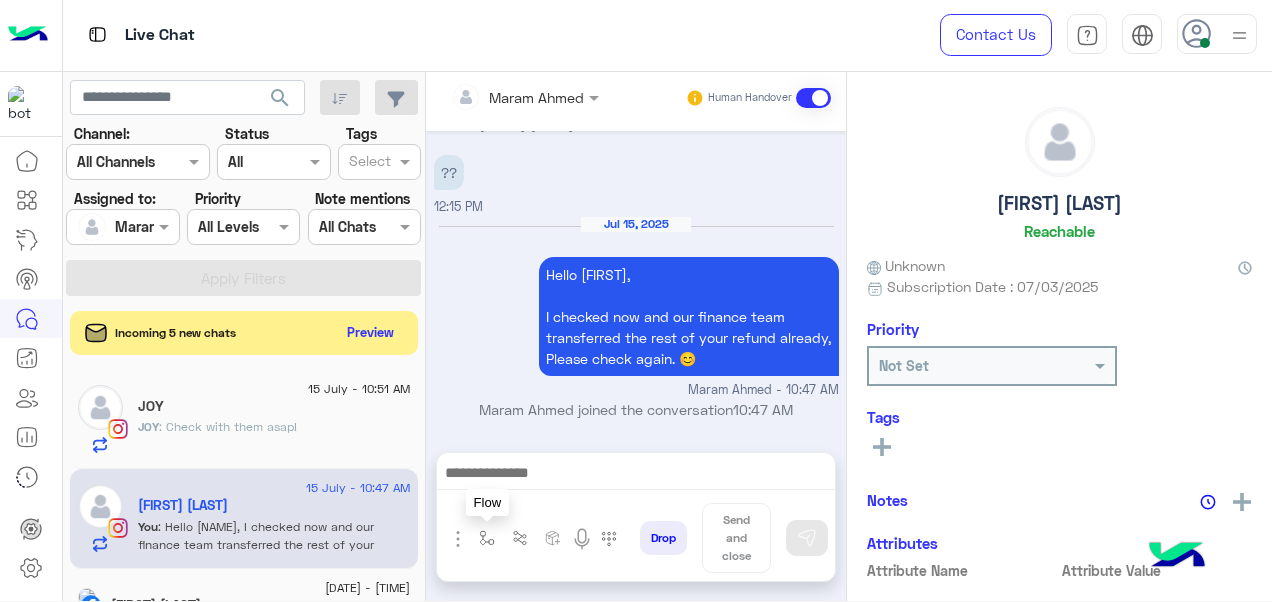 click at bounding box center [487, 538] 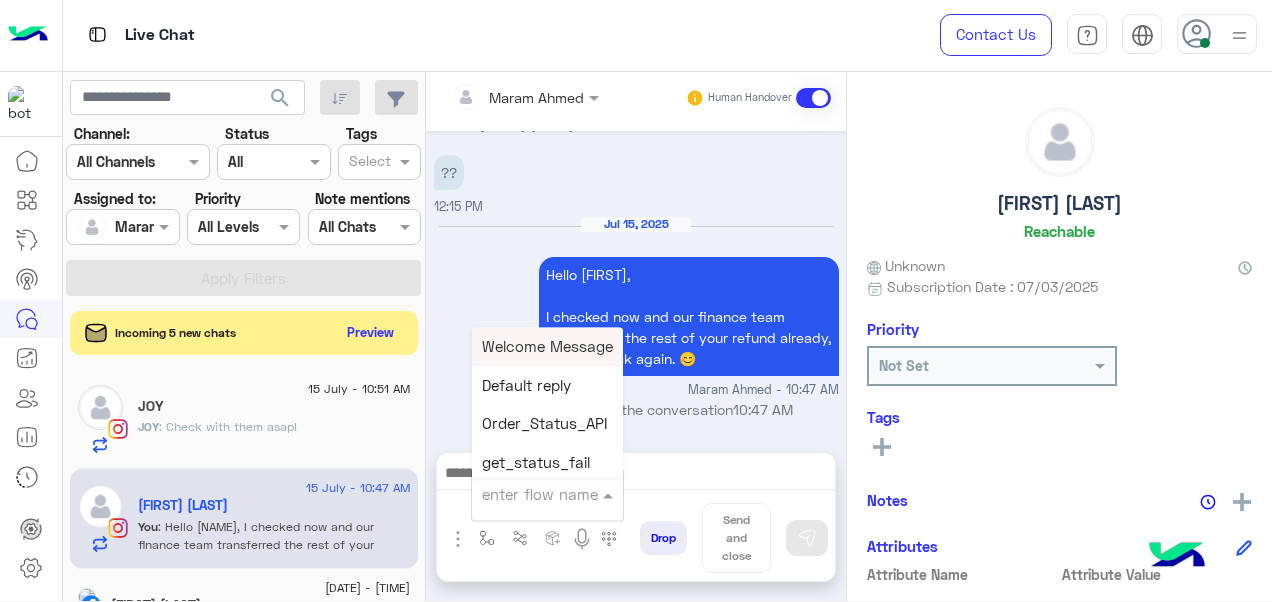 click at bounding box center (523, 494) 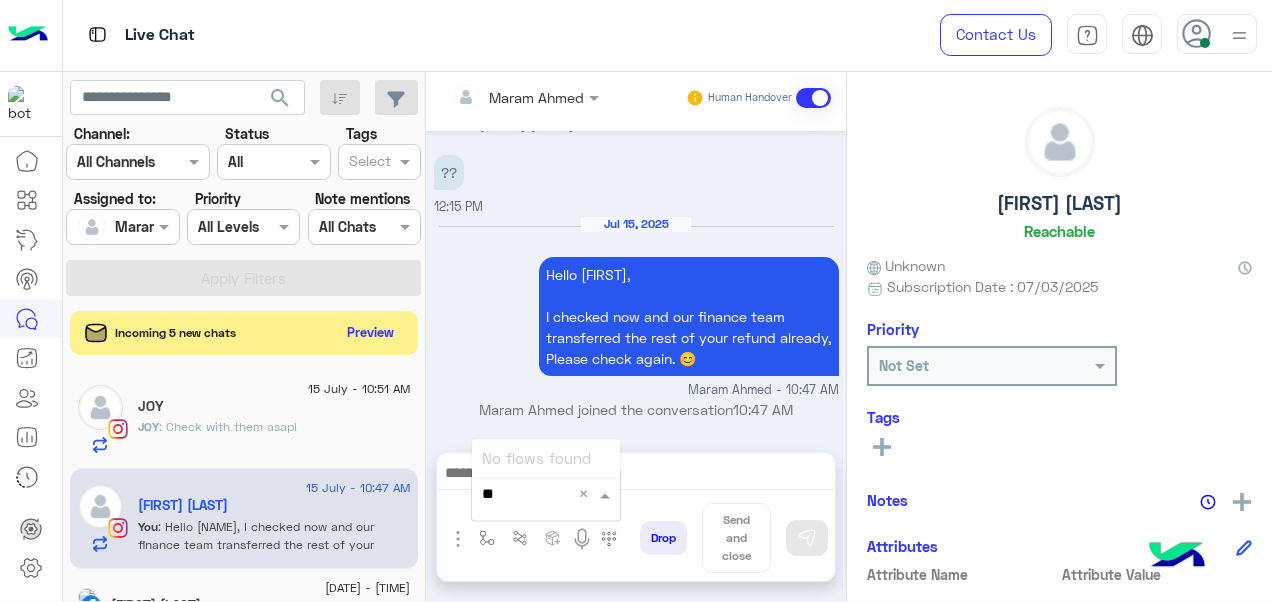 type on "*" 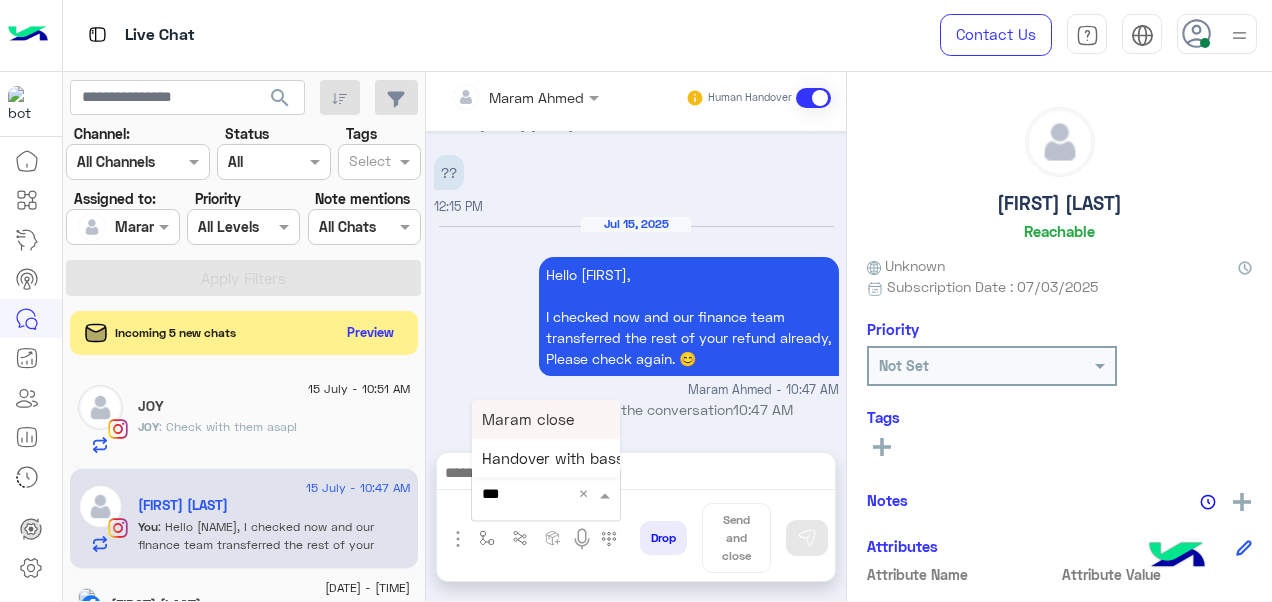 type on "****" 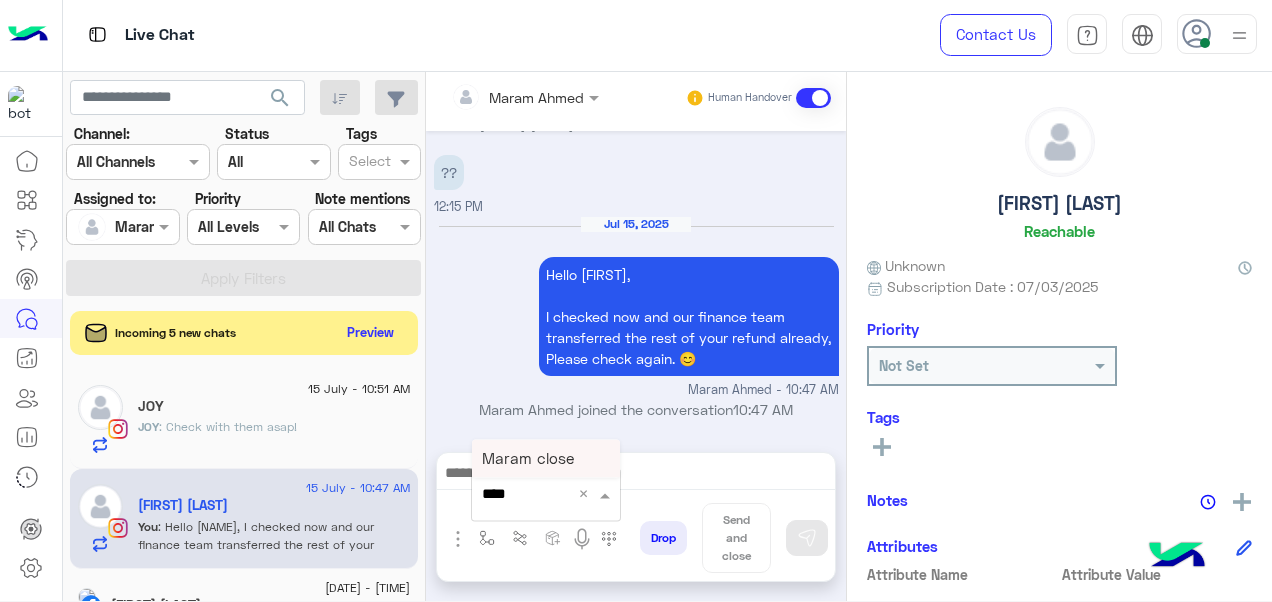 click on "Maram close" at bounding box center (528, 458) 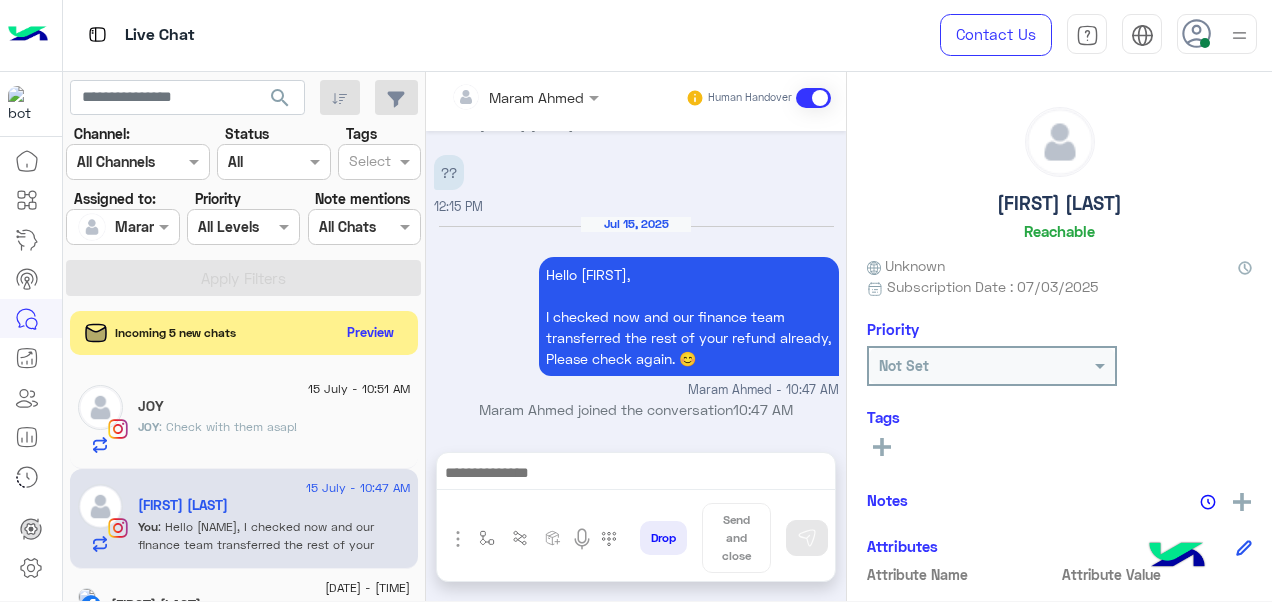 type on "**********" 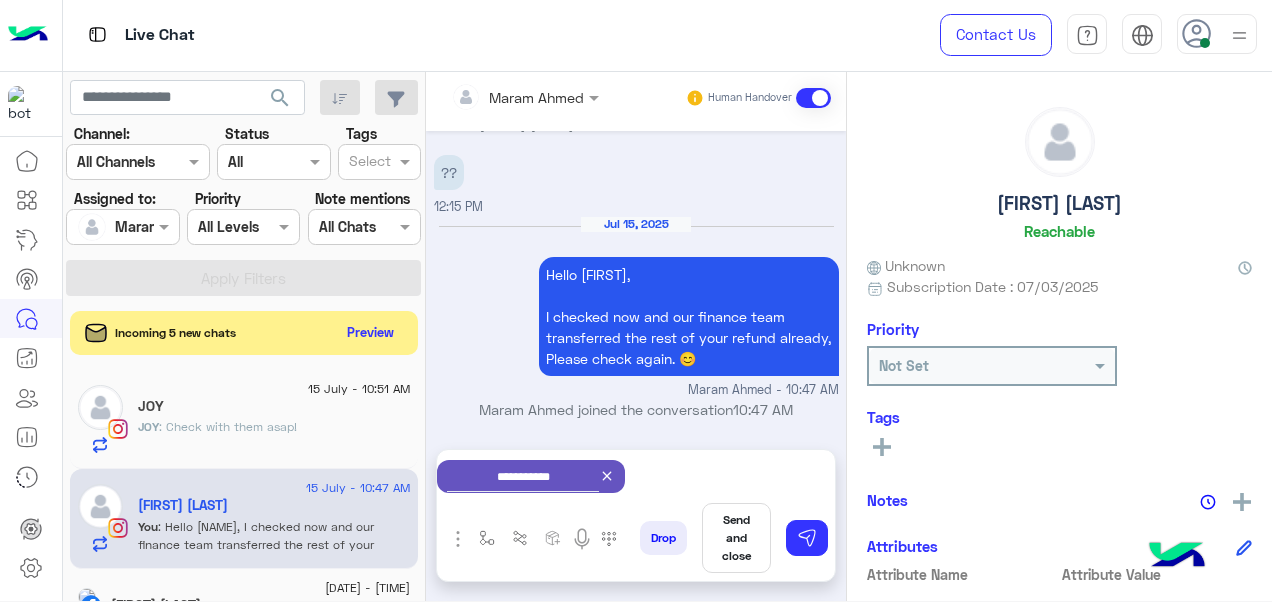 click on "Send and close" at bounding box center (736, 538) 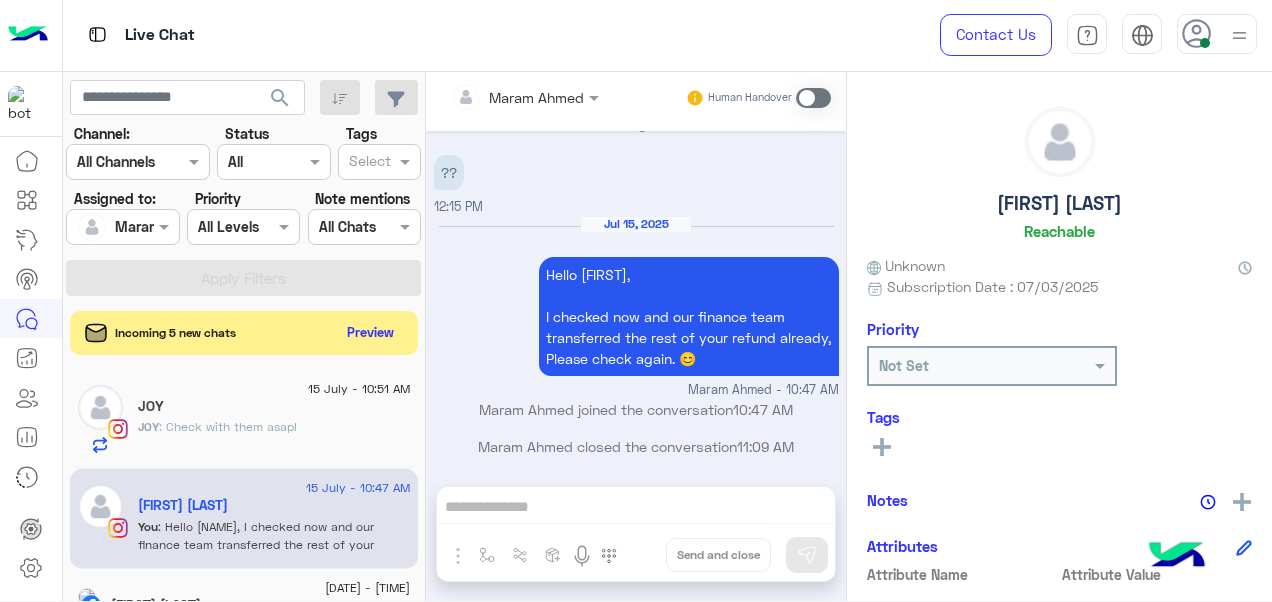 scroll, scrollTop: 829, scrollLeft: 0, axis: vertical 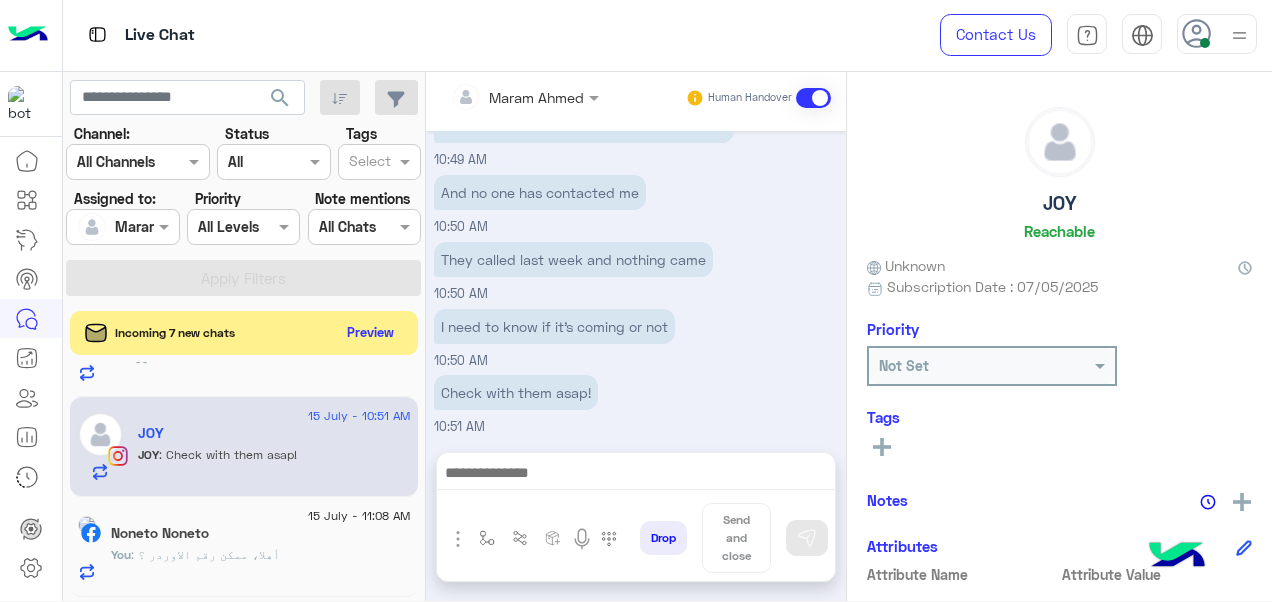 click on "Noneto Noneto" 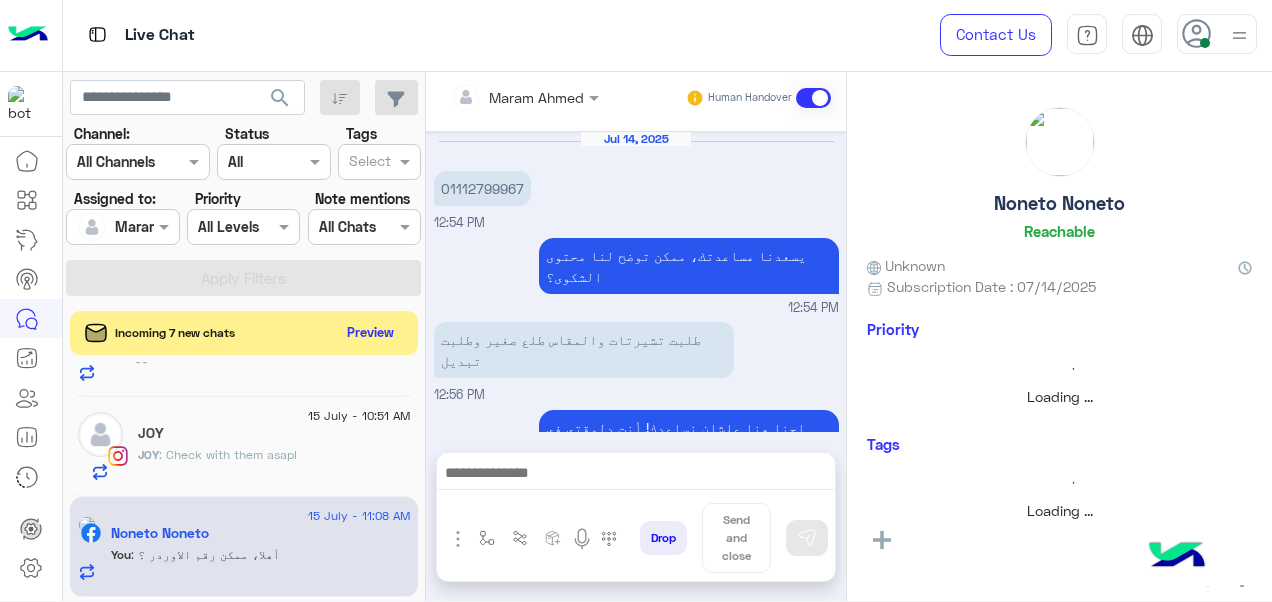 scroll, scrollTop: 576, scrollLeft: 0, axis: vertical 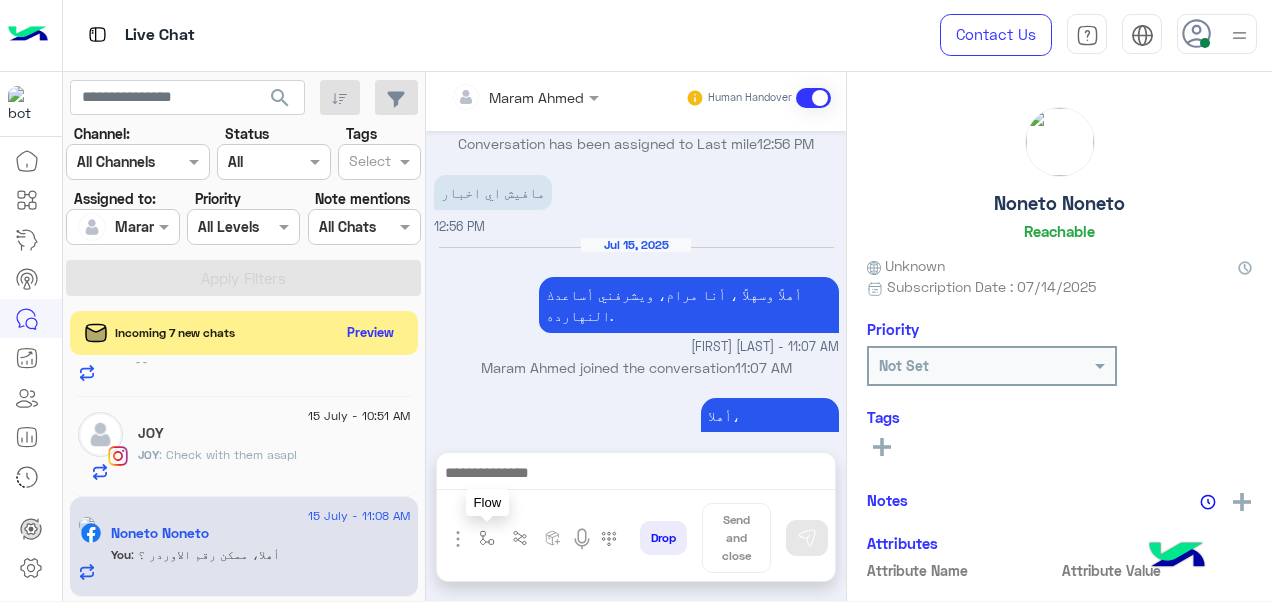 click at bounding box center [487, 538] 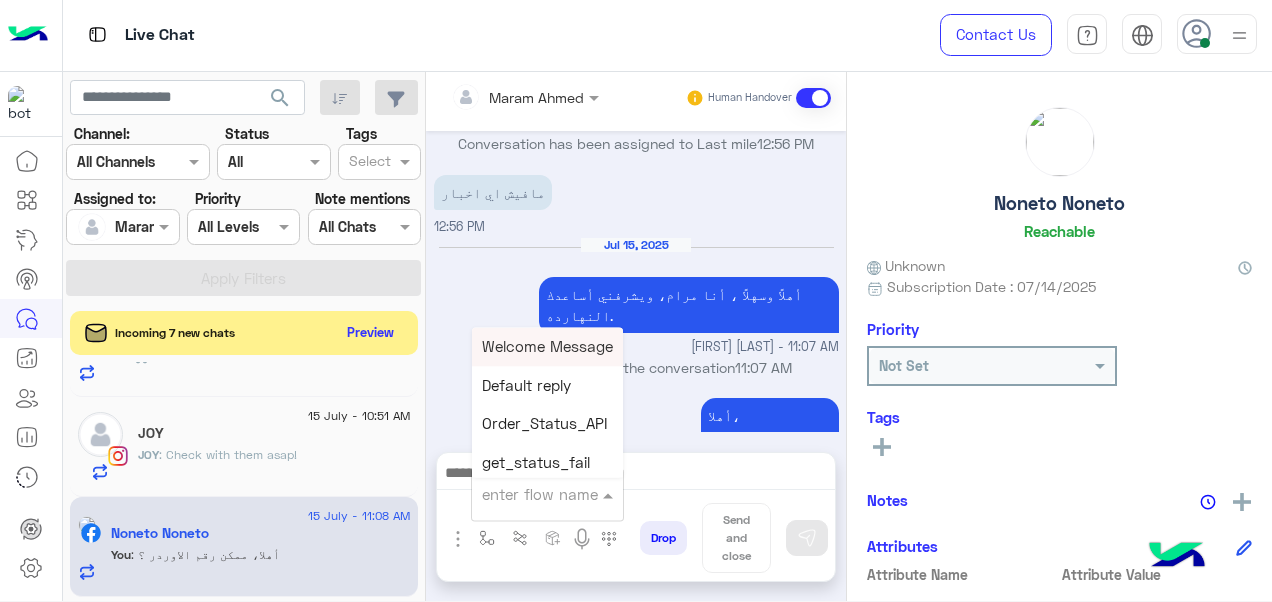 click at bounding box center (523, 494) 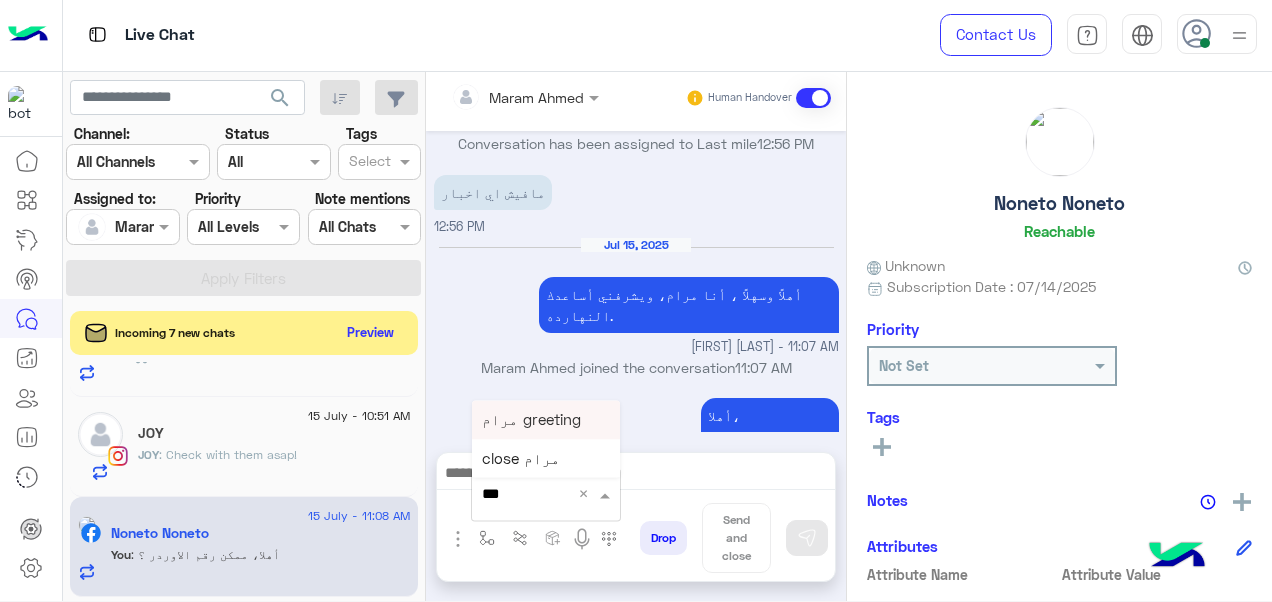 type on "****" 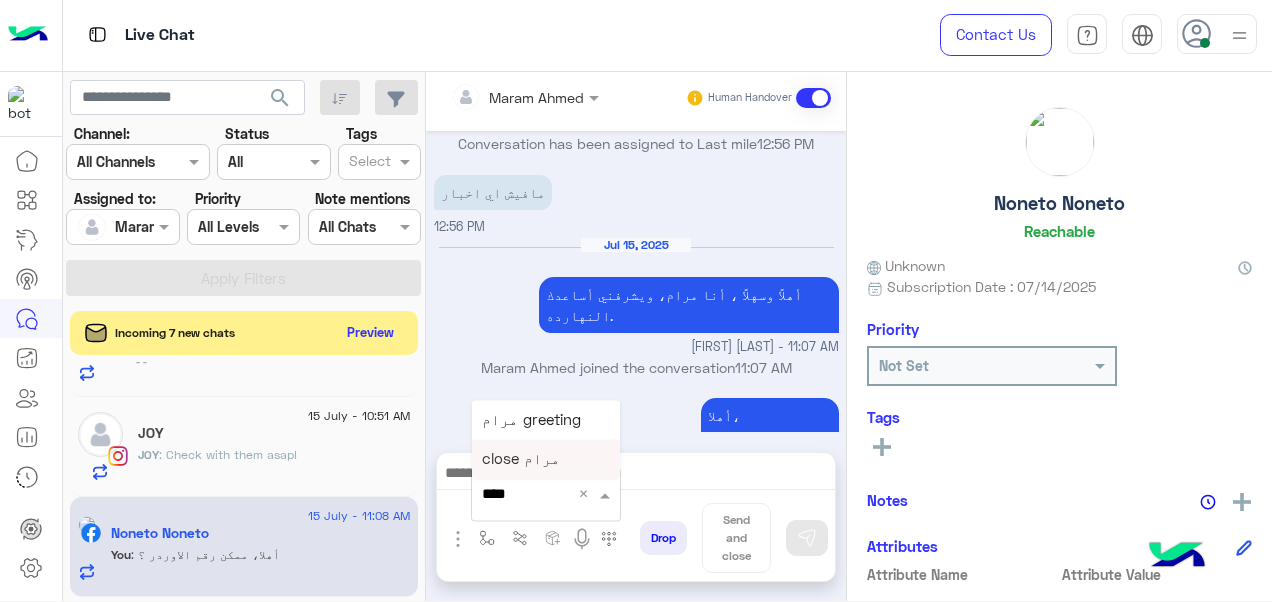 click on "close مرام" at bounding box center (546, 458) 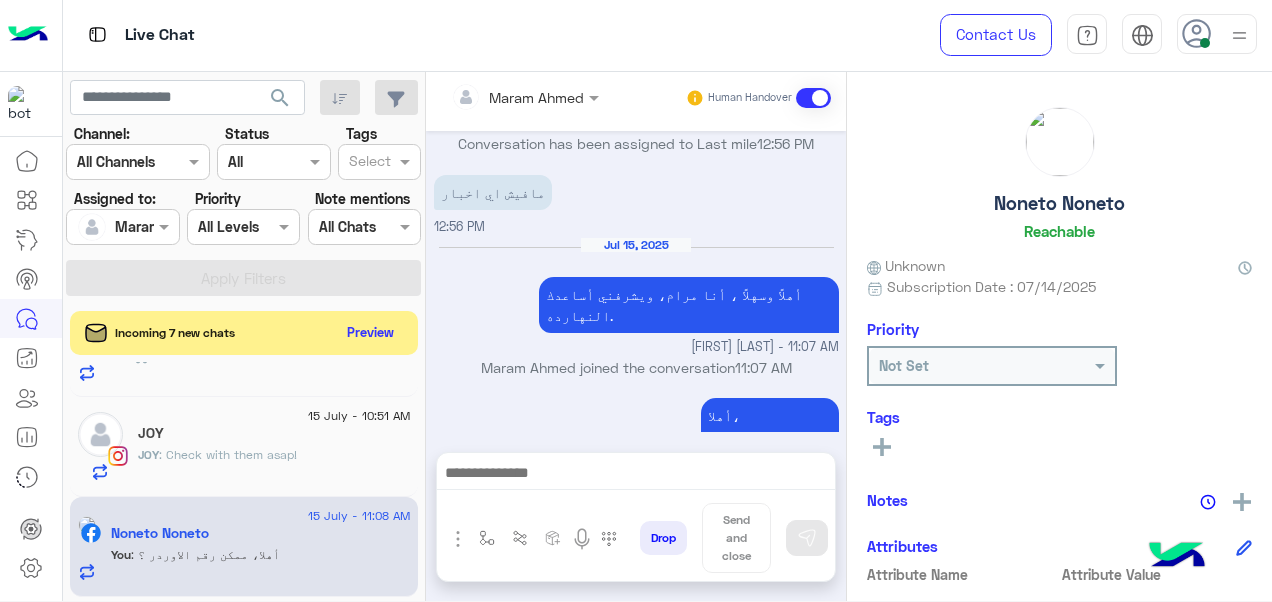 type on "**********" 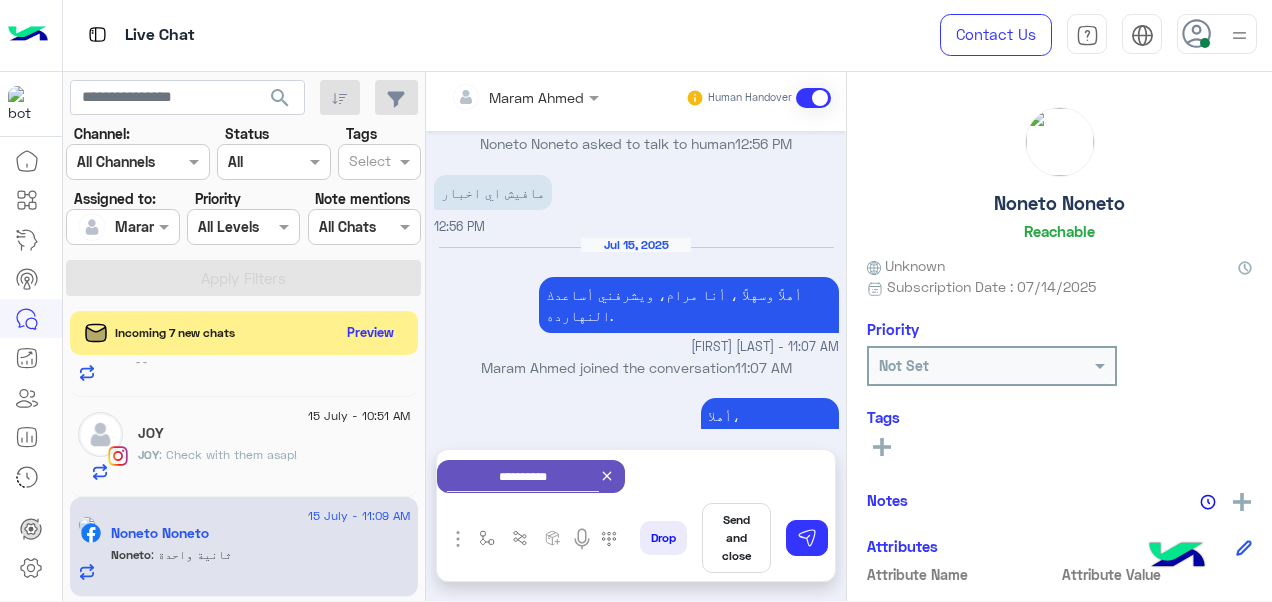 scroll, scrollTop: 645, scrollLeft: 0, axis: vertical 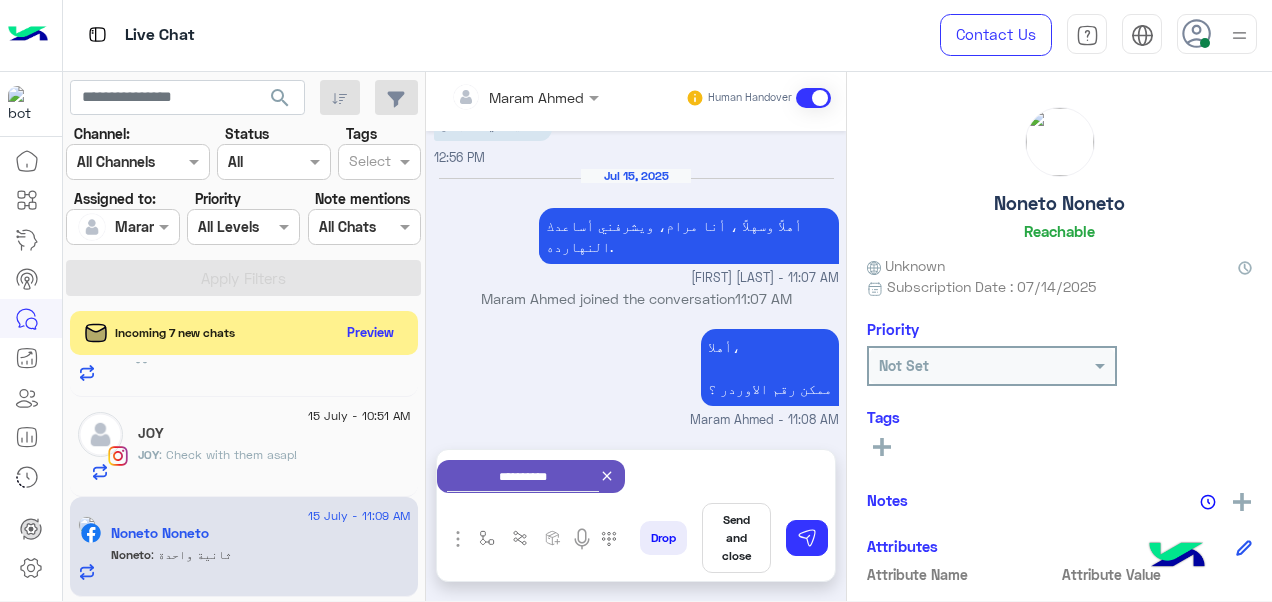 click 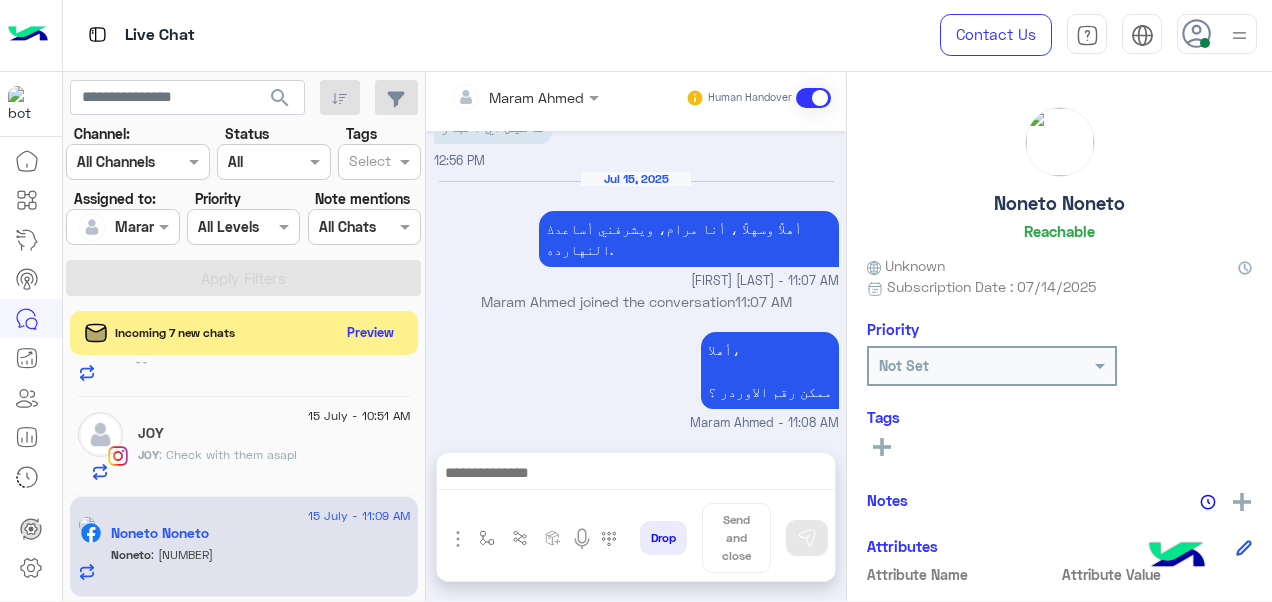 scroll, scrollTop: 708, scrollLeft: 0, axis: vertical 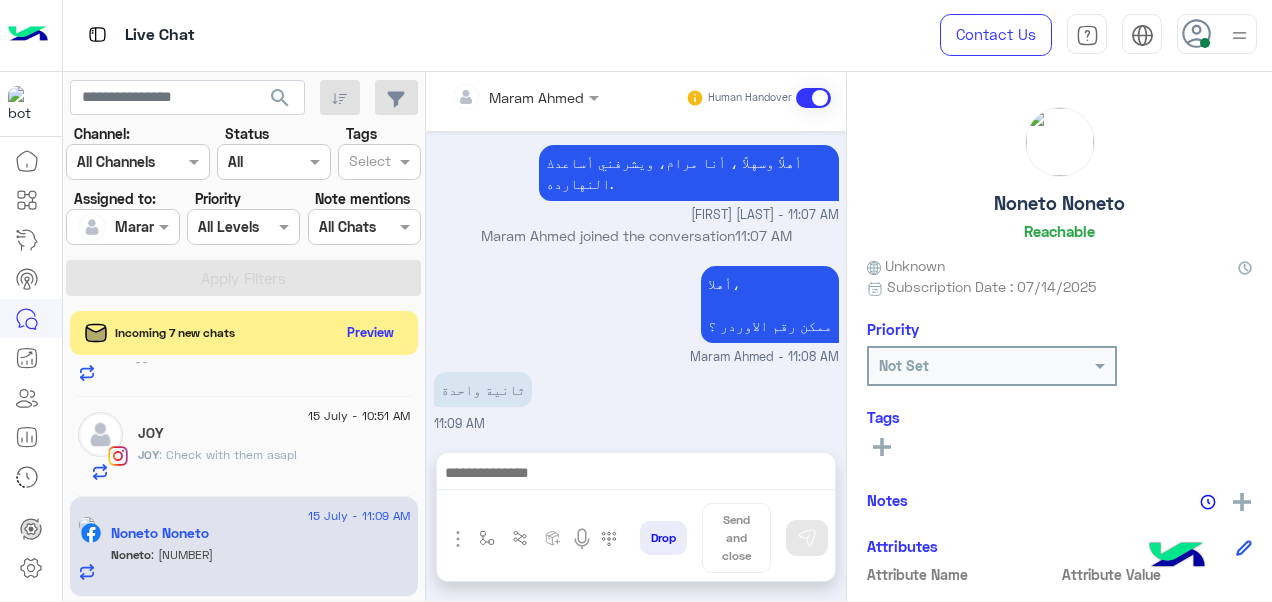click at bounding box center [636, 475] 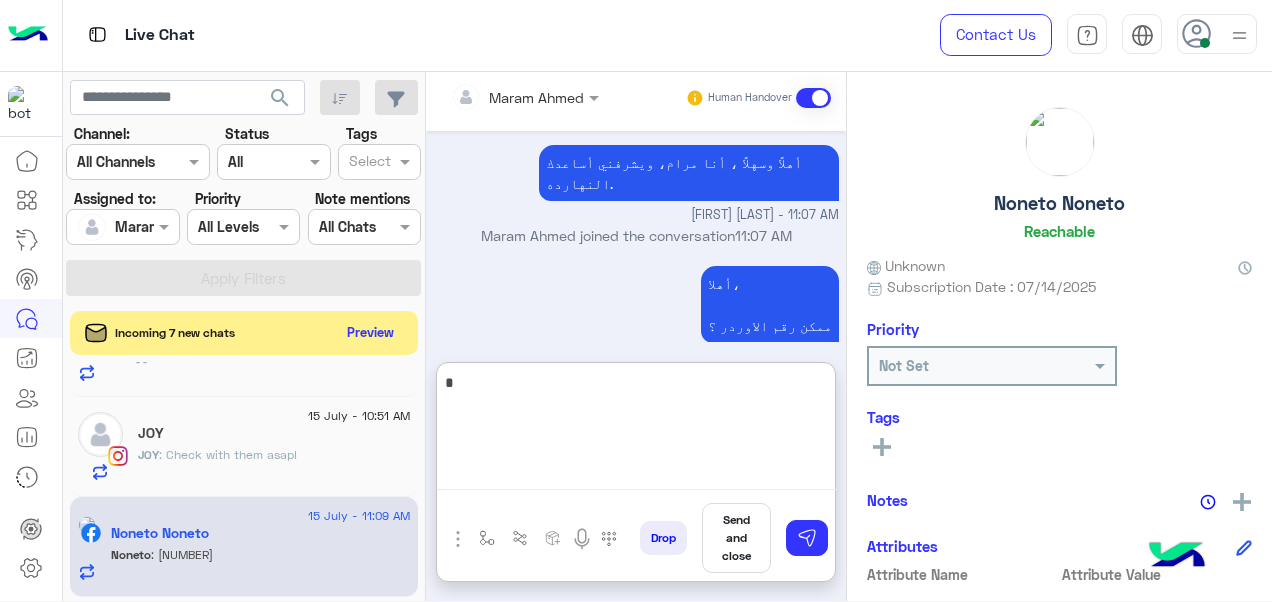 scroll, scrollTop: 798, scrollLeft: 0, axis: vertical 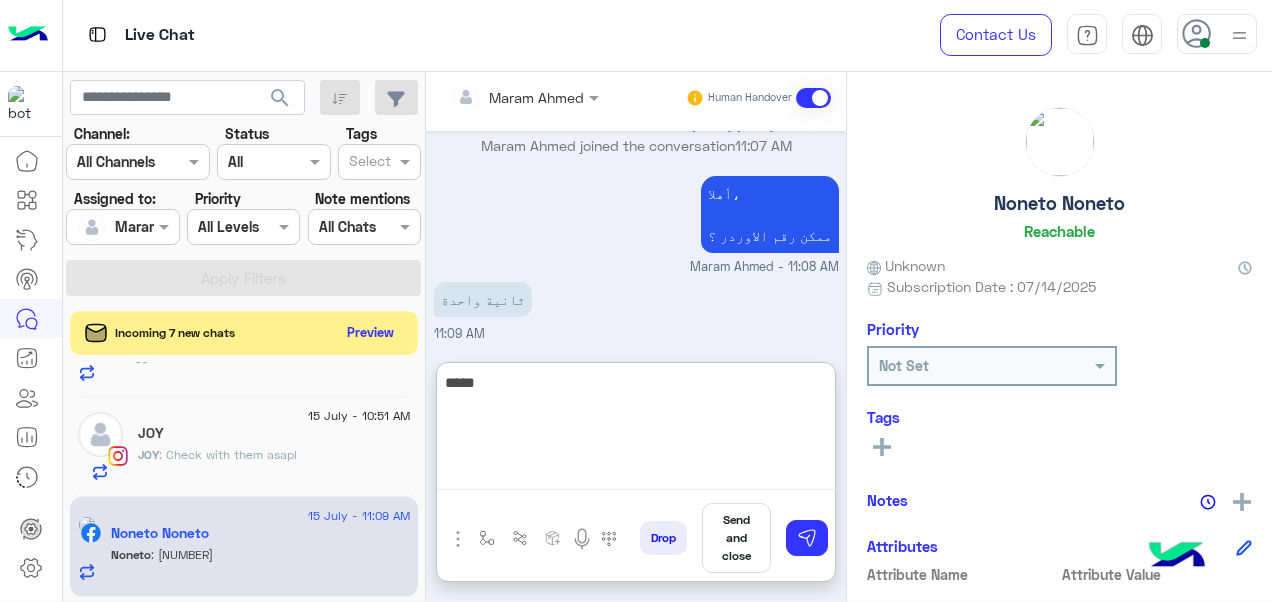 type on "******" 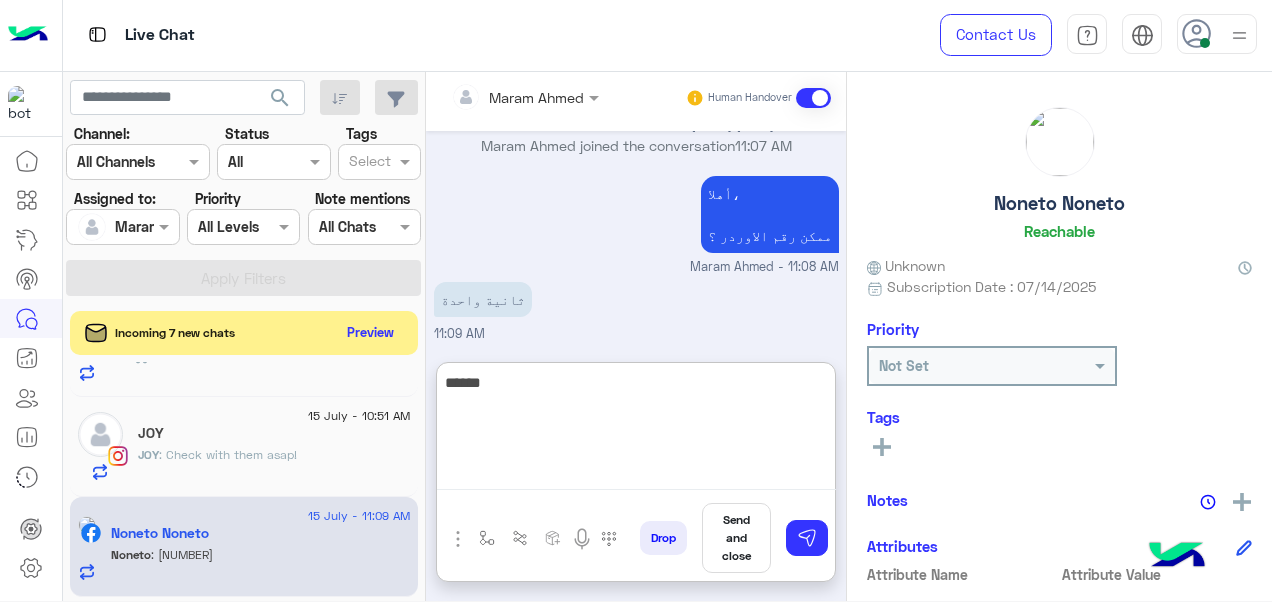 click on "******" at bounding box center [636, 430] 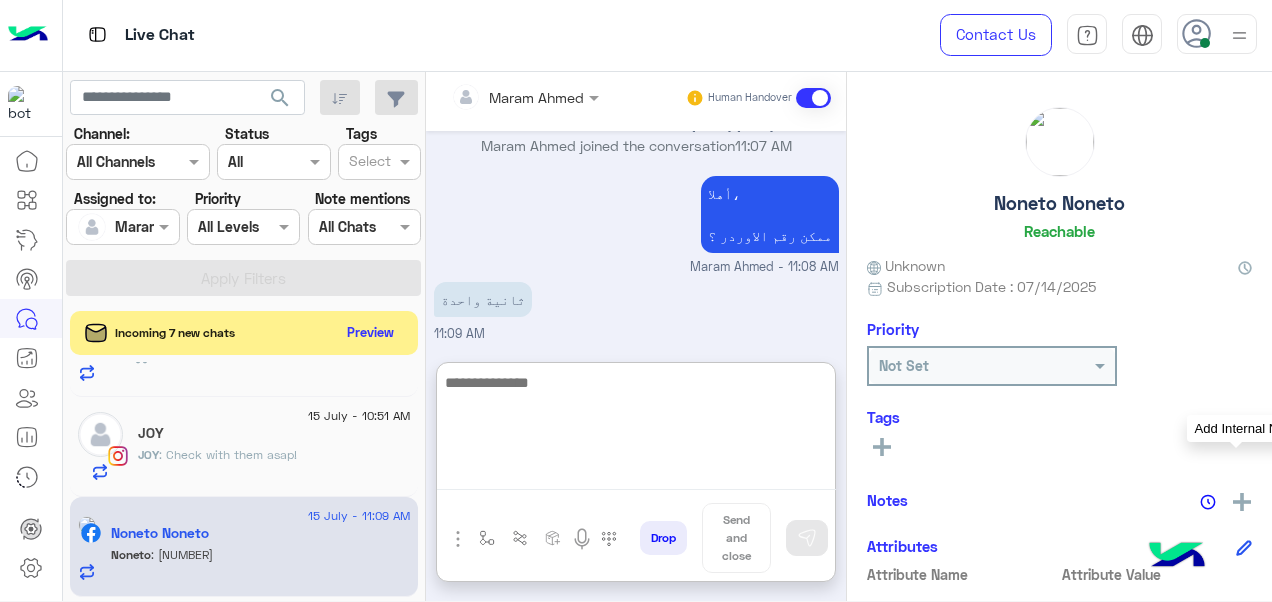 click 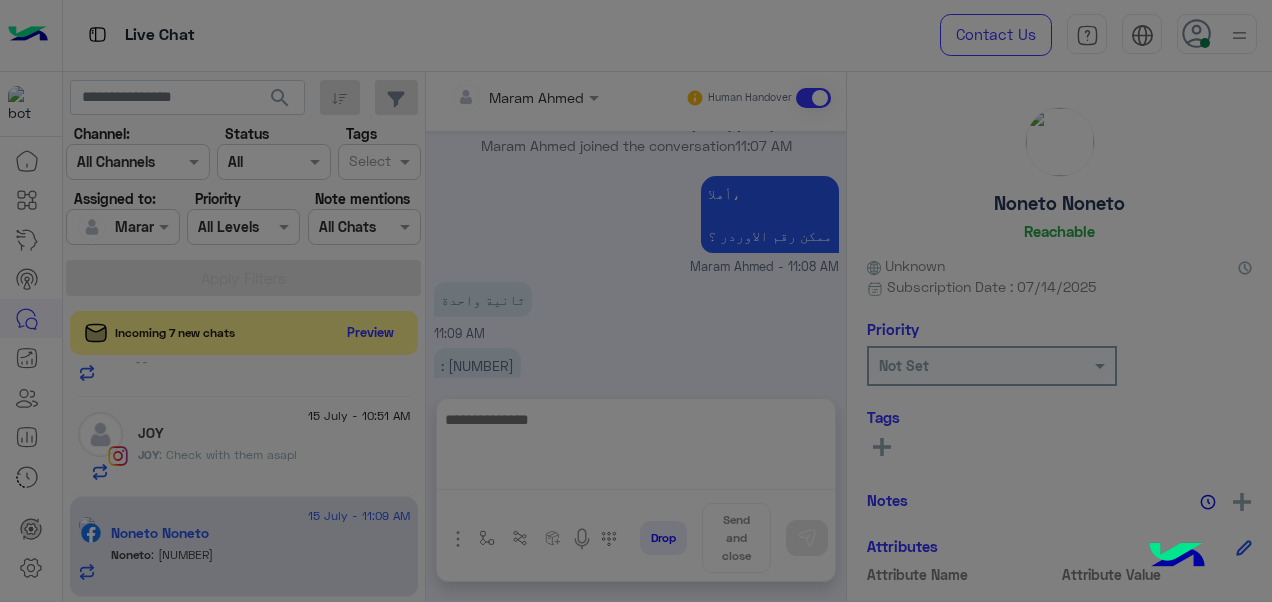 scroll, scrollTop: 708, scrollLeft: 0, axis: vertical 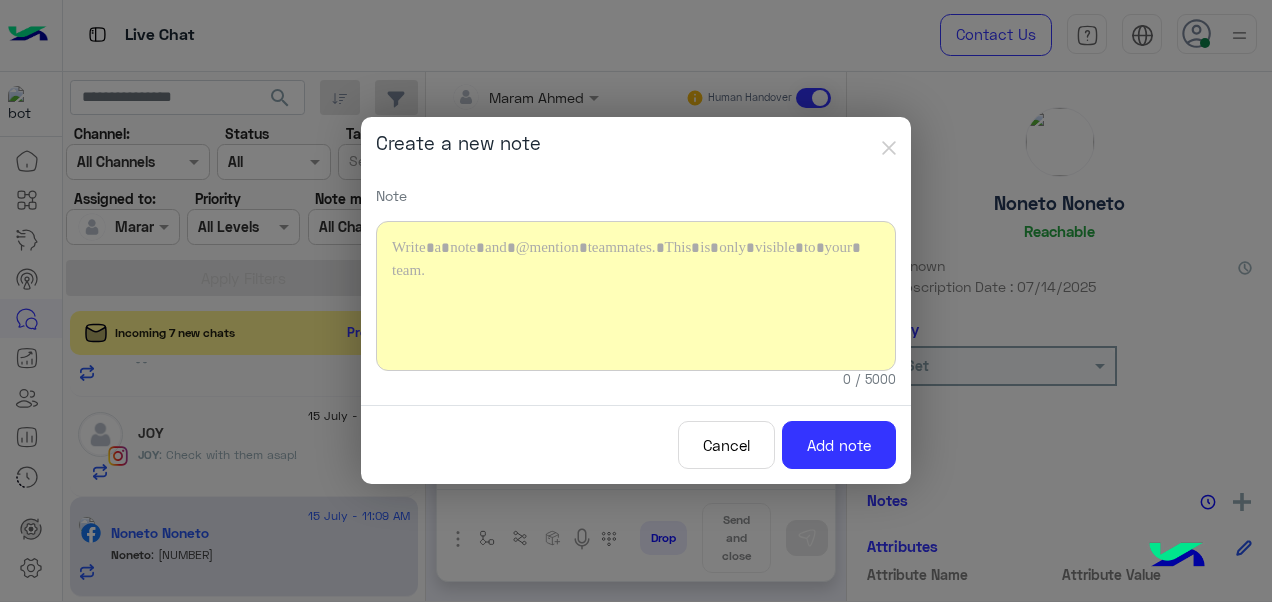 type 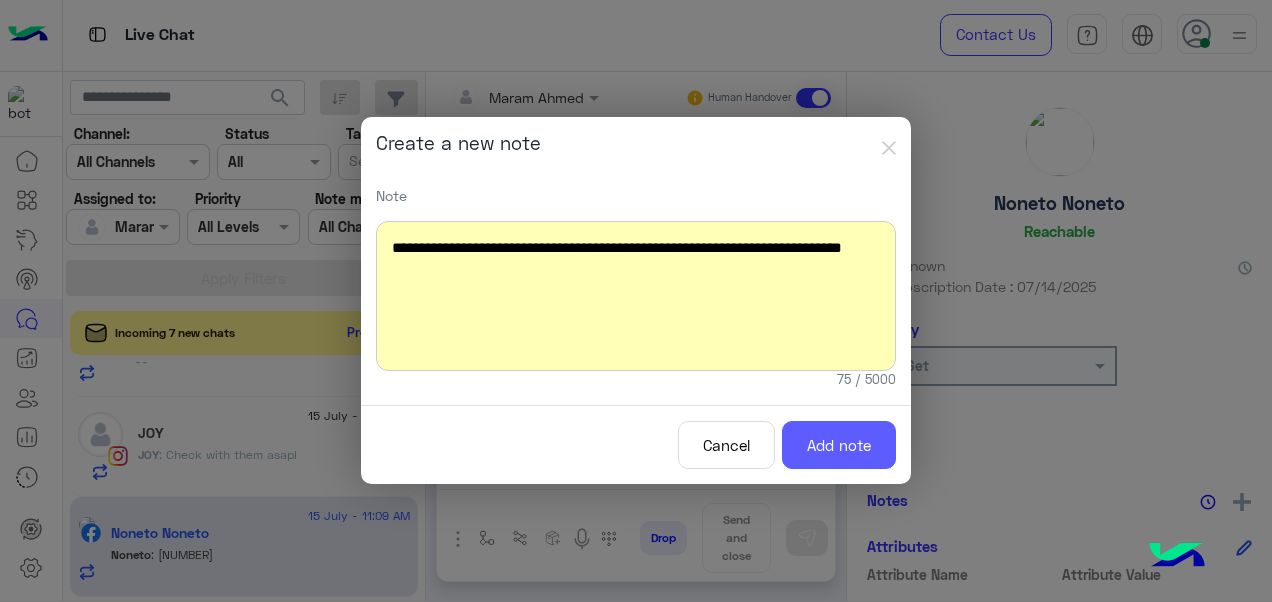 click on "Add note" 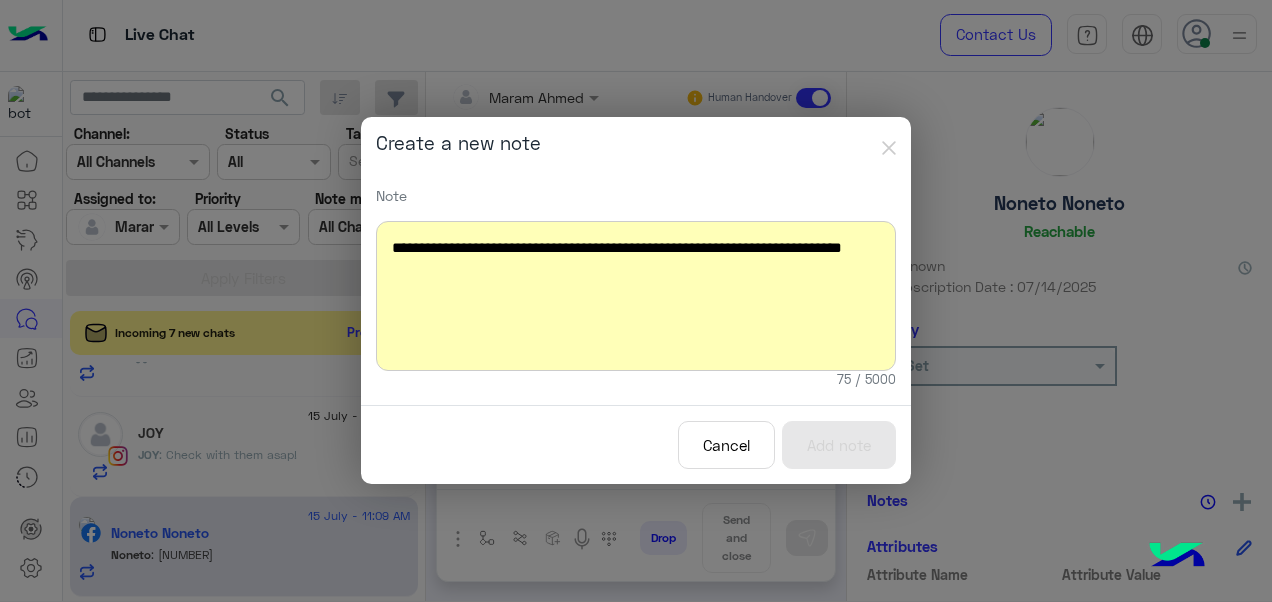 scroll, scrollTop: 875, scrollLeft: 0, axis: vertical 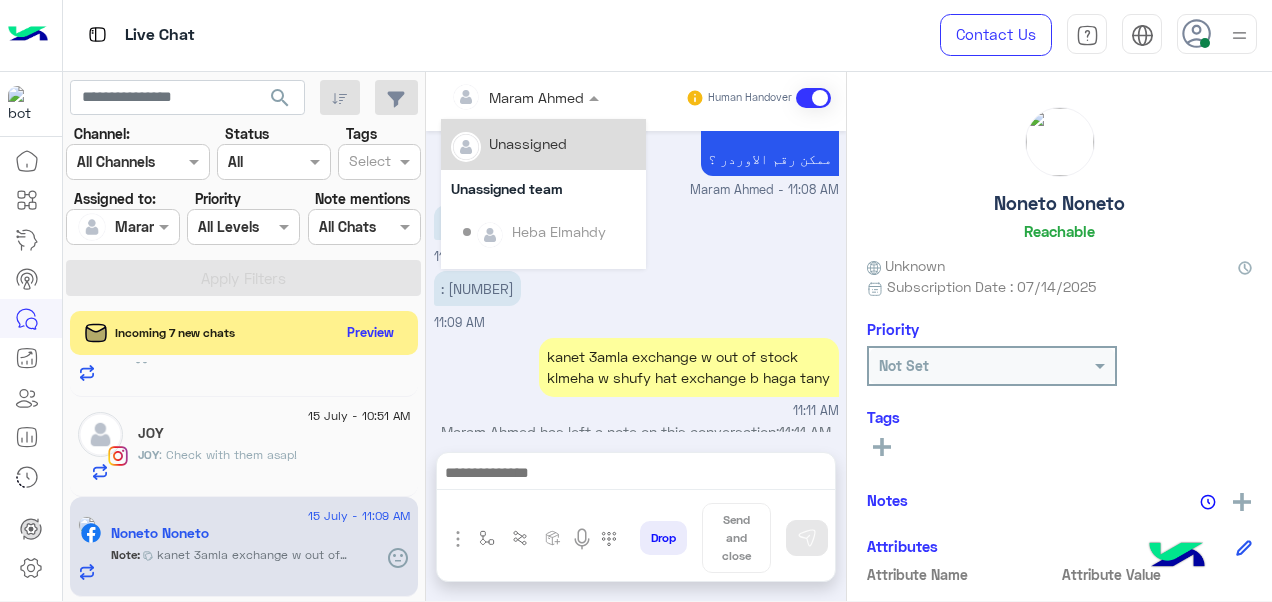 click at bounding box center (499, 97) 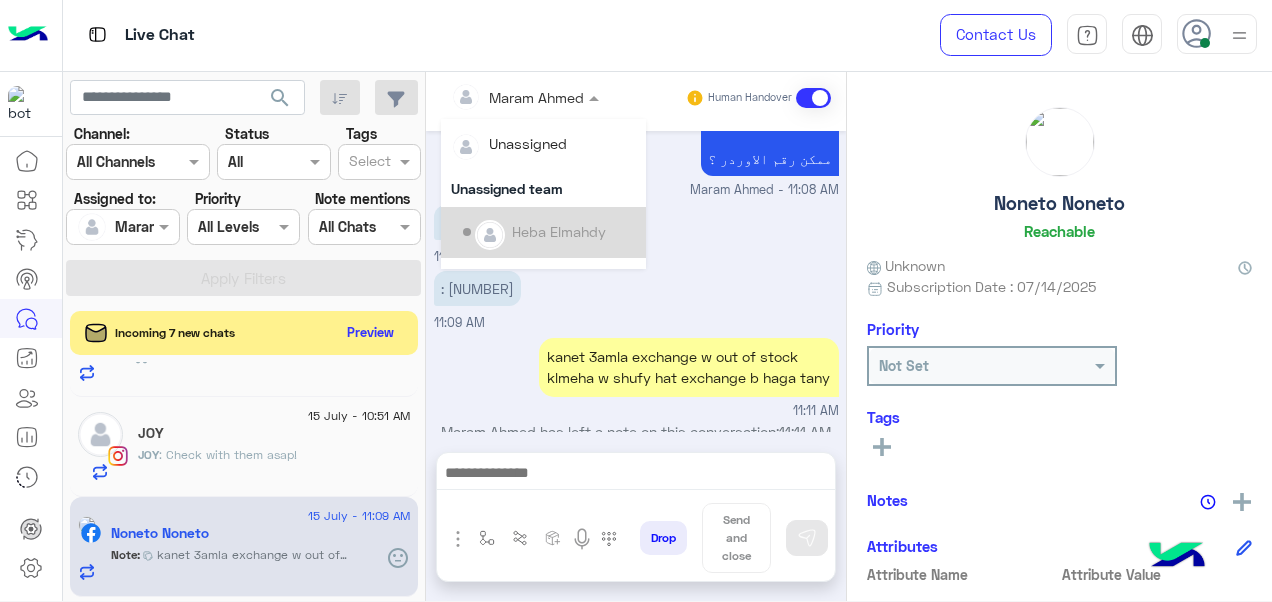 scroll, scrollTop: 354, scrollLeft: 0, axis: vertical 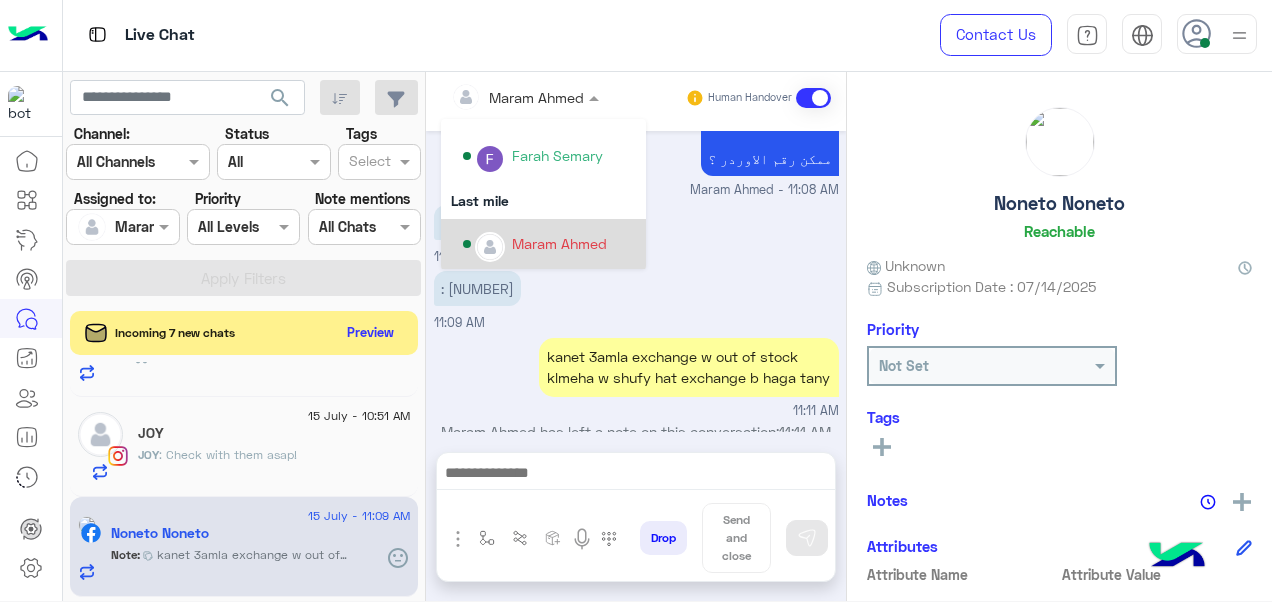 click 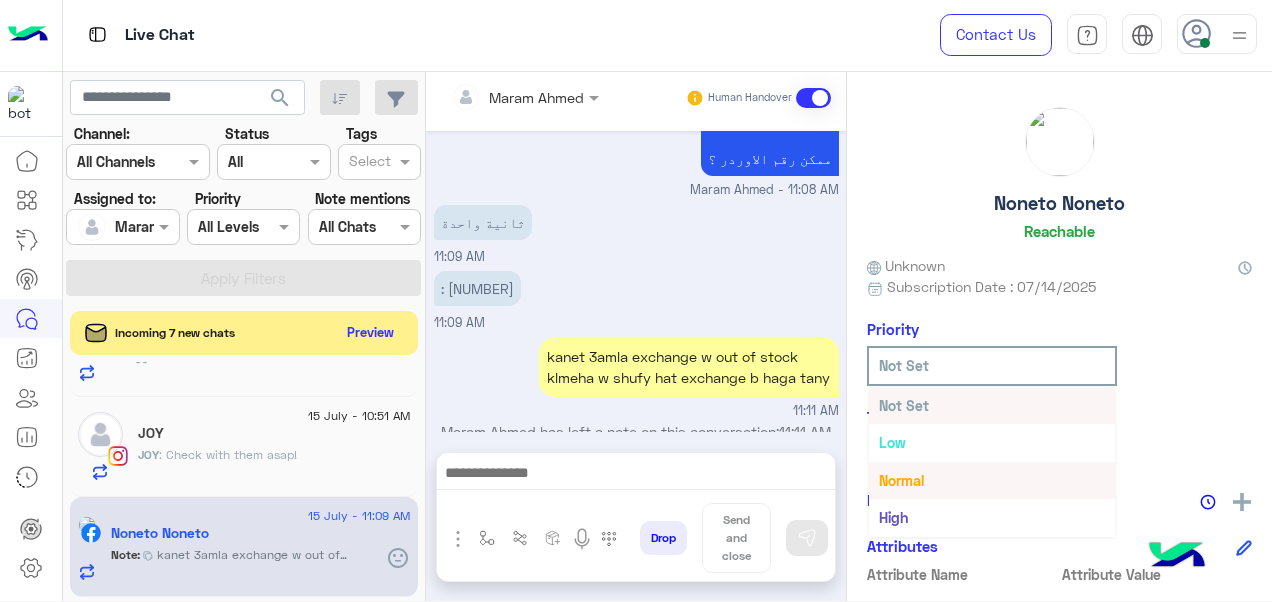 scroll, scrollTop: 36, scrollLeft: 0, axis: vertical 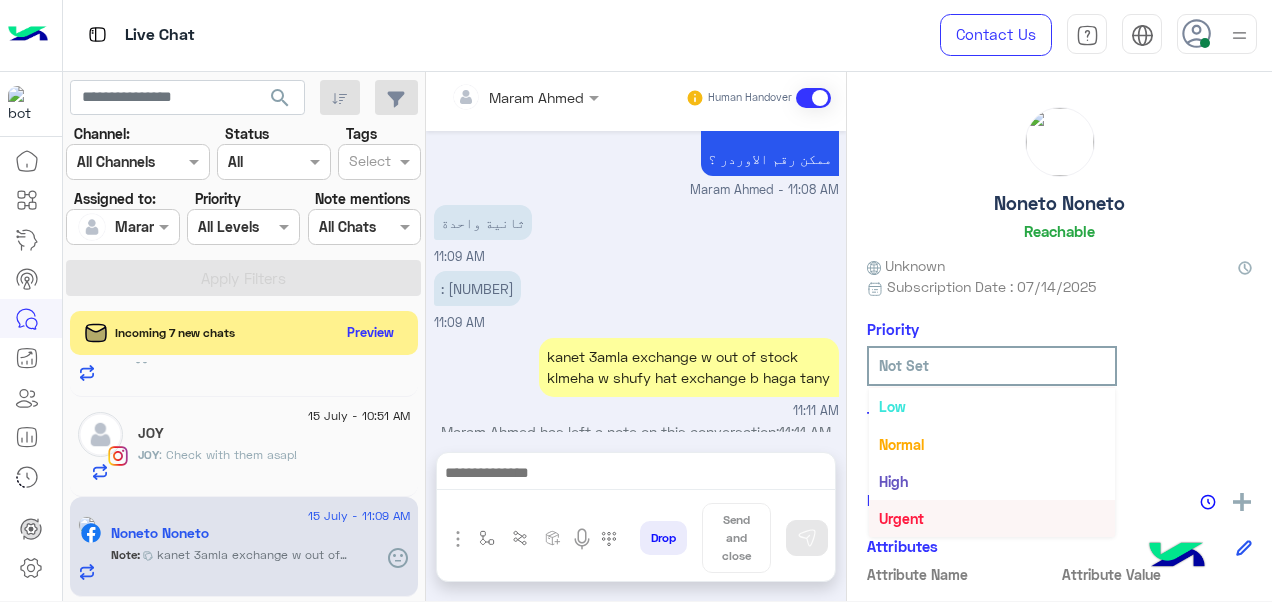 click on "Urgent" at bounding box center [992, 518] 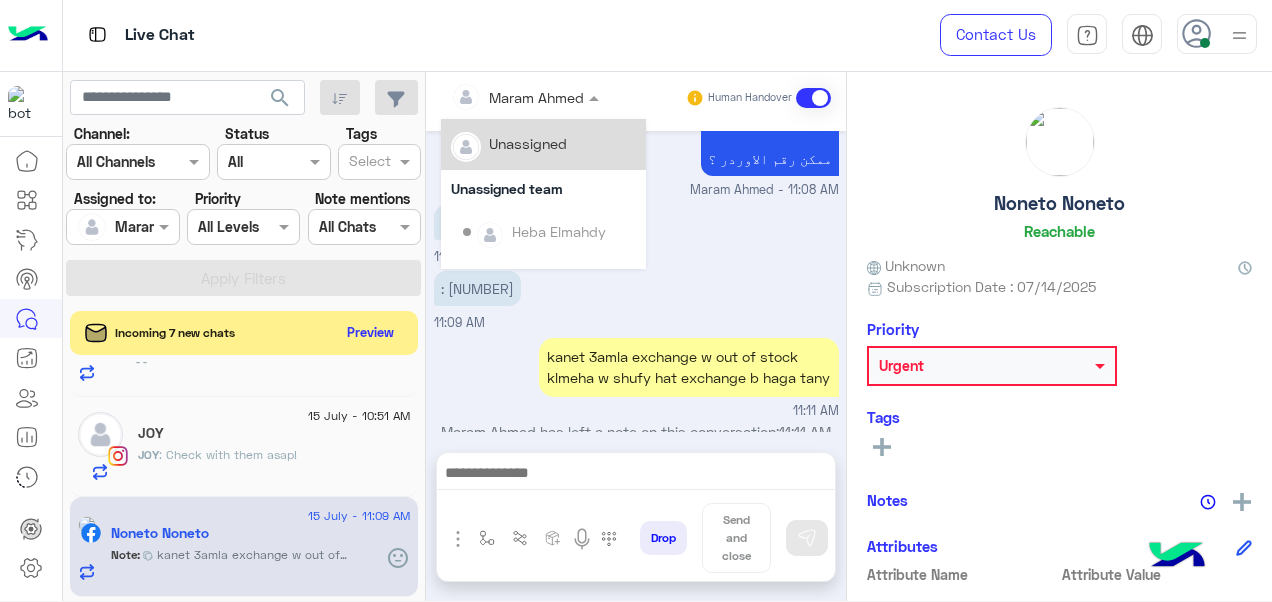 click at bounding box center (525, 96) 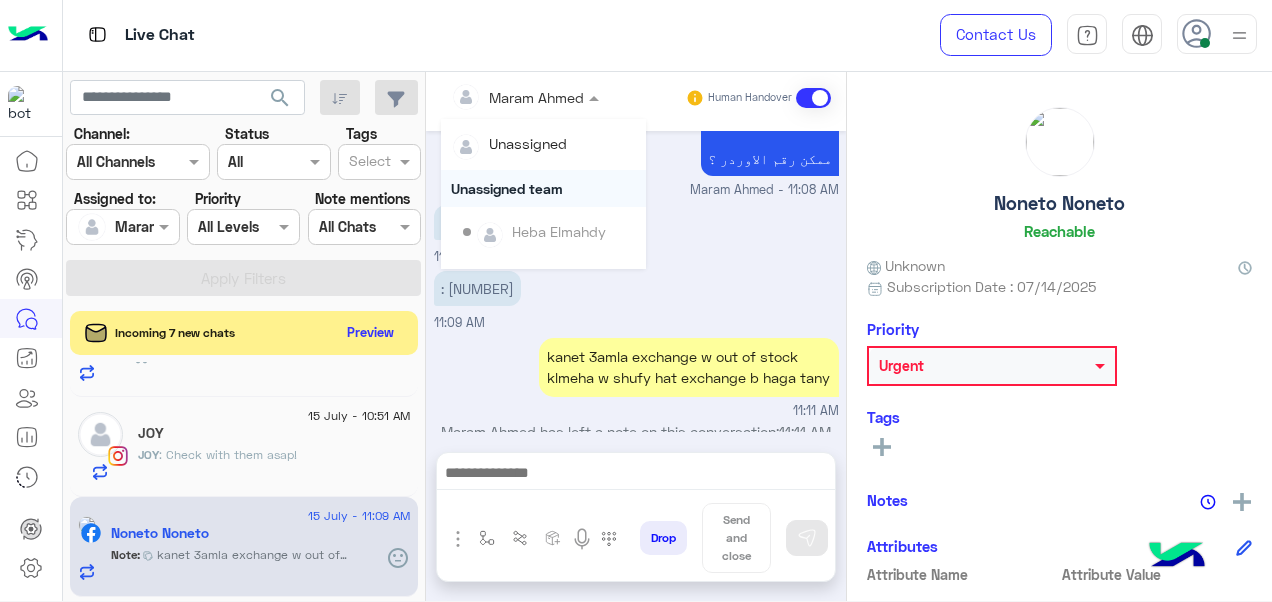 scroll, scrollTop: 354, scrollLeft: 0, axis: vertical 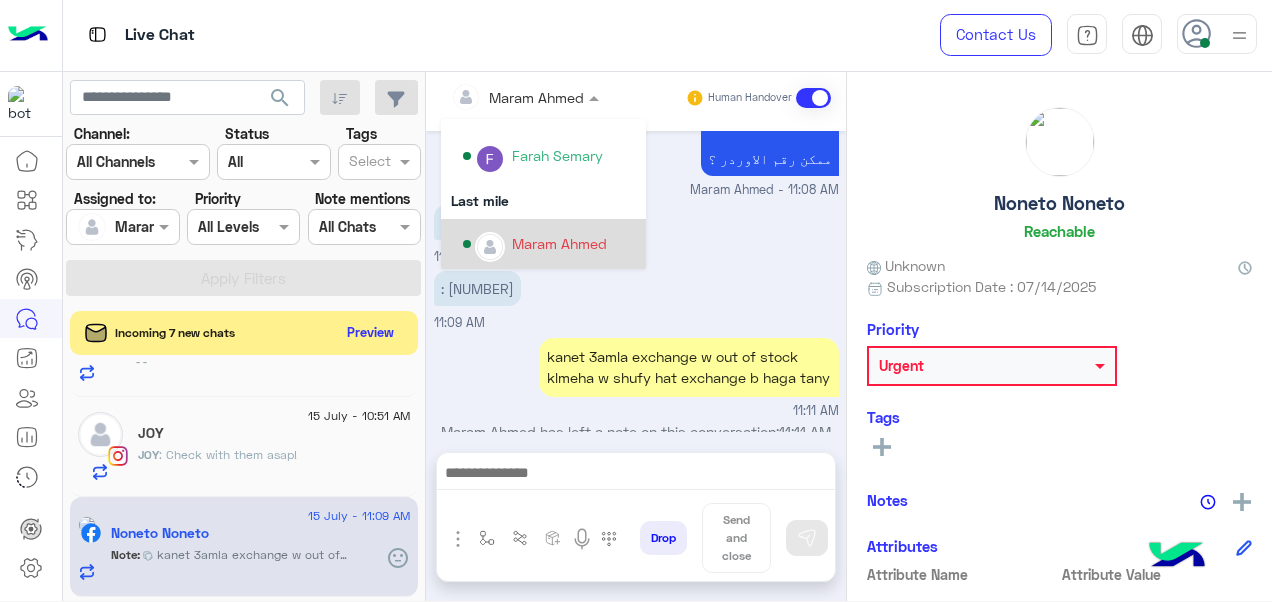 click at bounding box center (636, 475) 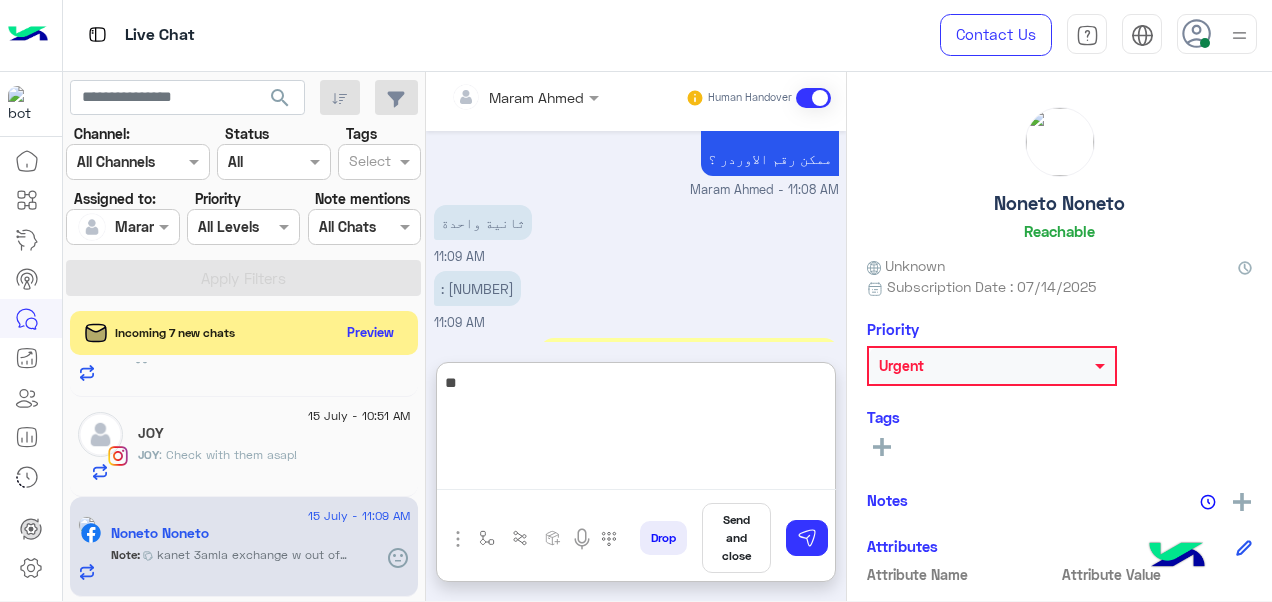 type on "*" 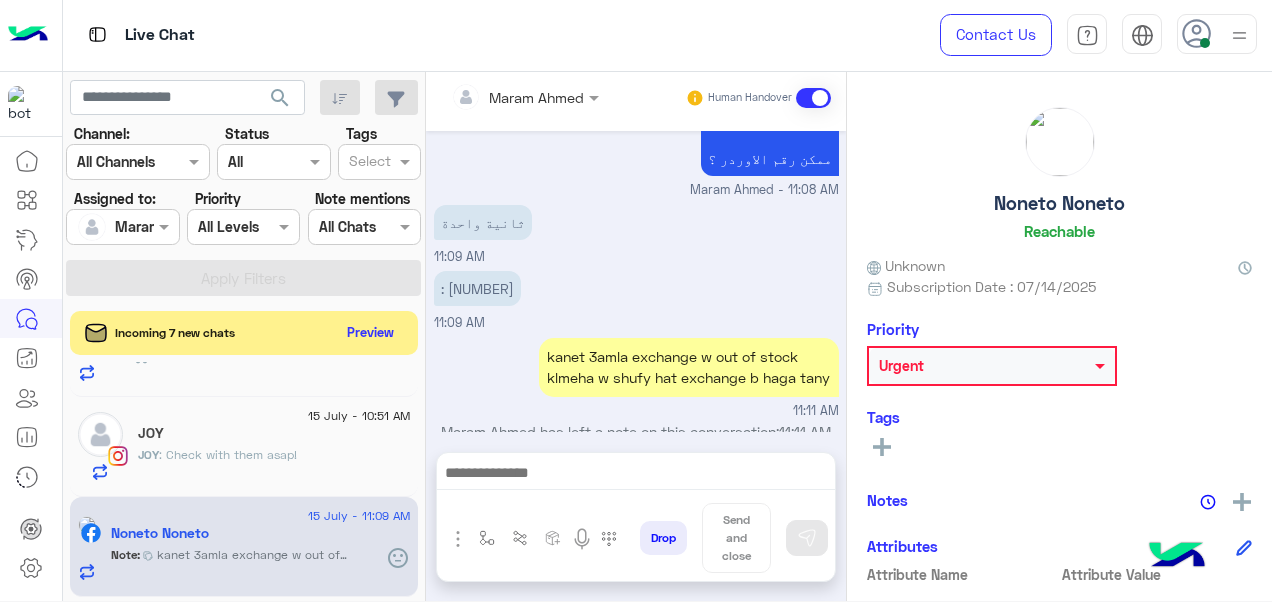 click at bounding box center (636, 475) 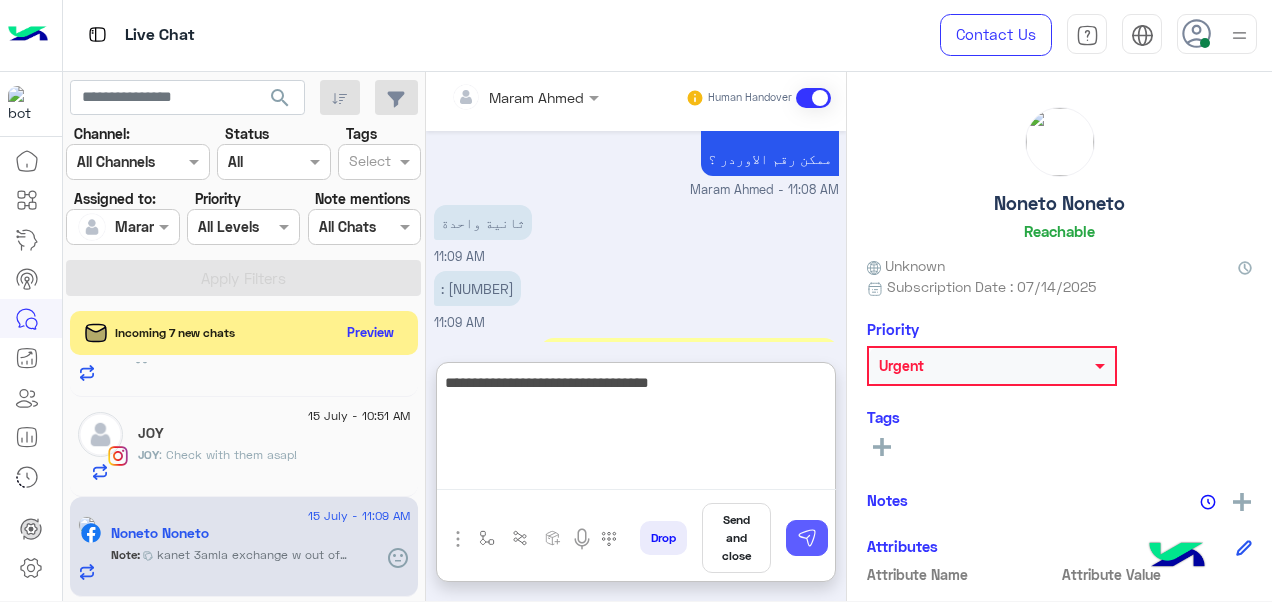 type on "**********" 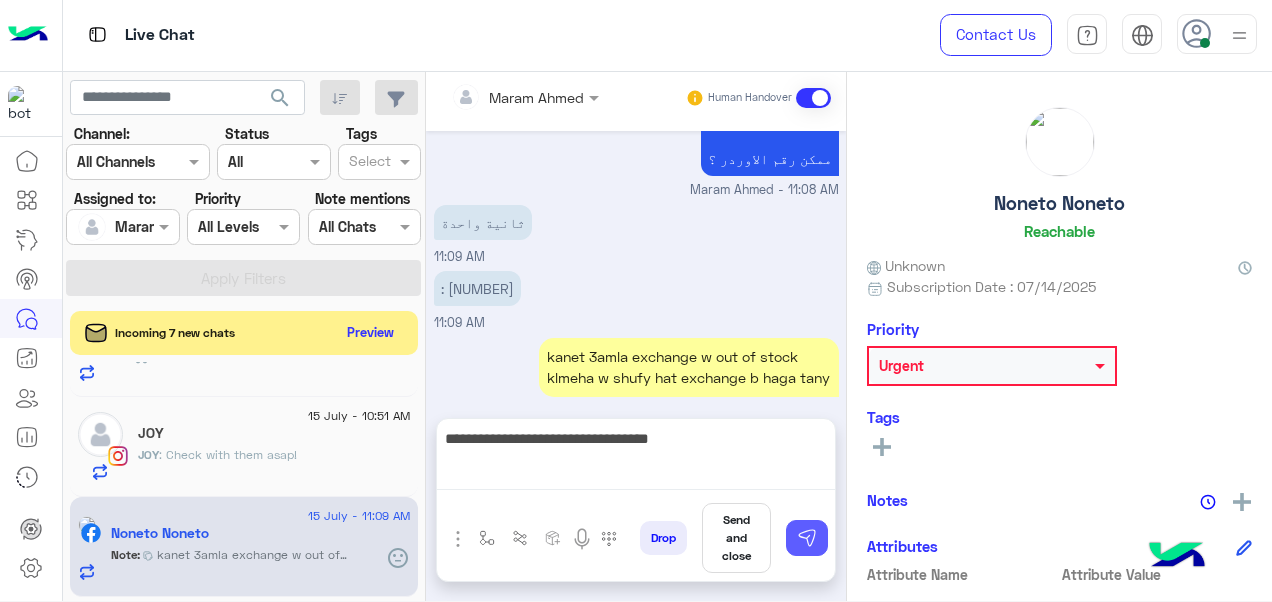 click at bounding box center (807, 538) 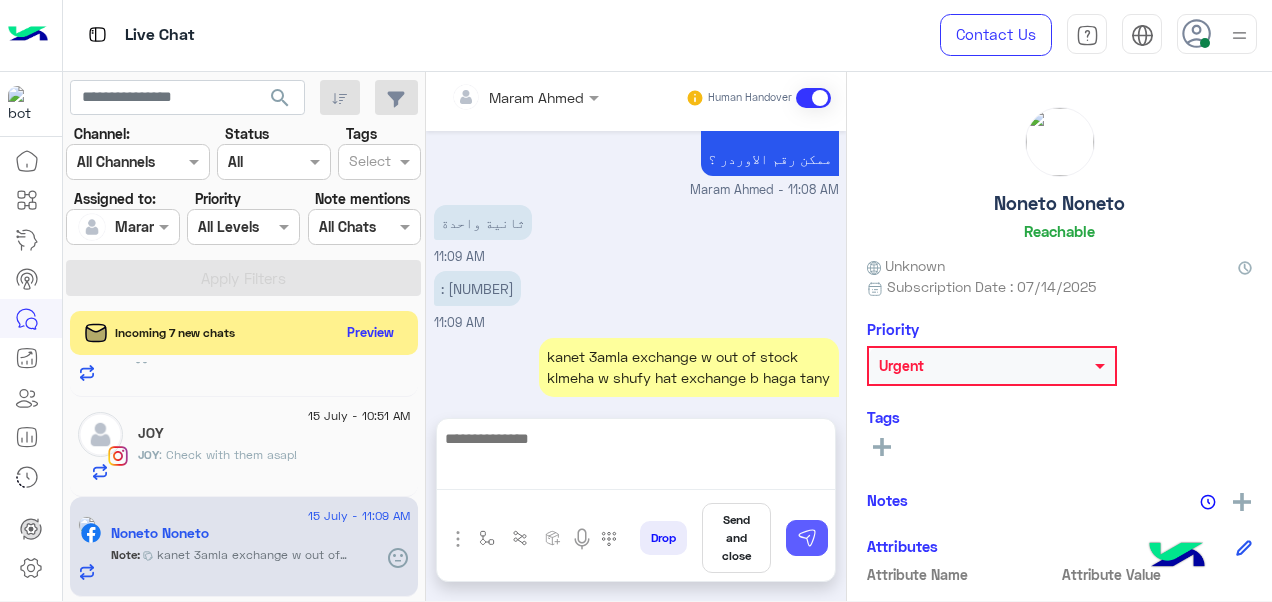 scroll, scrollTop: 939, scrollLeft: 0, axis: vertical 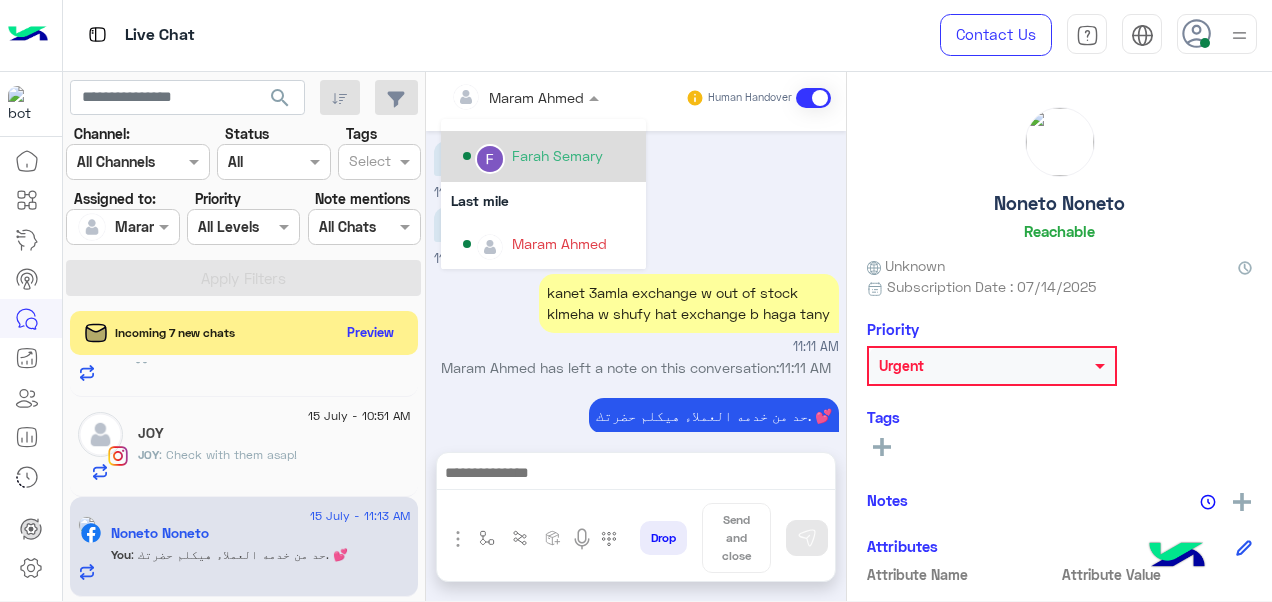 click on "Farah Semary" at bounding box center (549, 156) 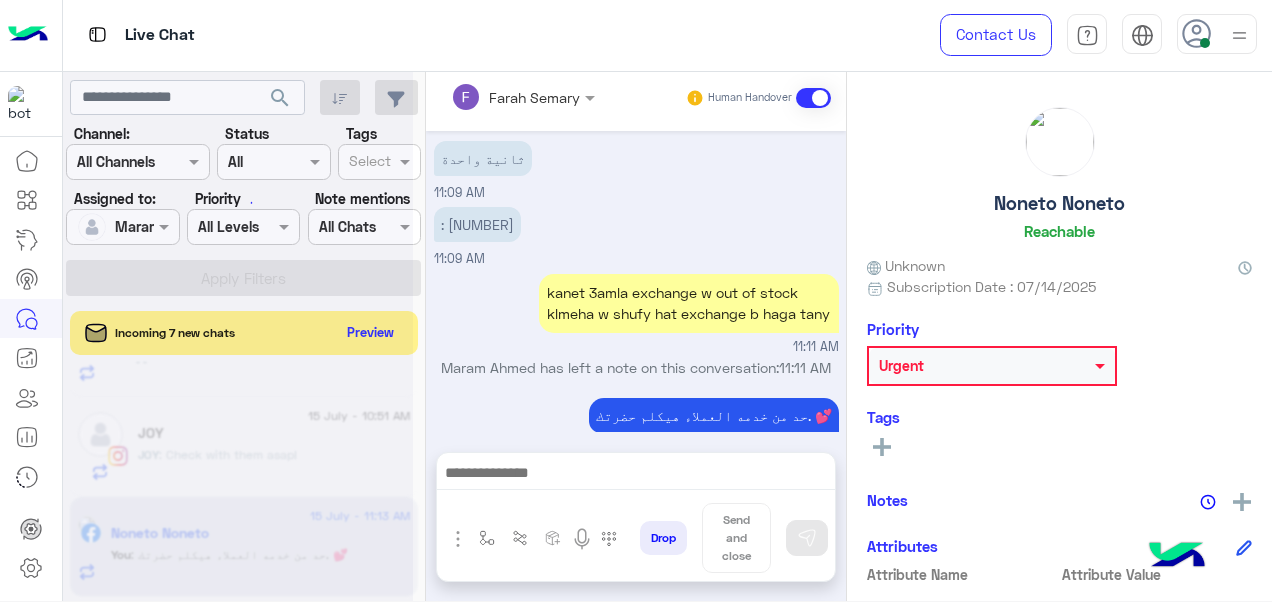scroll, scrollTop: 0, scrollLeft: 0, axis: both 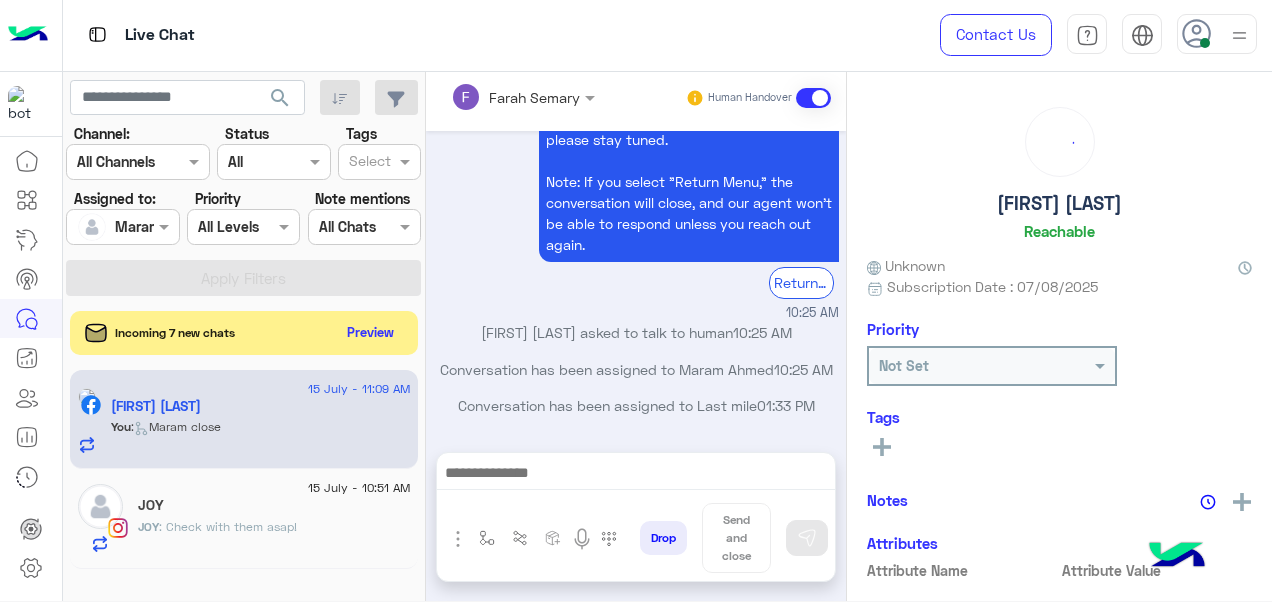 click on "[NAME] : Check with them asap!" 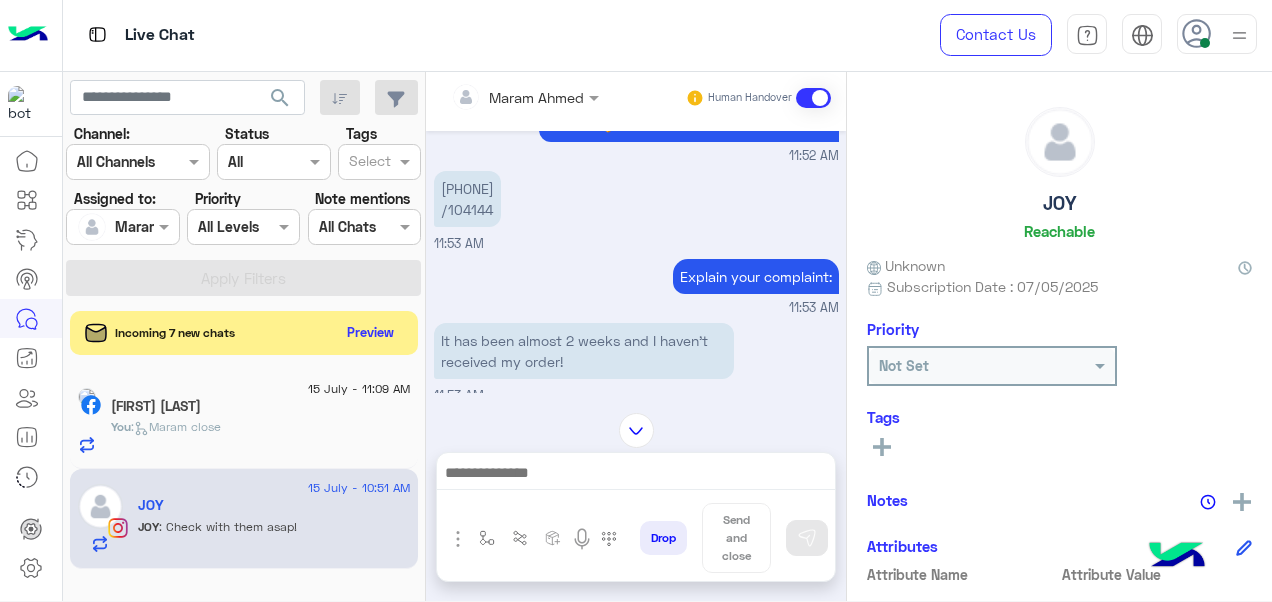 scroll, scrollTop: 494, scrollLeft: 0, axis: vertical 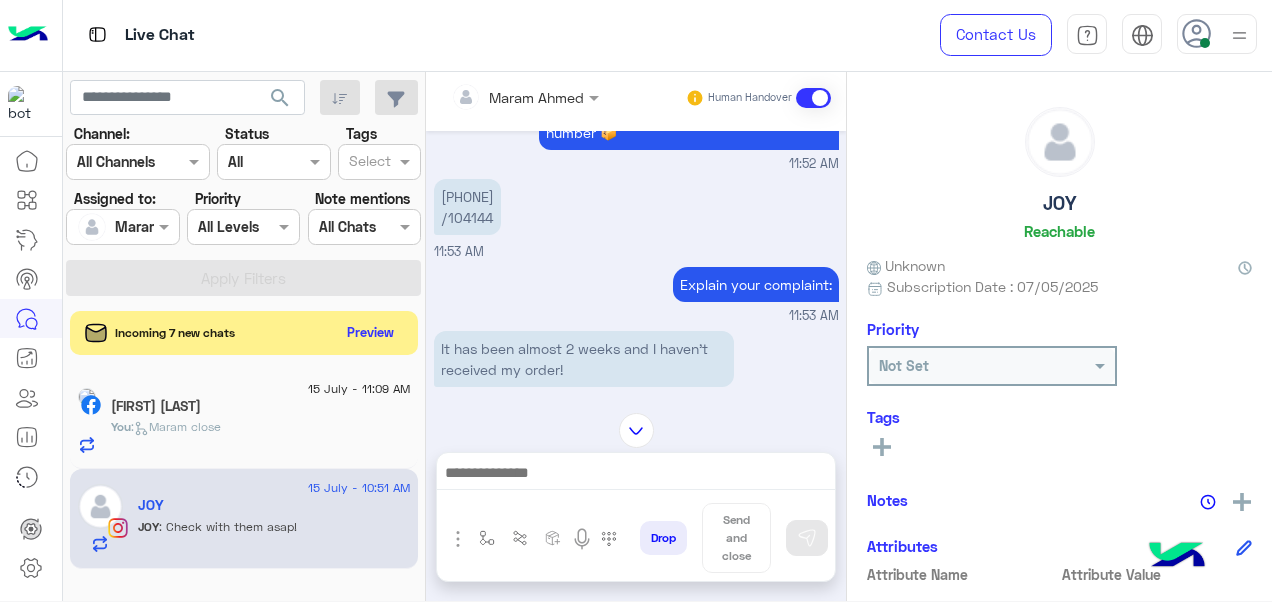 click on "[PHONE] /[ORDER_NUMBER]" at bounding box center (467, 207) 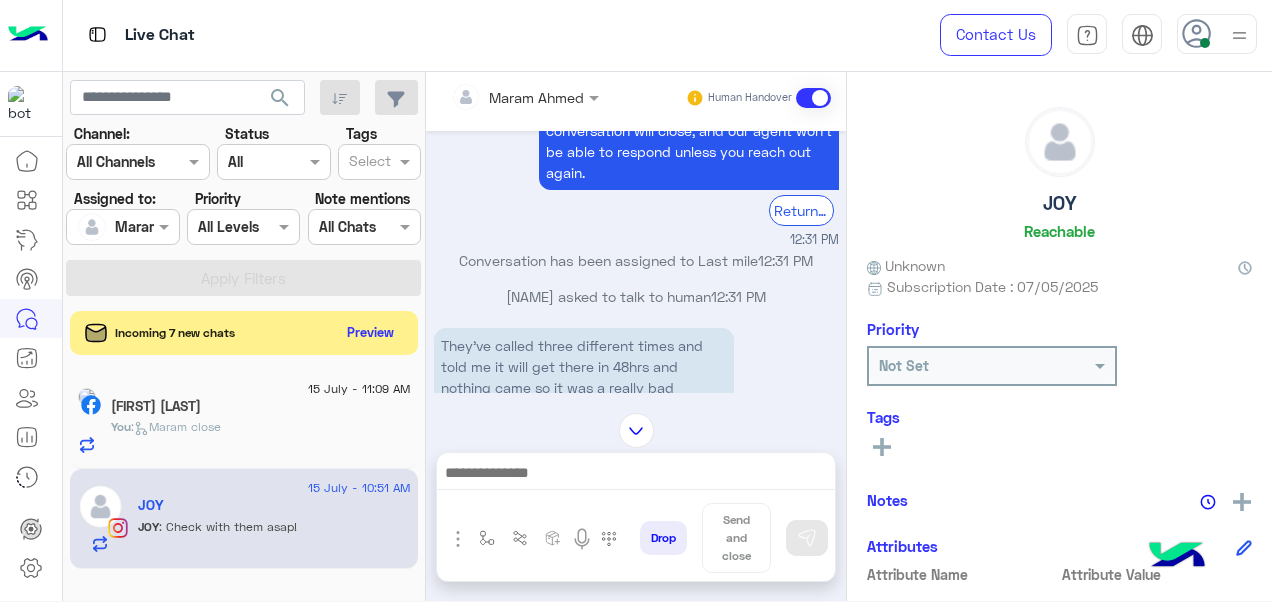 scroll, scrollTop: 3302, scrollLeft: 0, axis: vertical 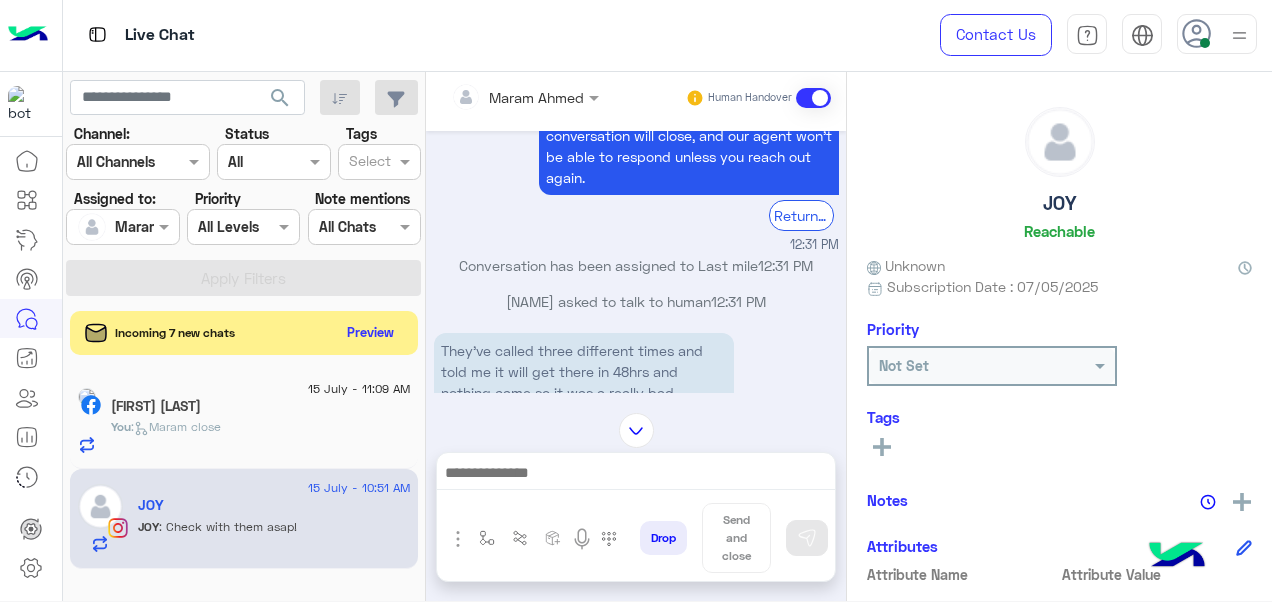 click at bounding box center [636, 475] 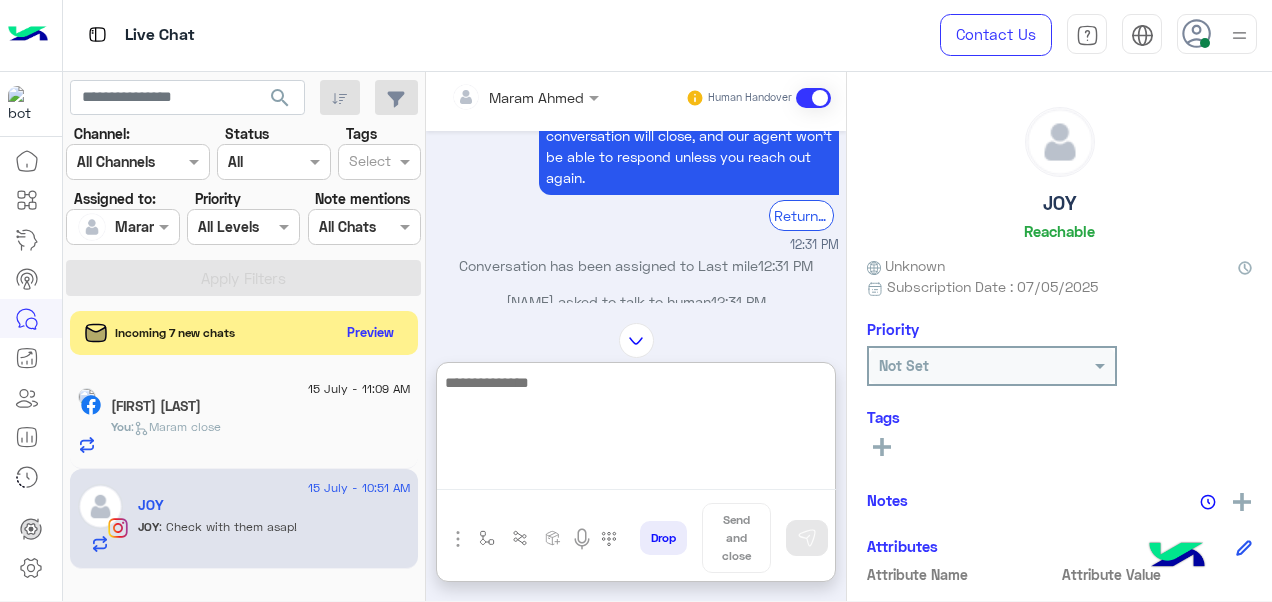 paste on "**********" 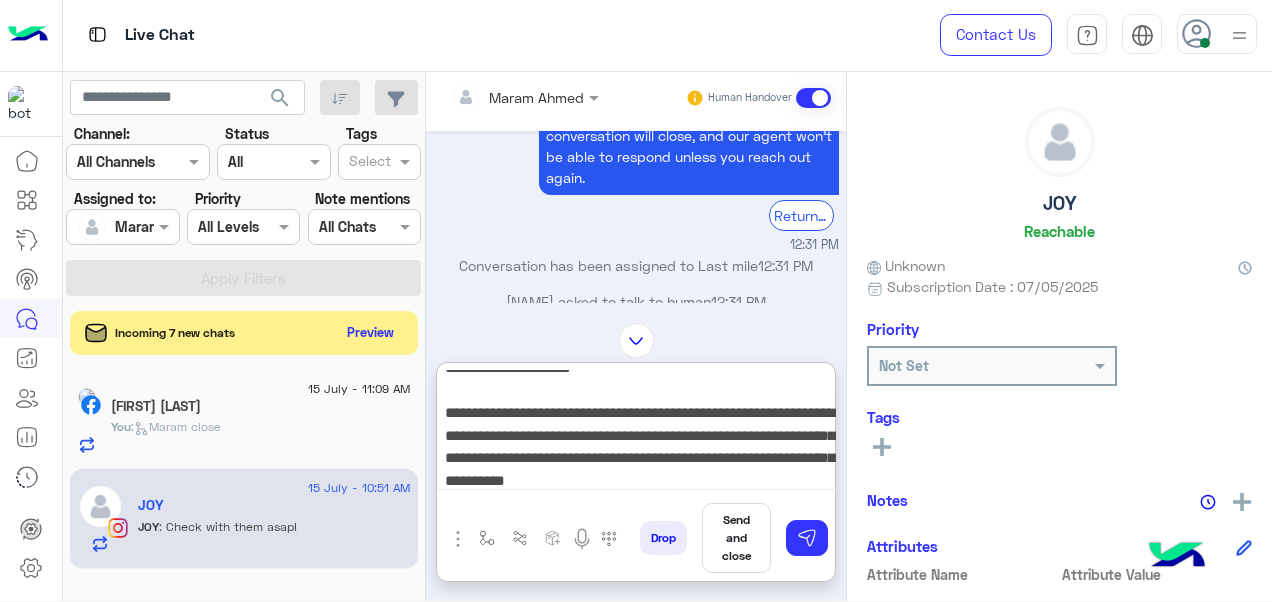 scroll, scrollTop: 19, scrollLeft: 0, axis: vertical 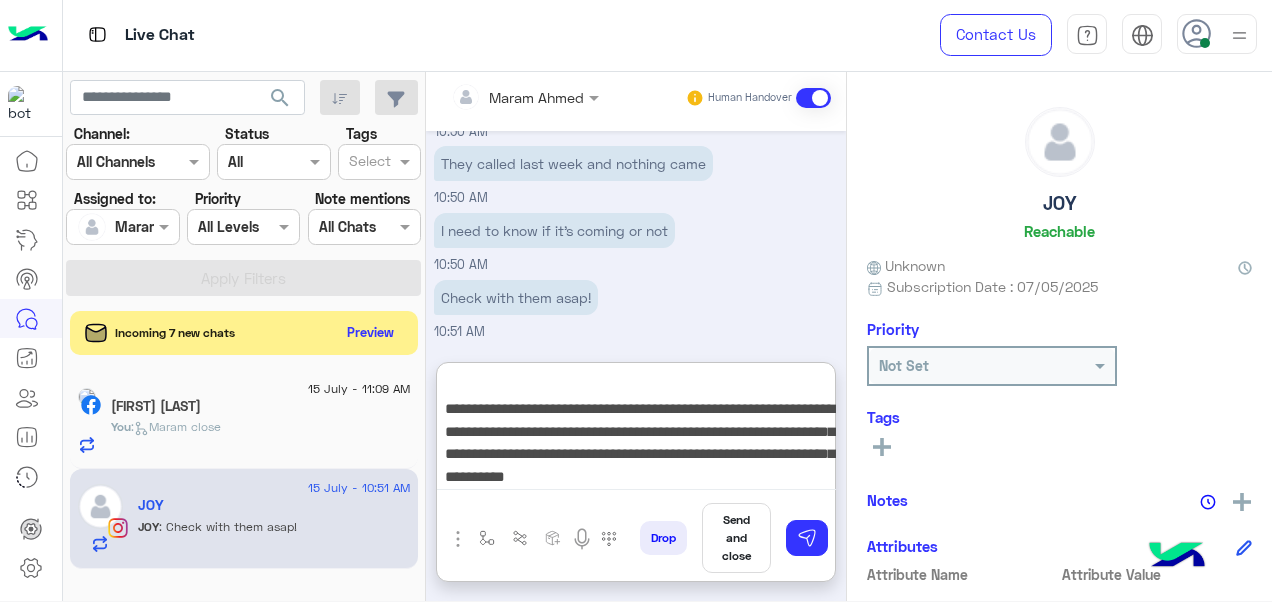type 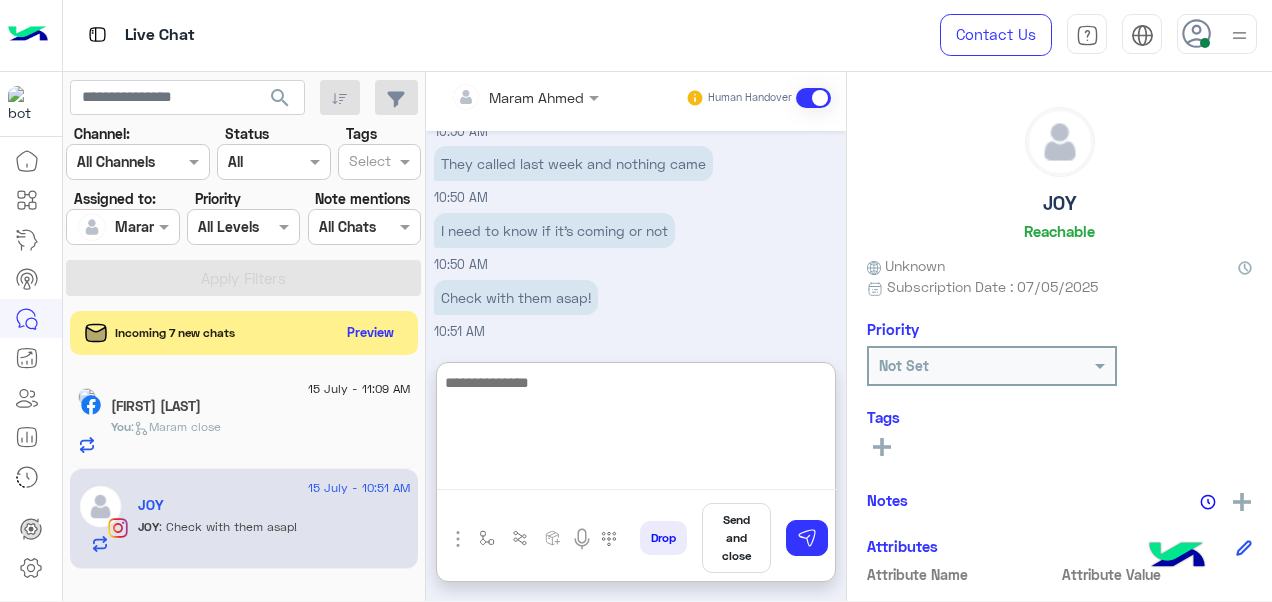 scroll, scrollTop: 0, scrollLeft: 0, axis: both 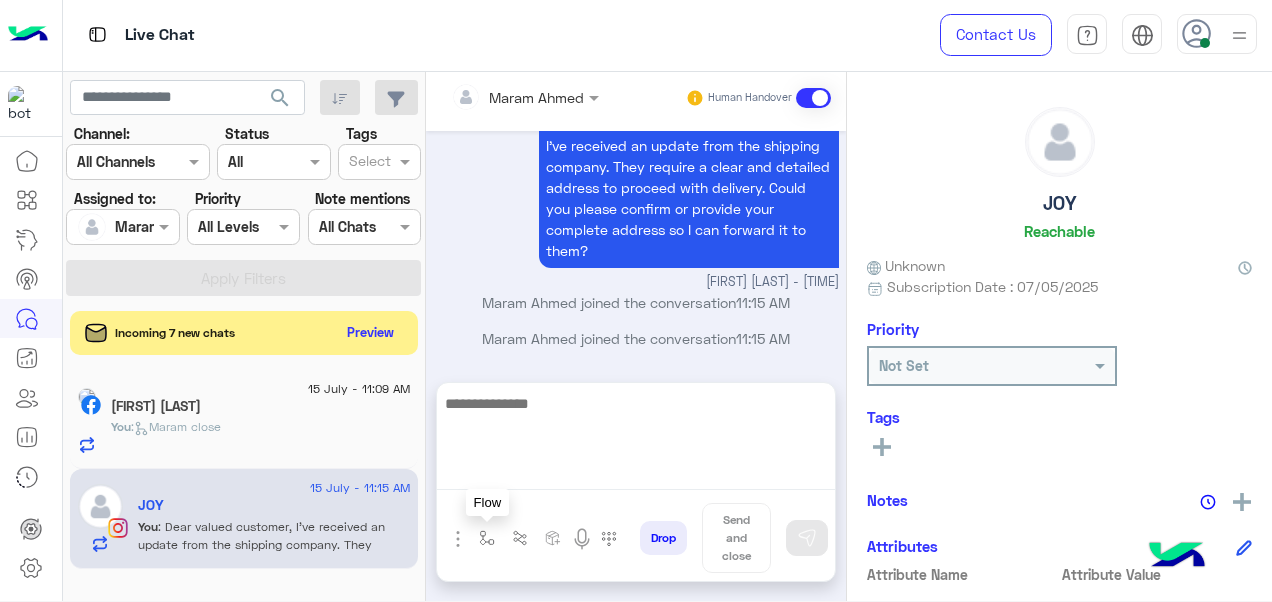 click at bounding box center [487, 538] 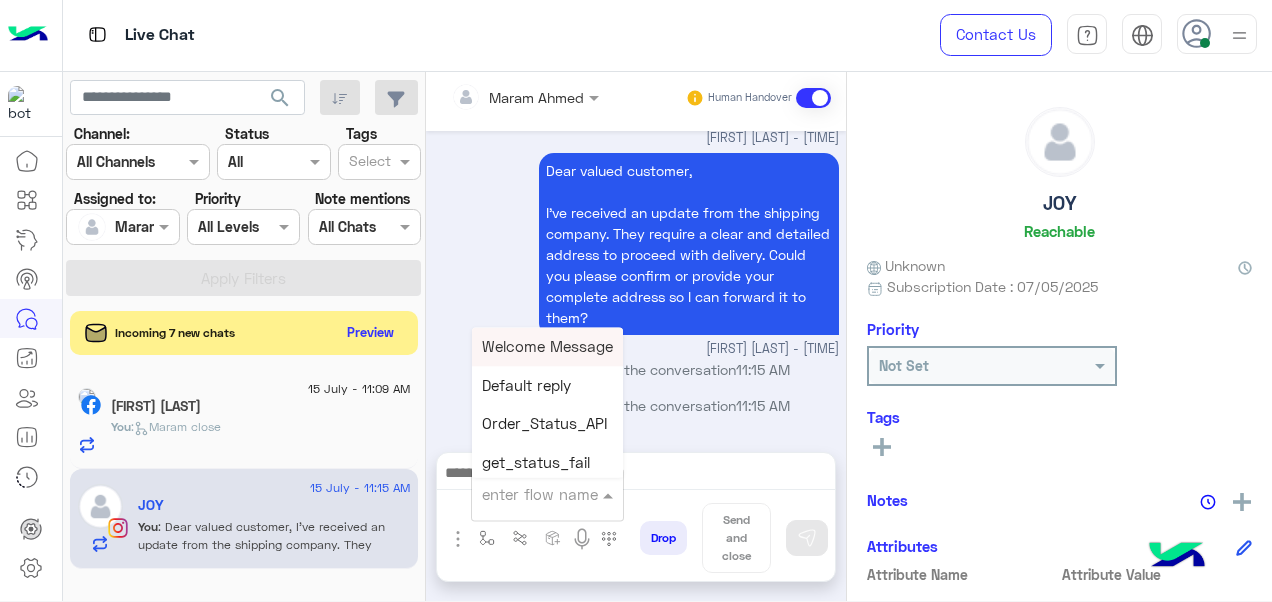 click on "enter flow name" at bounding box center [540, 494] 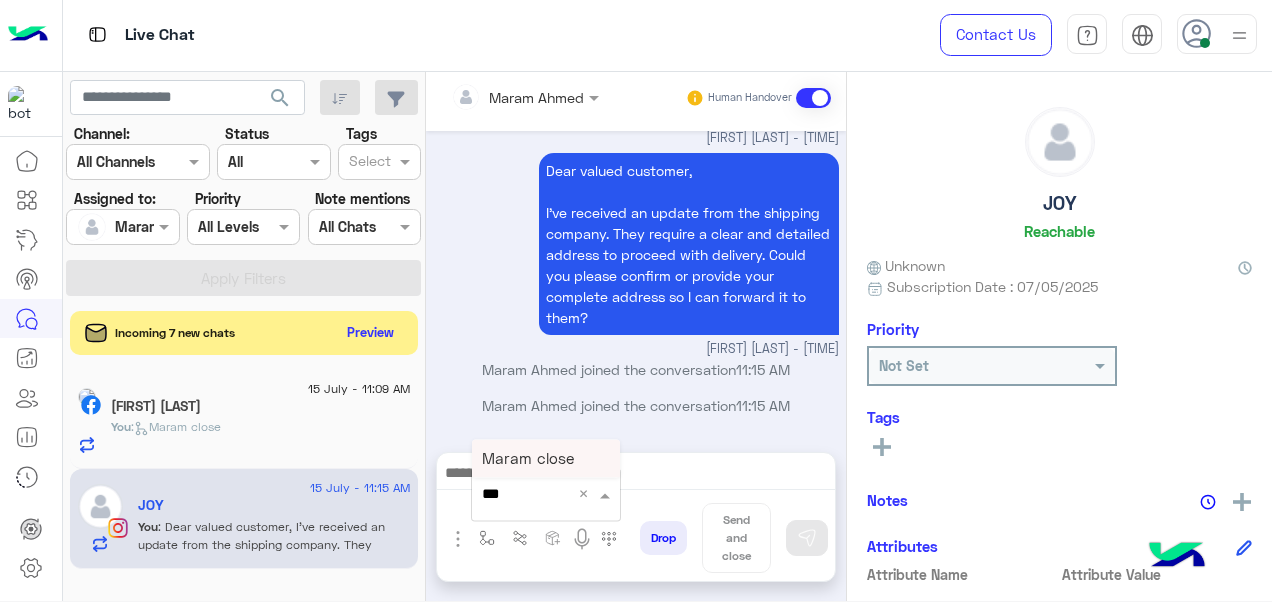 type on "****" 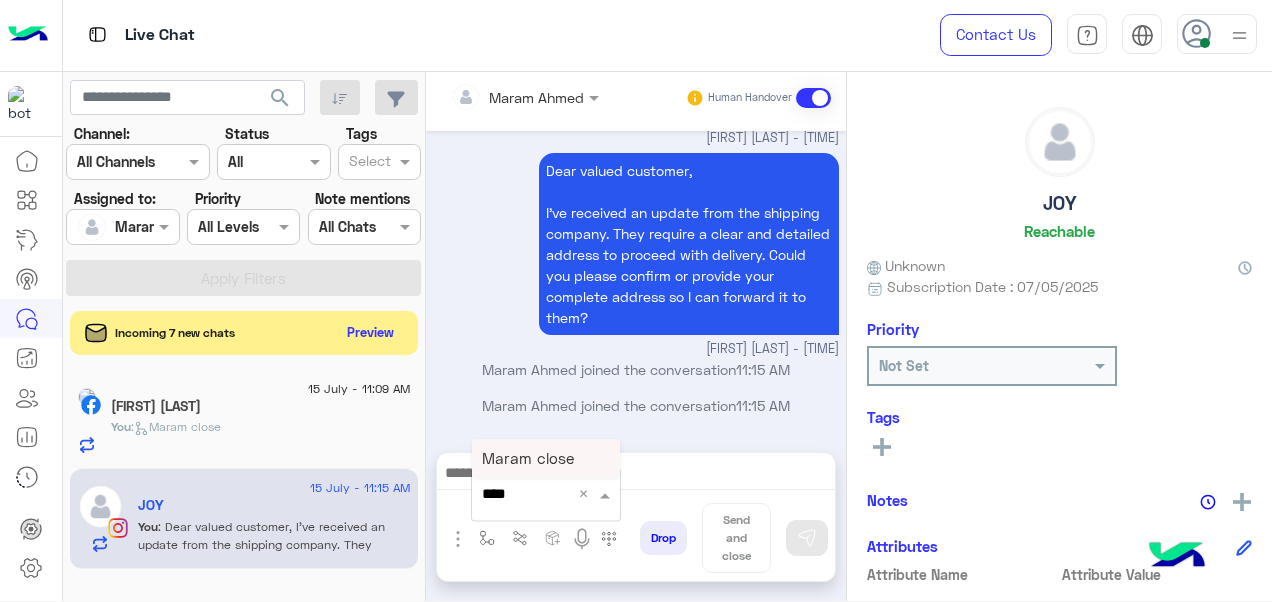 click on "Maram close" at bounding box center [528, 458] 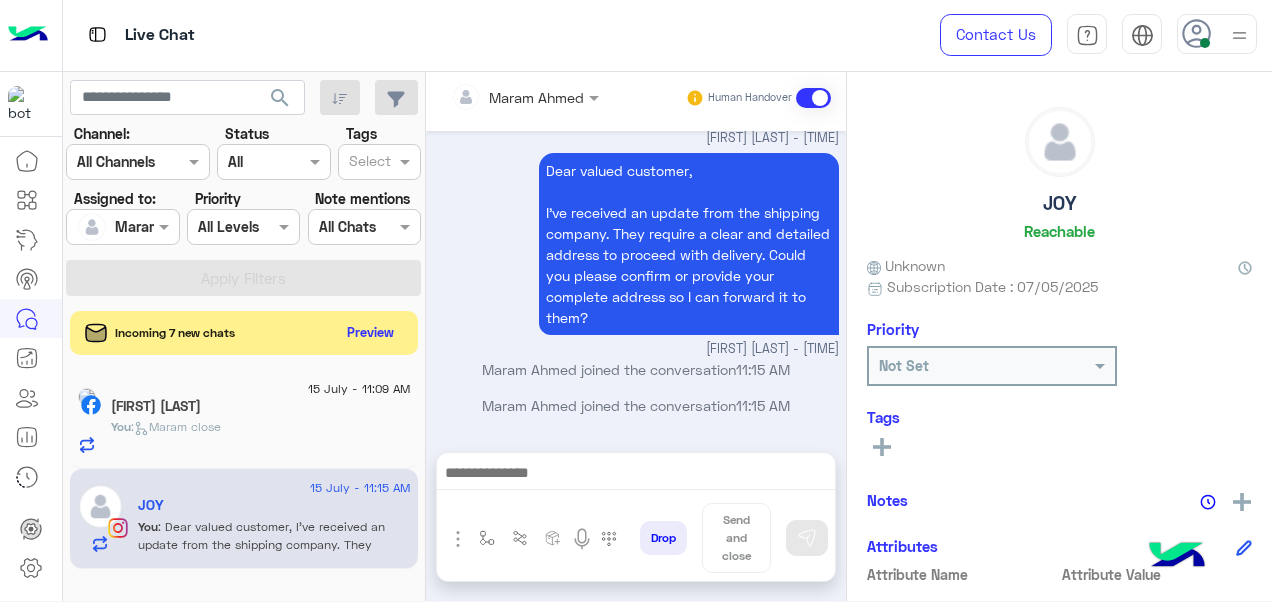 type on "**********" 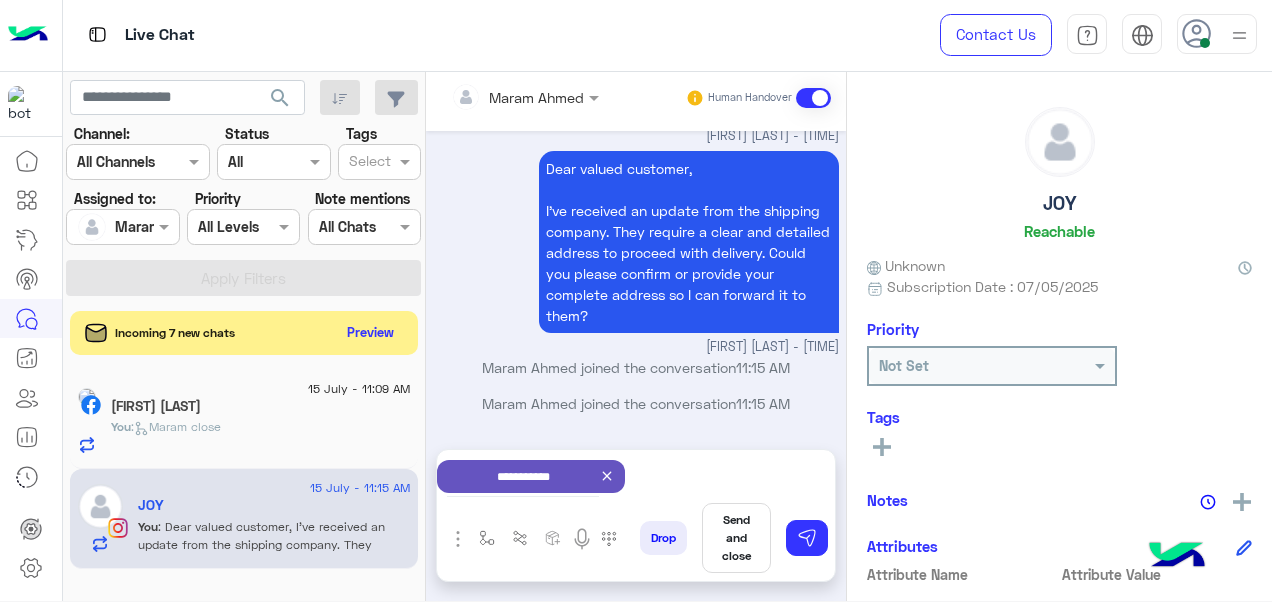 scroll, scrollTop: 4630, scrollLeft: 0, axis: vertical 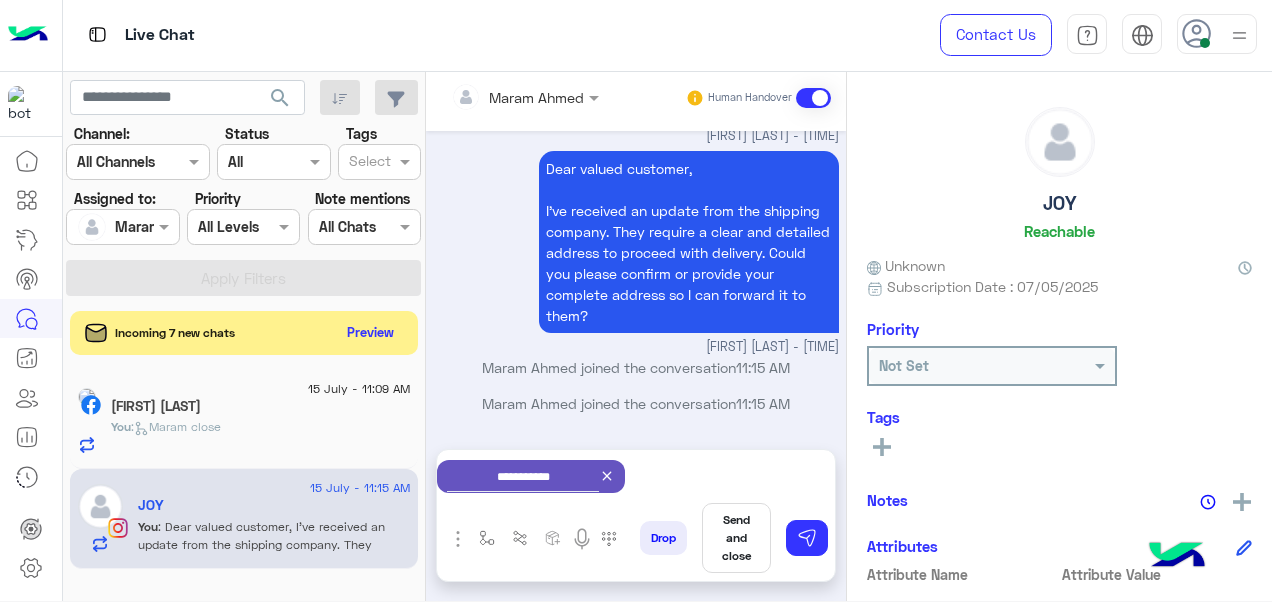 click on "Send and close" at bounding box center [736, 538] 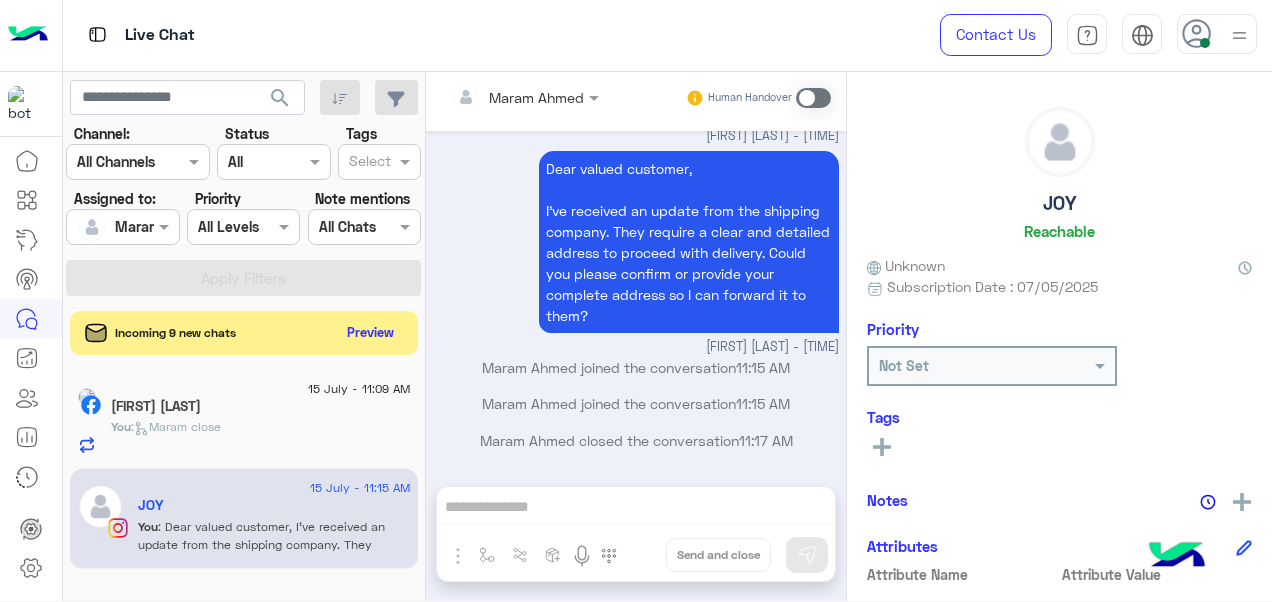 scroll, scrollTop: 4631, scrollLeft: 0, axis: vertical 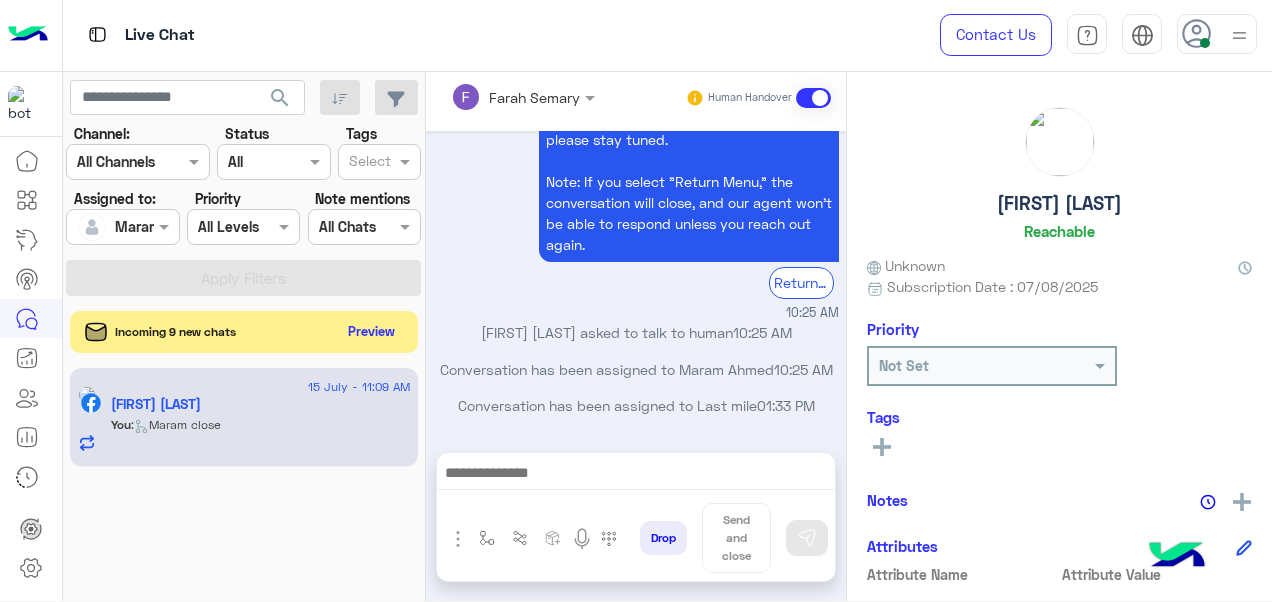 click on "Preview" 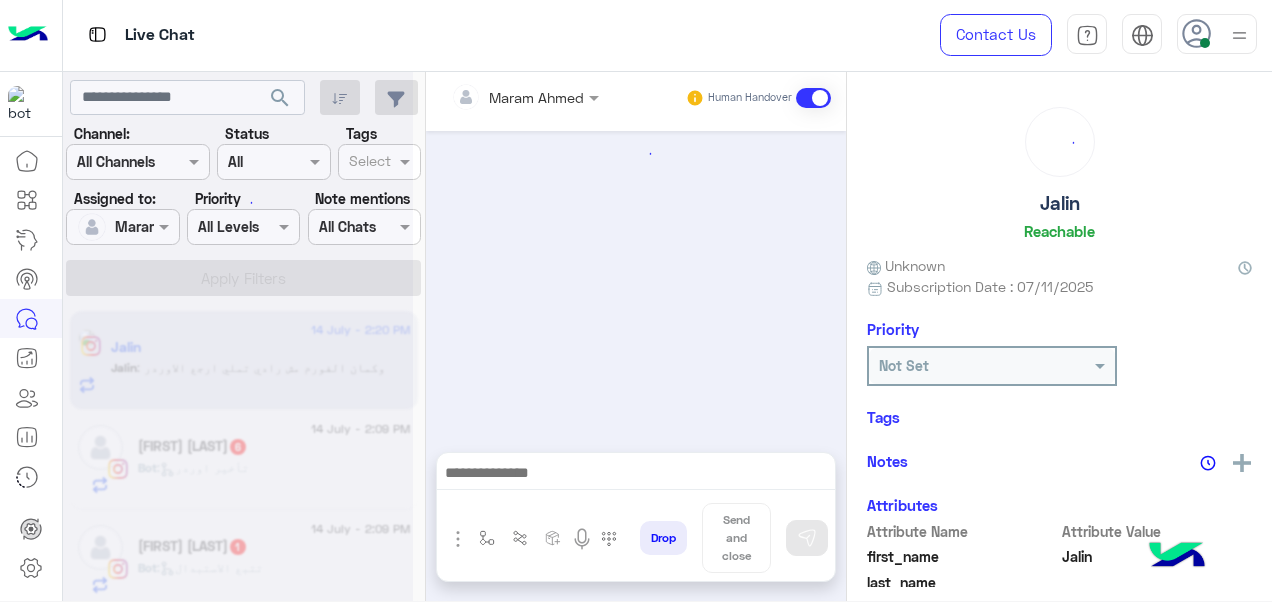 scroll, scrollTop: 850, scrollLeft: 0, axis: vertical 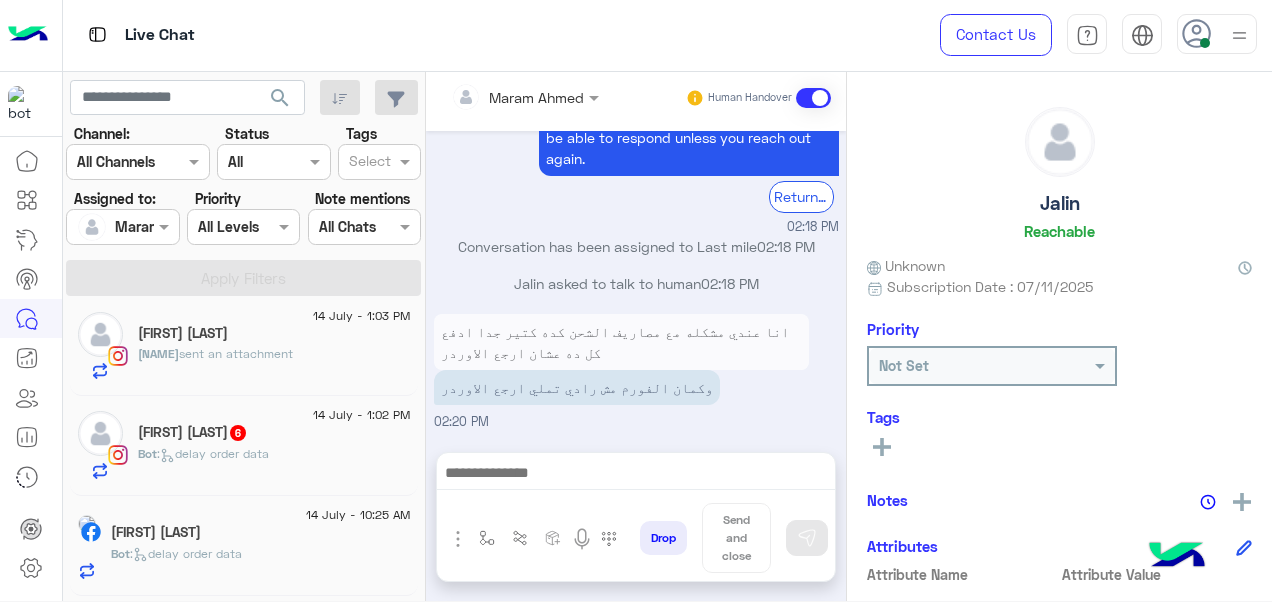 click on "Bot :   delay order data" 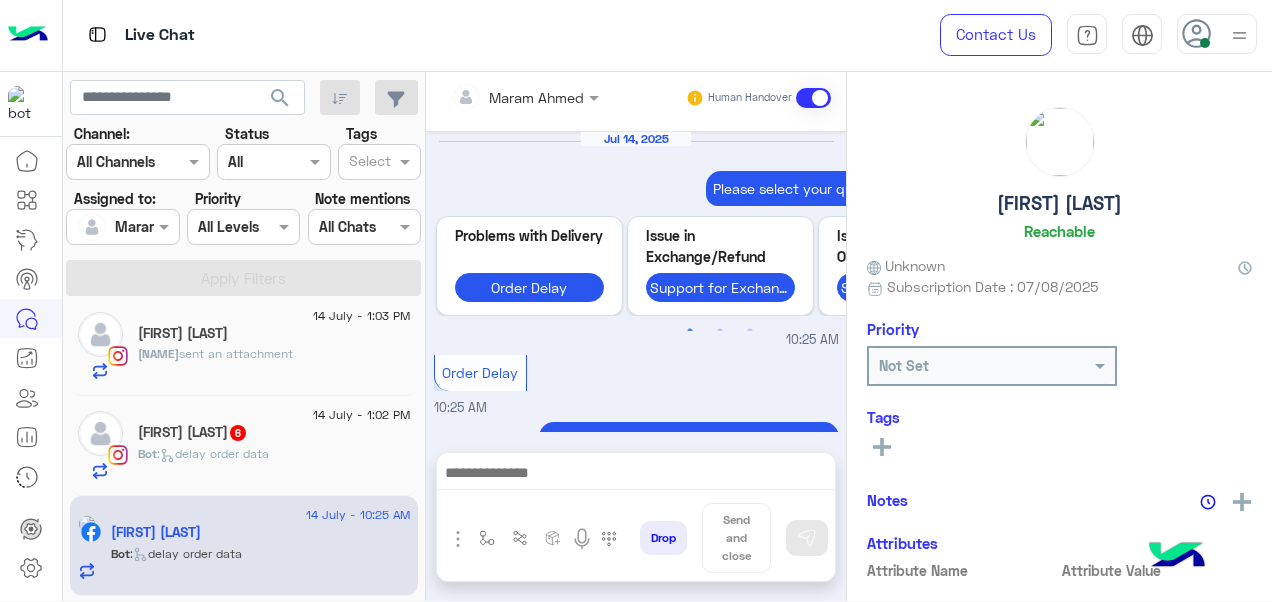 scroll, scrollTop: 974, scrollLeft: 0, axis: vertical 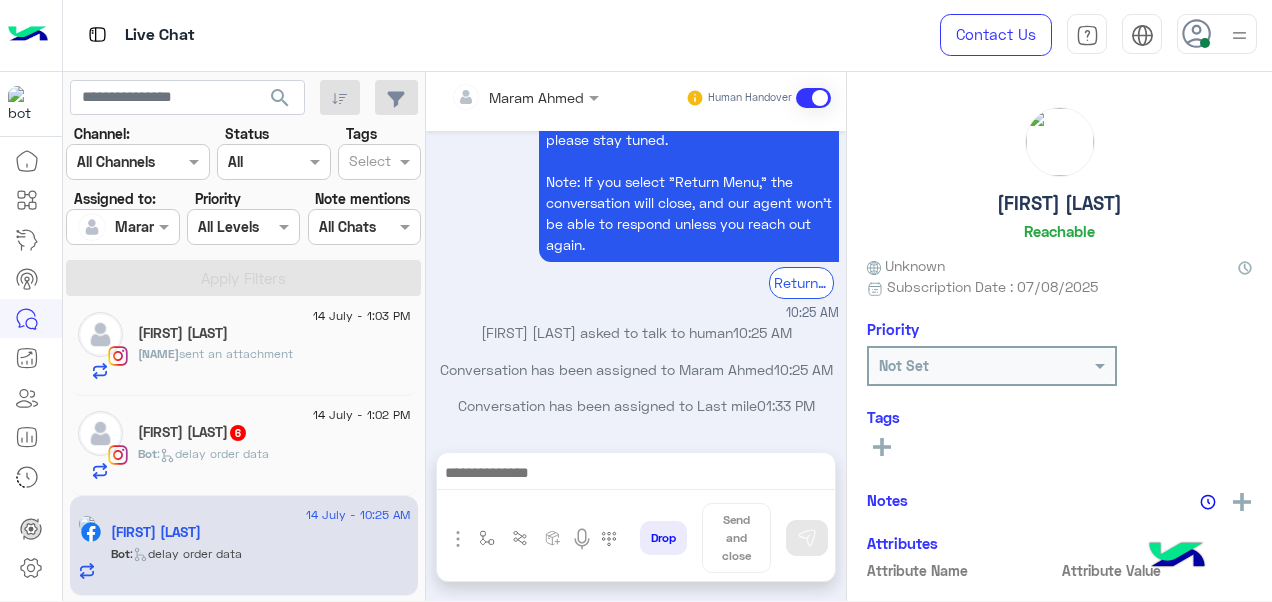 click on "Bot :   delay order data" 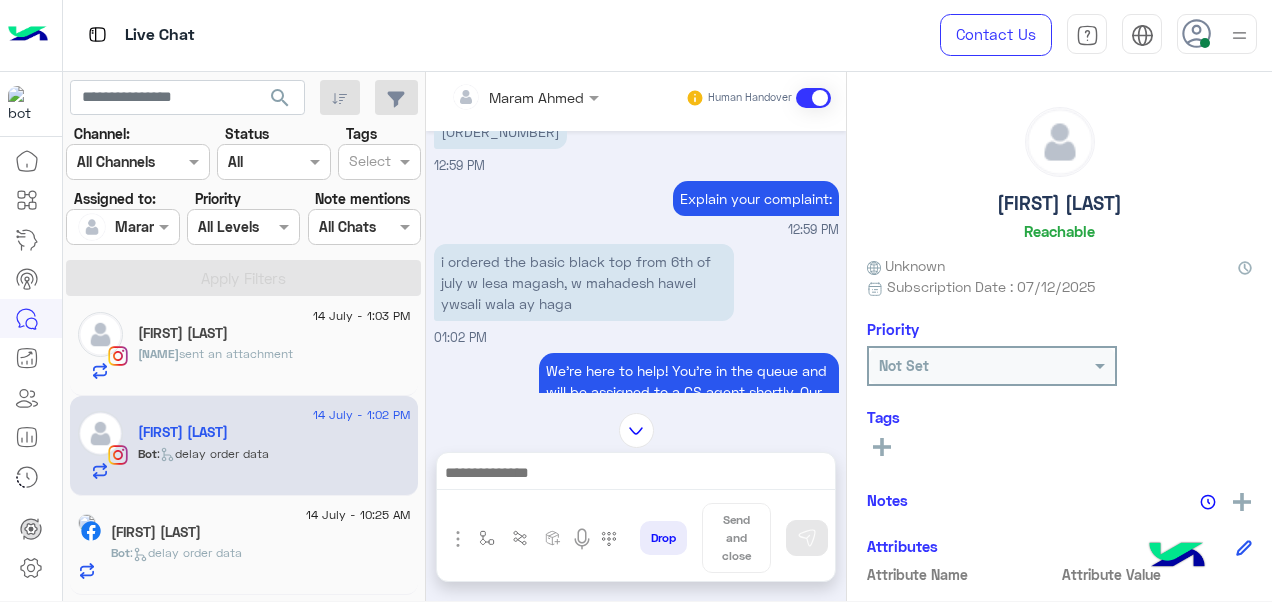 scroll, scrollTop: 568, scrollLeft: 0, axis: vertical 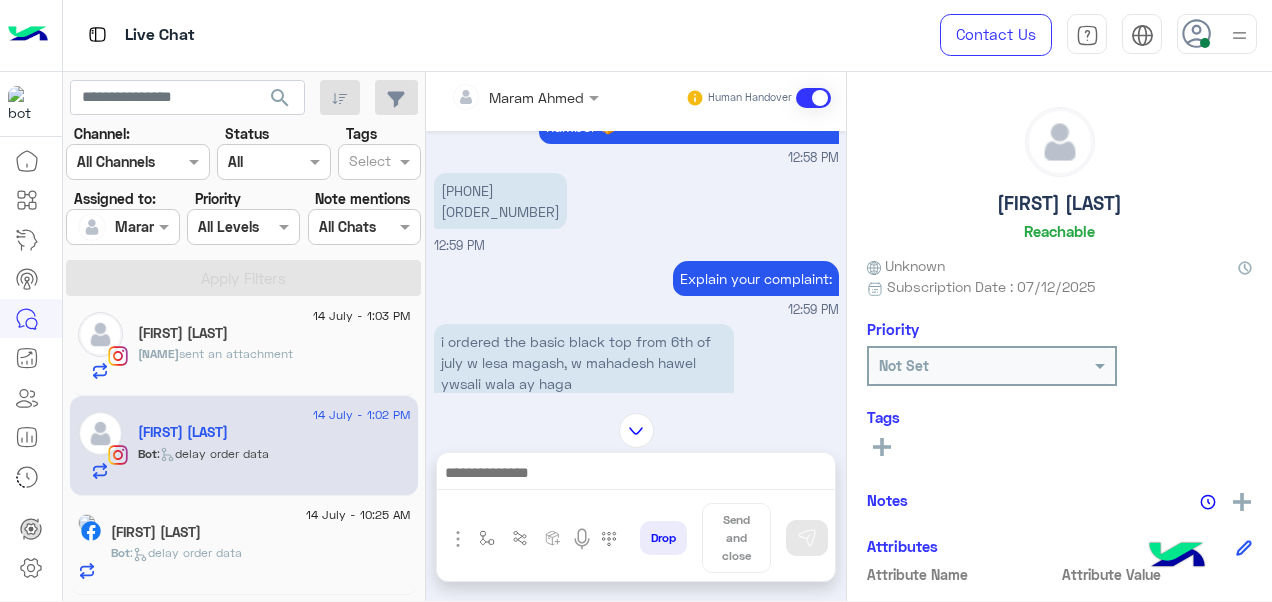 click on "[PHONE] 108374" at bounding box center (500, 201) 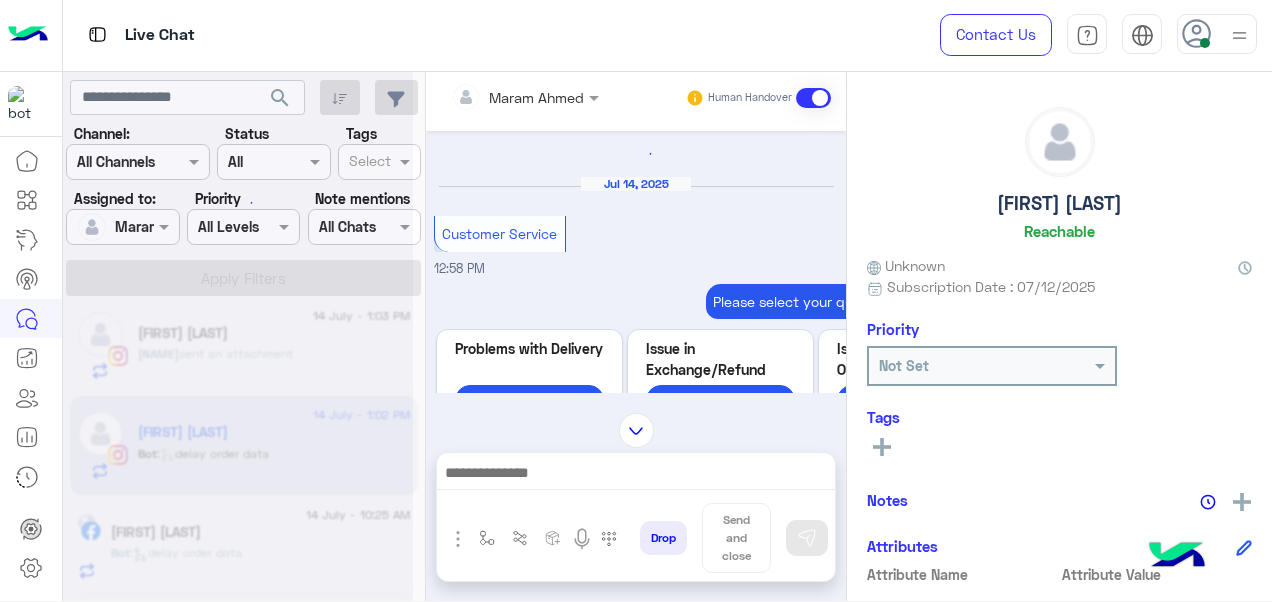 scroll, scrollTop: 1330, scrollLeft: 0, axis: vertical 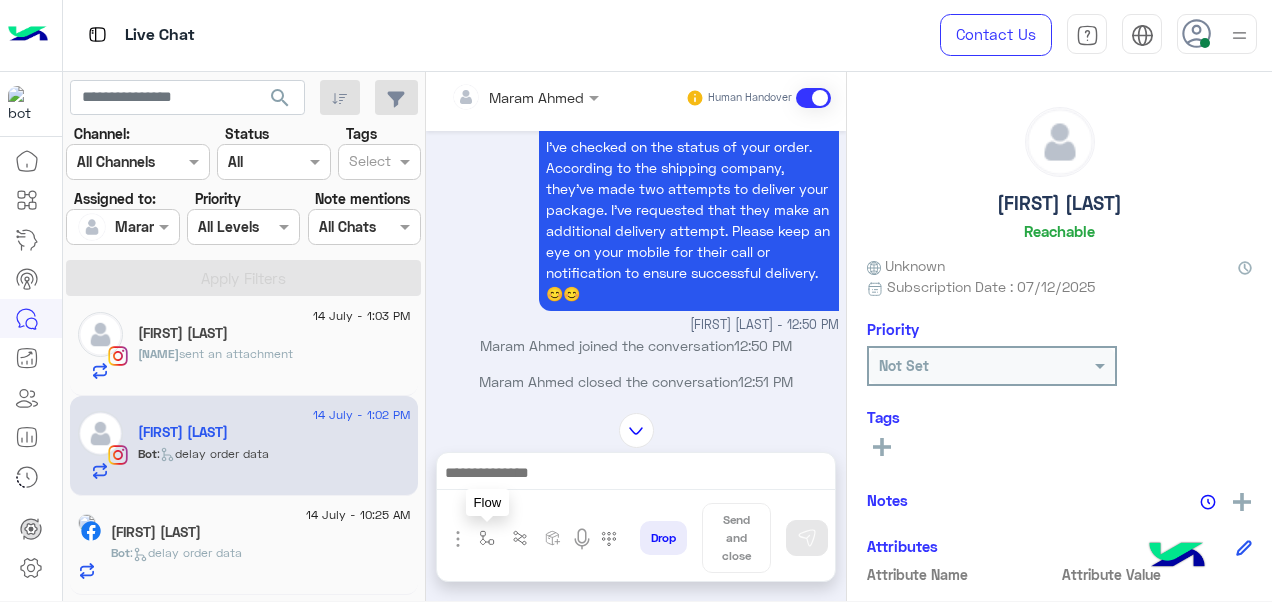 click at bounding box center (487, 538) 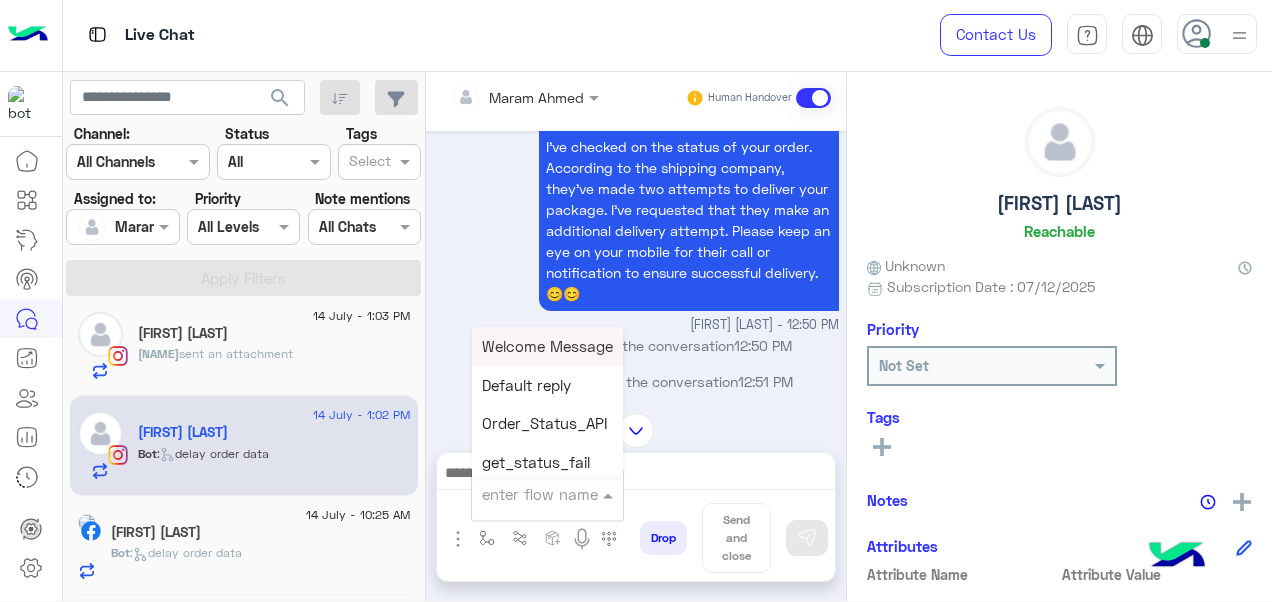 click at bounding box center (547, 493) 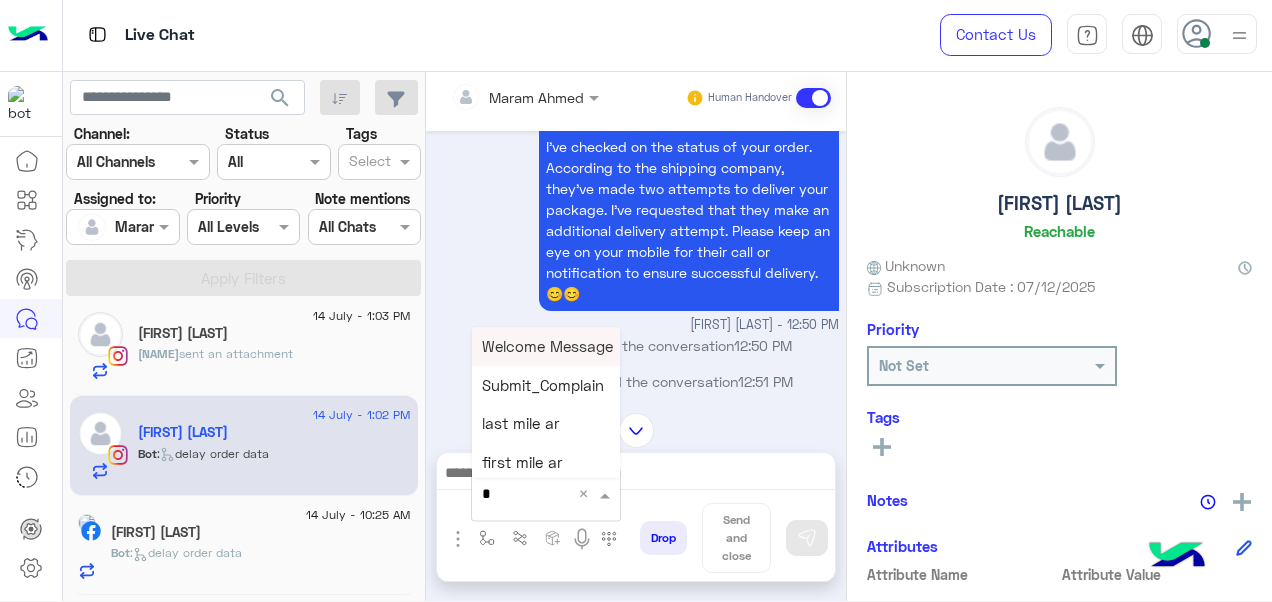 type on "*" 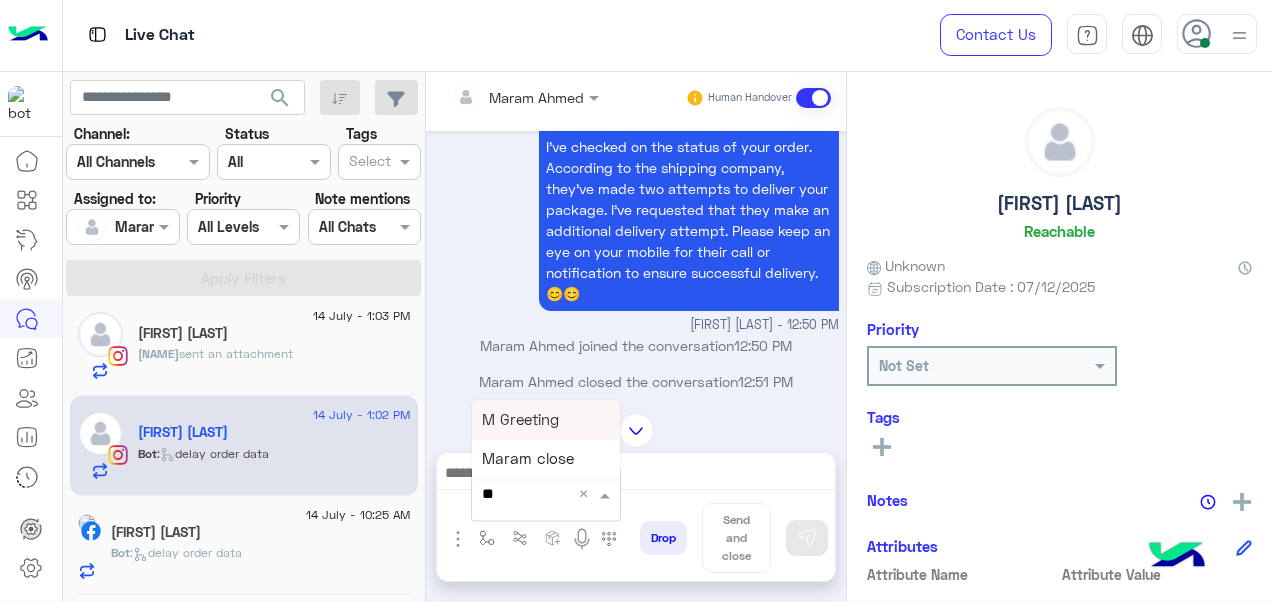 click on "M Greeting" at bounding box center [546, 419] 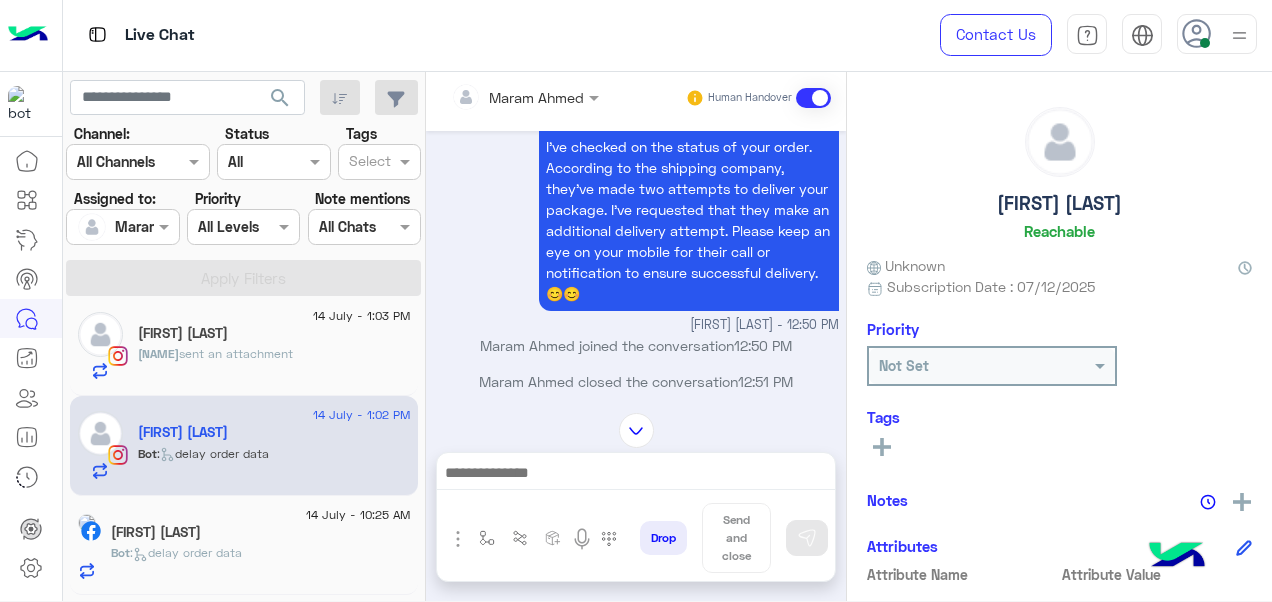 type on "**********" 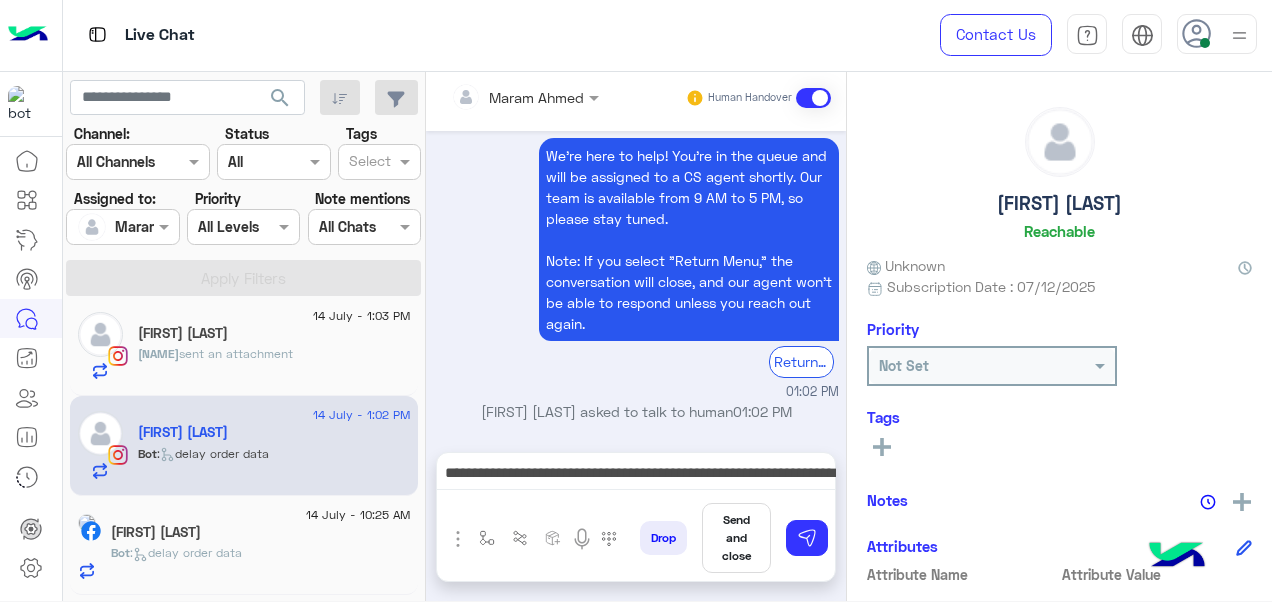 scroll, scrollTop: 2296, scrollLeft: 0, axis: vertical 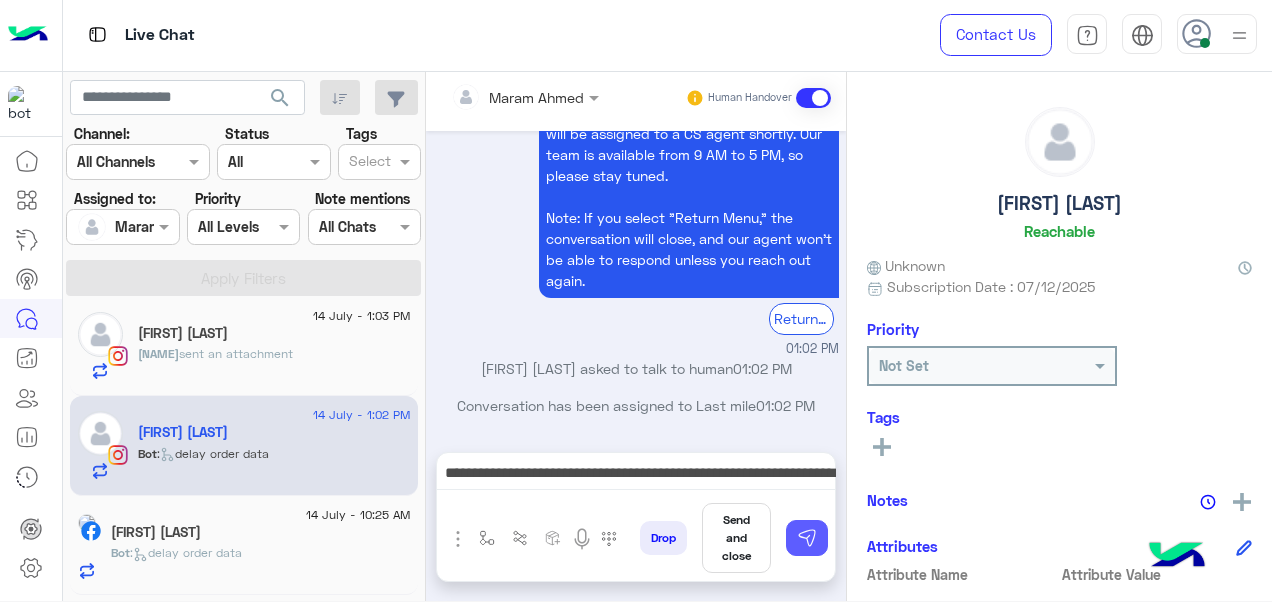 click at bounding box center (807, 538) 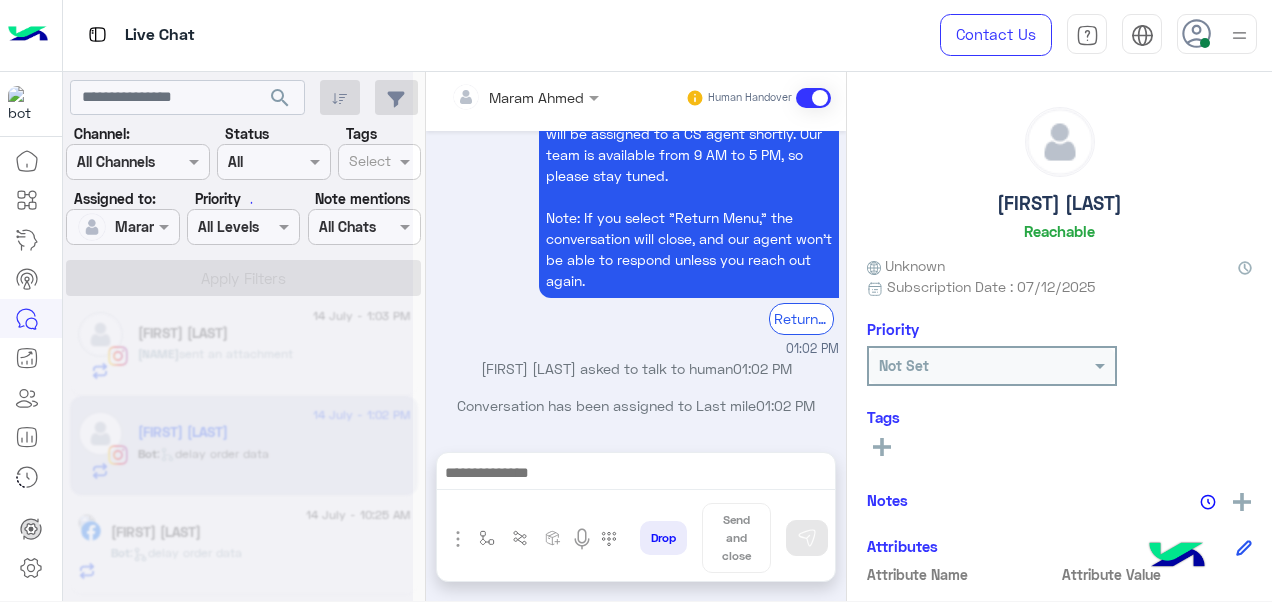 scroll, scrollTop: 2296, scrollLeft: 0, axis: vertical 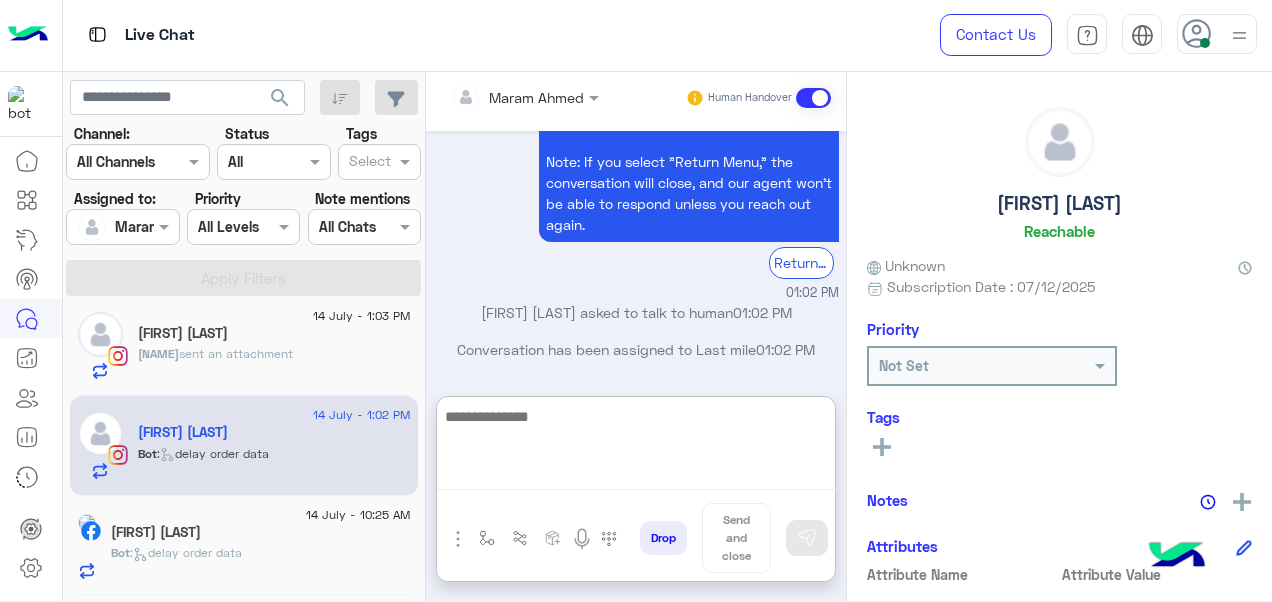 click at bounding box center (636, 447) 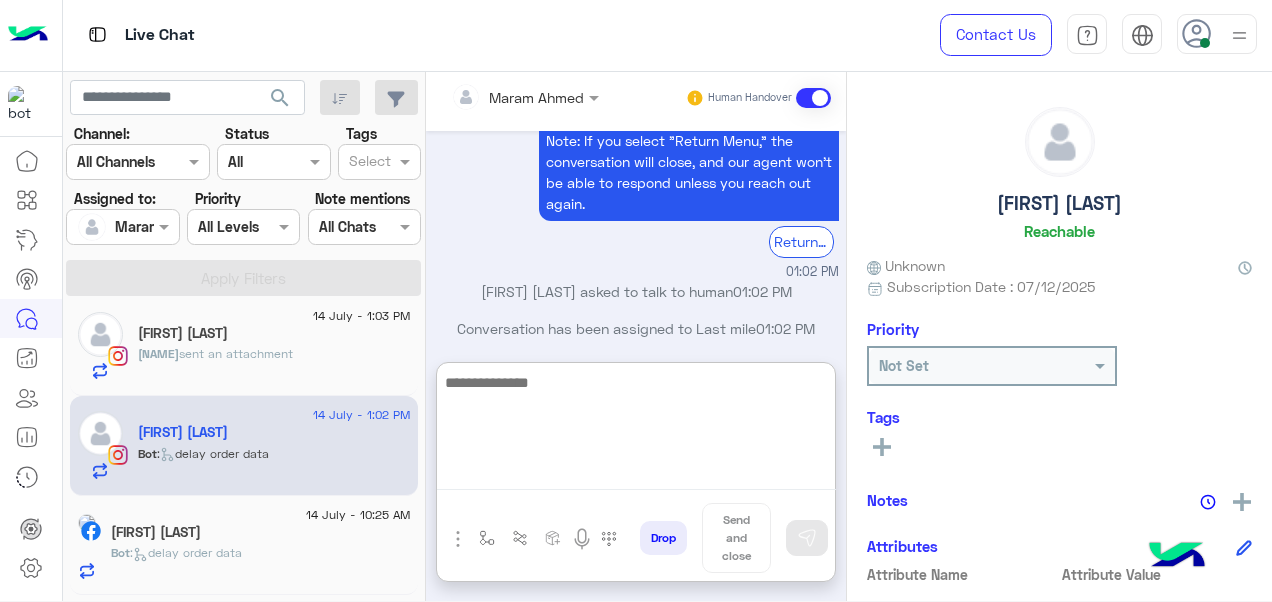 scroll, scrollTop: 2542, scrollLeft: 0, axis: vertical 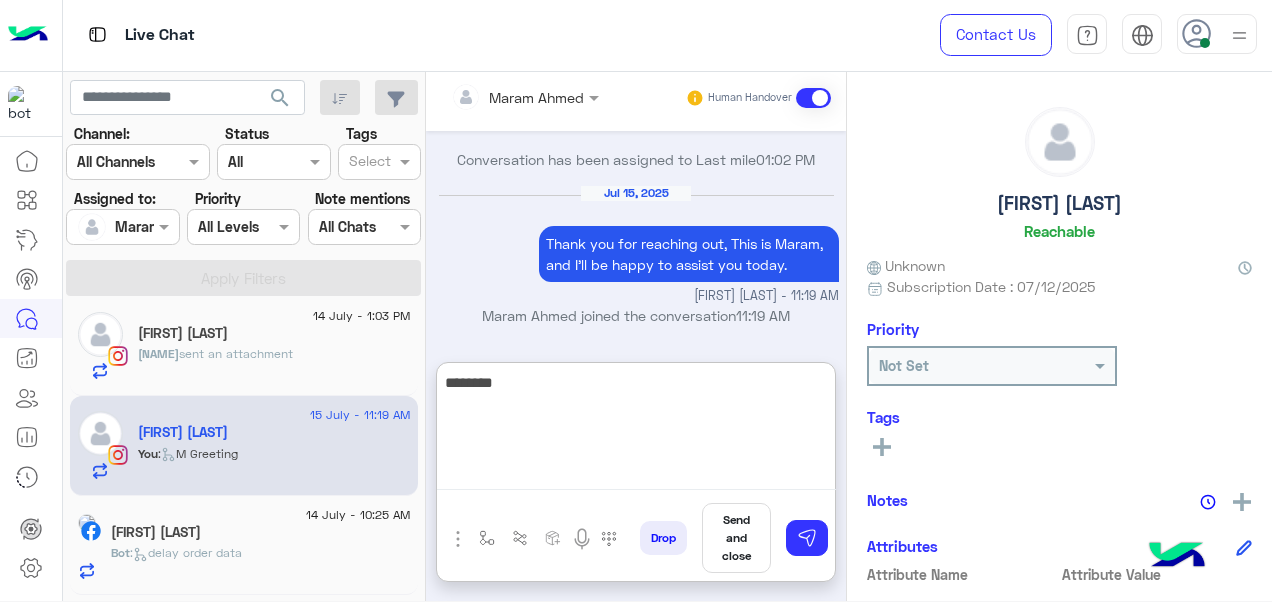 paste on "**********" 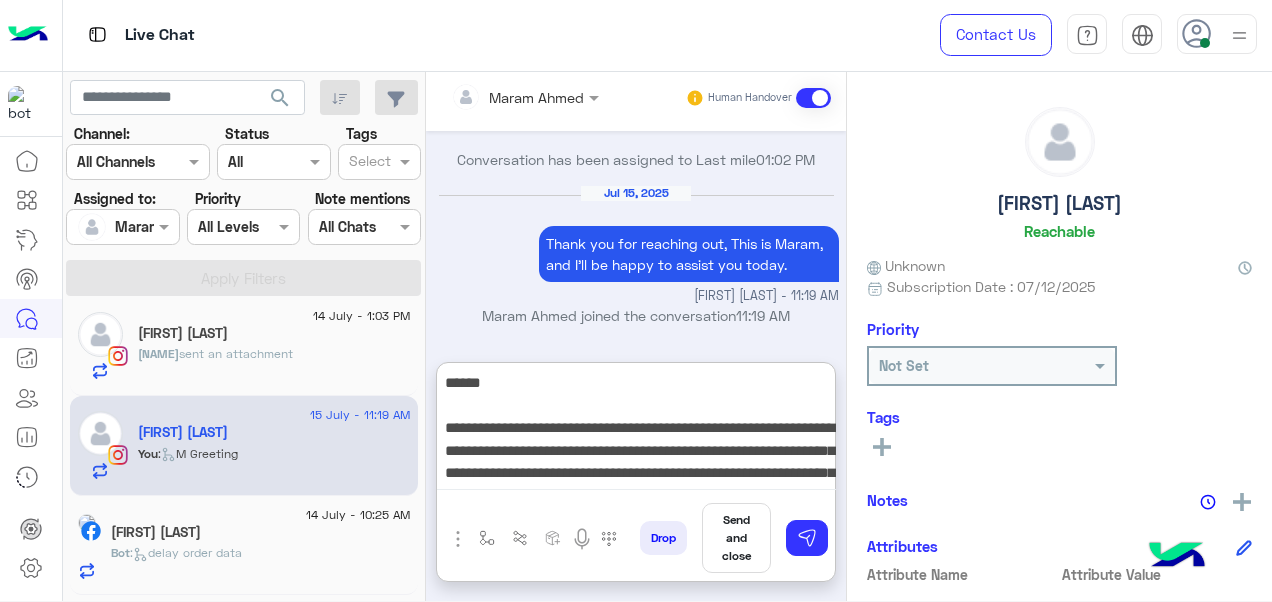 scroll, scrollTop: 60, scrollLeft: 0, axis: vertical 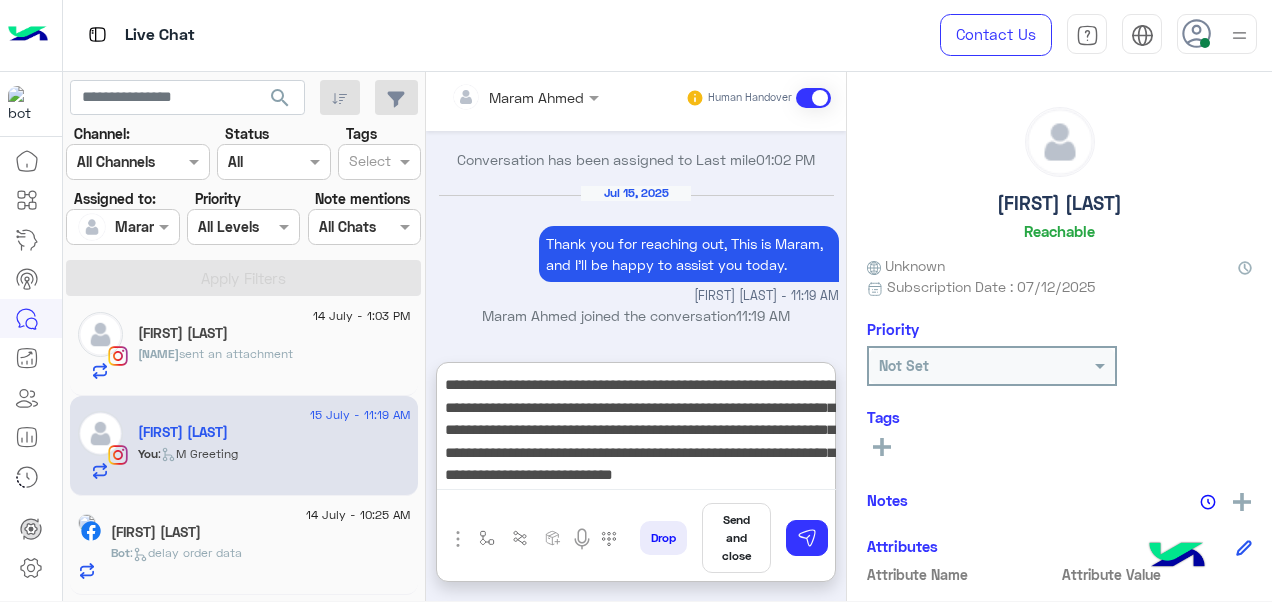 click on "**********" at bounding box center (636, 430) 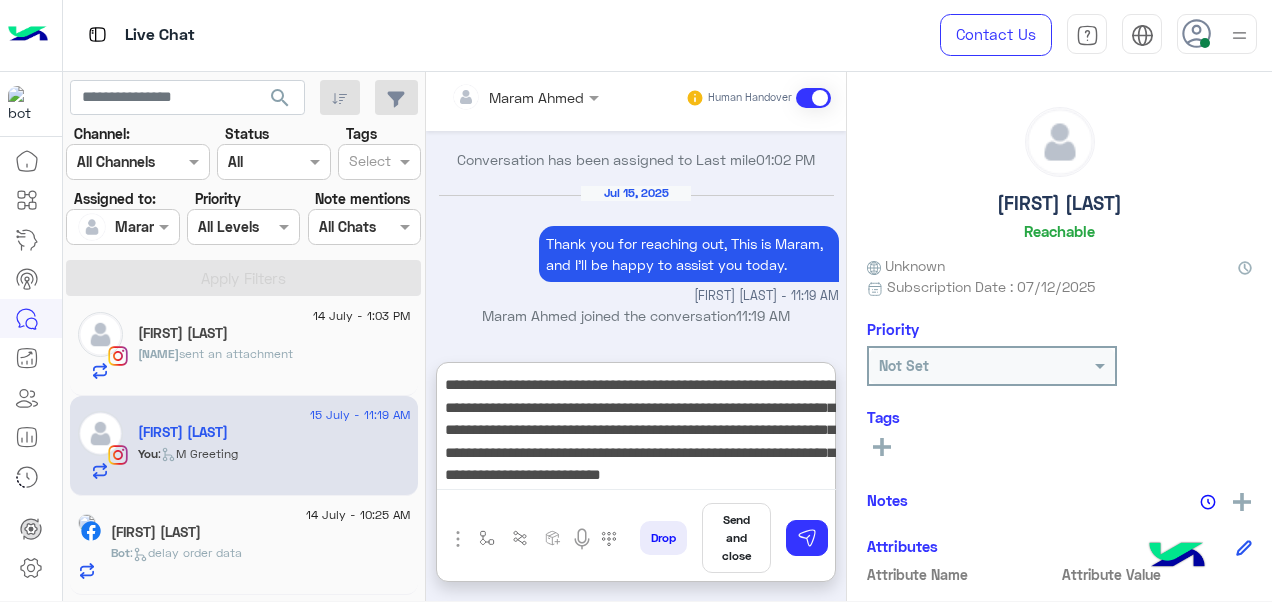 scroll, scrollTop: 64, scrollLeft: 0, axis: vertical 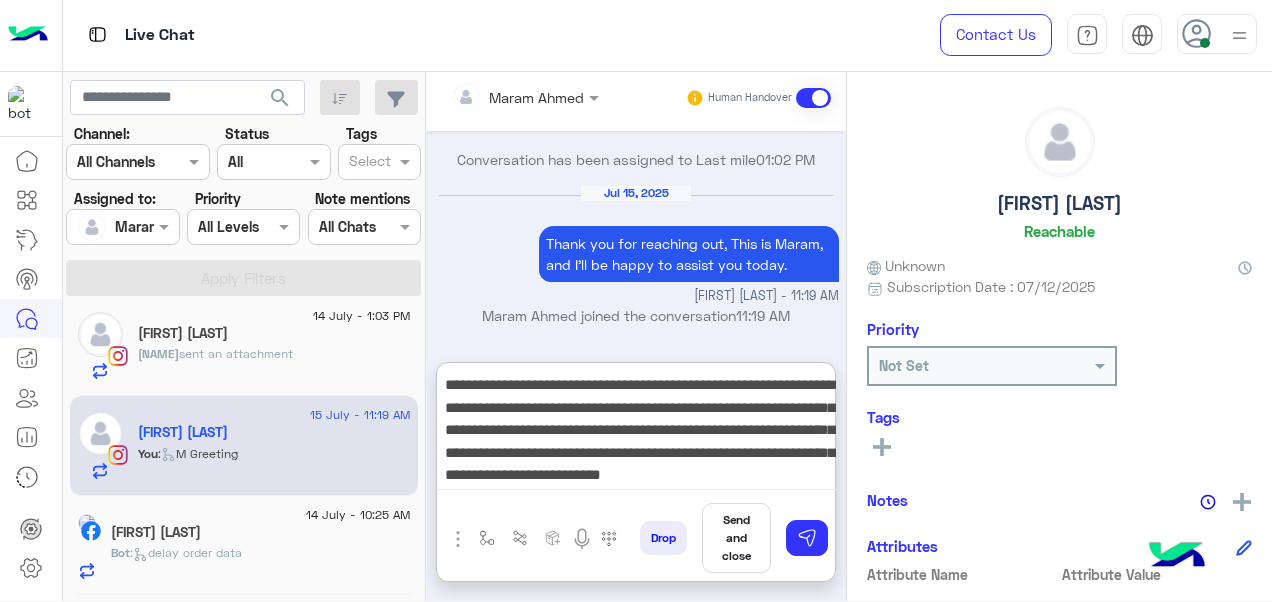 click on "**********" at bounding box center [636, 430] 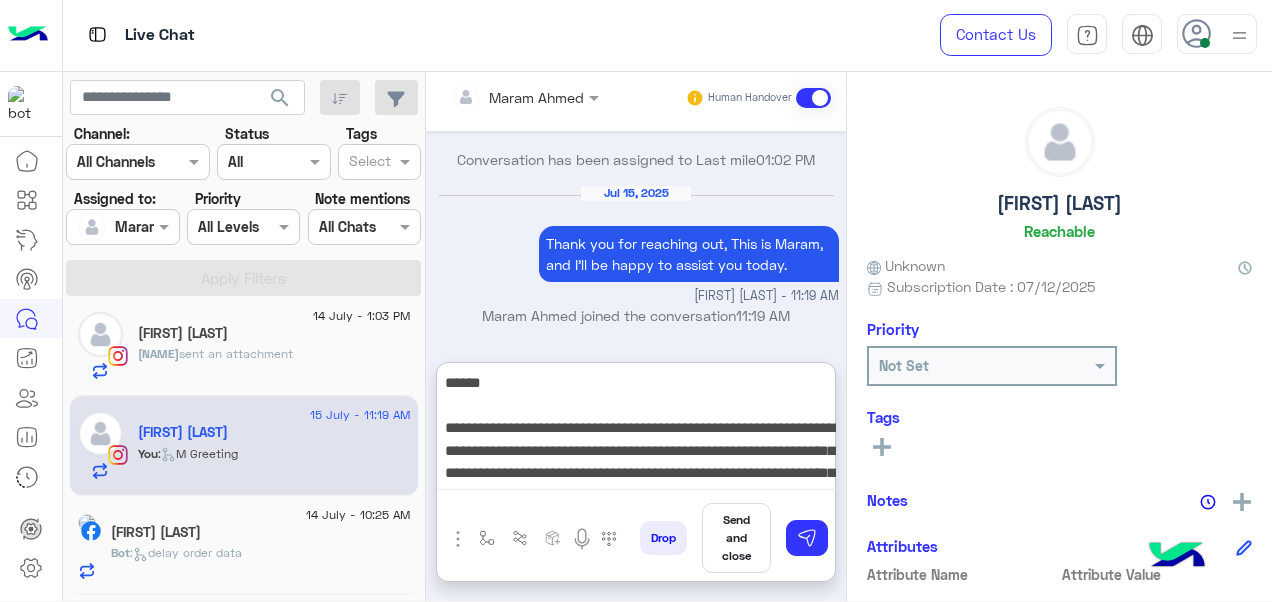 scroll, scrollTop: 64, scrollLeft: 0, axis: vertical 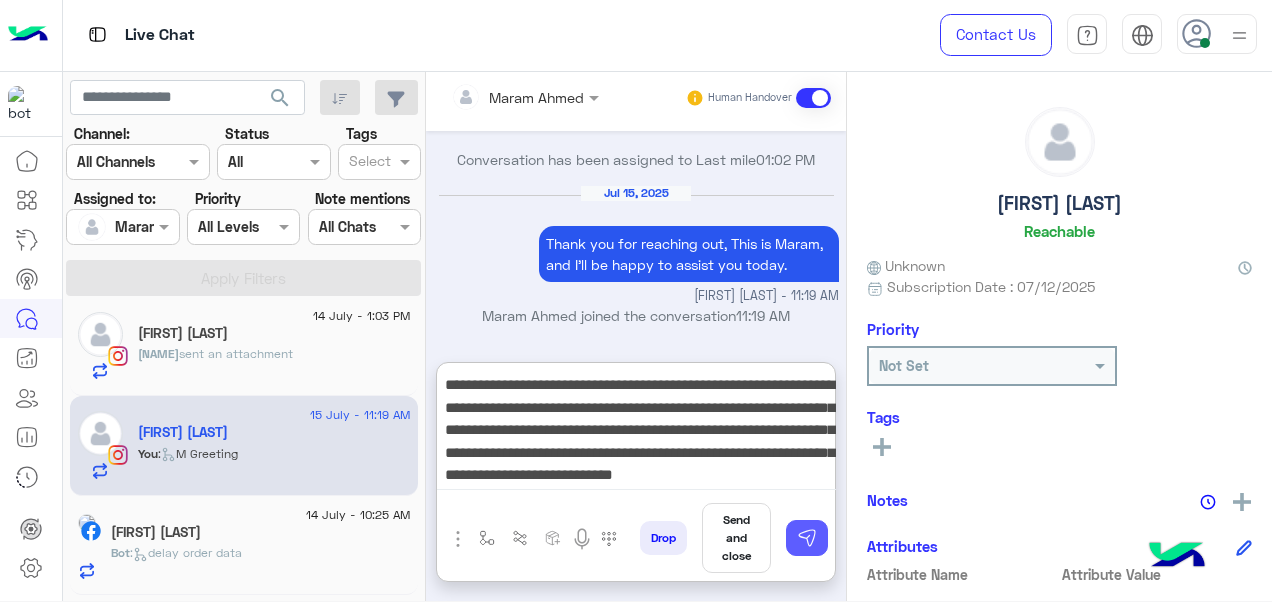 type on "**********" 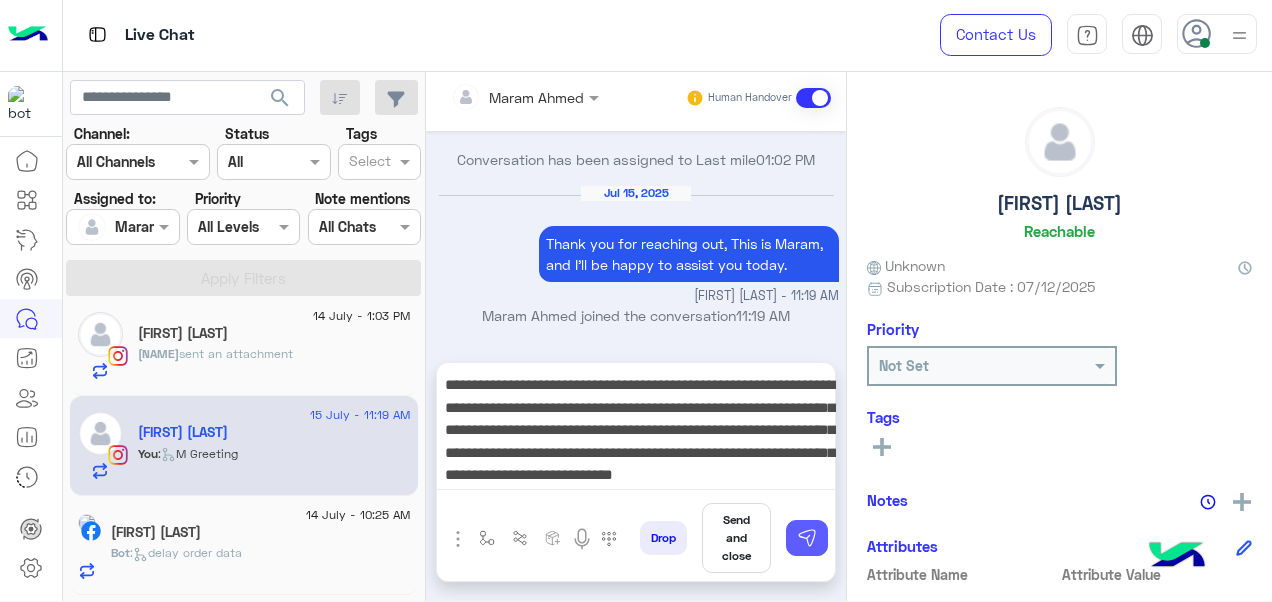 click at bounding box center (807, 538) 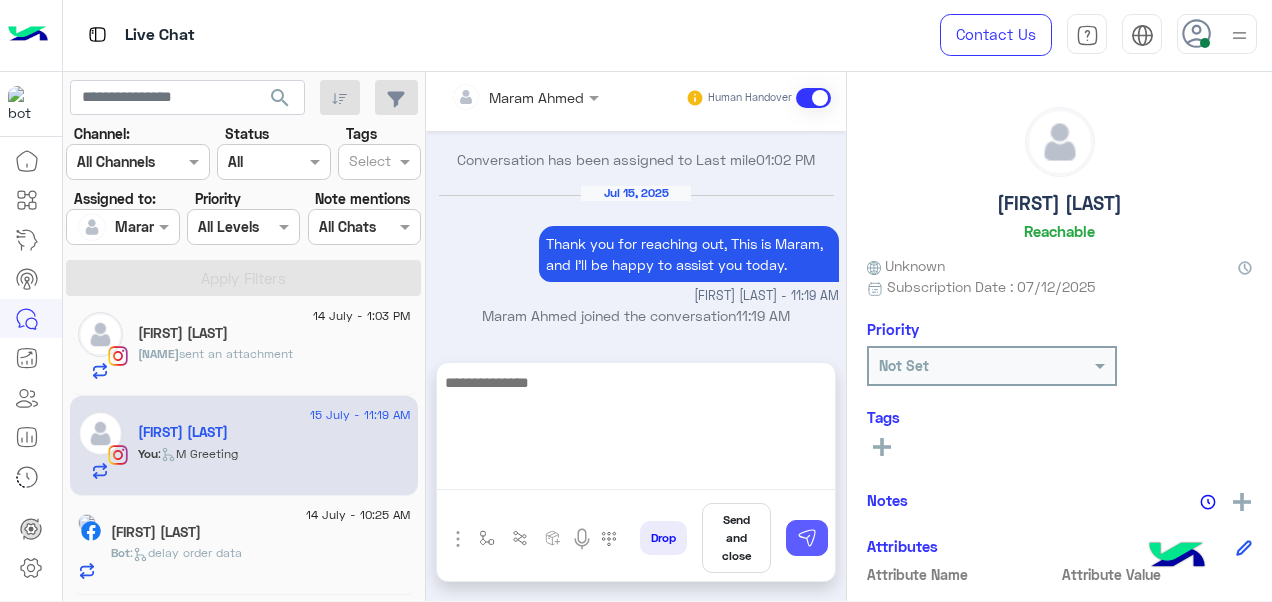 scroll, scrollTop: 2729, scrollLeft: 0, axis: vertical 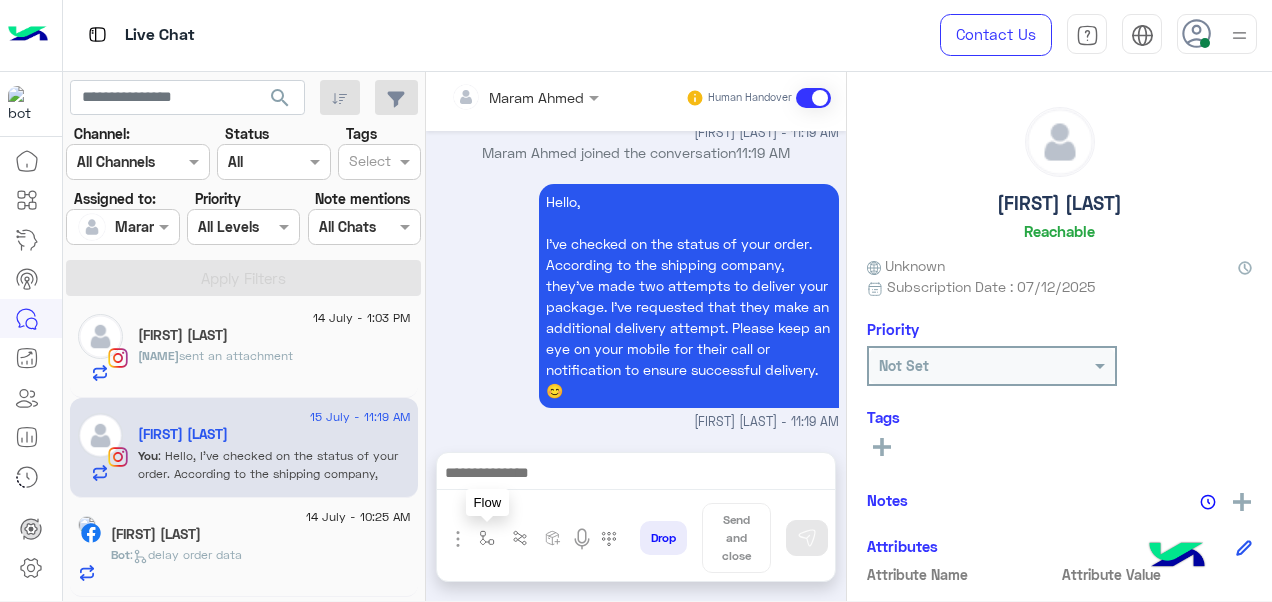click at bounding box center (487, 538) 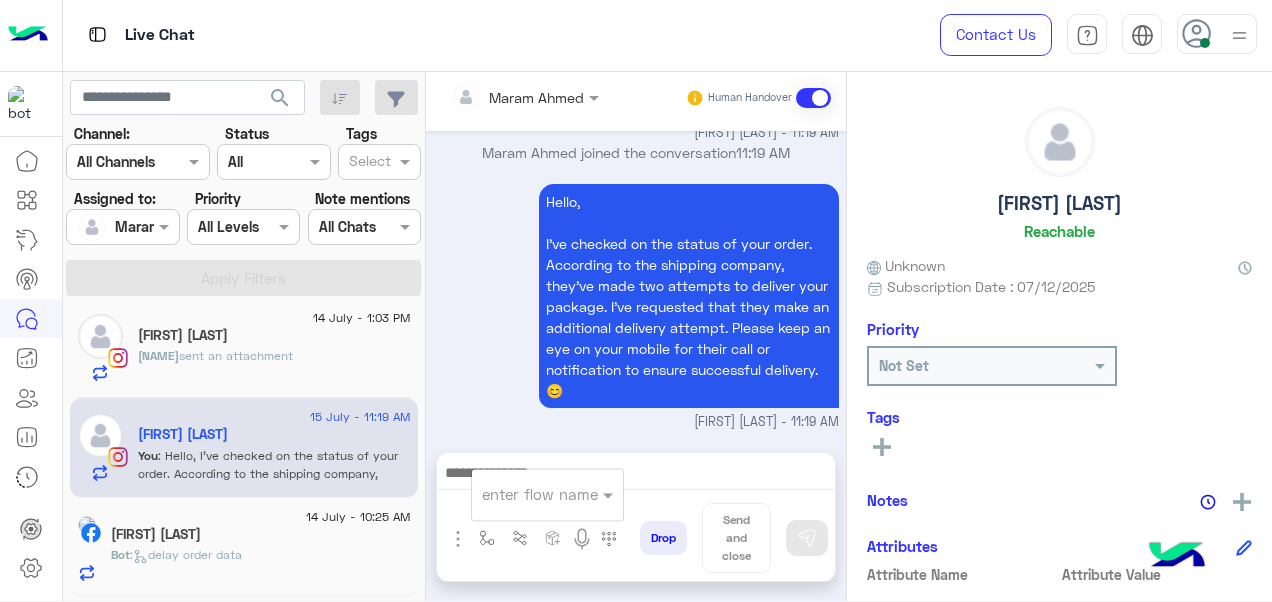 click on "enter flow name" at bounding box center (547, 494) 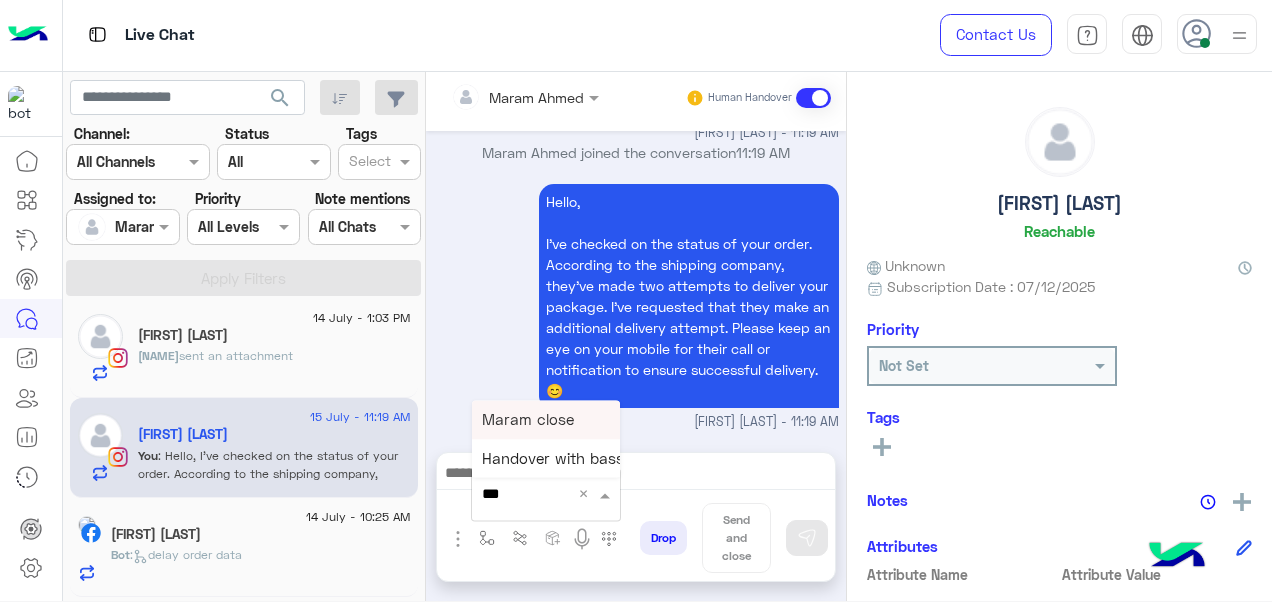 type on "****" 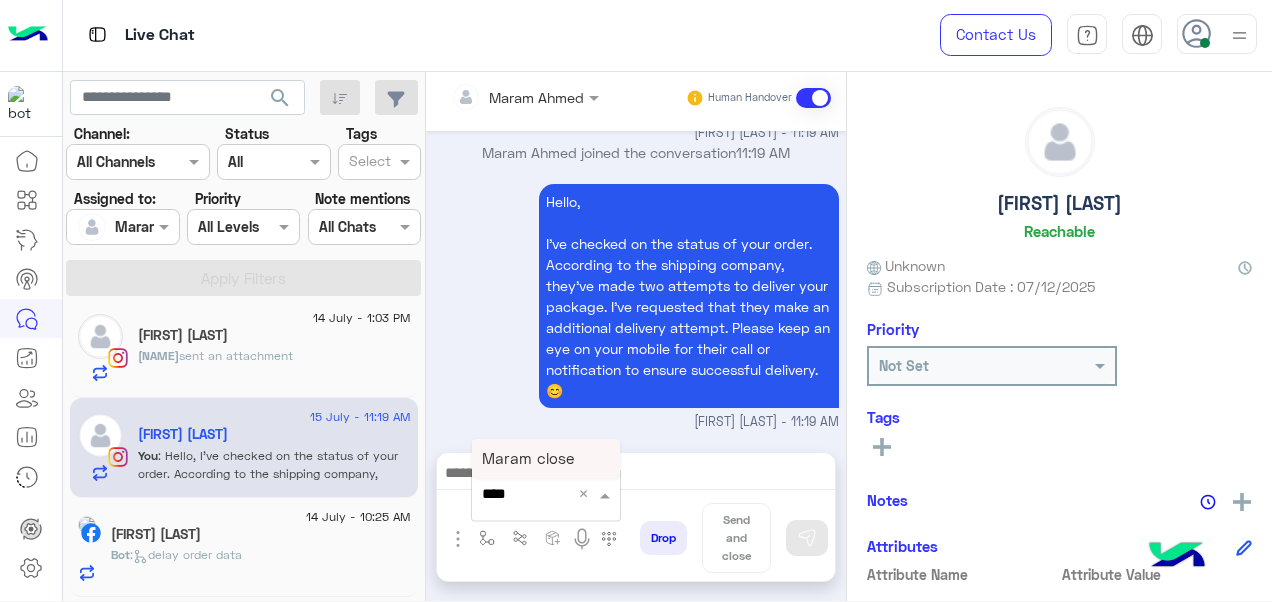 click on "Maram close" at bounding box center (528, 458) 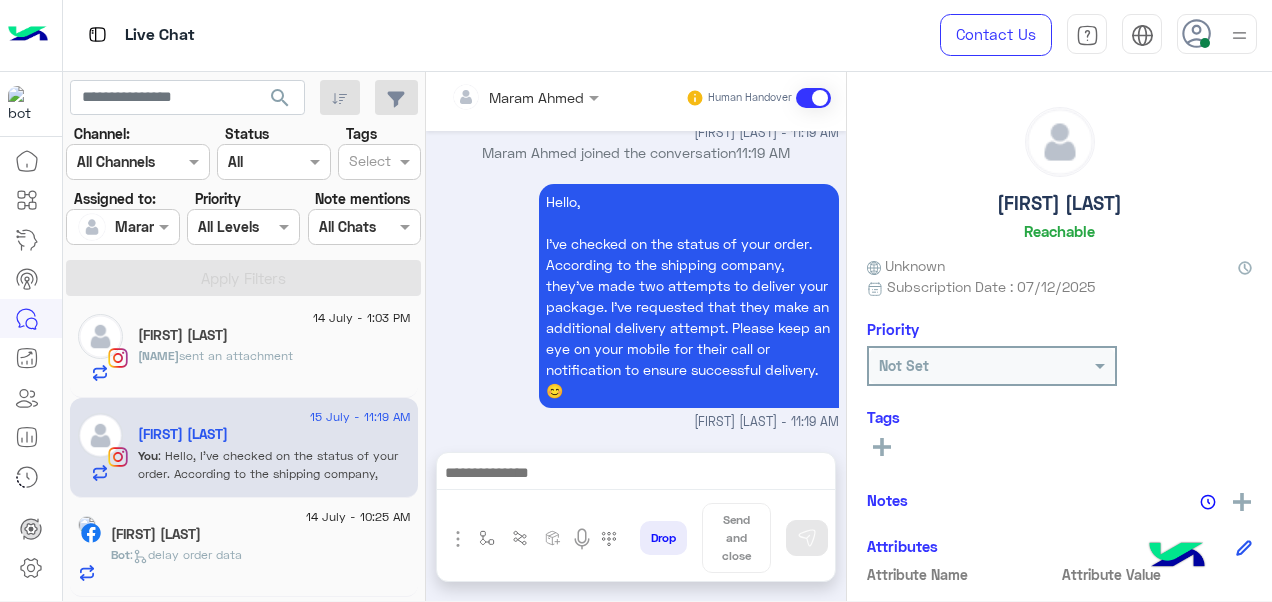 type on "**********" 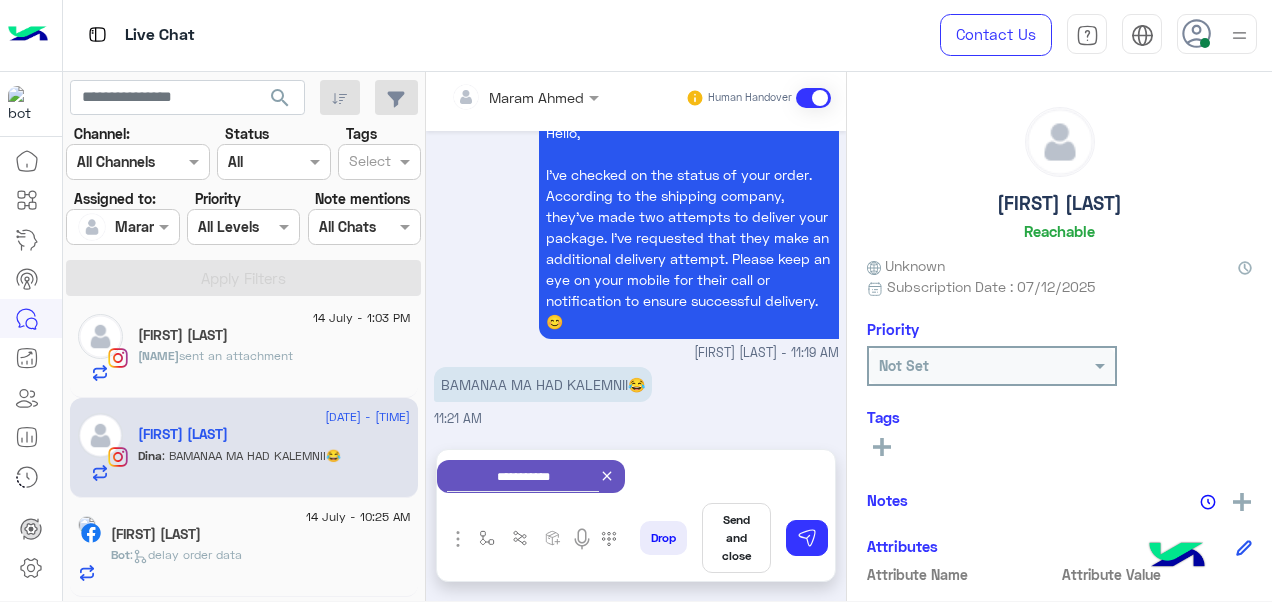 scroll, scrollTop: 2840, scrollLeft: 0, axis: vertical 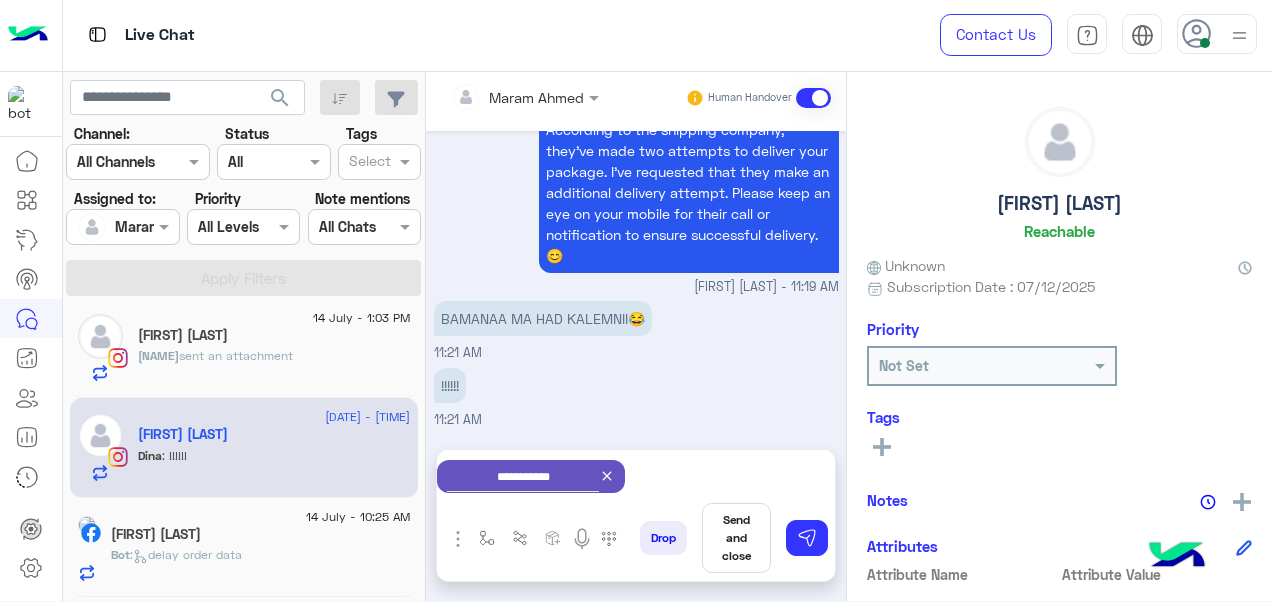 click 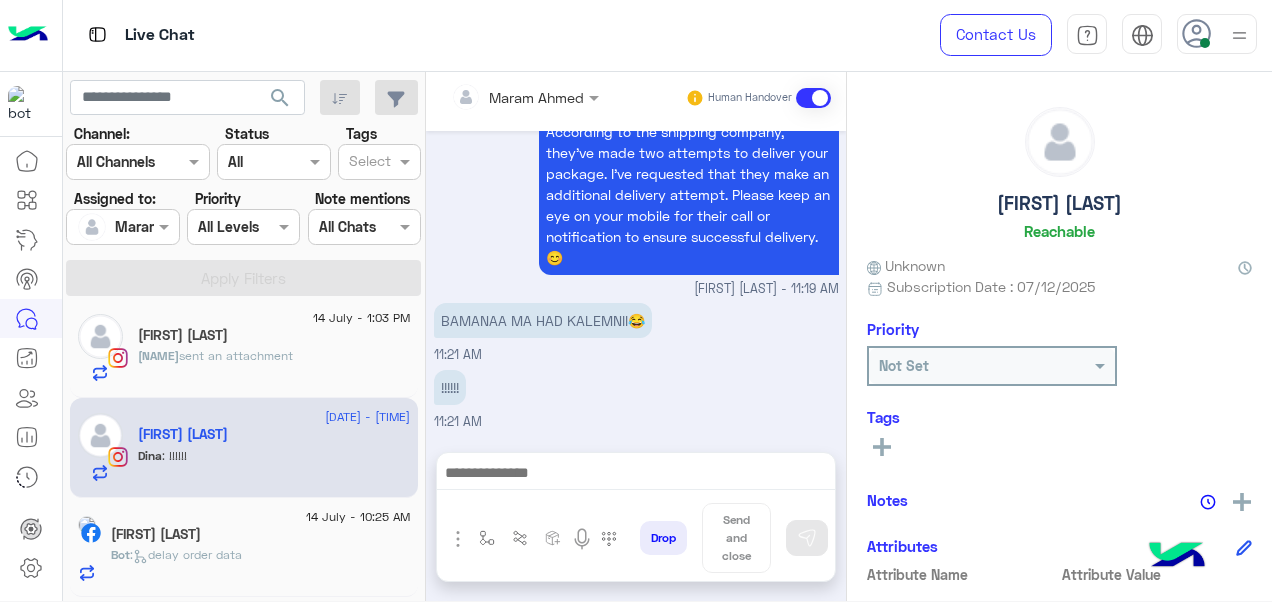 click at bounding box center (636, 475) 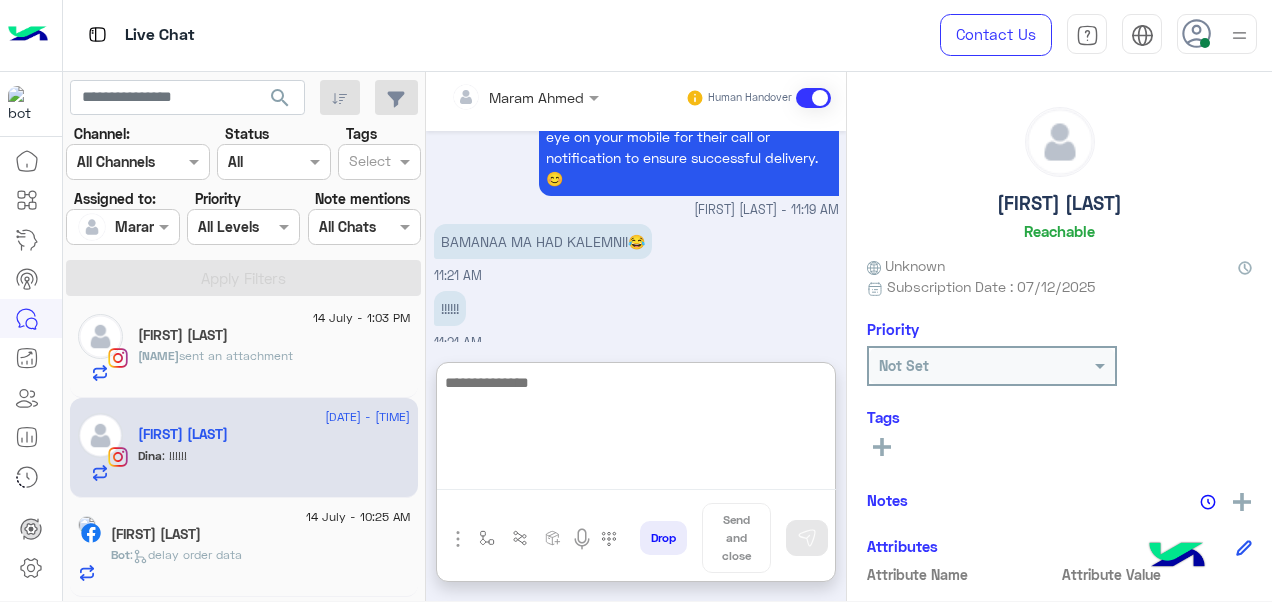 scroll, scrollTop: 2928, scrollLeft: 0, axis: vertical 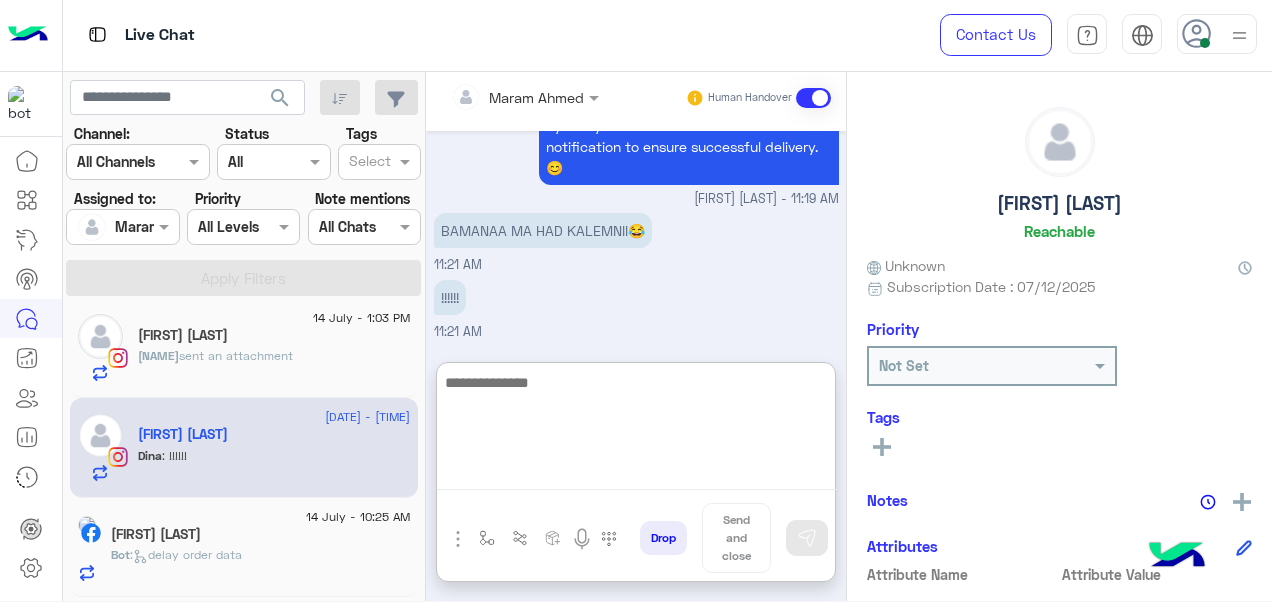 click at bounding box center (636, 430) 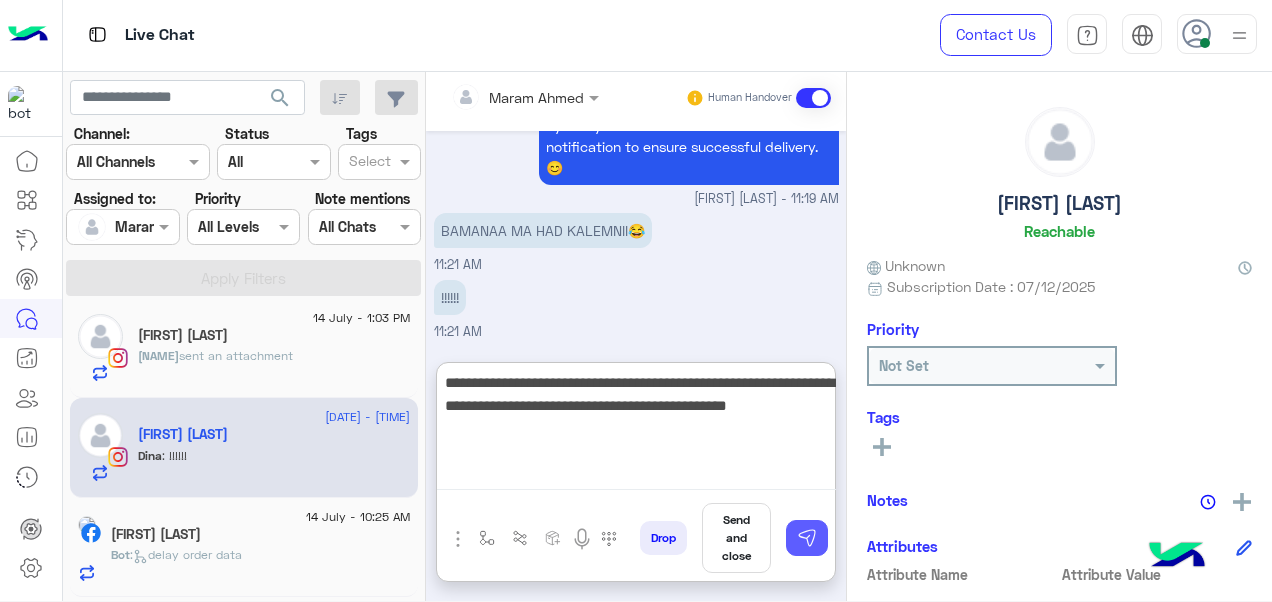 type on "**********" 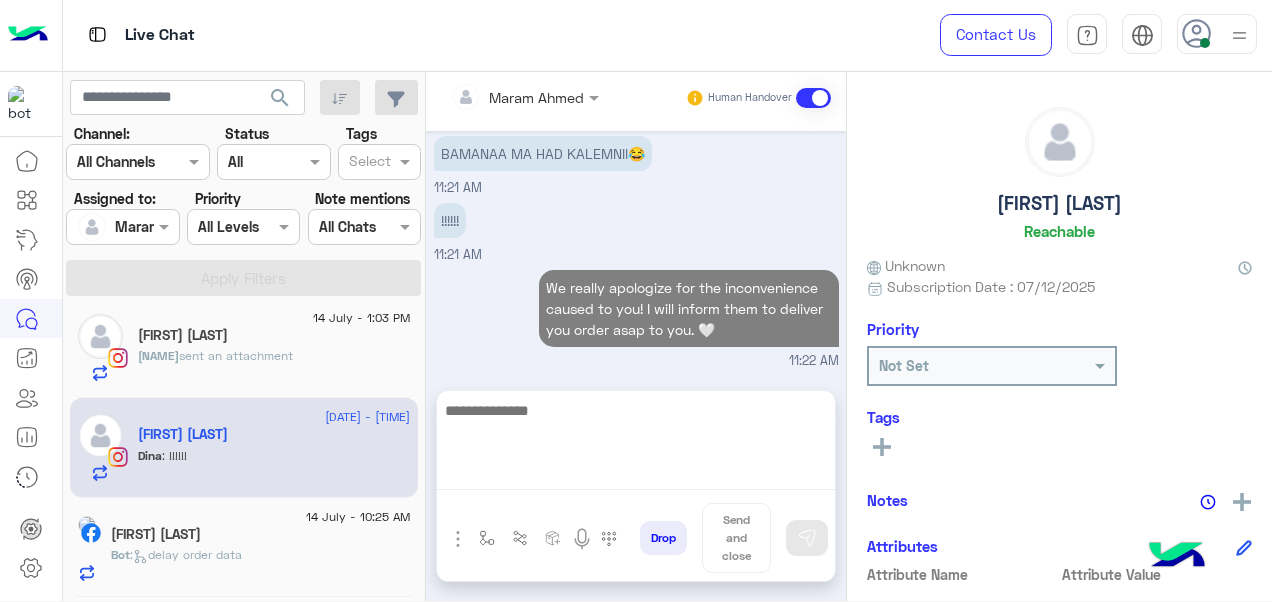 scroll, scrollTop: 2944, scrollLeft: 0, axis: vertical 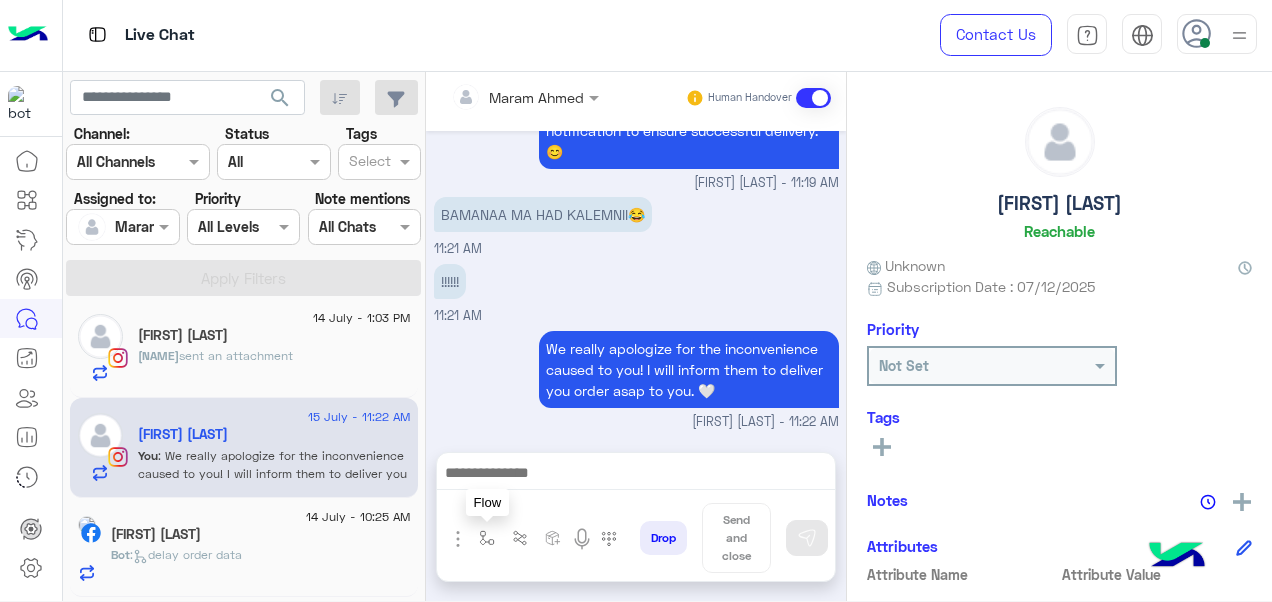 click at bounding box center (487, 538) 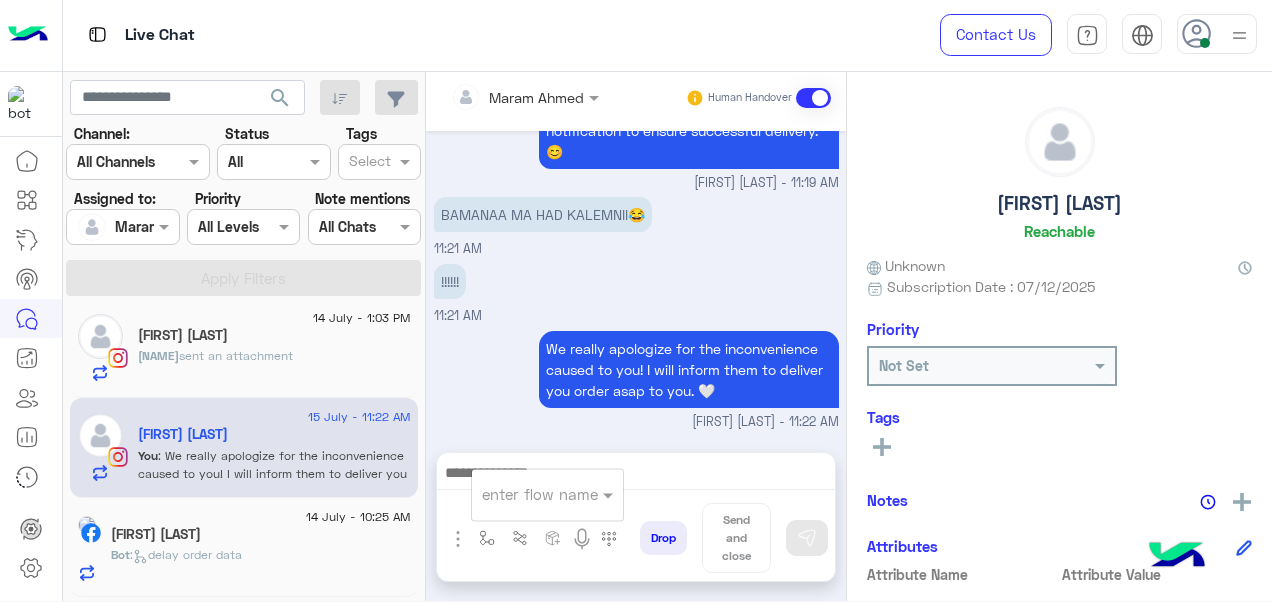 click on "enter flow name" at bounding box center (547, 494) 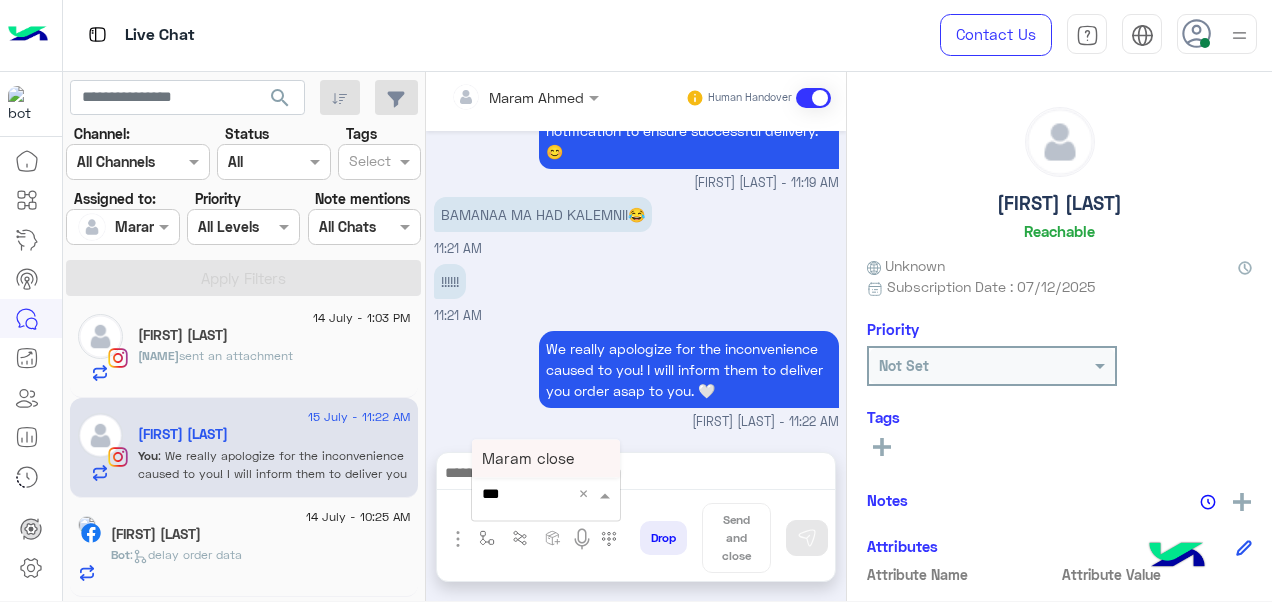 type on "****" 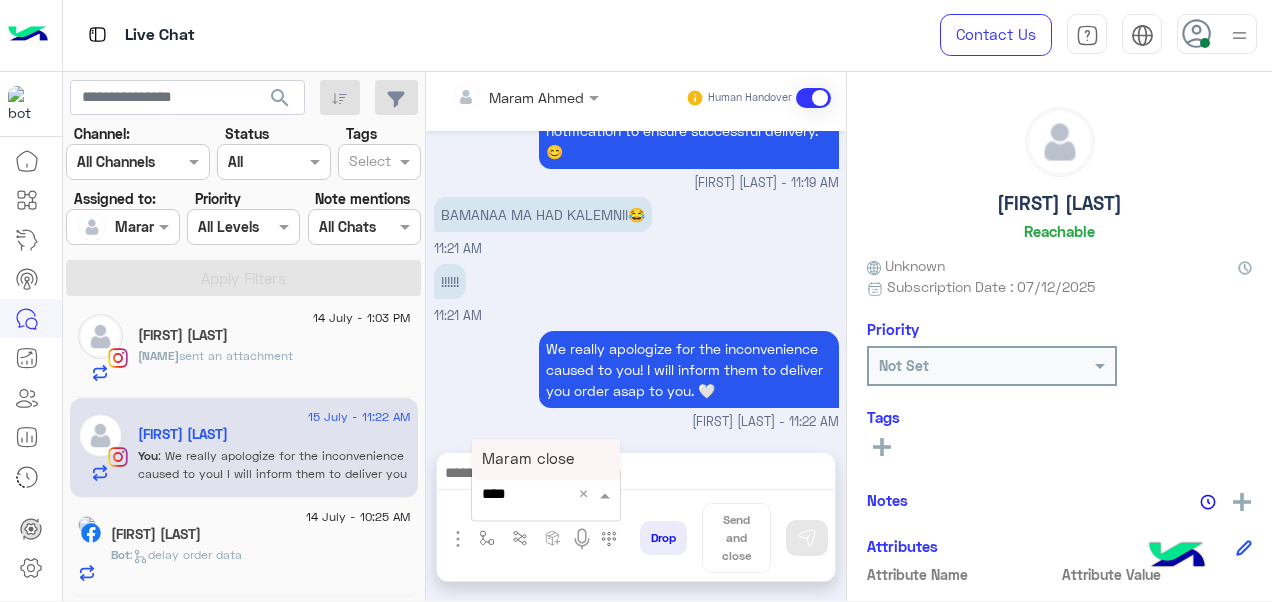 click on "Maram close" at bounding box center [528, 458] 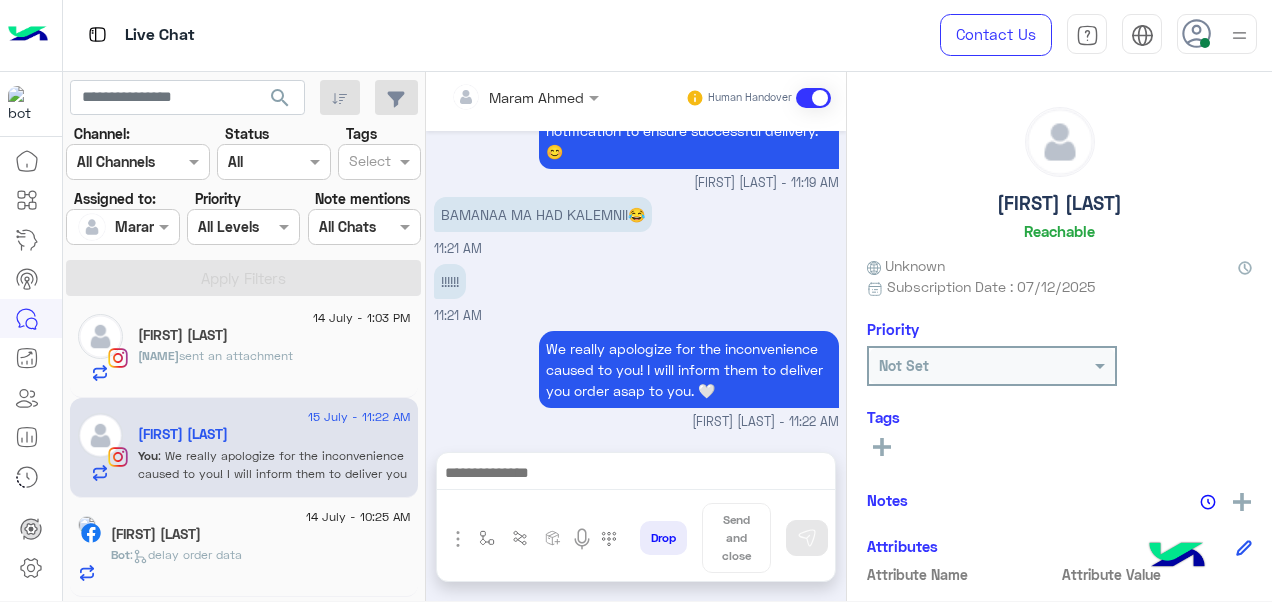 type on "**********" 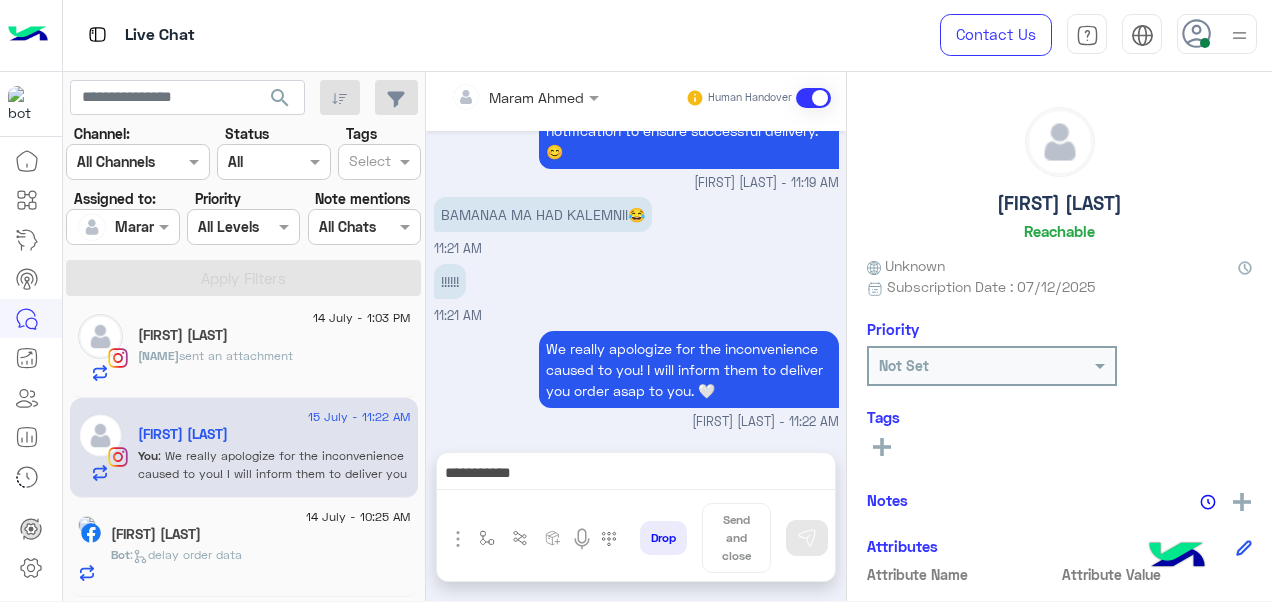 scroll, scrollTop: 2946, scrollLeft: 0, axis: vertical 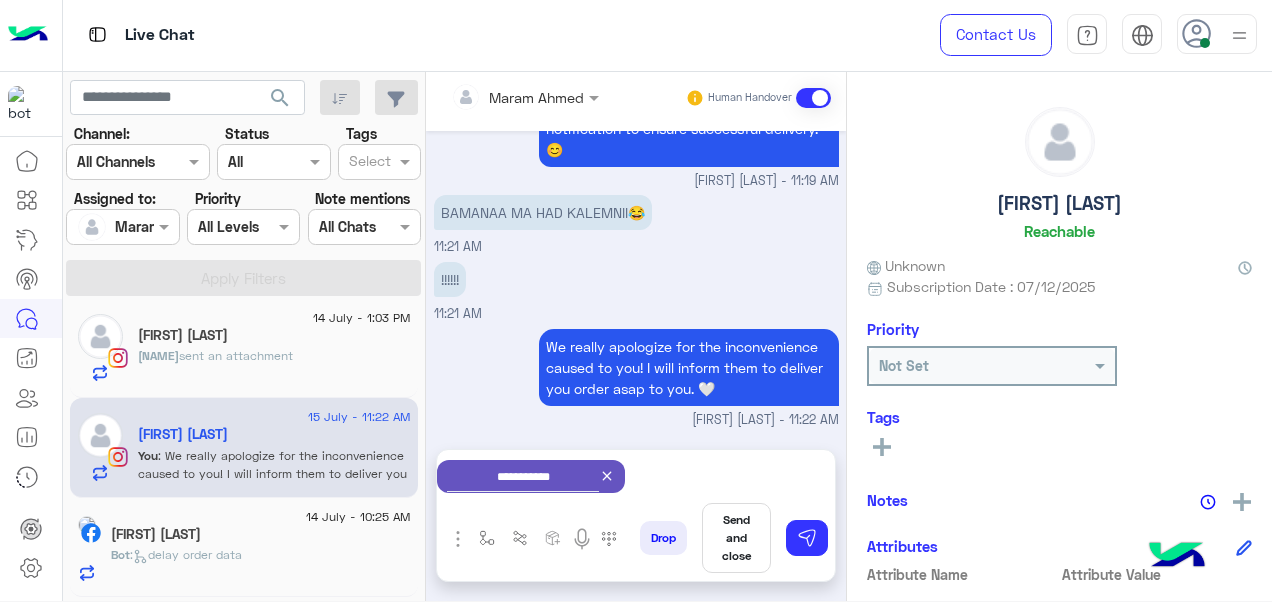 click on "Send and close" at bounding box center (736, 538) 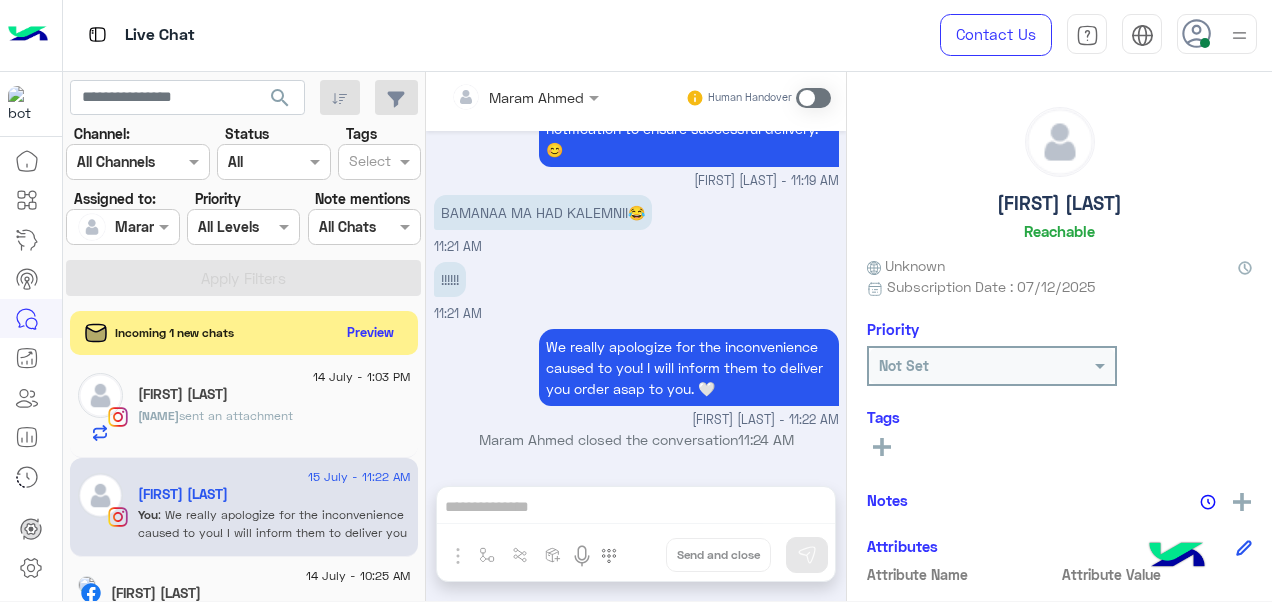 scroll, scrollTop: 2946, scrollLeft: 0, axis: vertical 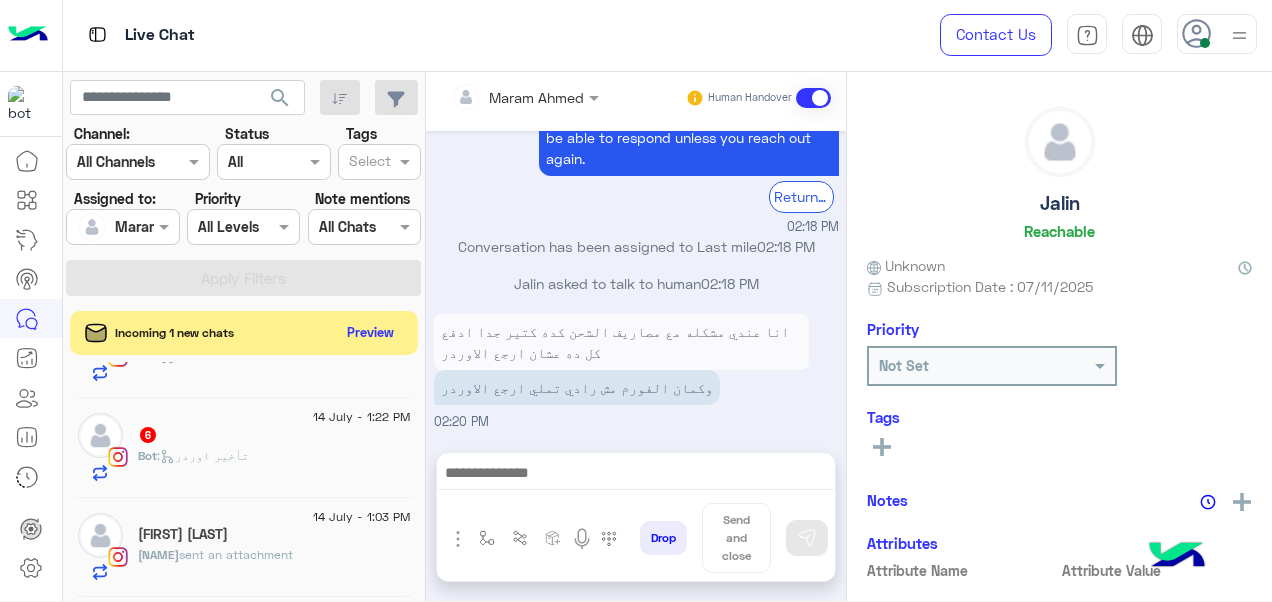 click on "sent an attachment" 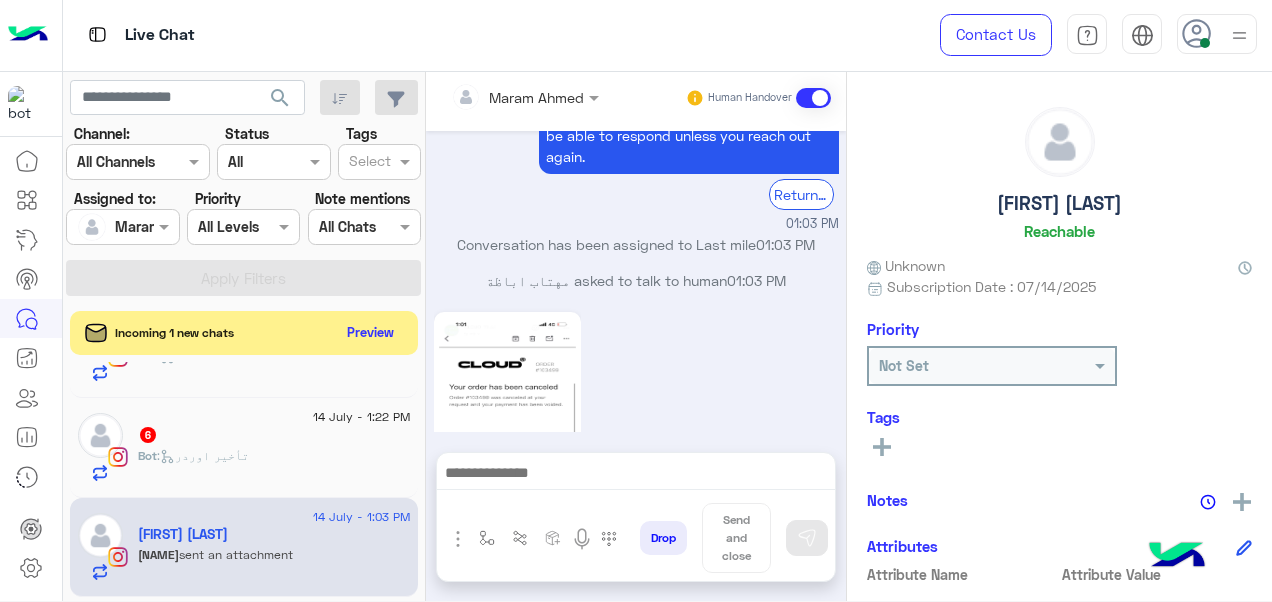 scroll, scrollTop: 2519, scrollLeft: 0, axis: vertical 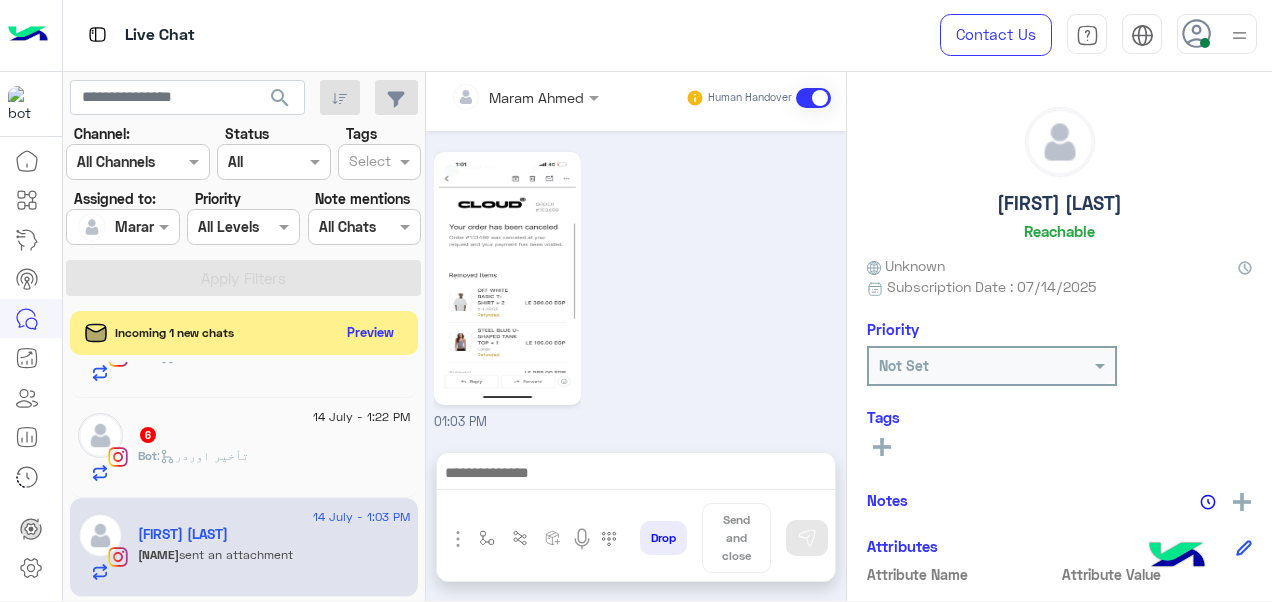 click 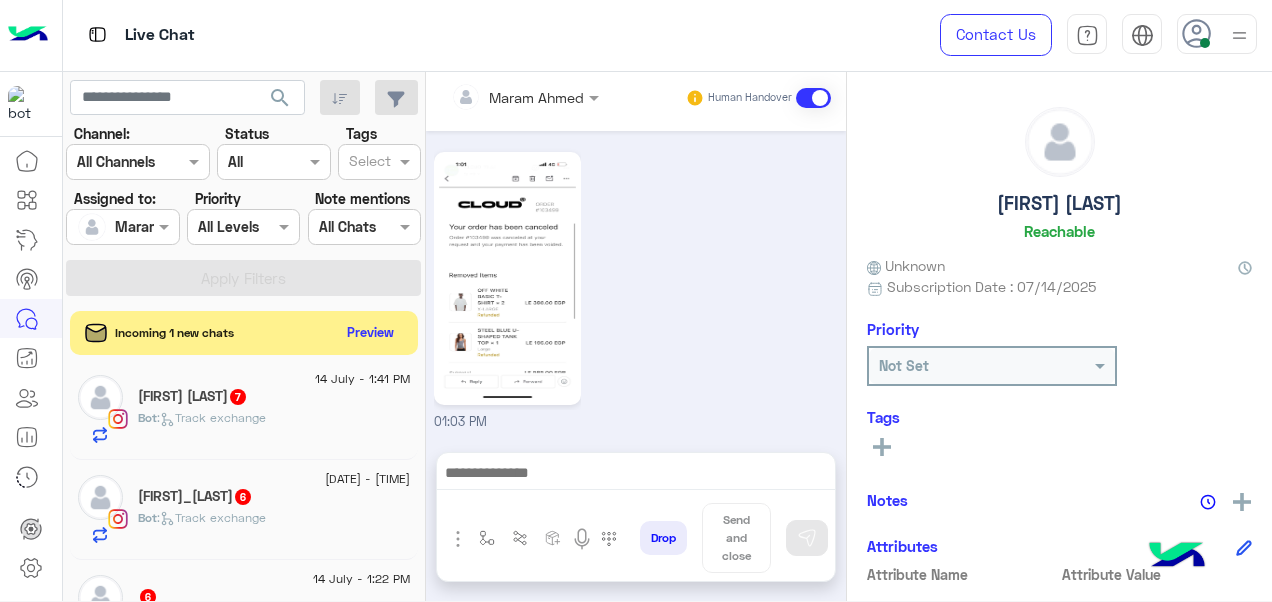 scroll, scrollTop: 670, scrollLeft: 0, axis: vertical 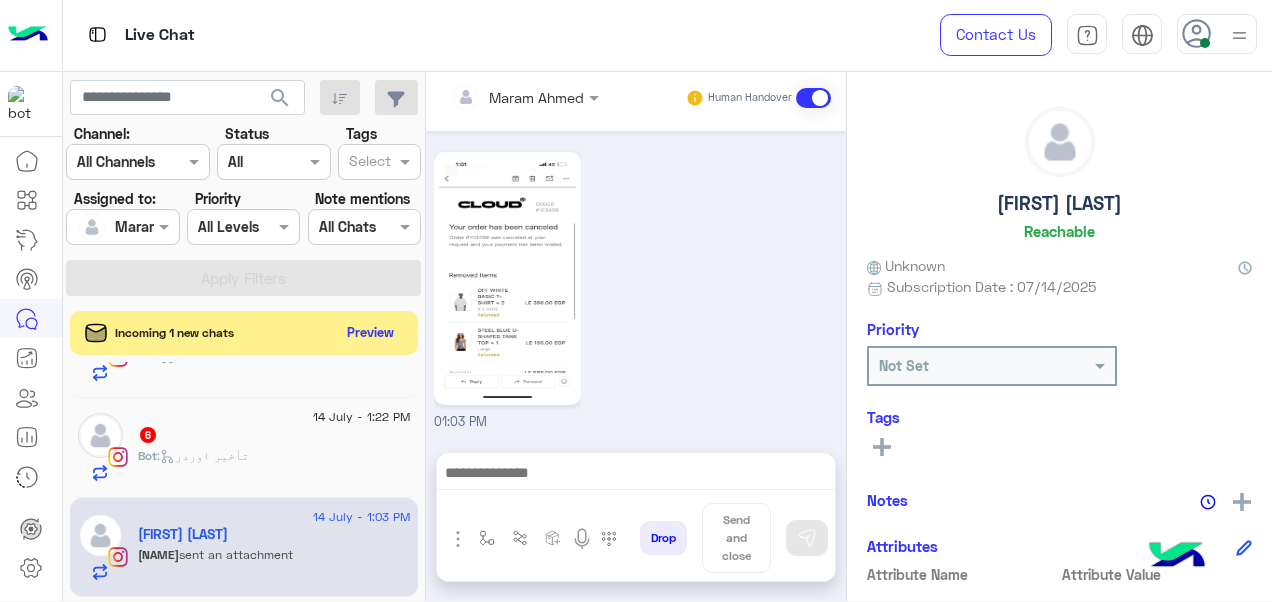 click 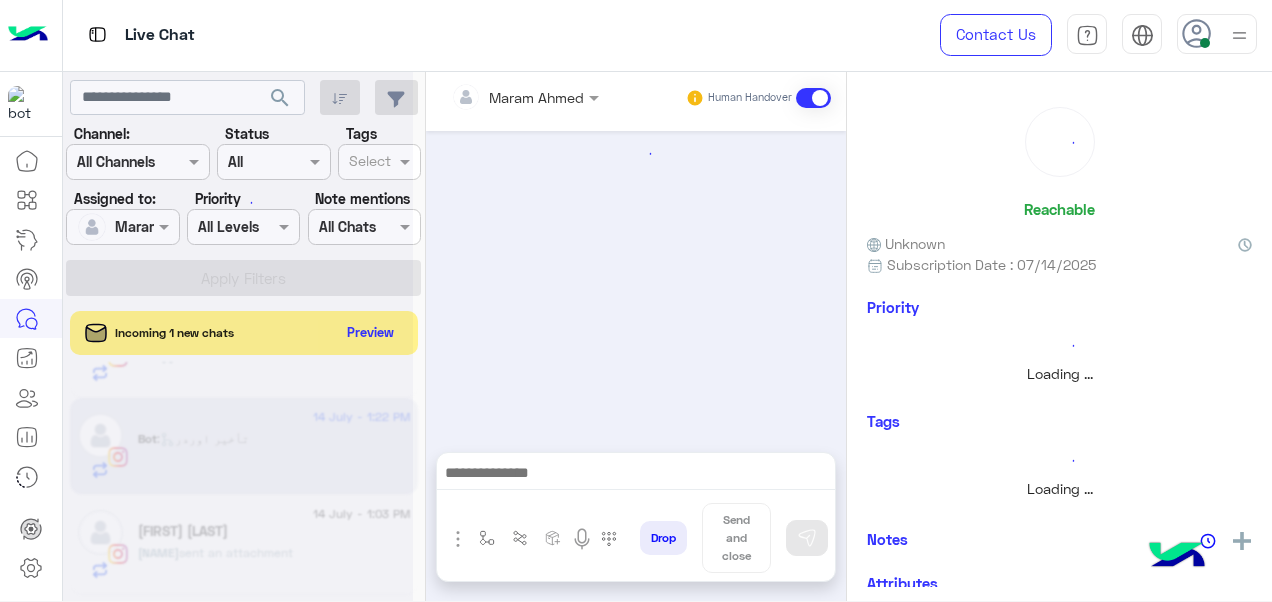 scroll, scrollTop: 668, scrollLeft: 0, axis: vertical 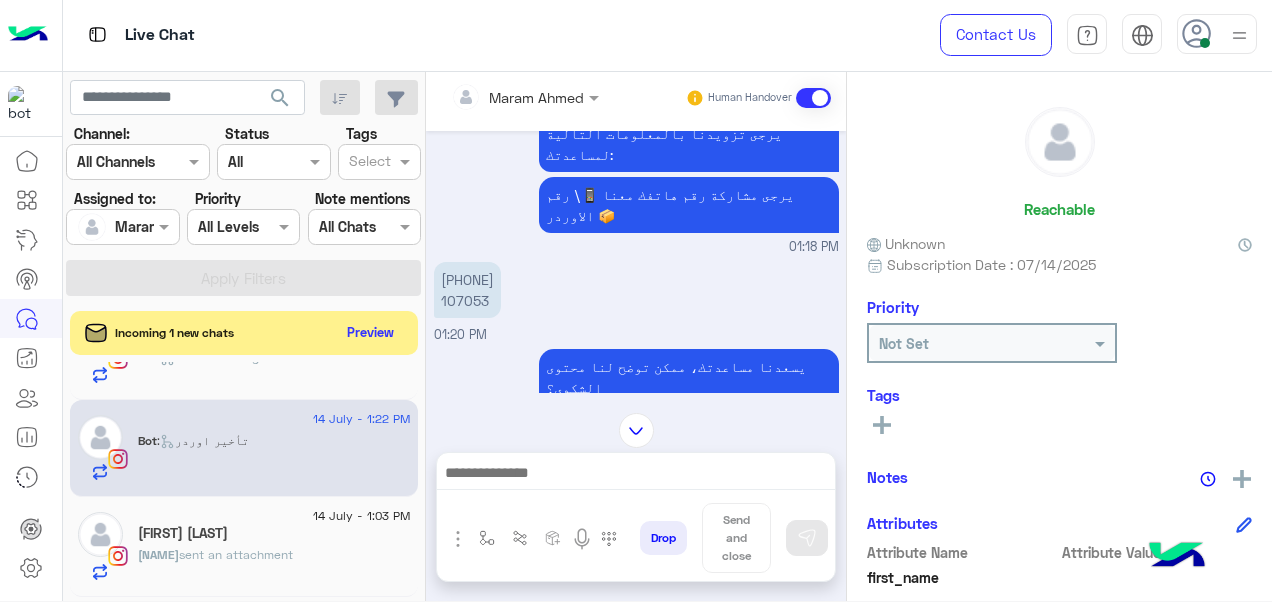 click on "[PHONE] [NUMBER]" at bounding box center [467, 290] 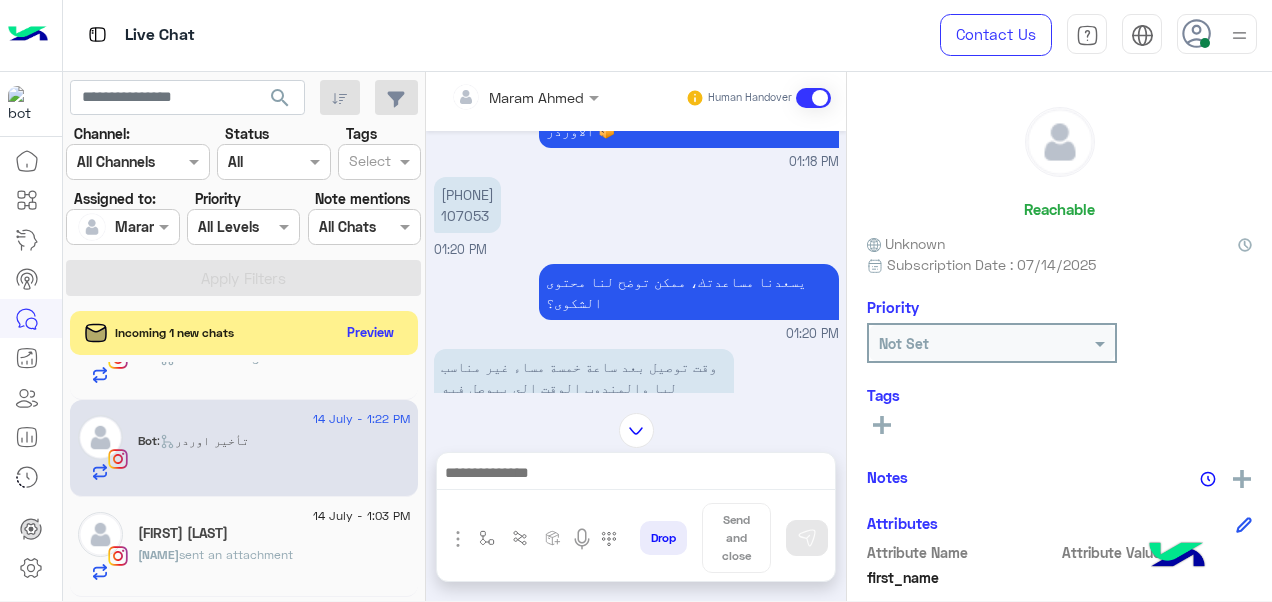 scroll, scrollTop: 874, scrollLeft: 0, axis: vertical 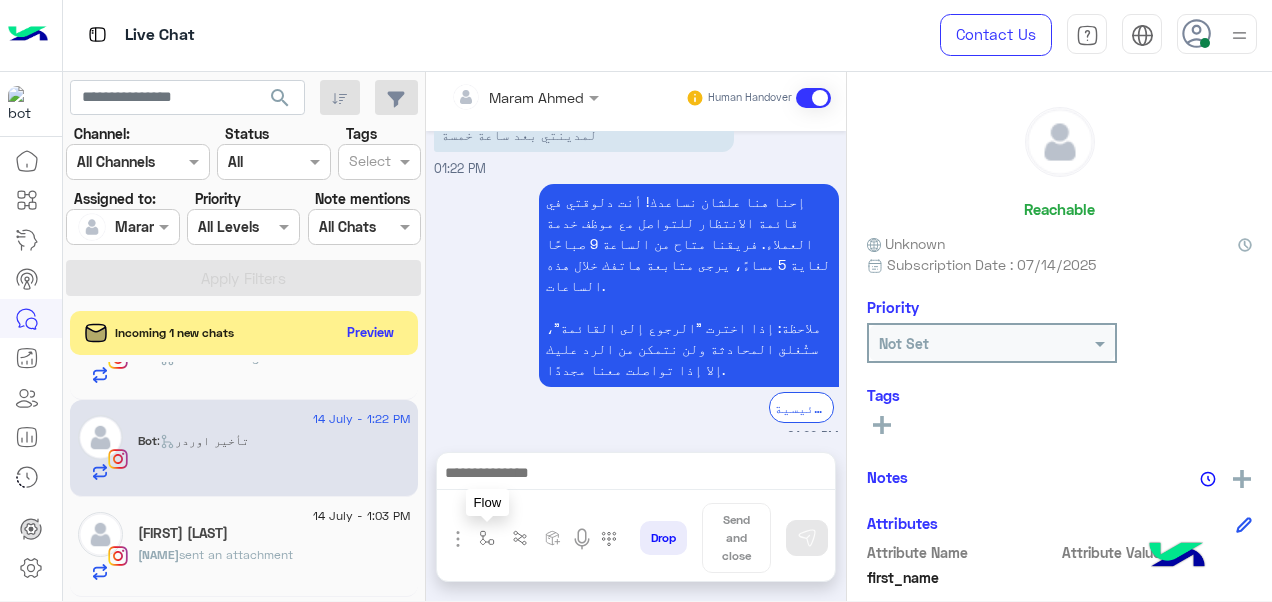 click at bounding box center (487, 538) 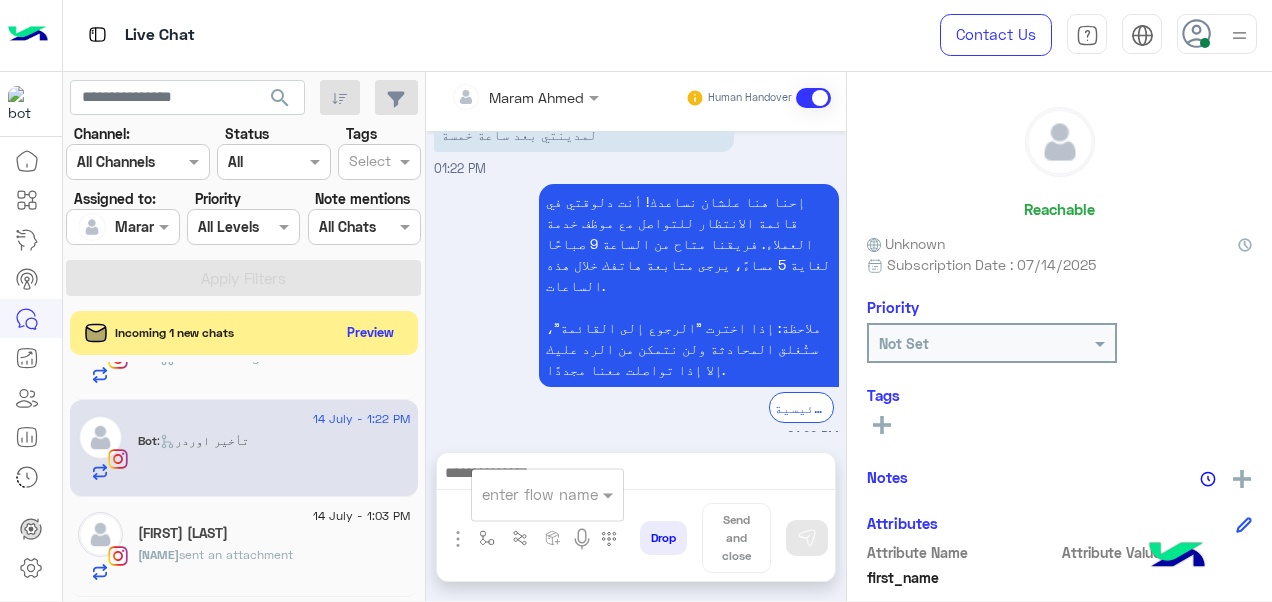 click on "enter flow name" at bounding box center (547, 494) 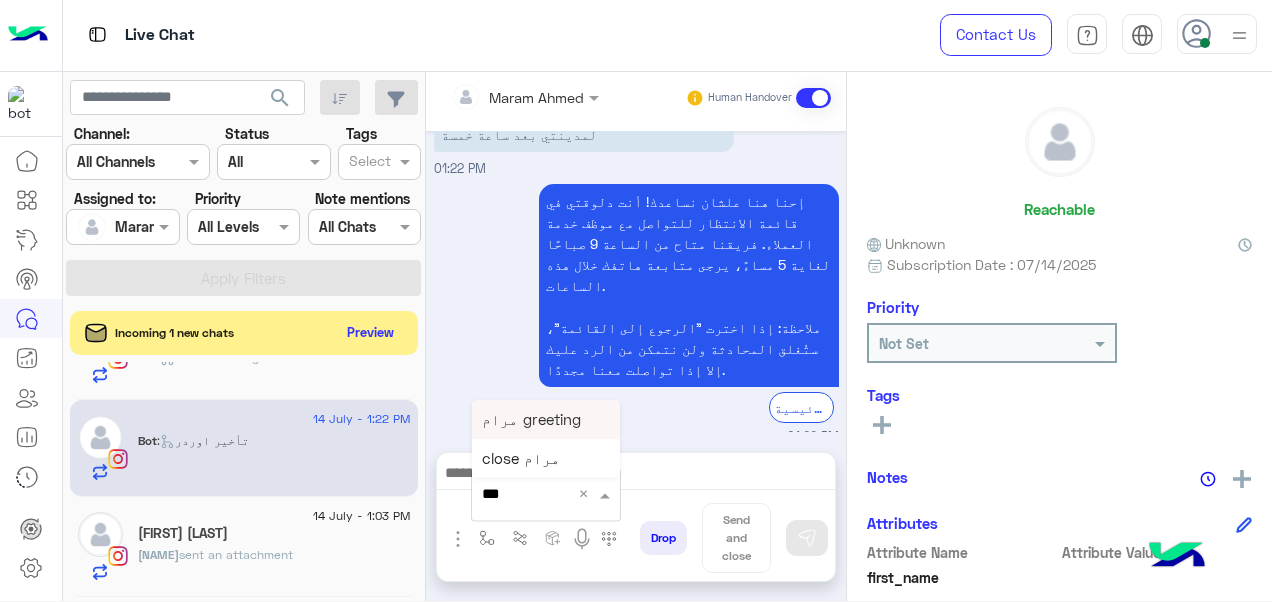 type on "****" 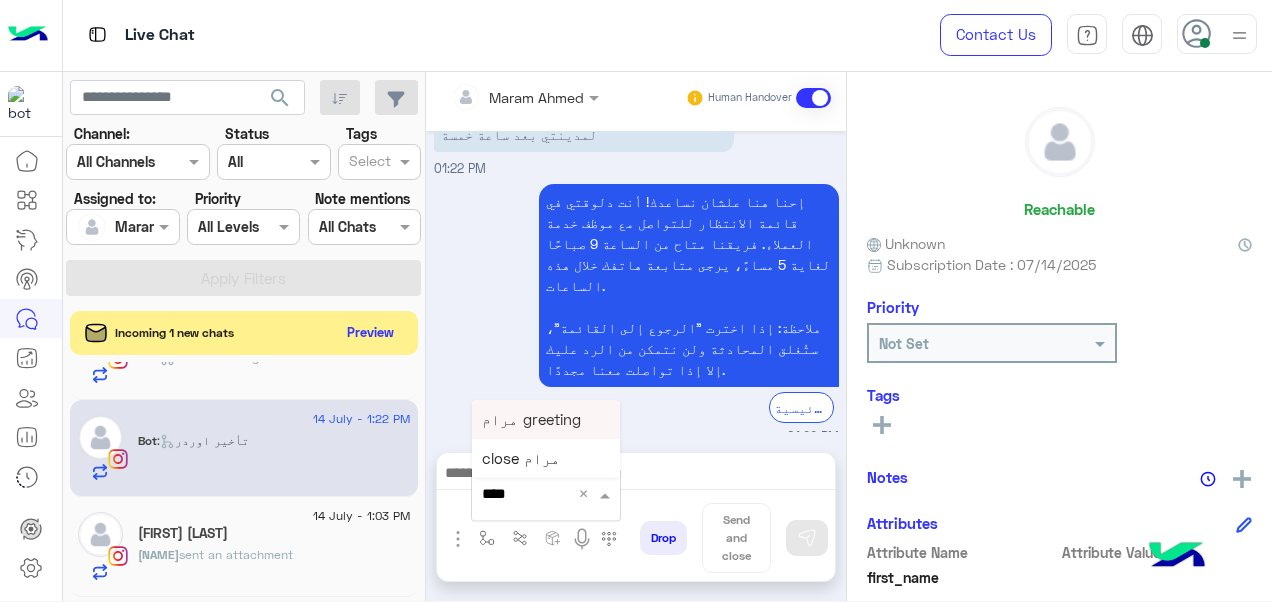 click on "مرام greeting" at bounding box center [531, 419] 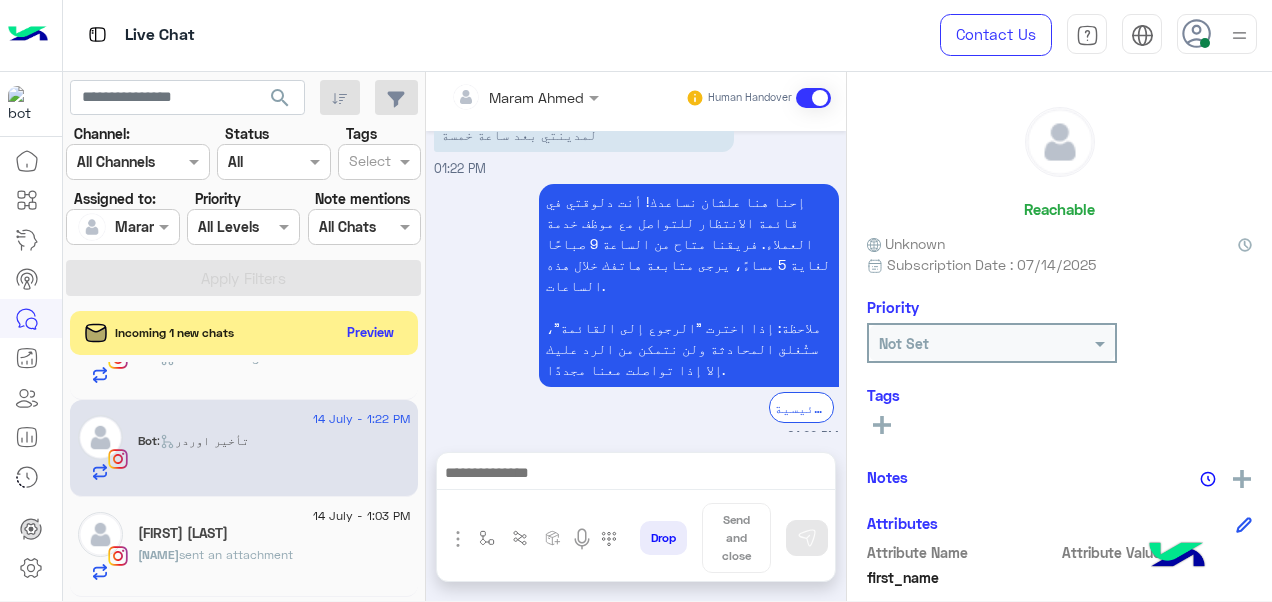 type on "**********" 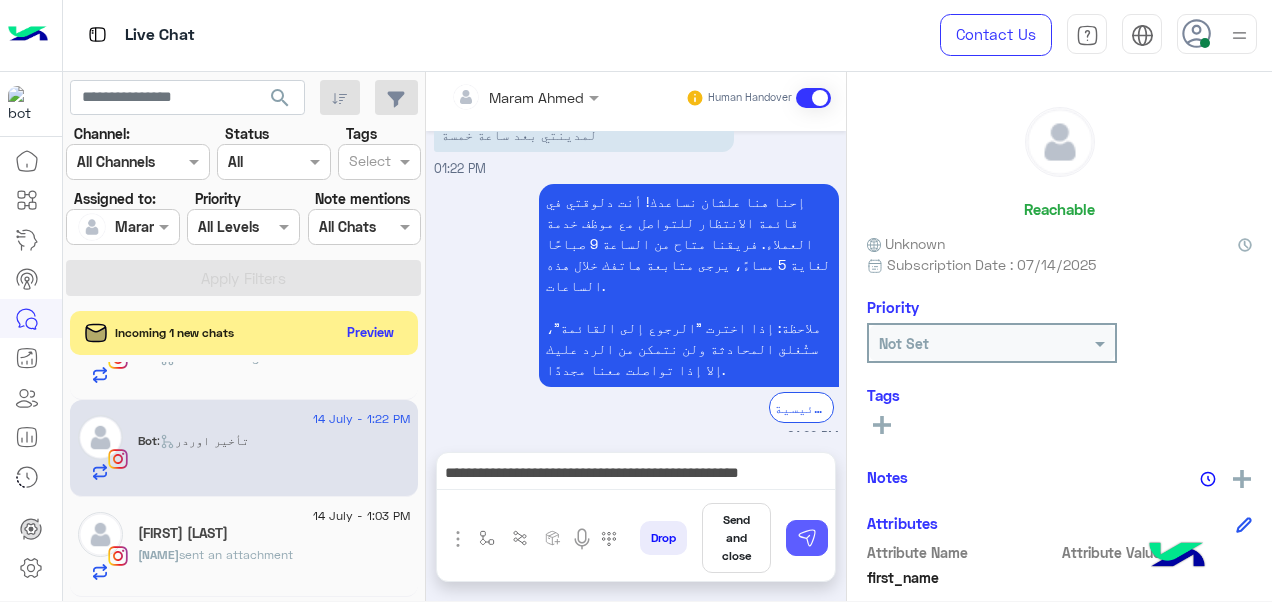 click at bounding box center (807, 538) 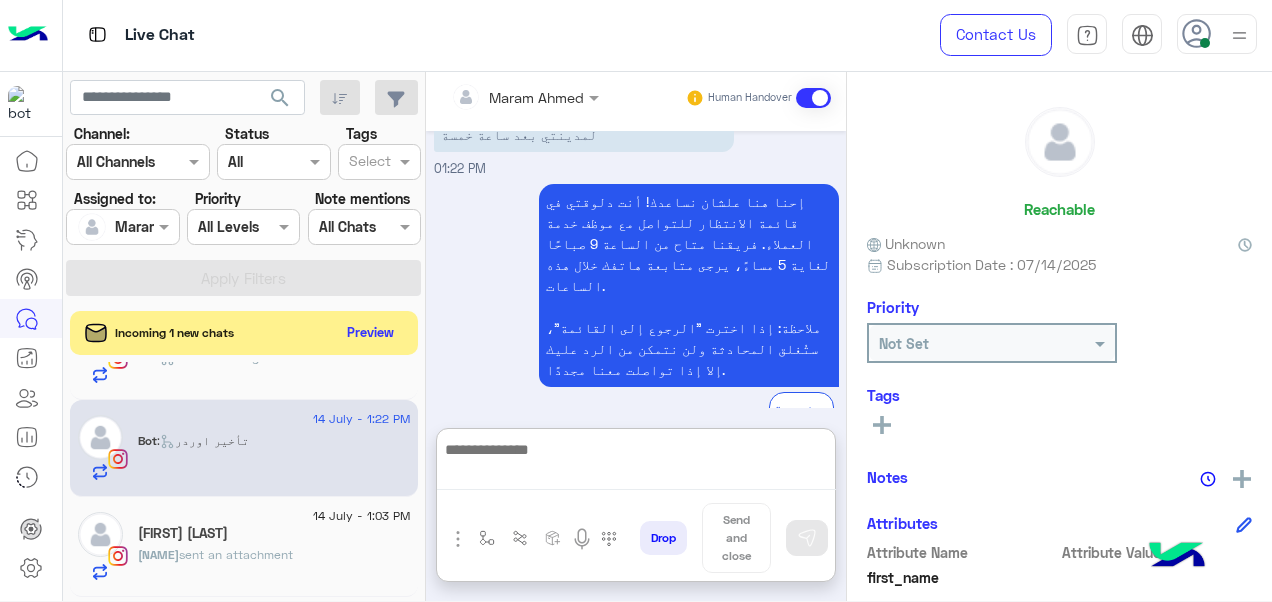 click at bounding box center [636, 463] 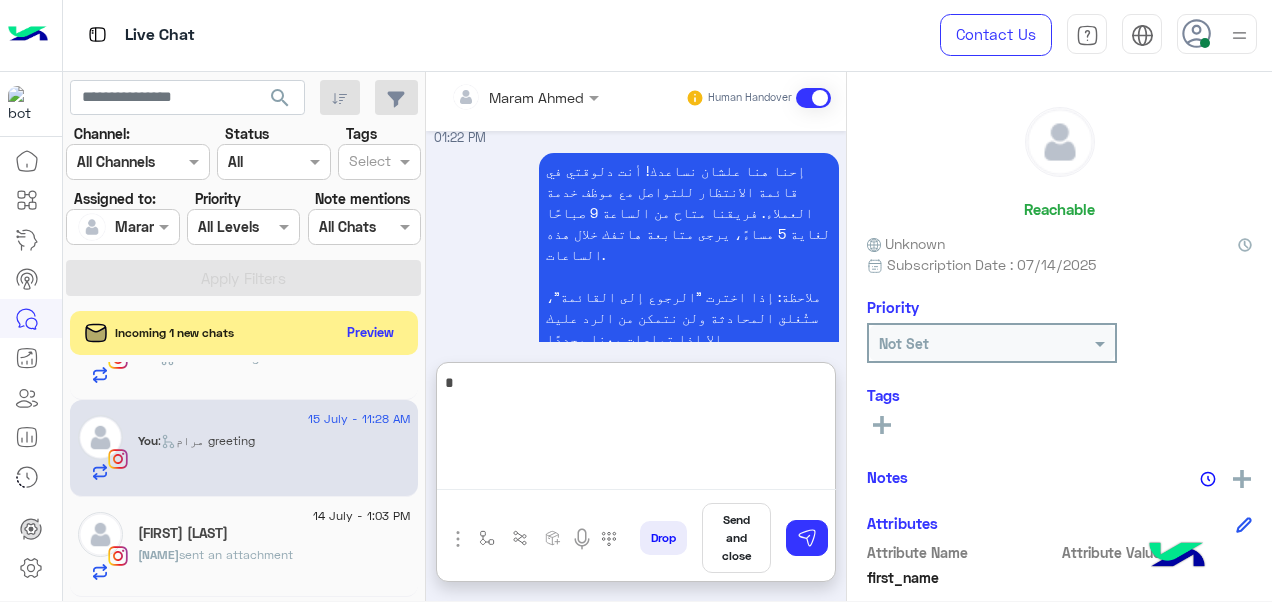 scroll, scrollTop: 1099, scrollLeft: 0, axis: vertical 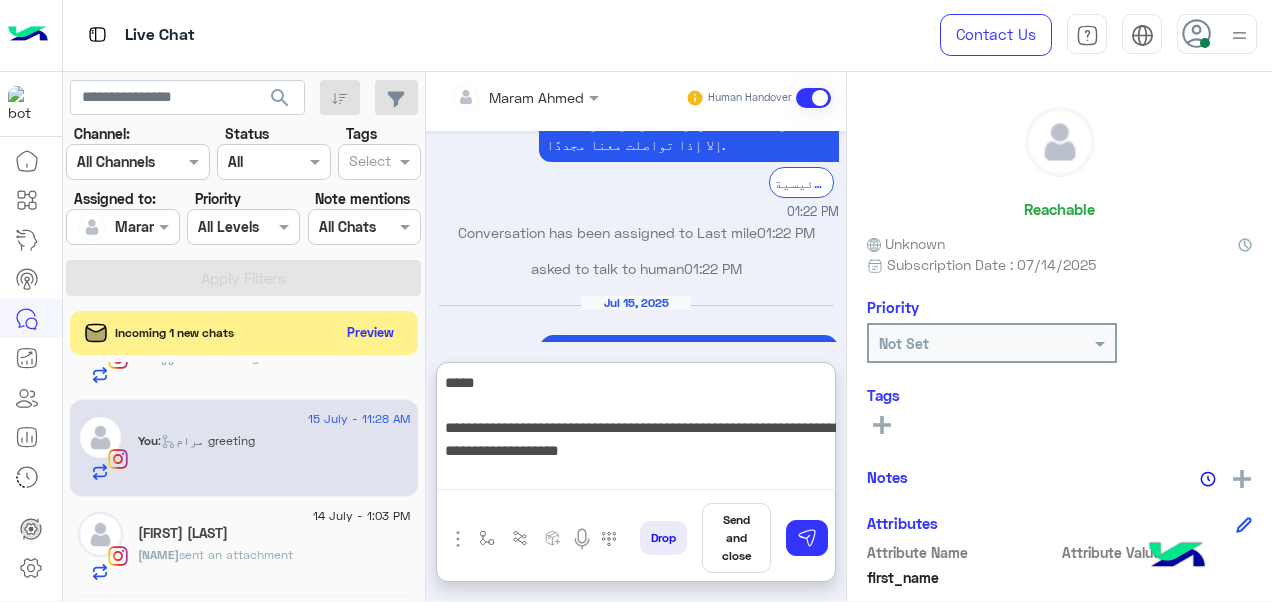click on "**********" at bounding box center [636, 430] 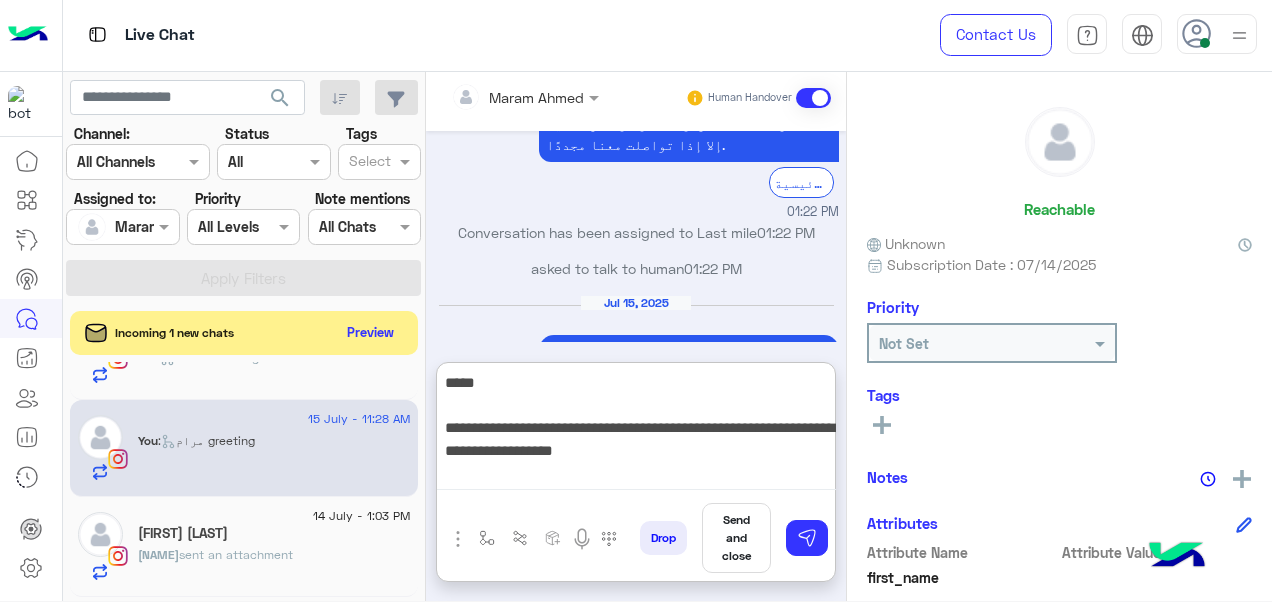 type on "**********" 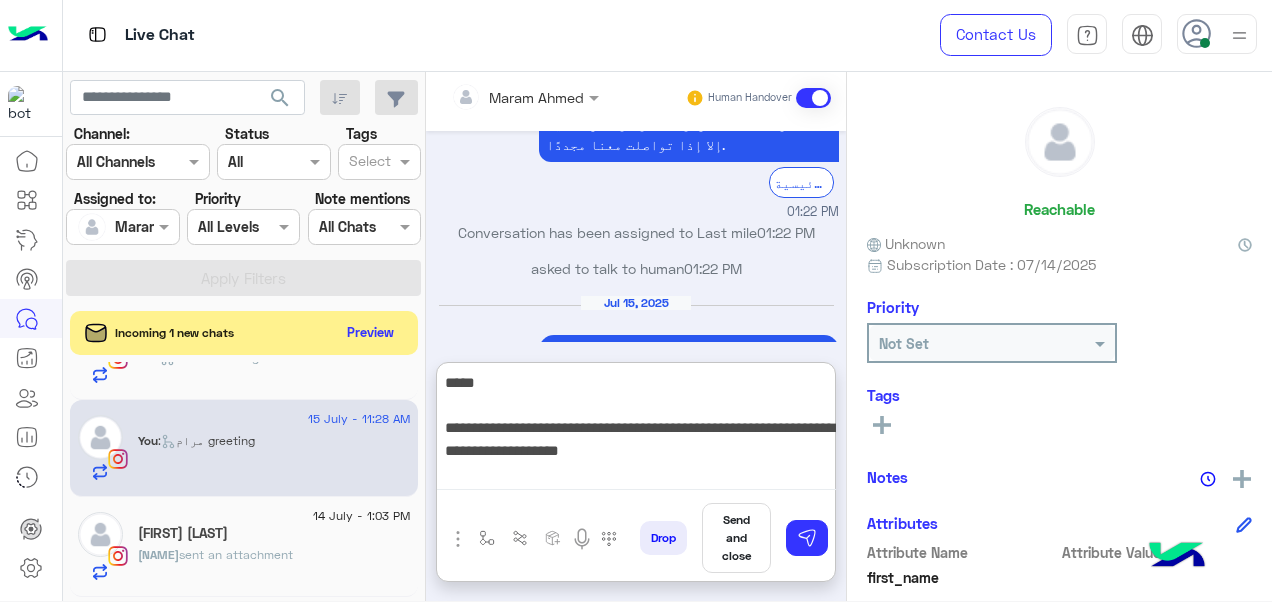 click on "**********" at bounding box center [636, 430] 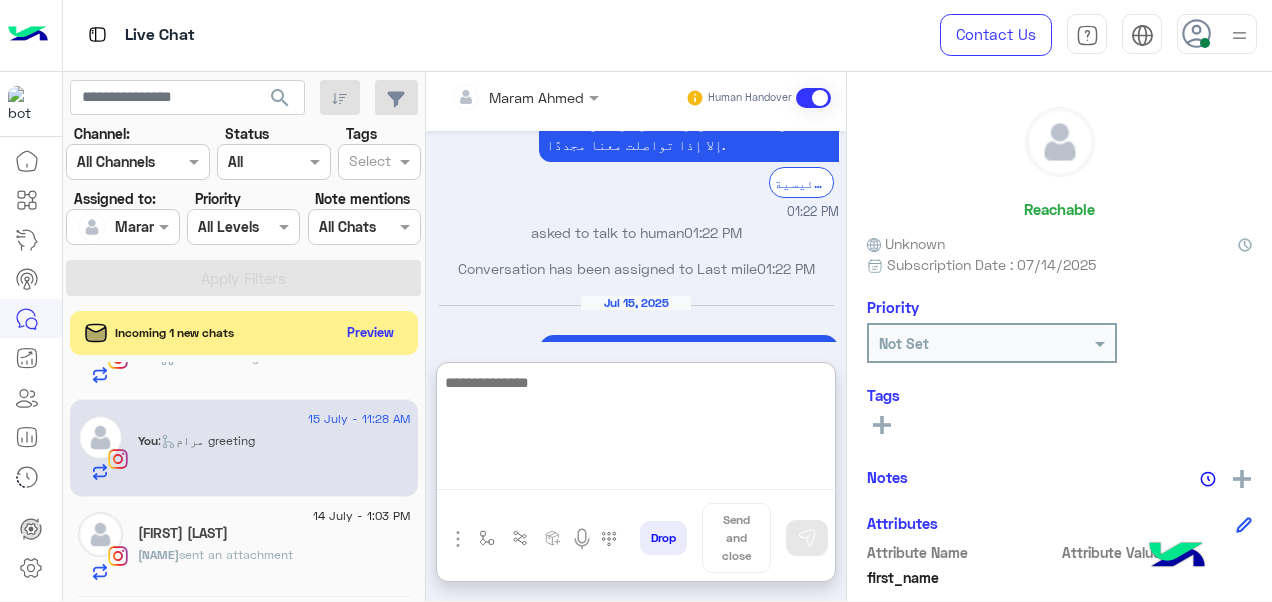 scroll, scrollTop: 1226, scrollLeft: 0, axis: vertical 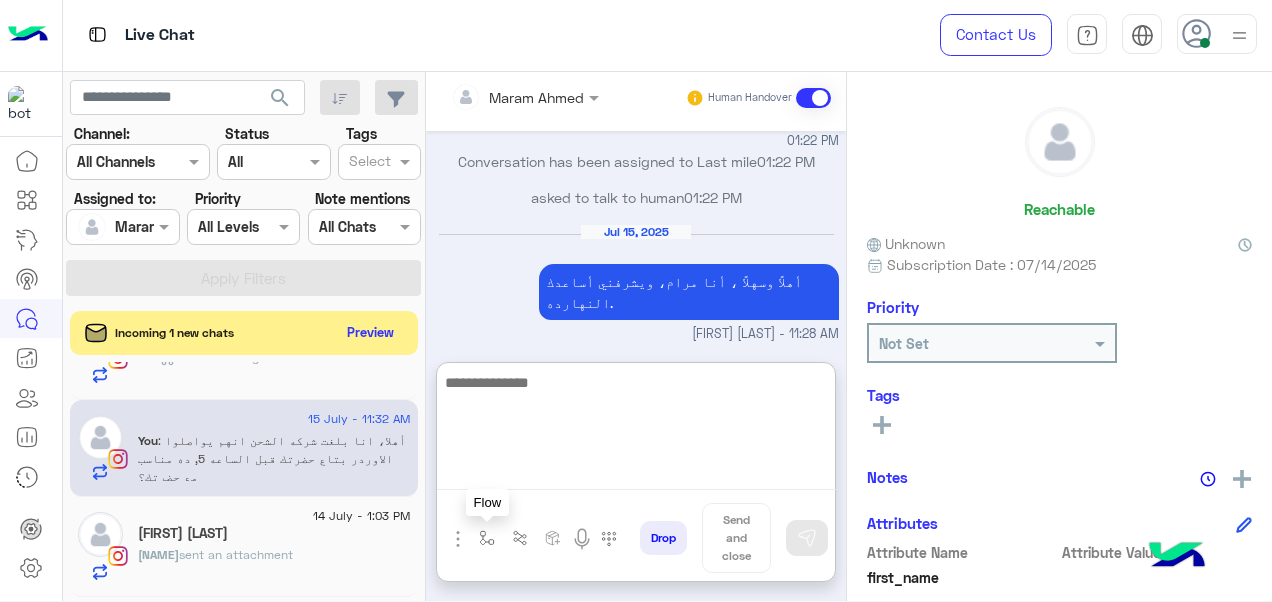 click at bounding box center [487, 538] 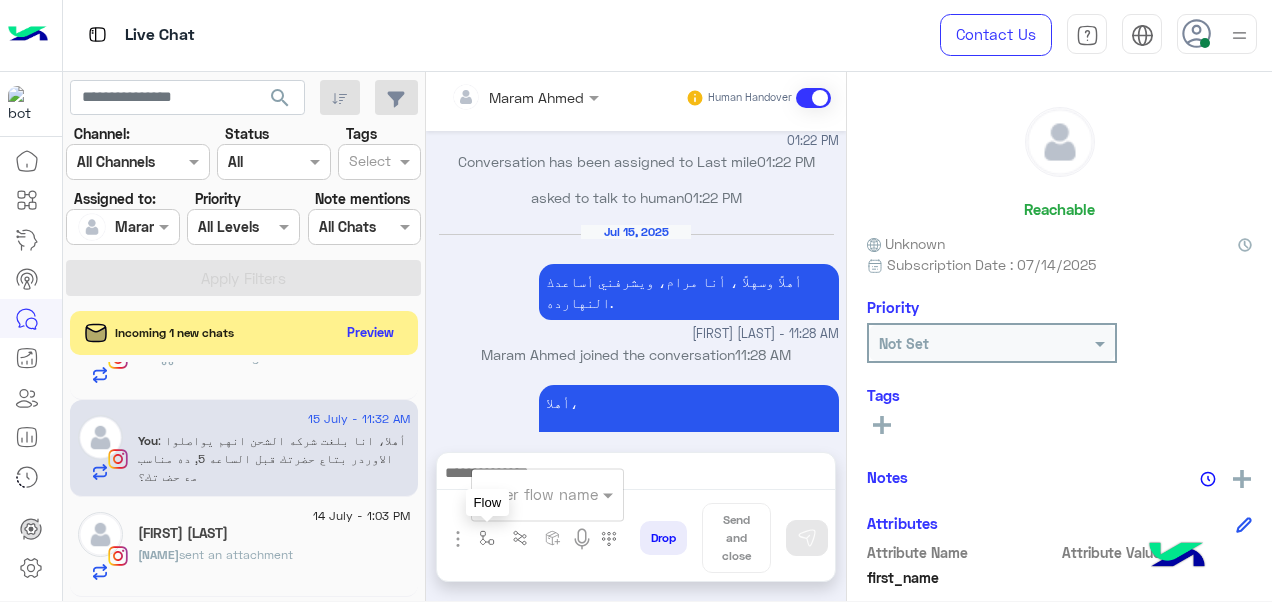 scroll, scrollTop: 1136, scrollLeft: 0, axis: vertical 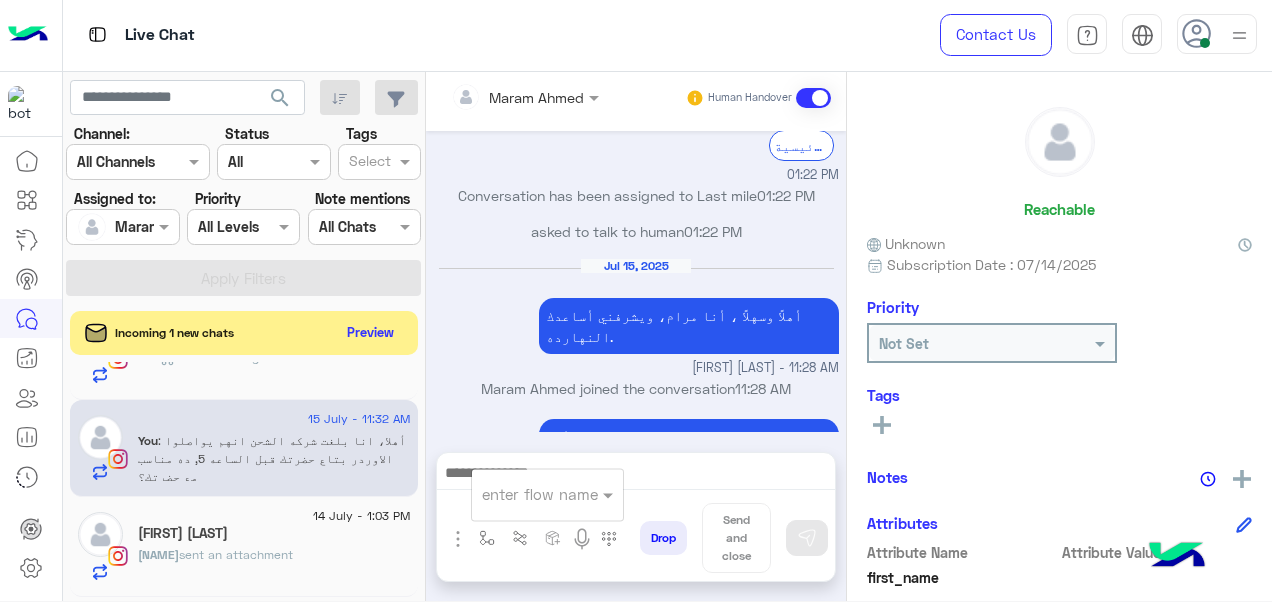 click at bounding box center (523, 494) 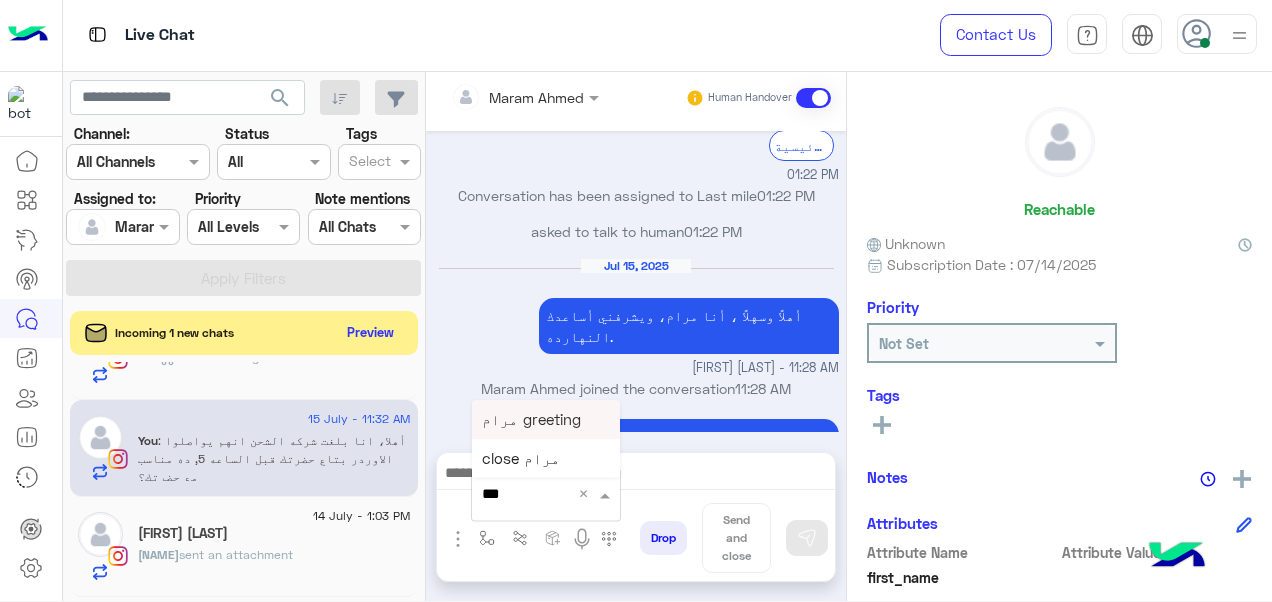type on "****" 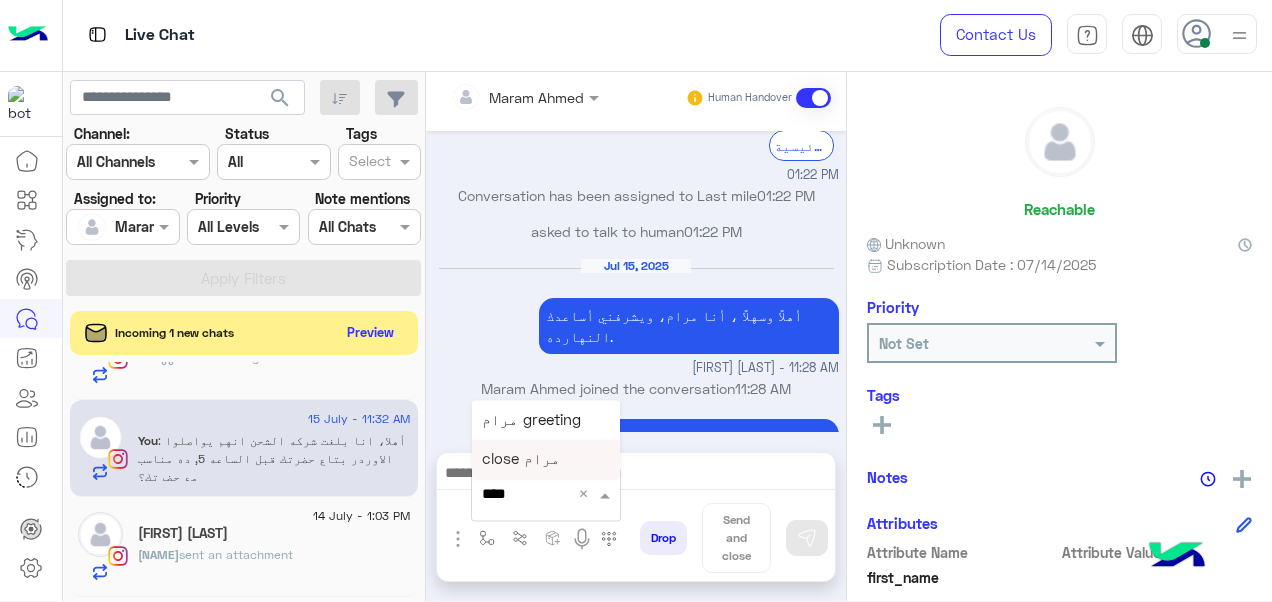 click on "close مرام" at bounding box center (521, 458) 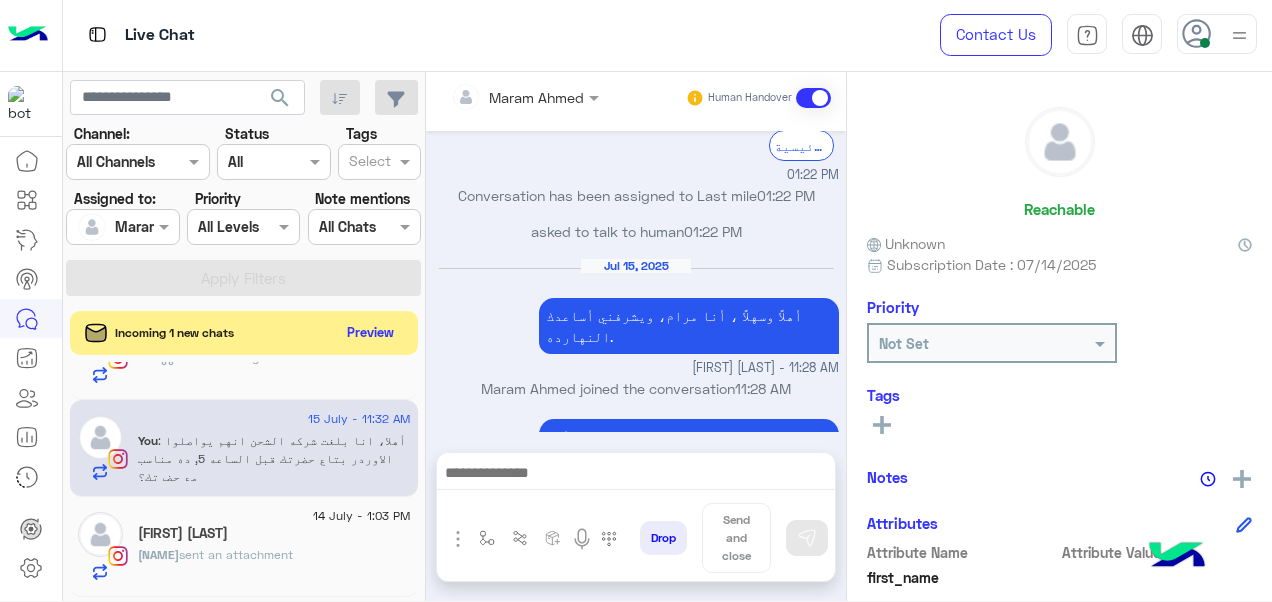 type on "**********" 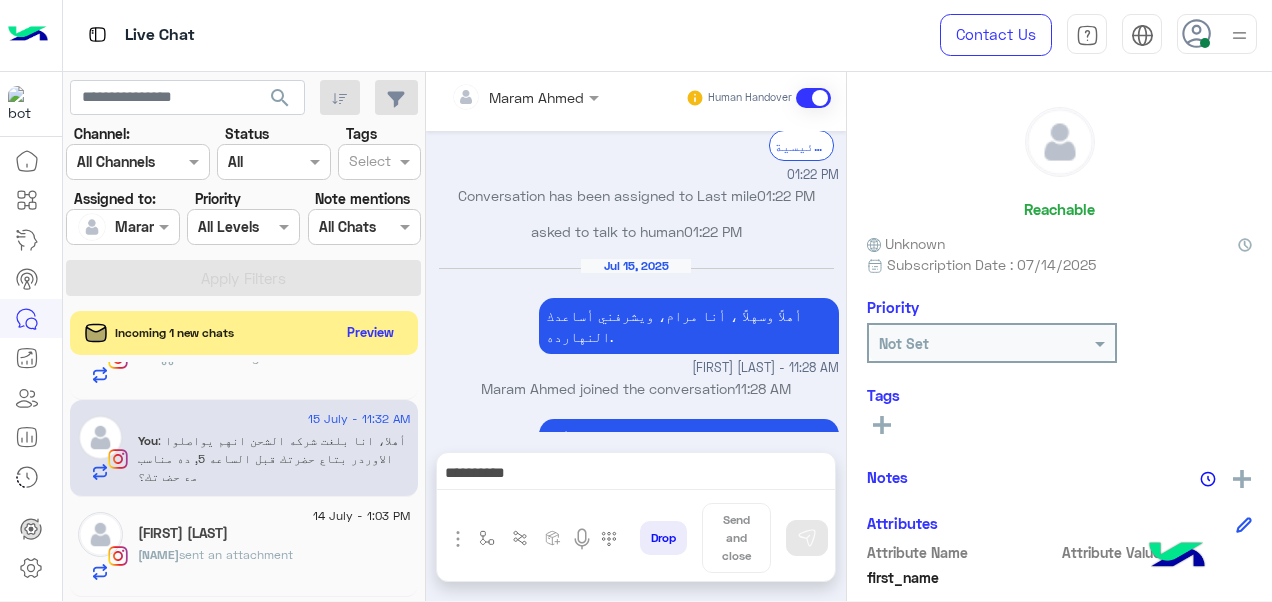 scroll, scrollTop: 1138, scrollLeft: 0, axis: vertical 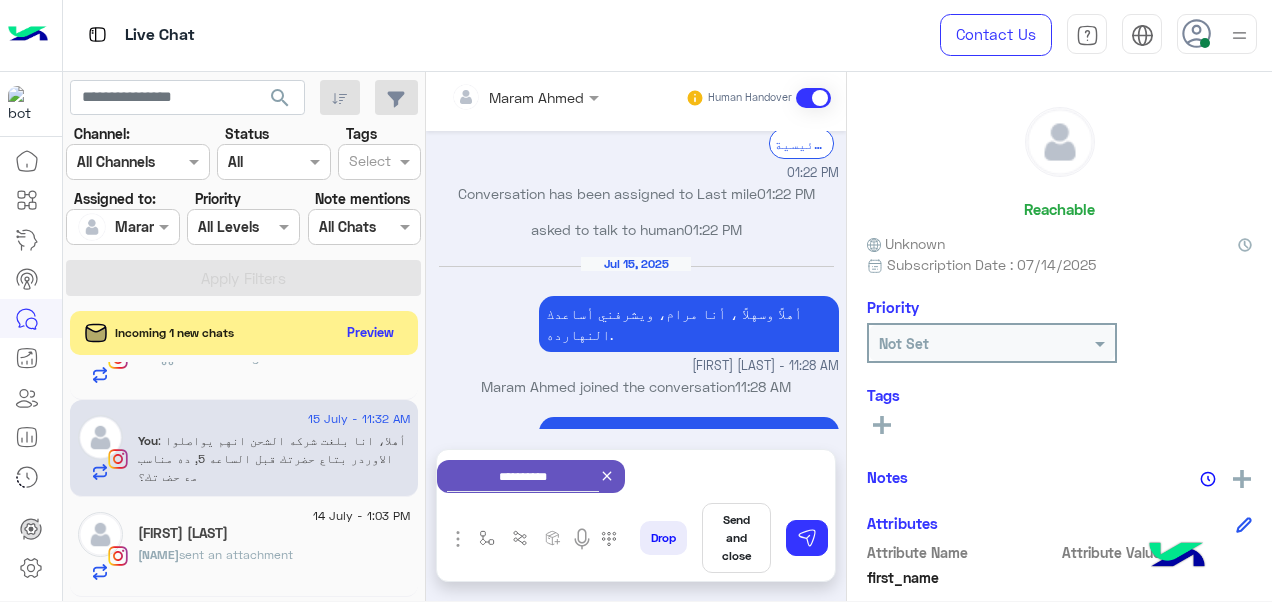 click on "Send and close" at bounding box center [736, 538] 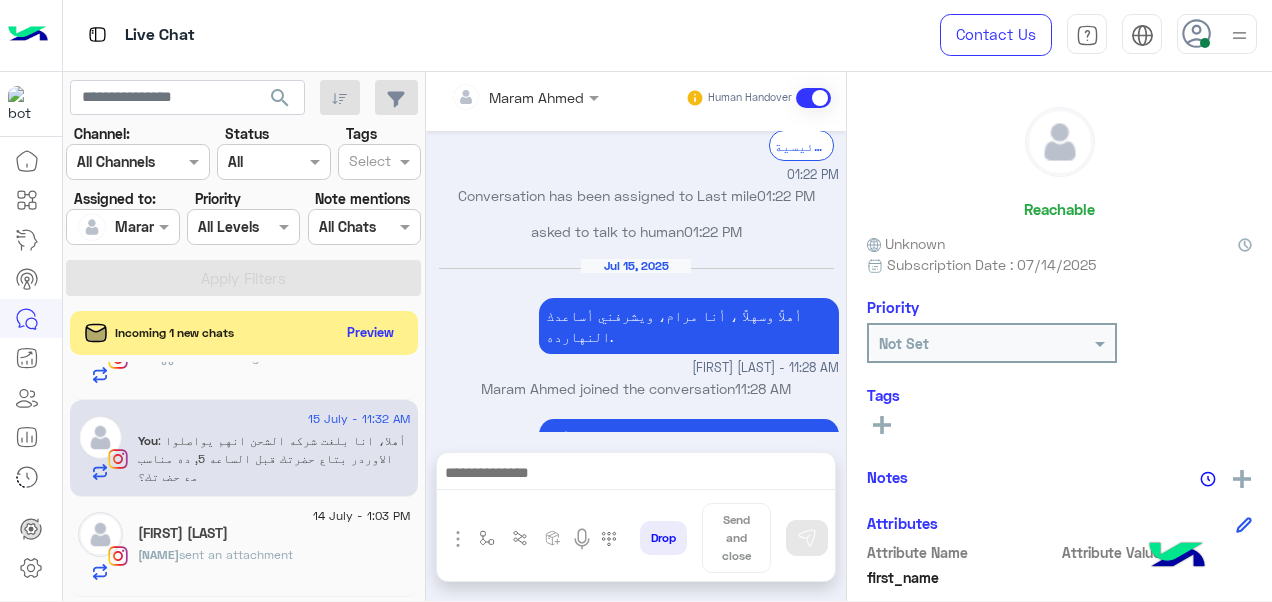 scroll, scrollTop: 1139, scrollLeft: 0, axis: vertical 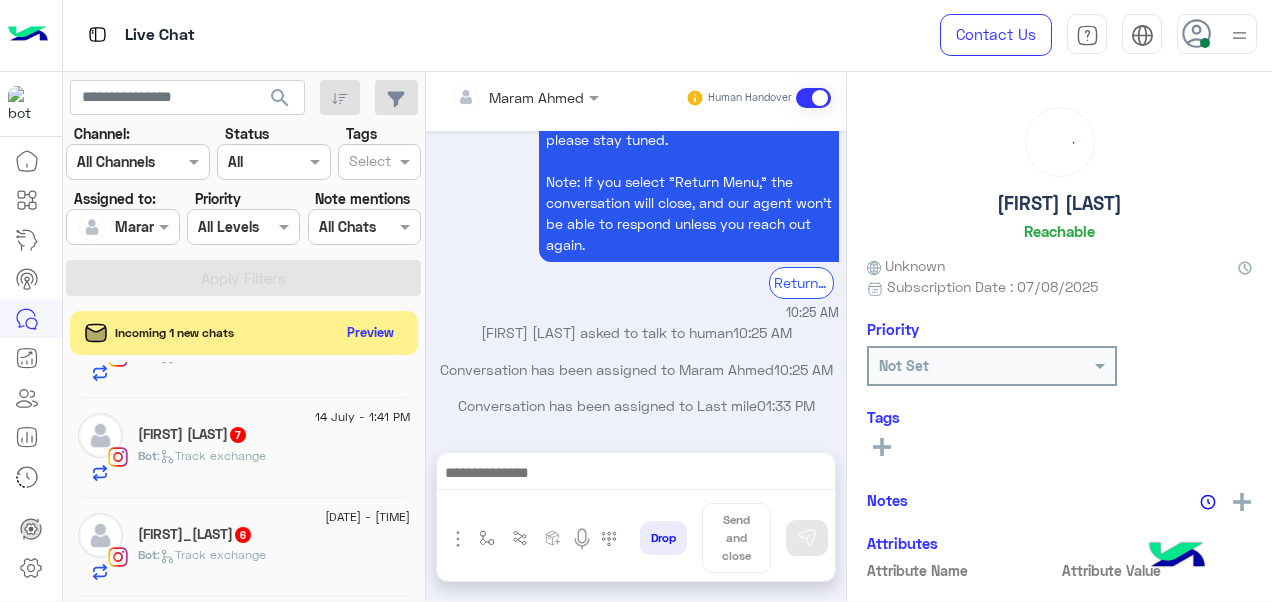 click on "[FIRST] [LAST]   6" 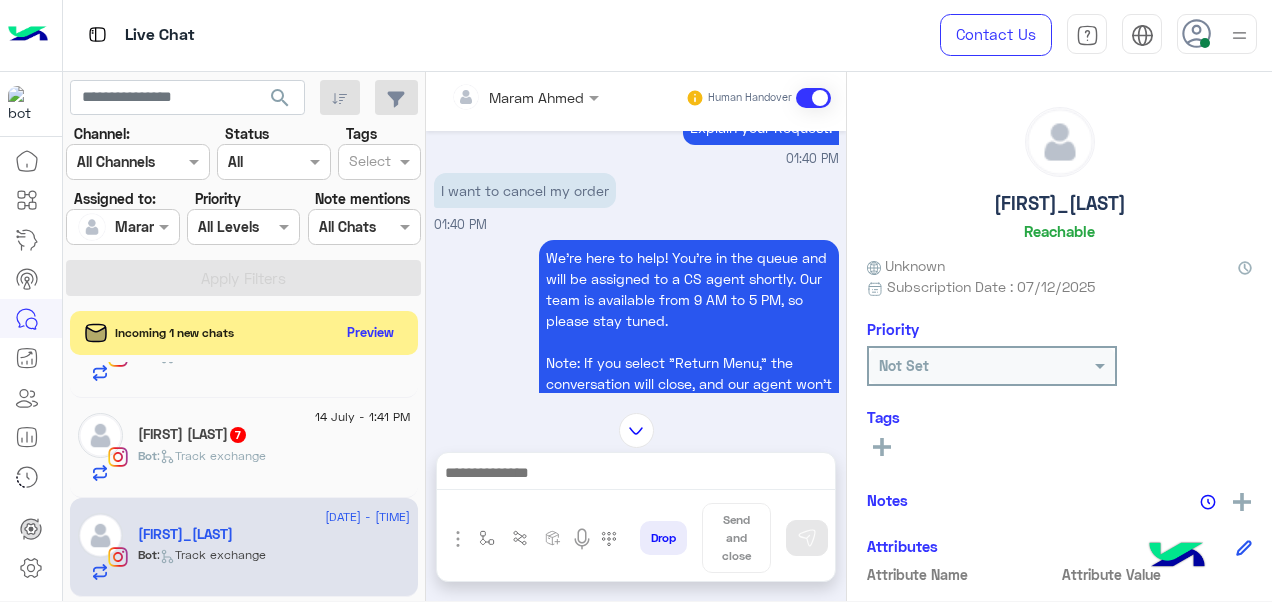 scroll, scrollTop: 492, scrollLeft: 0, axis: vertical 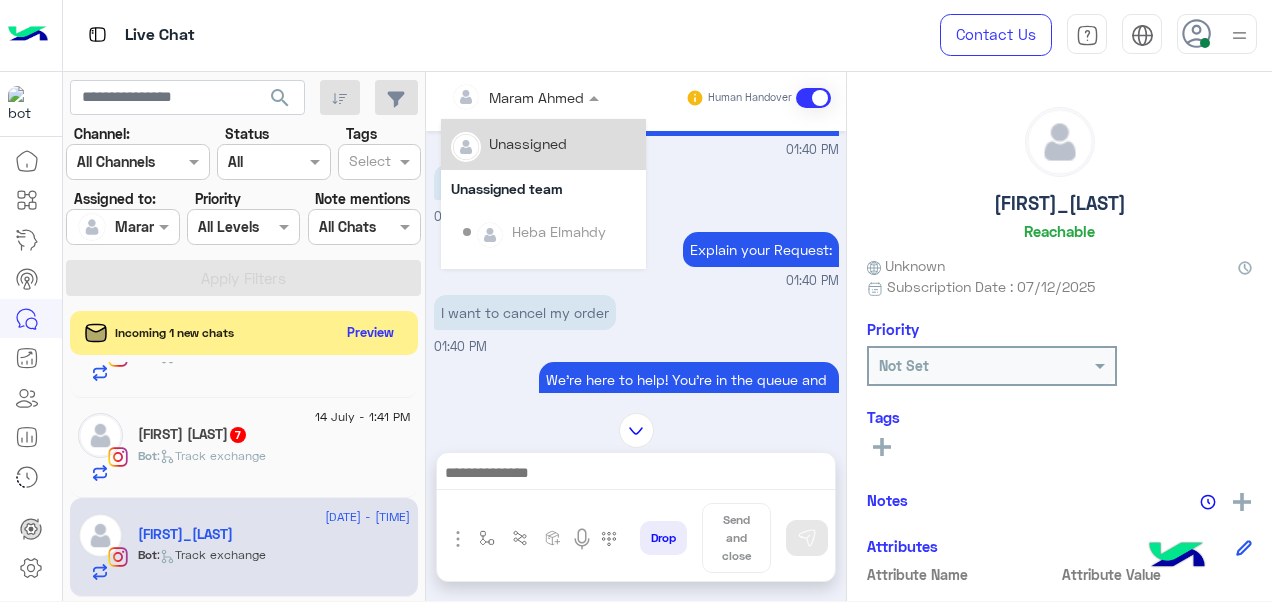 click at bounding box center [499, 97] 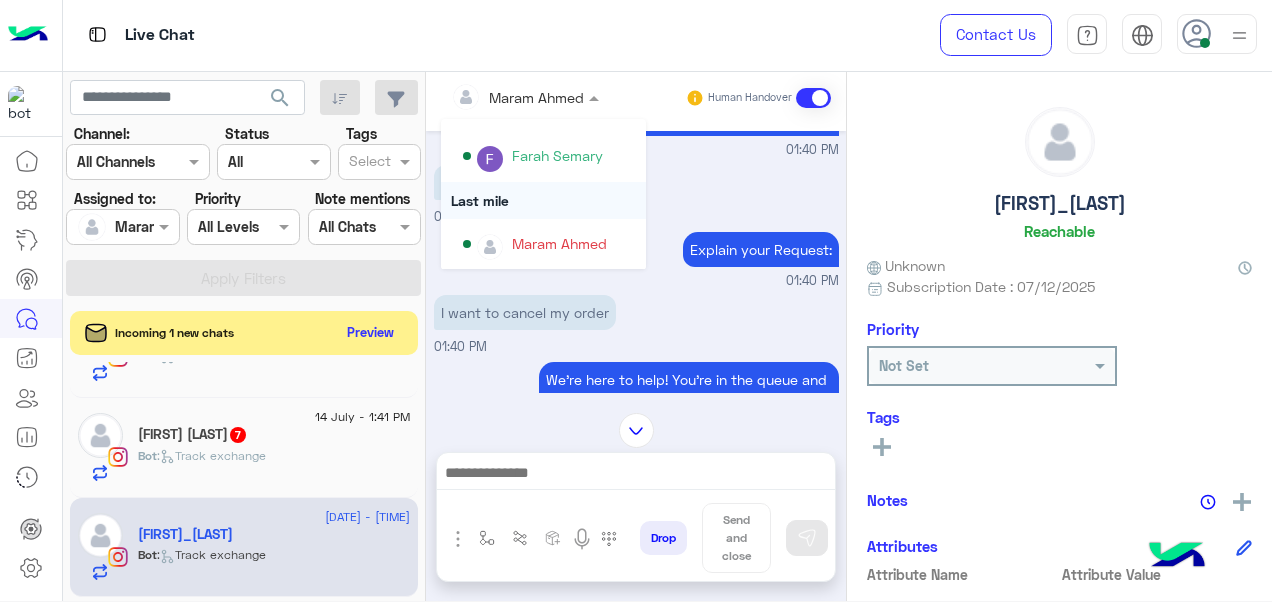 scroll, scrollTop: 292, scrollLeft: 0, axis: vertical 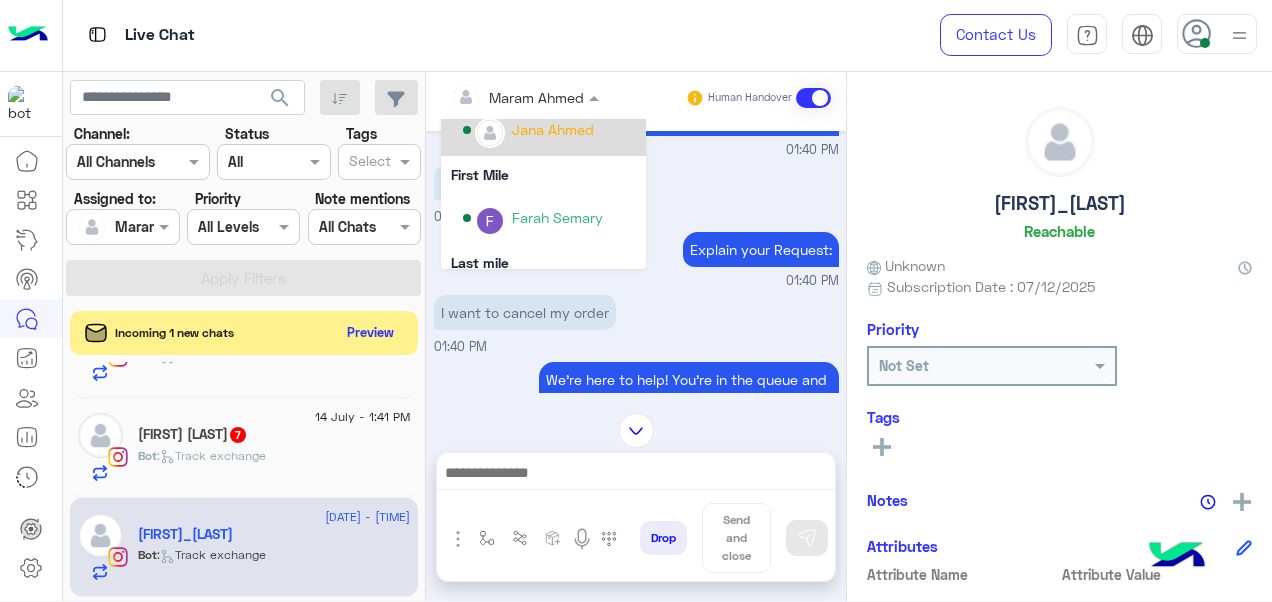 click on "Jana Ahmed" at bounding box center (553, 129) 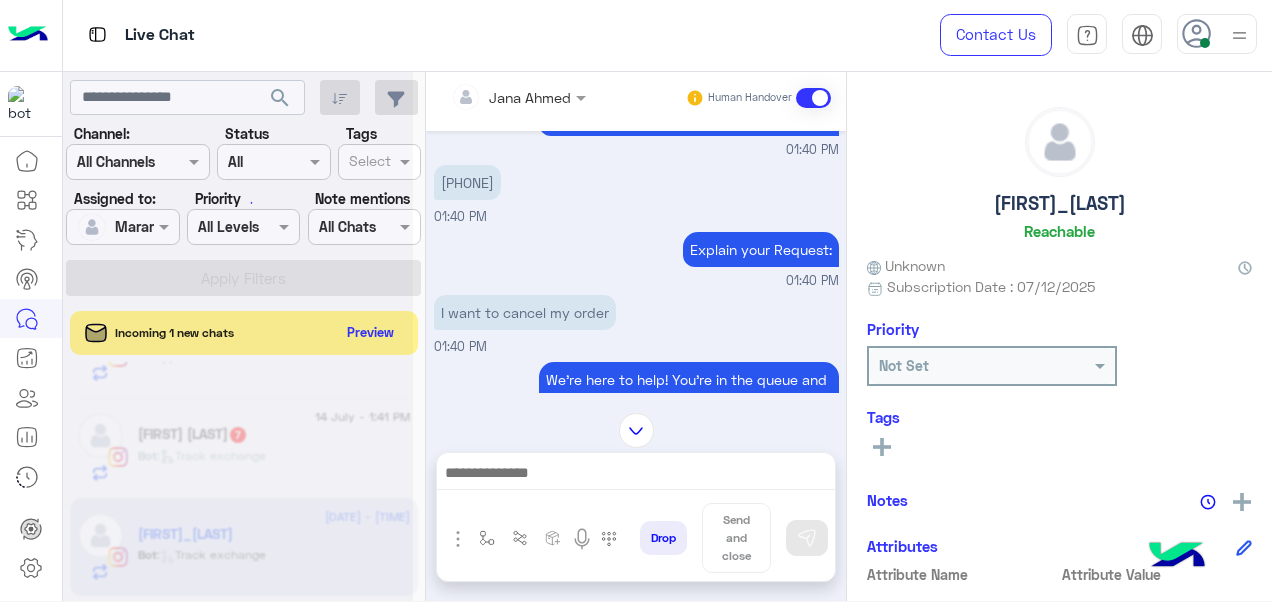 scroll, scrollTop: 470, scrollLeft: 0, axis: vertical 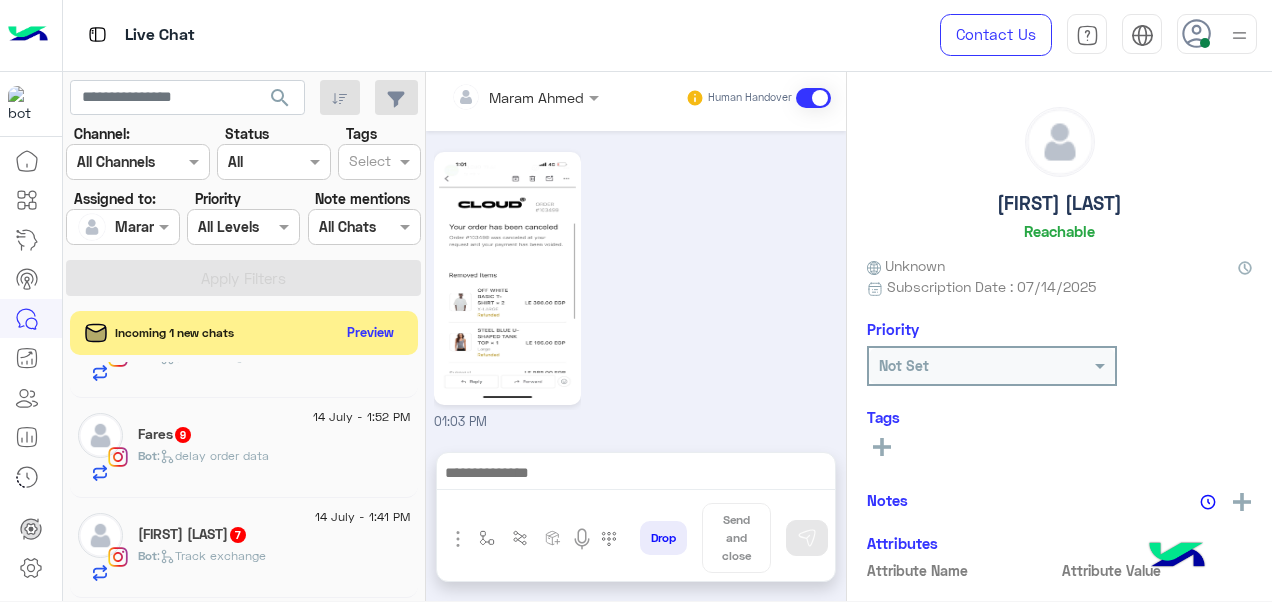 click on "[FIRST] [LAST]   7" 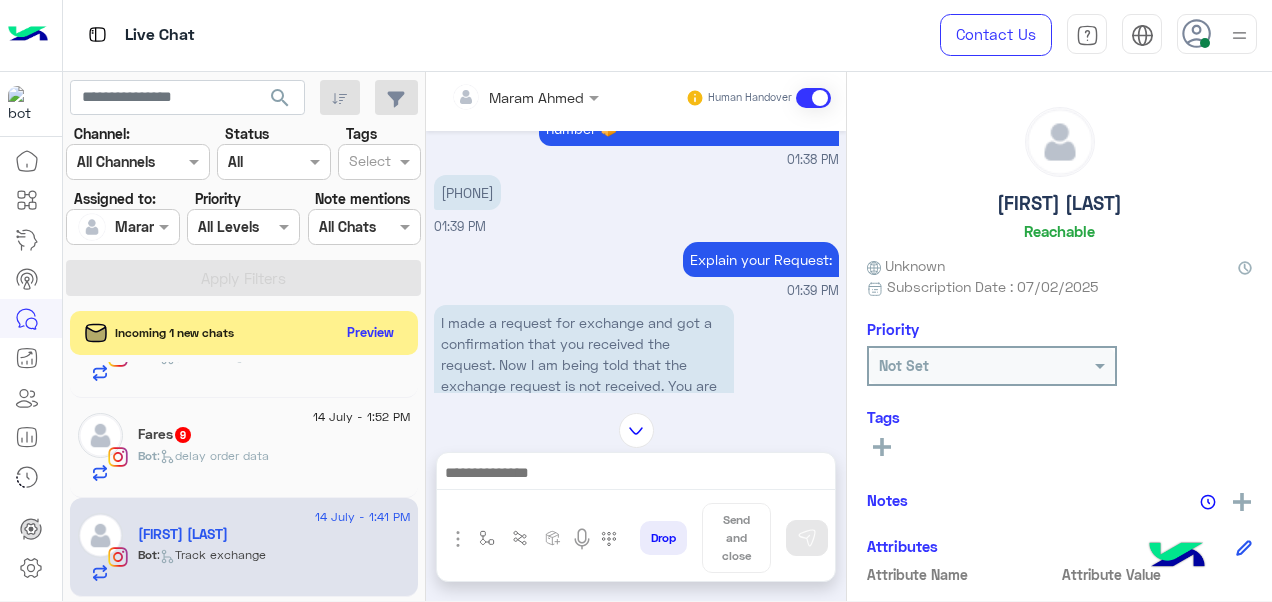 scroll, scrollTop: 470, scrollLeft: 0, axis: vertical 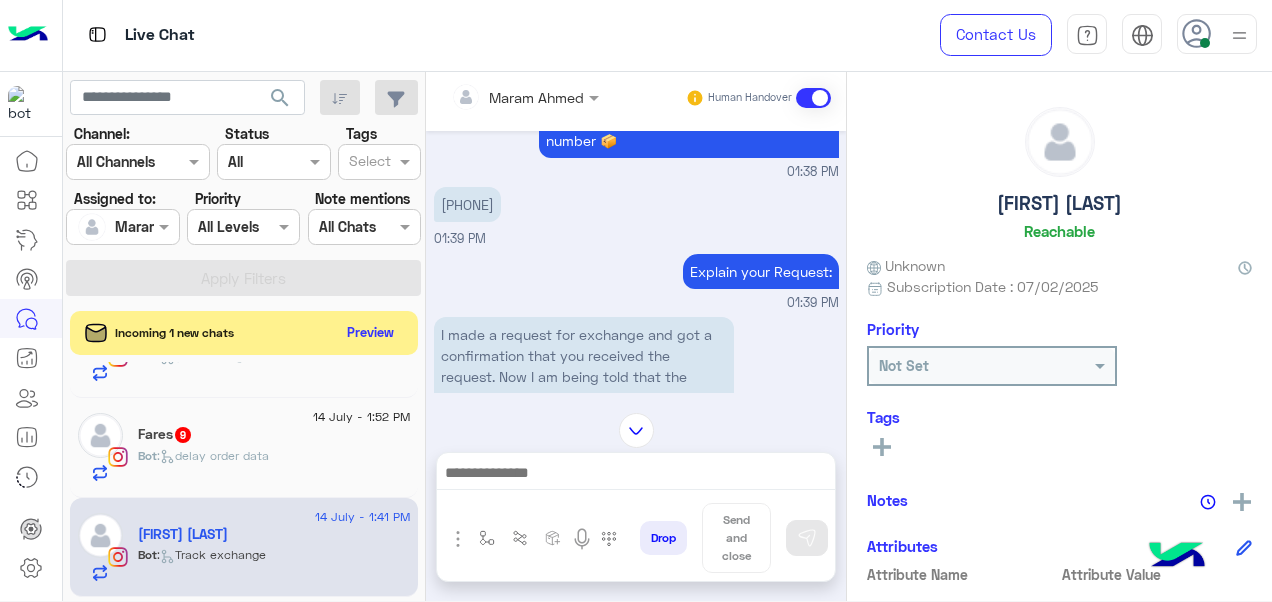 drag, startPoint x: 523, startPoint y: 220, endPoint x: 448, endPoint y: 225, distance: 75.16648 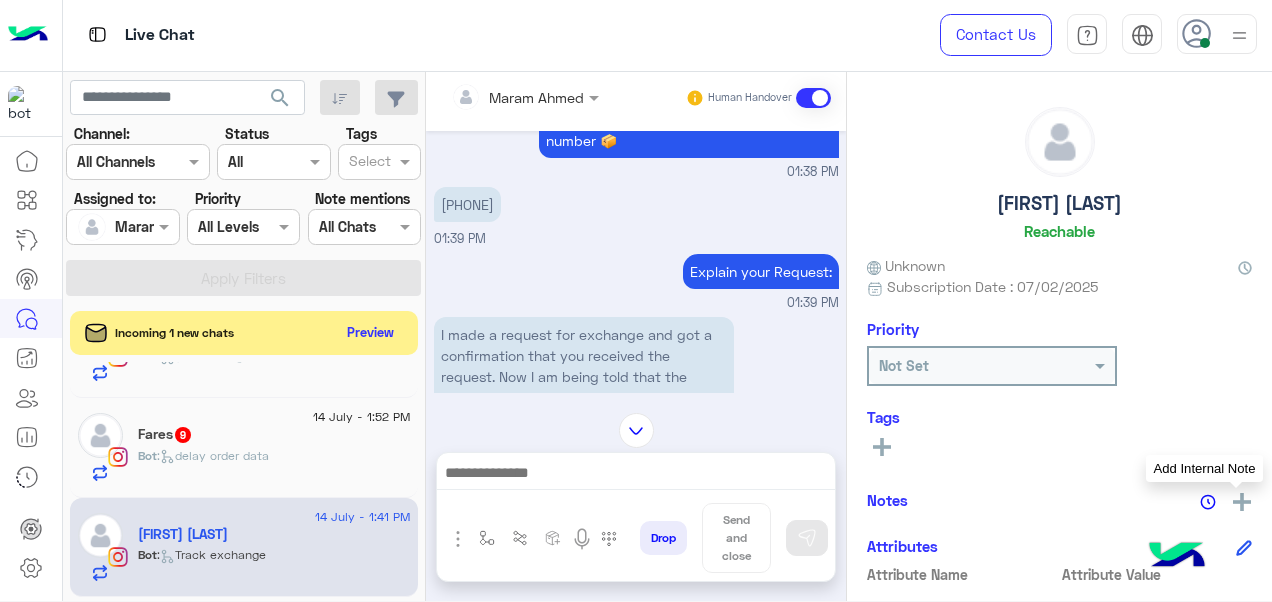click 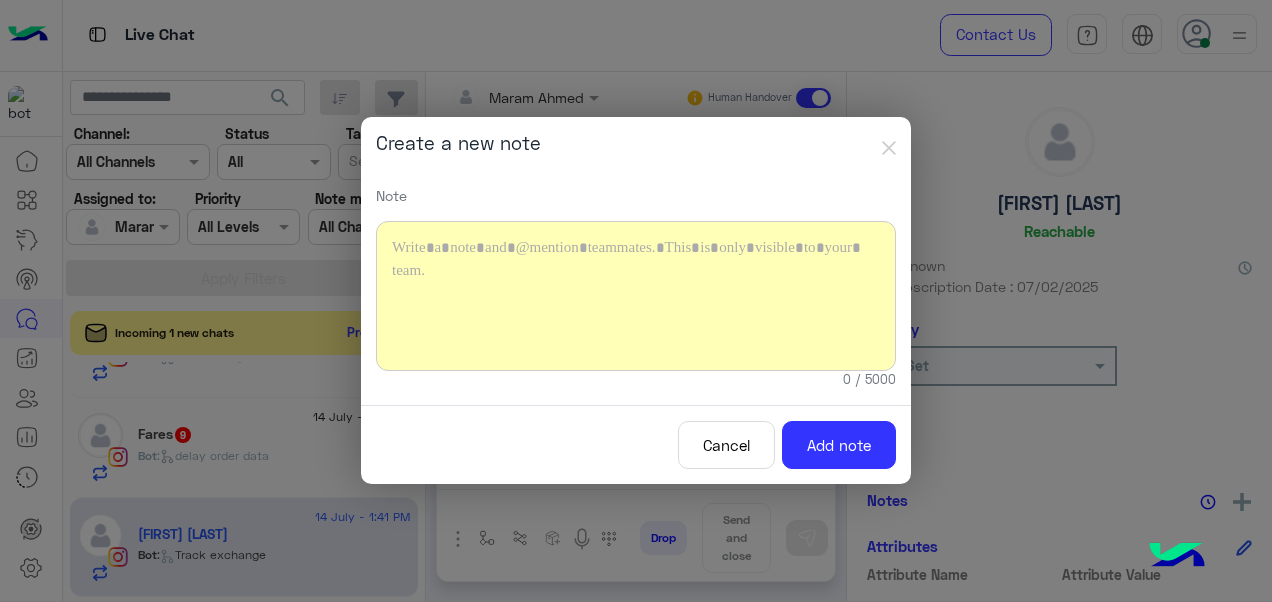 type 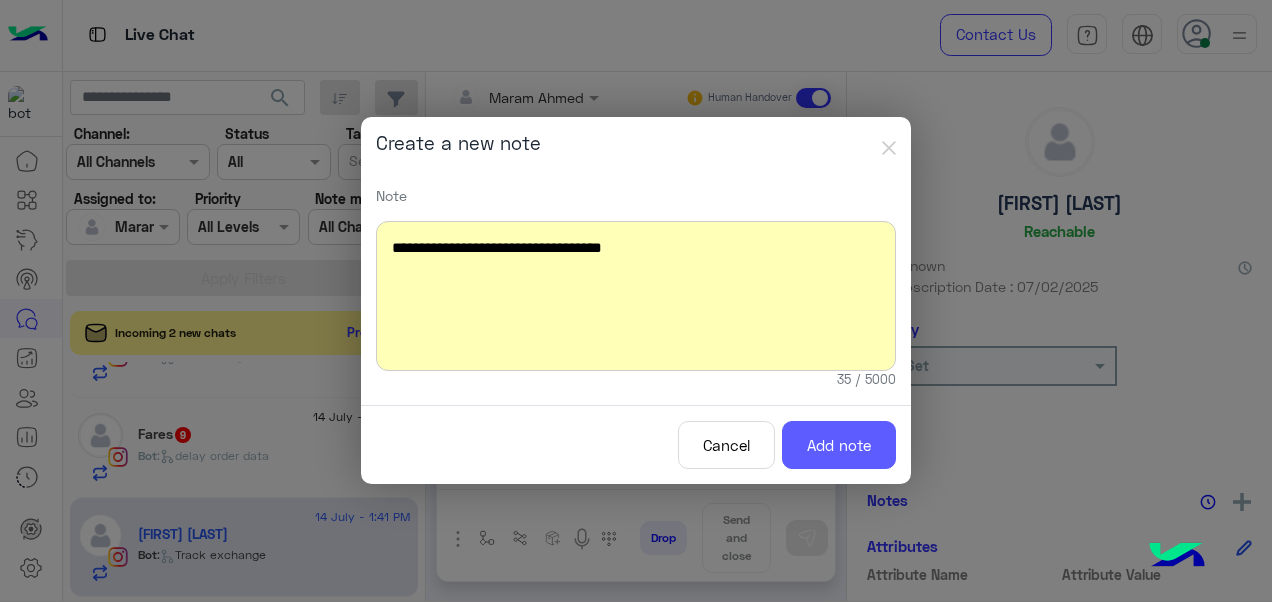click on "Add note" 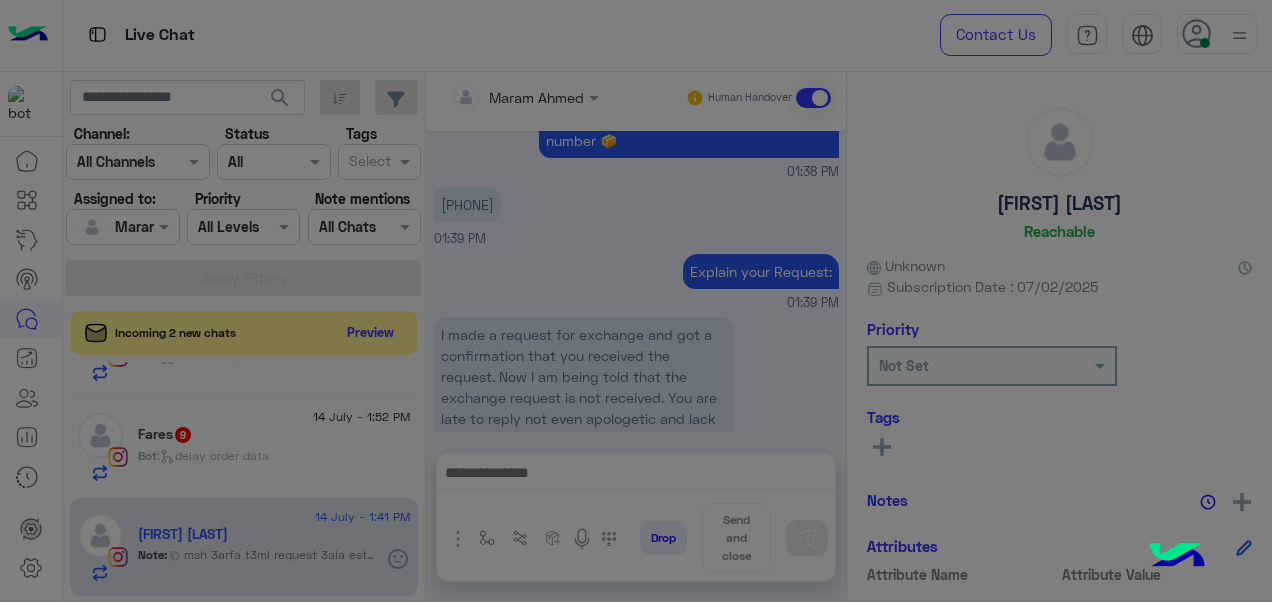scroll, scrollTop: 1038, scrollLeft: 0, axis: vertical 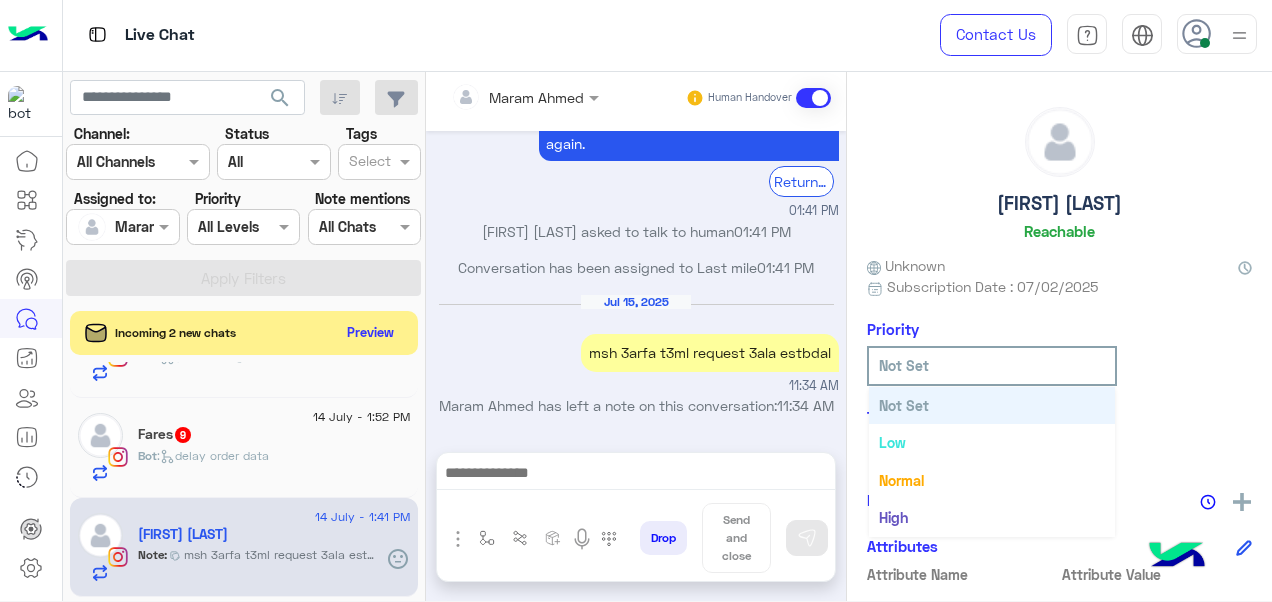 click on "Not Set" 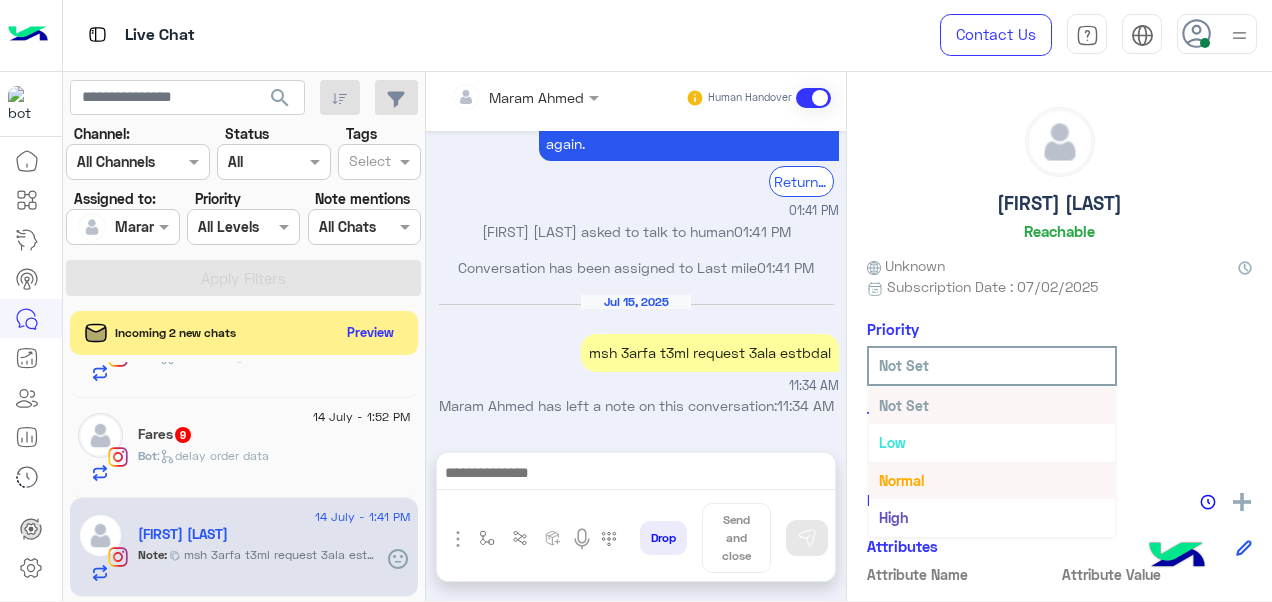 scroll, scrollTop: 36, scrollLeft: 0, axis: vertical 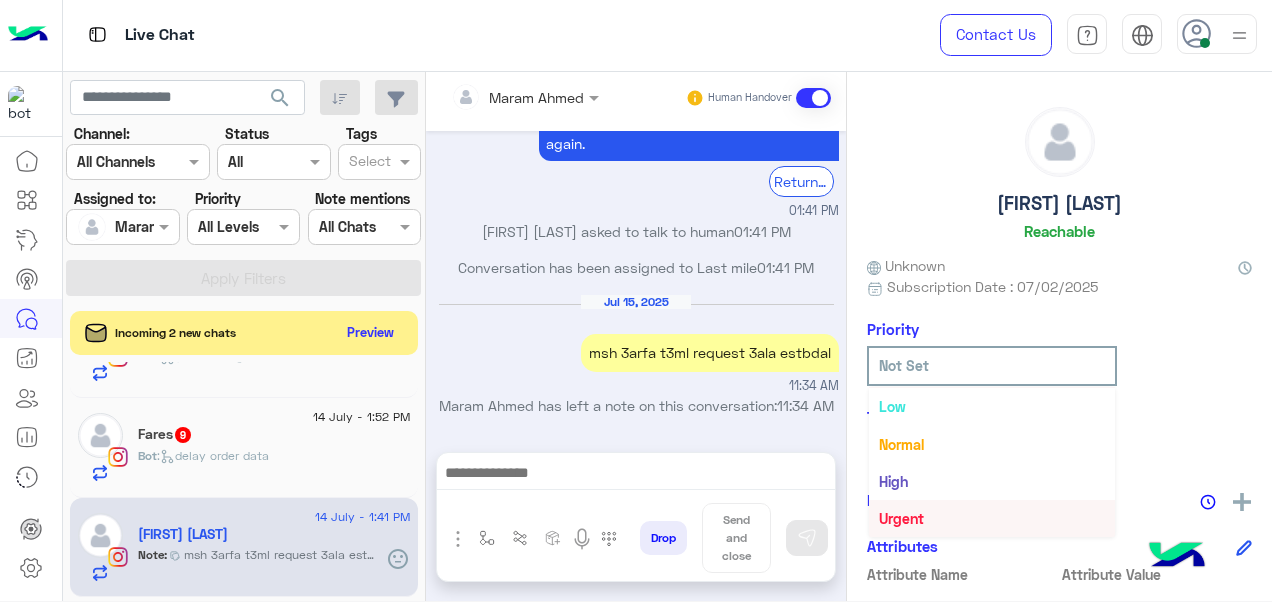 click on "Urgent" at bounding box center [901, 518] 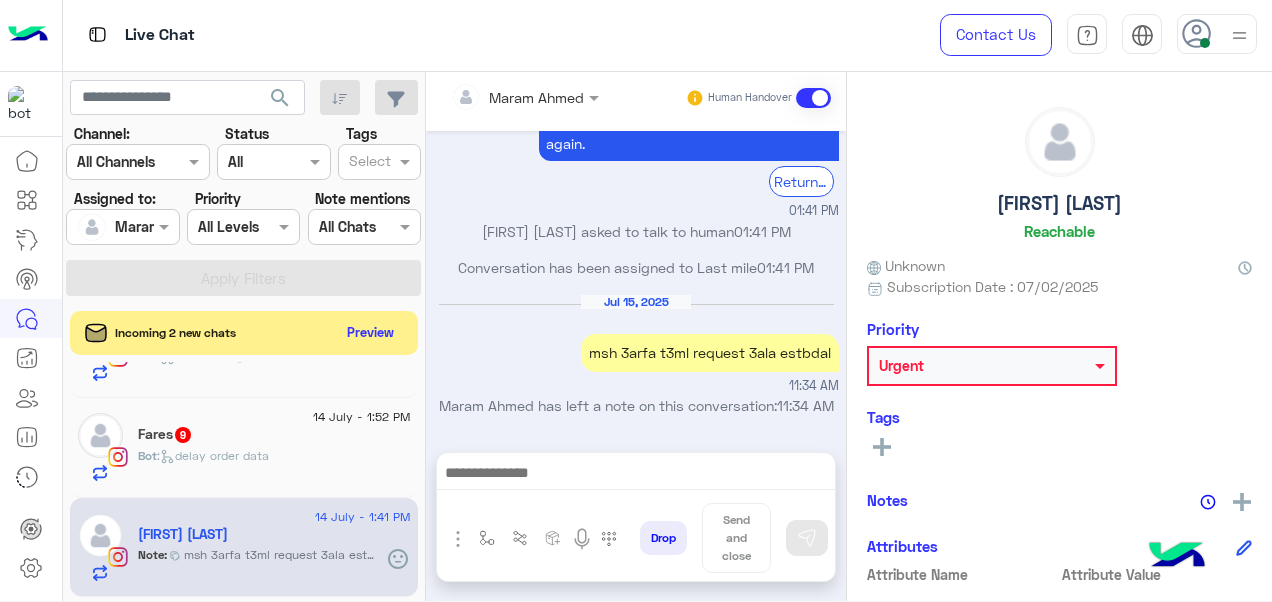 click on "Maram Ahmed" at bounding box center [517, 97] 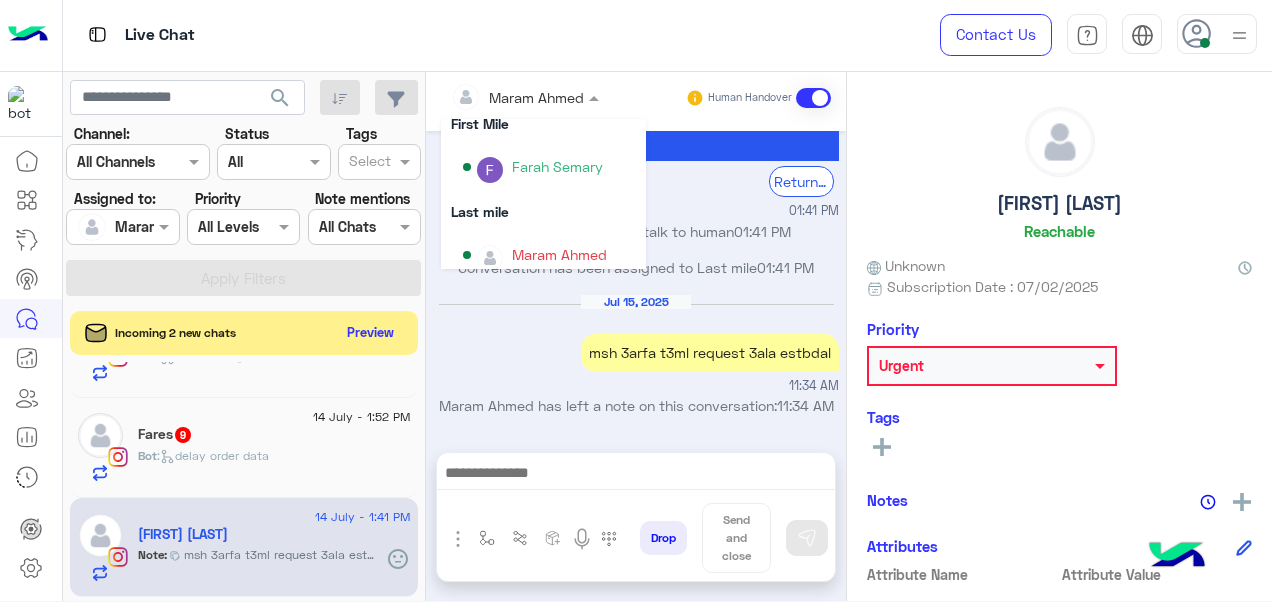 scroll, scrollTop: 354, scrollLeft: 0, axis: vertical 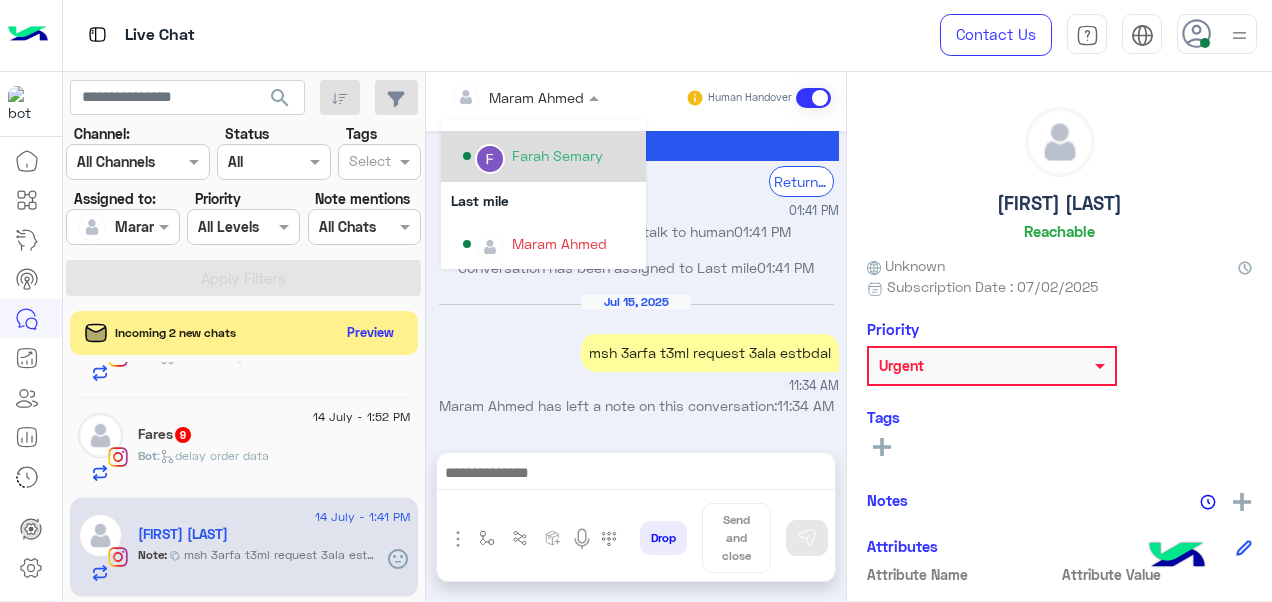 click on "Farah Semary" at bounding box center [549, 156] 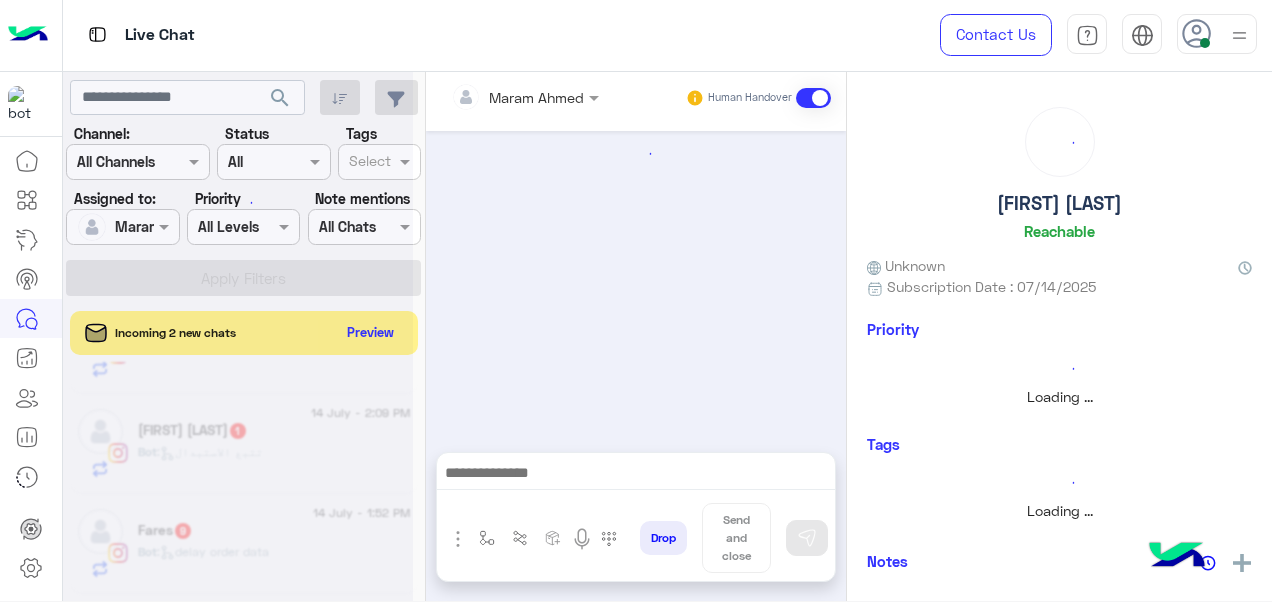 scroll, scrollTop: 371, scrollLeft: 0, axis: vertical 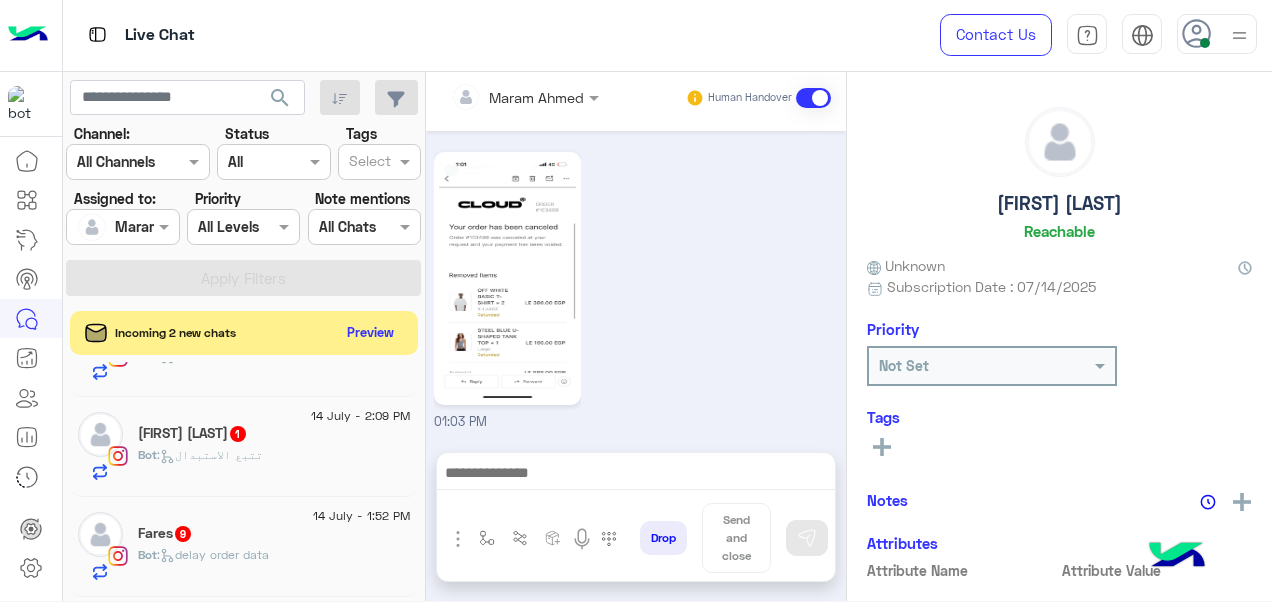 click on "Bot :   delay order data" 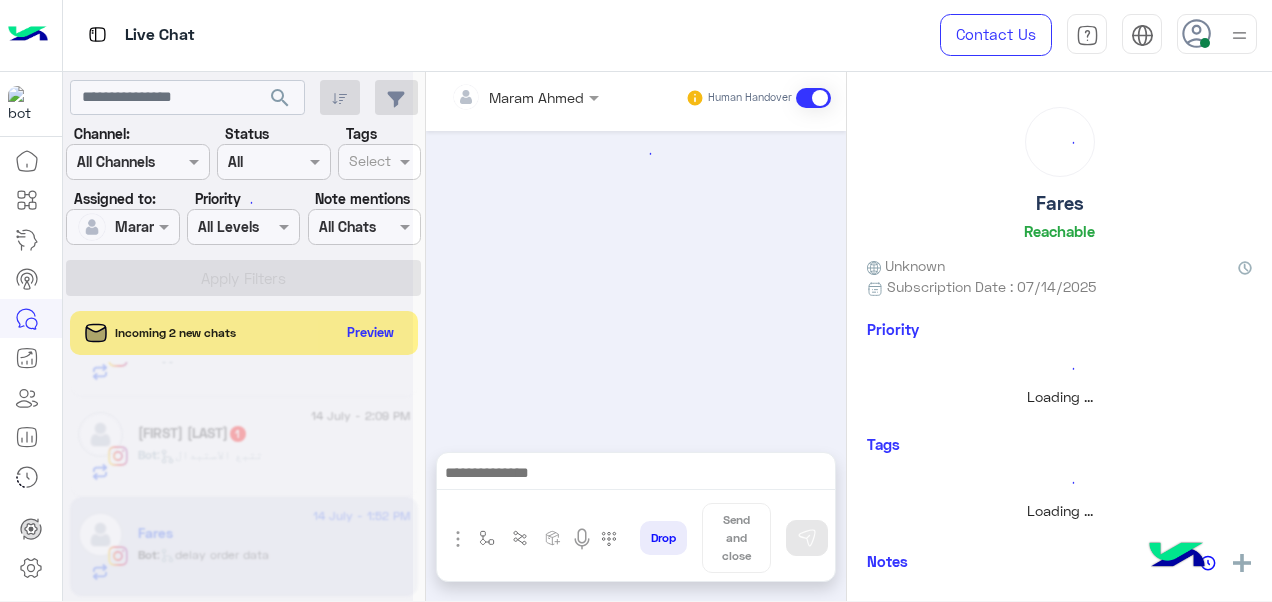 scroll, scrollTop: 370, scrollLeft: 0, axis: vertical 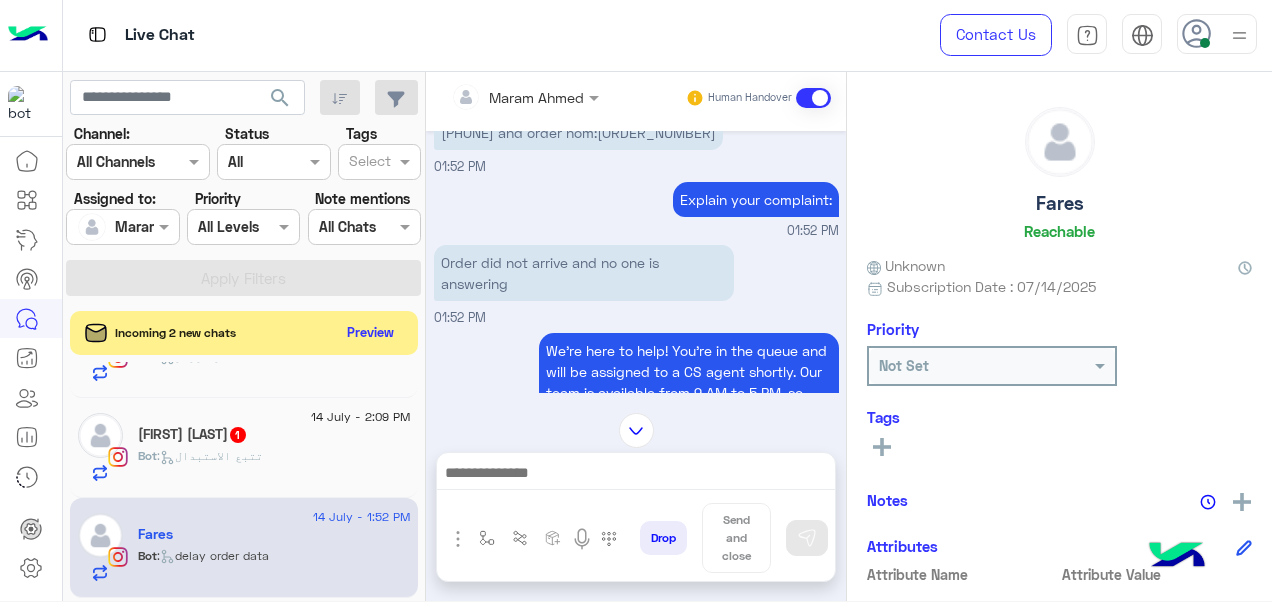 click on "[PHONE] and order nom:[ORDER_NUMBER]" at bounding box center [578, 132] 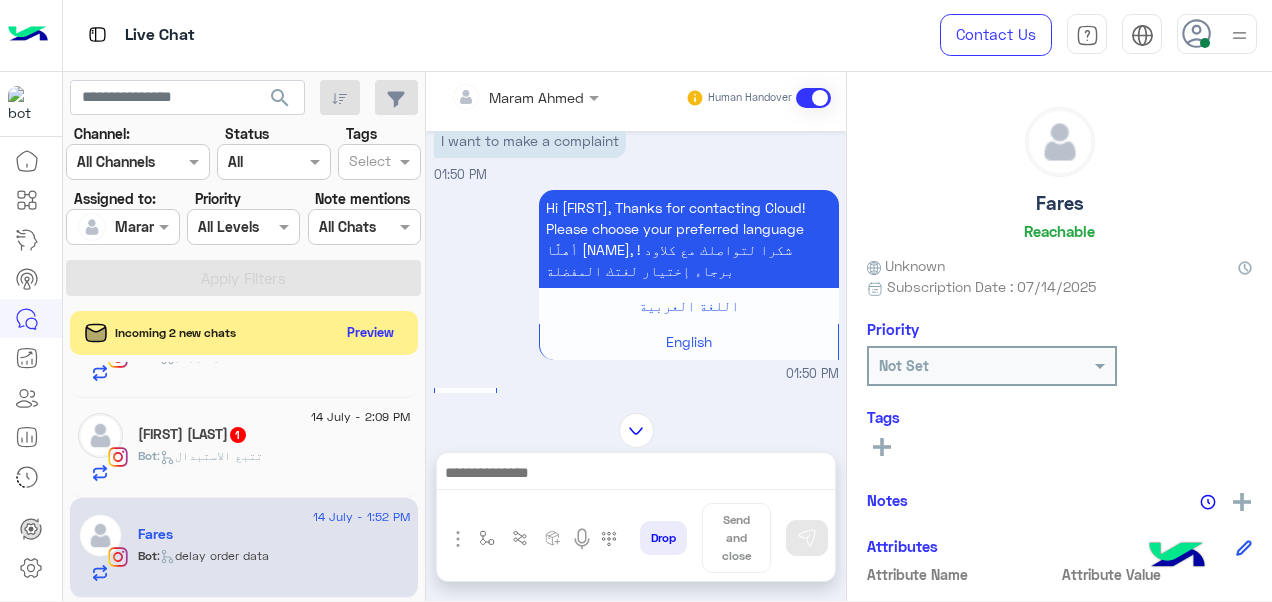 scroll, scrollTop: 0, scrollLeft: 0, axis: both 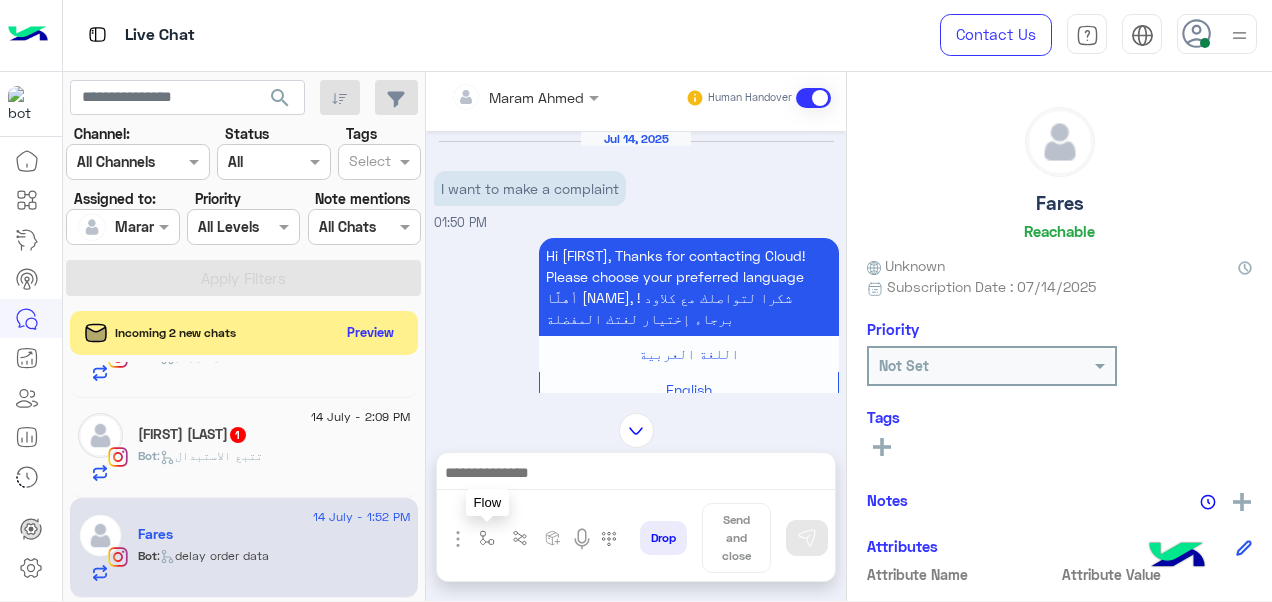click at bounding box center (487, 538) 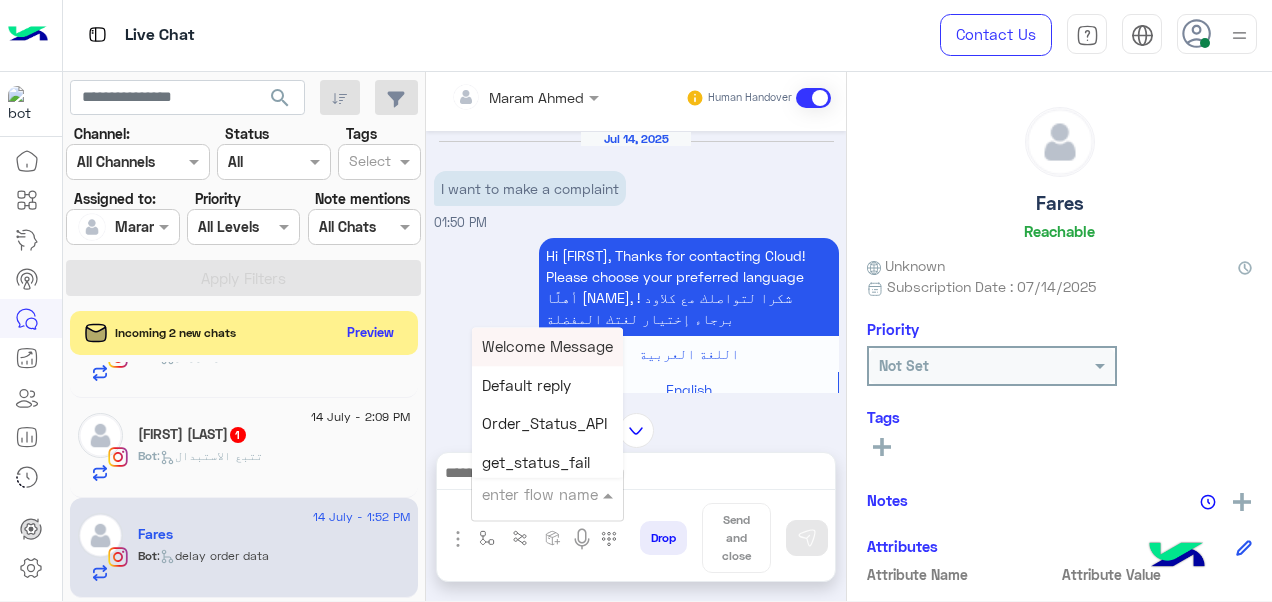 click at bounding box center [547, 493] 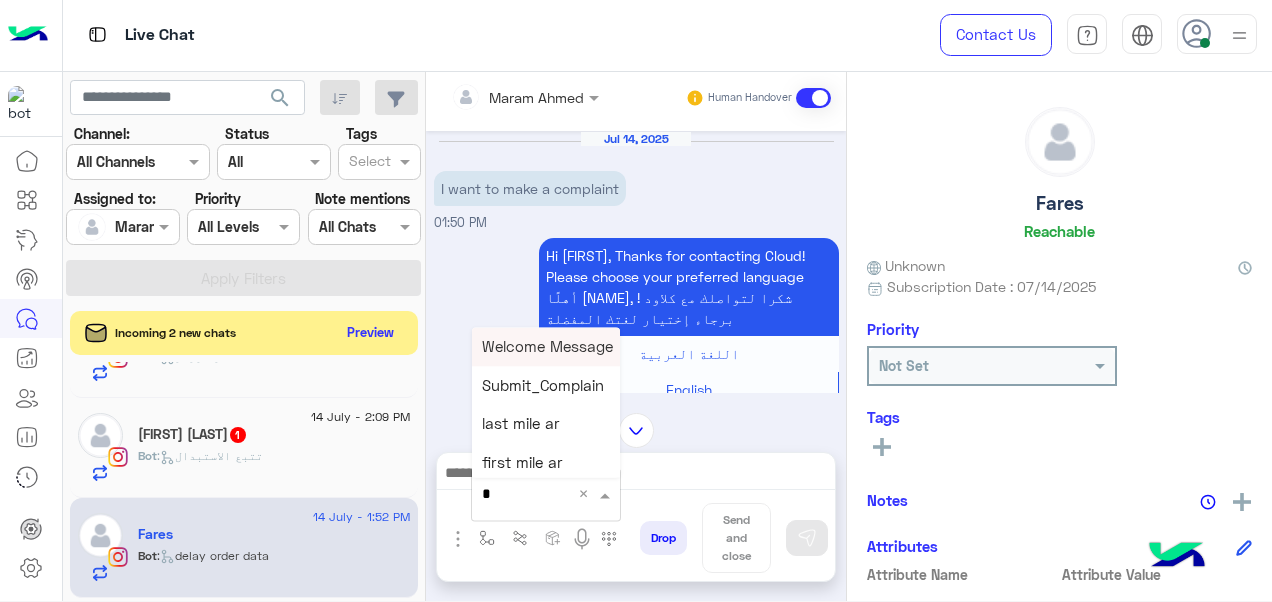 type on "*" 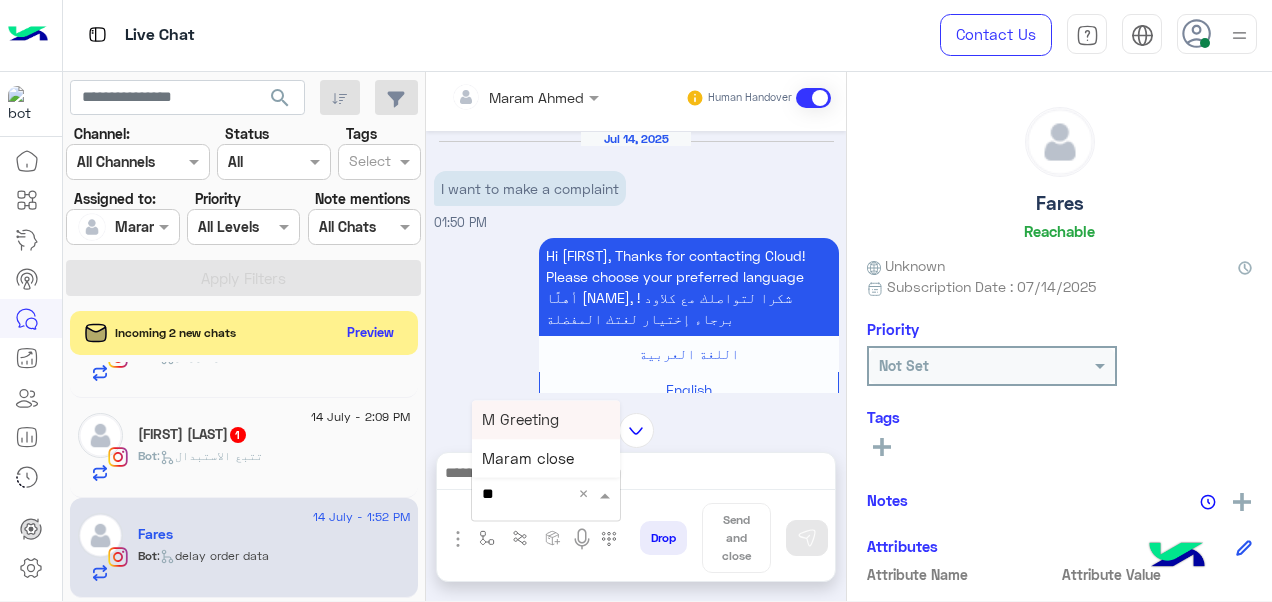 click on "M Greeting" at bounding box center [520, 419] 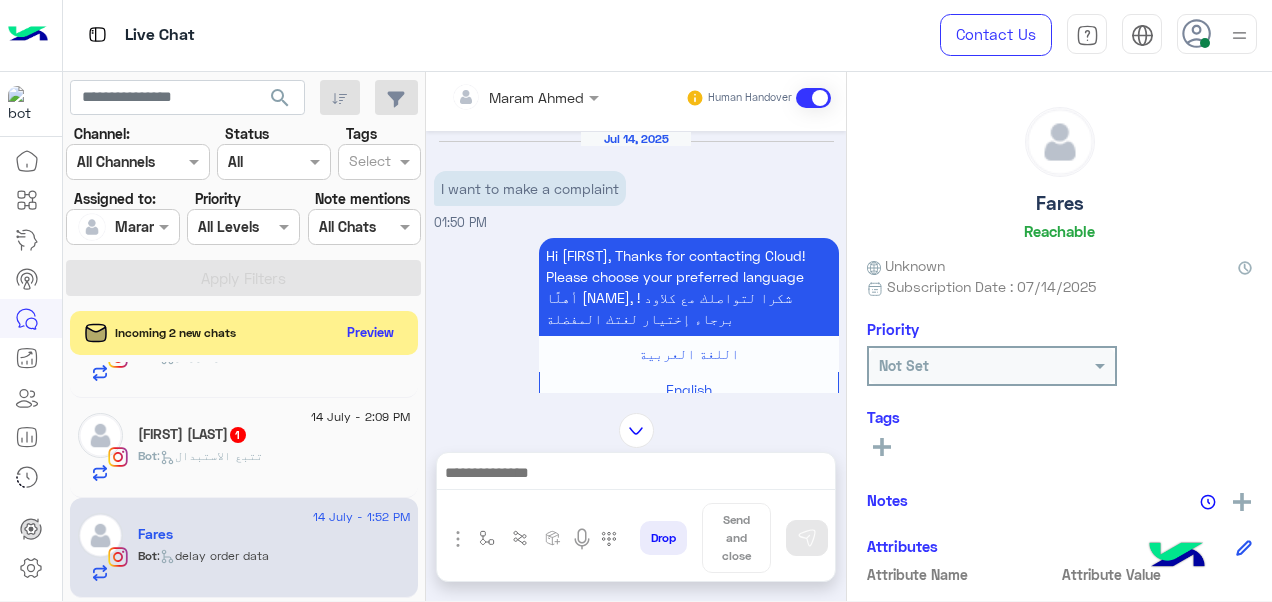 type on "**********" 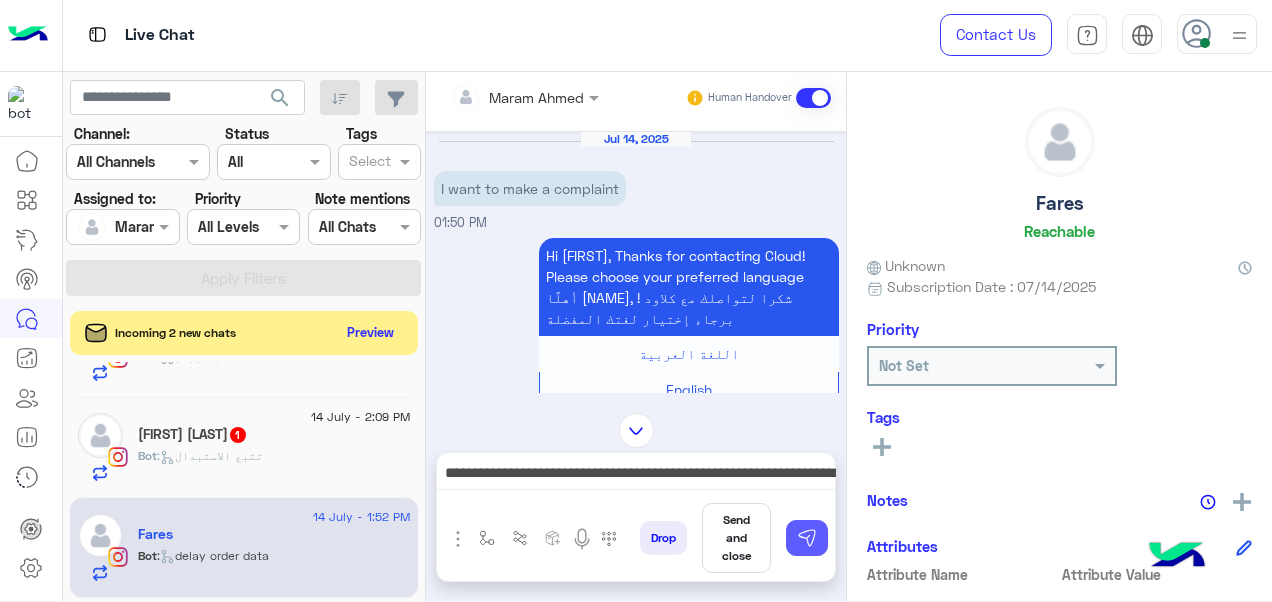 click at bounding box center (807, 538) 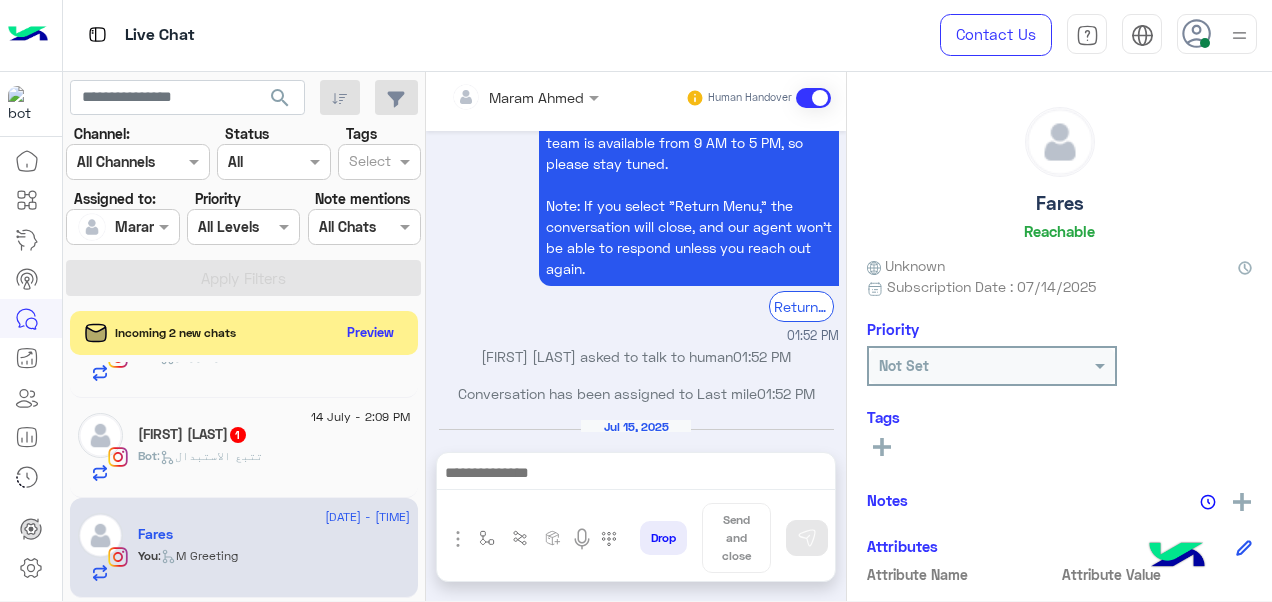scroll, scrollTop: 2285, scrollLeft: 0, axis: vertical 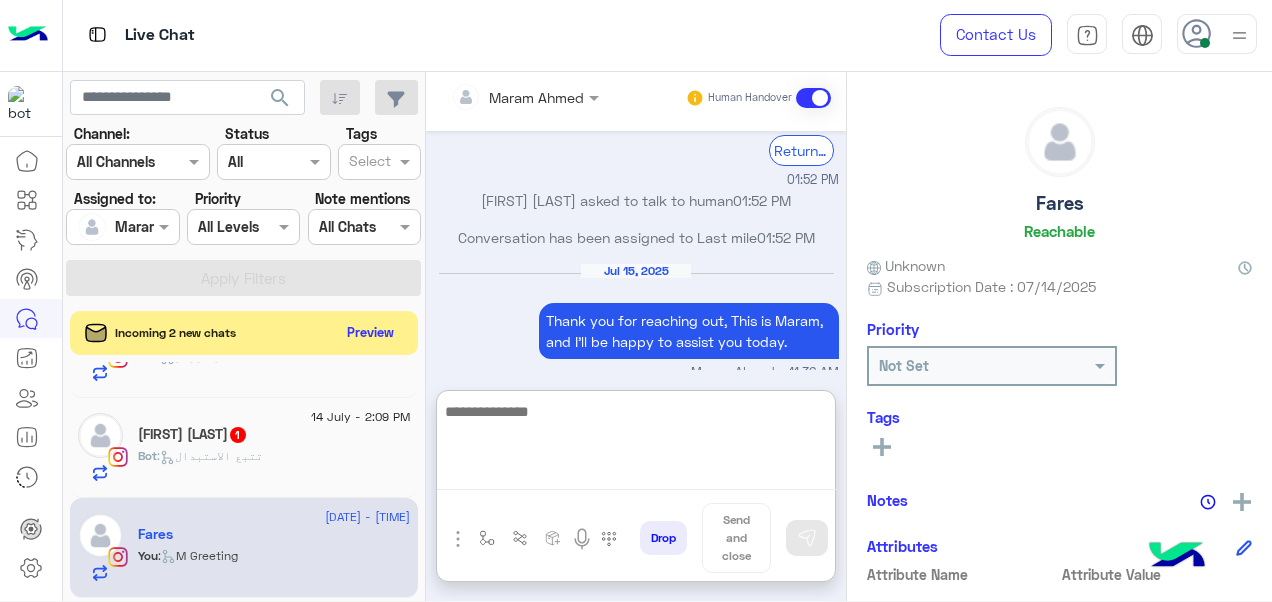 click at bounding box center (636, 445) 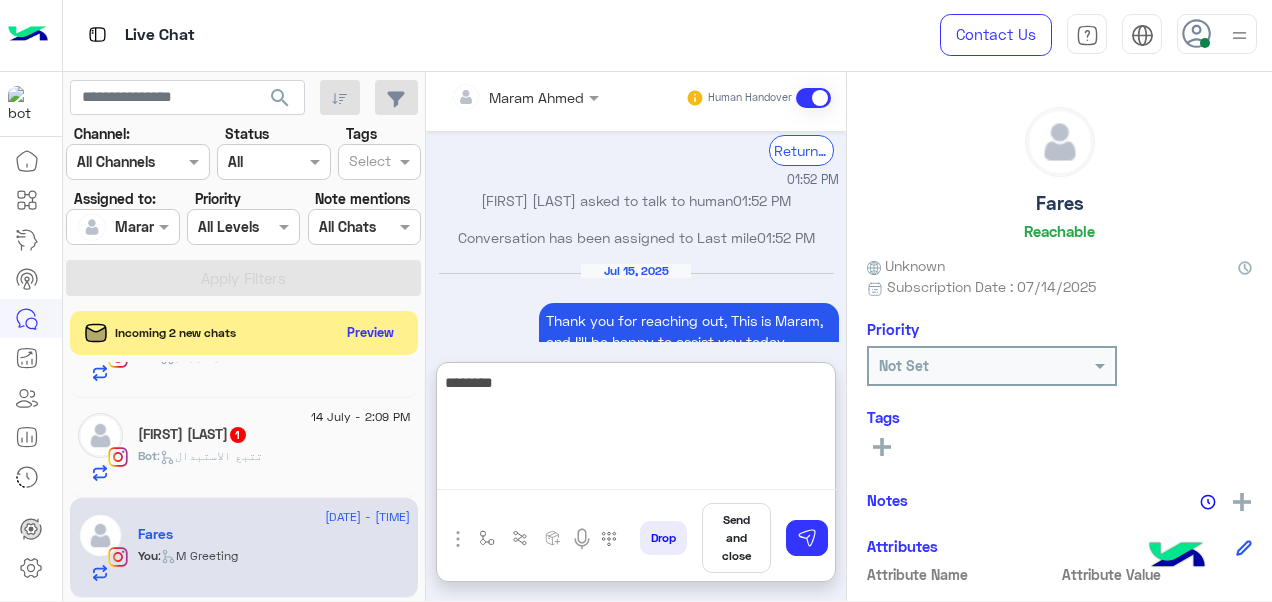 paste on "**********" 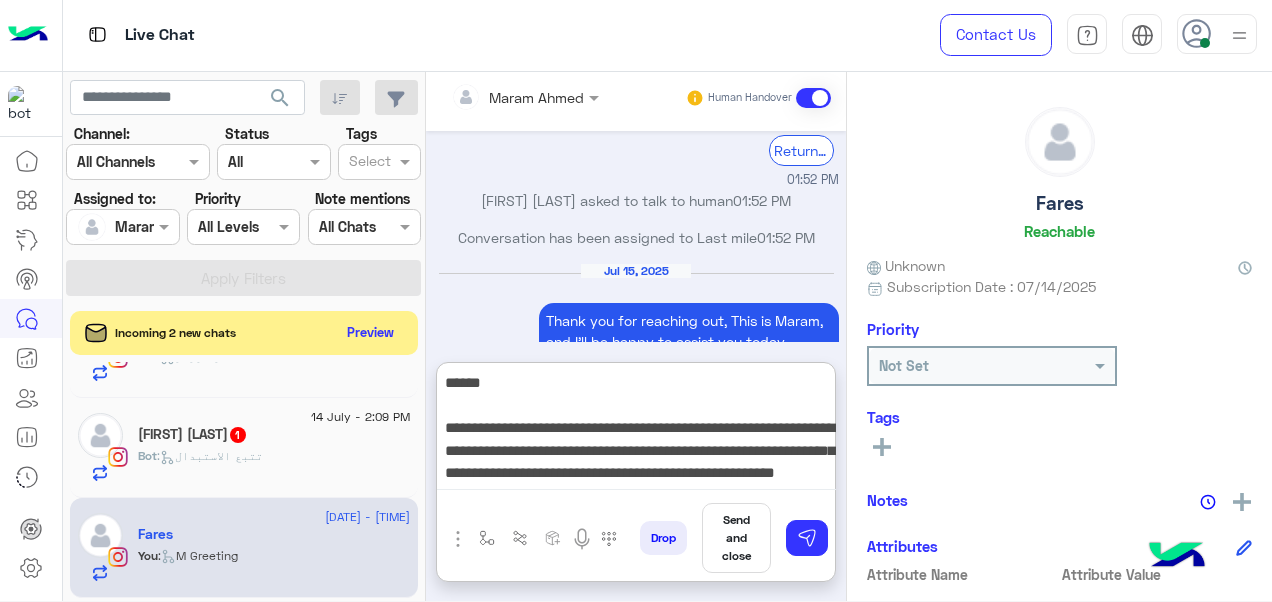 scroll, scrollTop: 15, scrollLeft: 0, axis: vertical 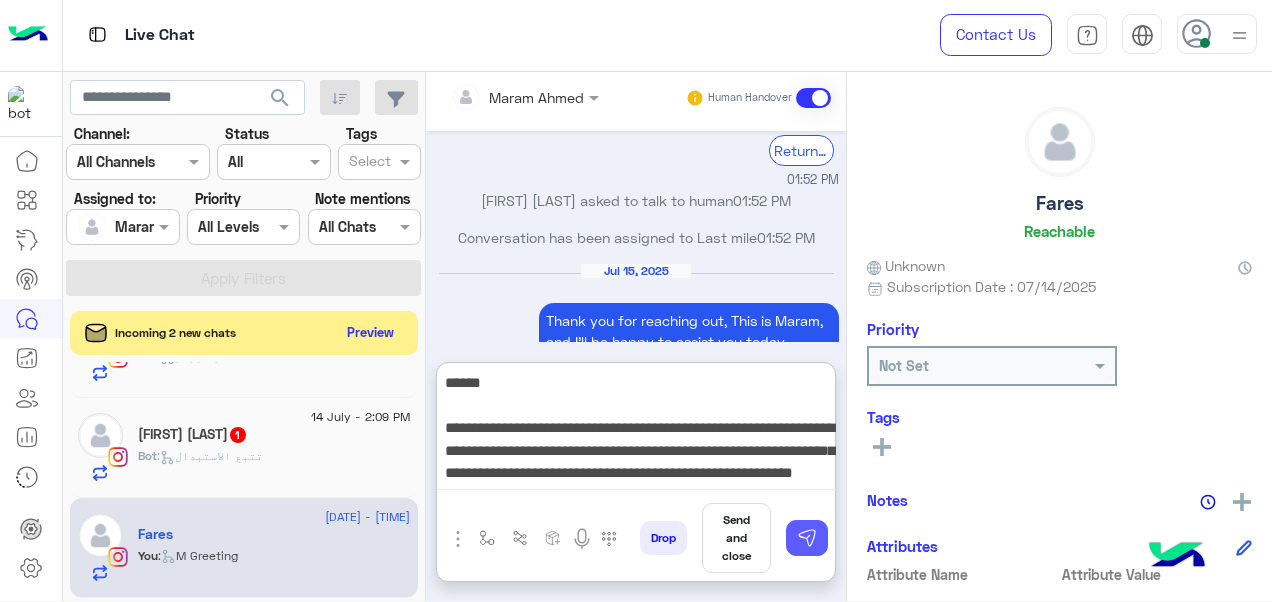 type on "**********" 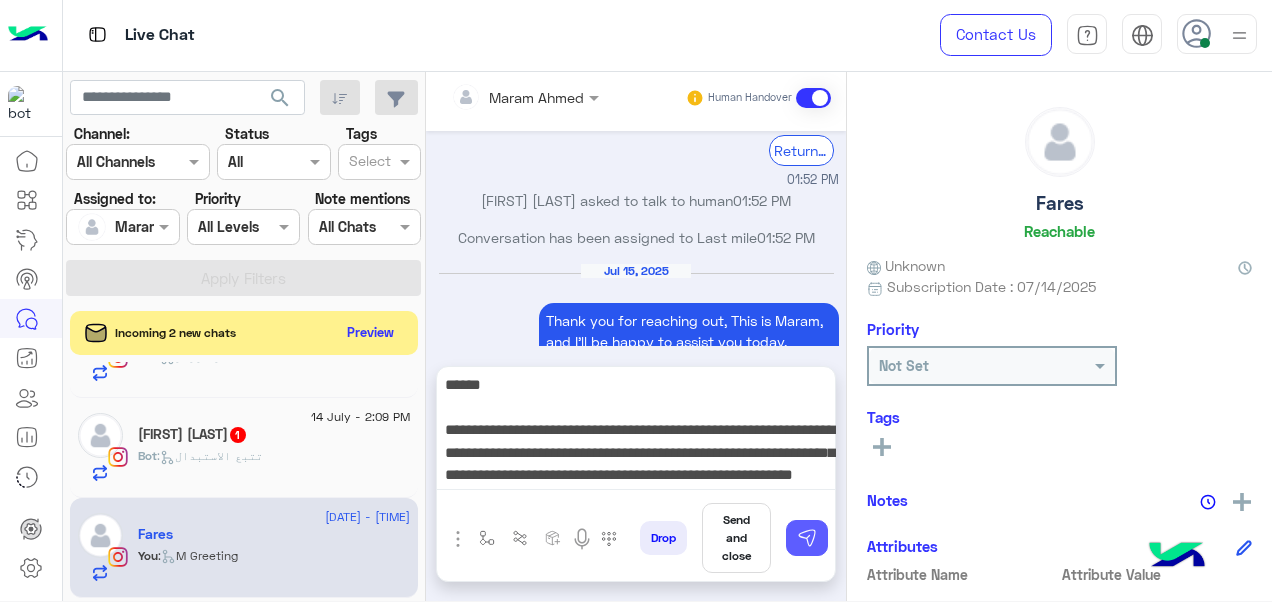 click at bounding box center [807, 538] 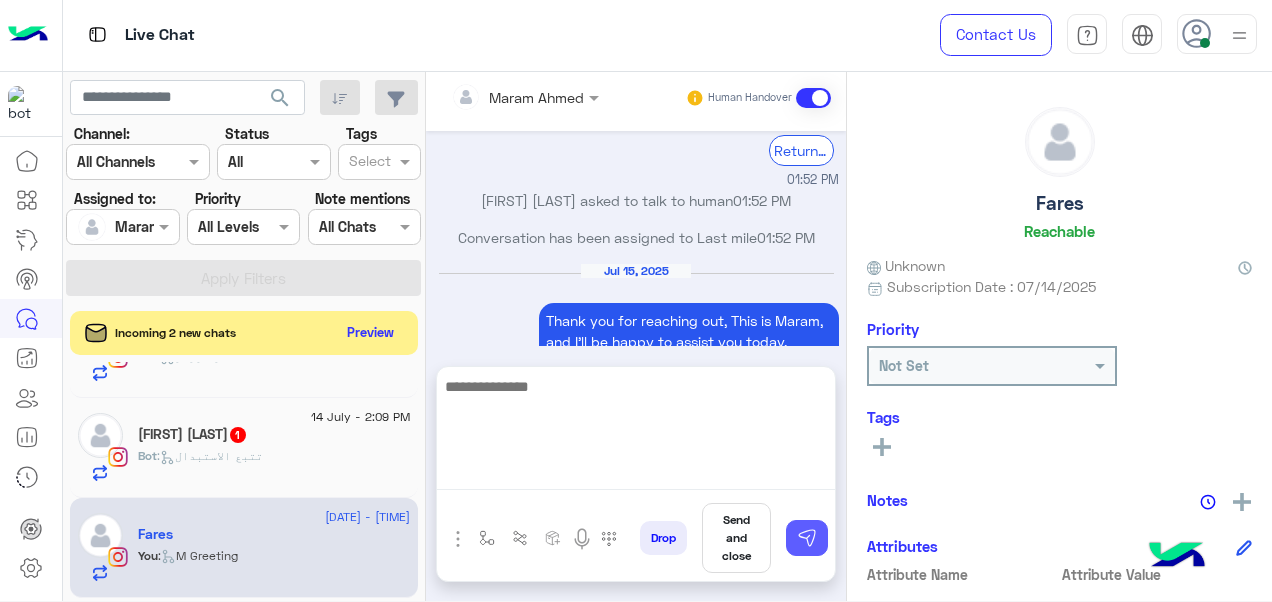 scroll, scrollTop: 0, scrollLeft: 0, axis: both 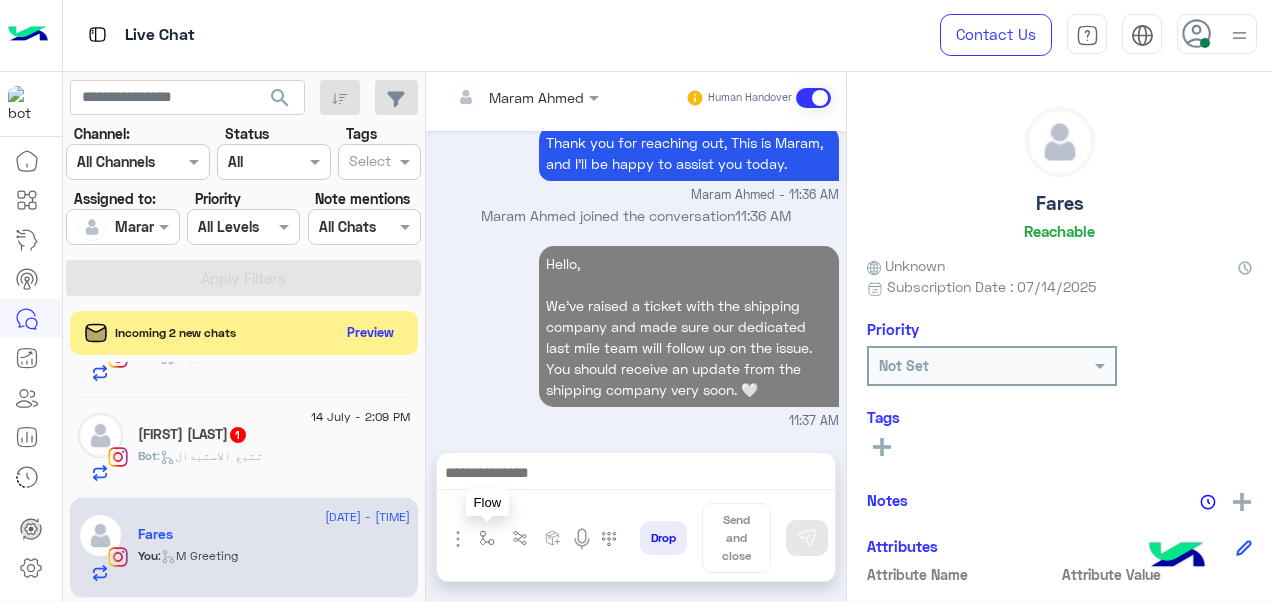 click at bounding box center [487, 538] 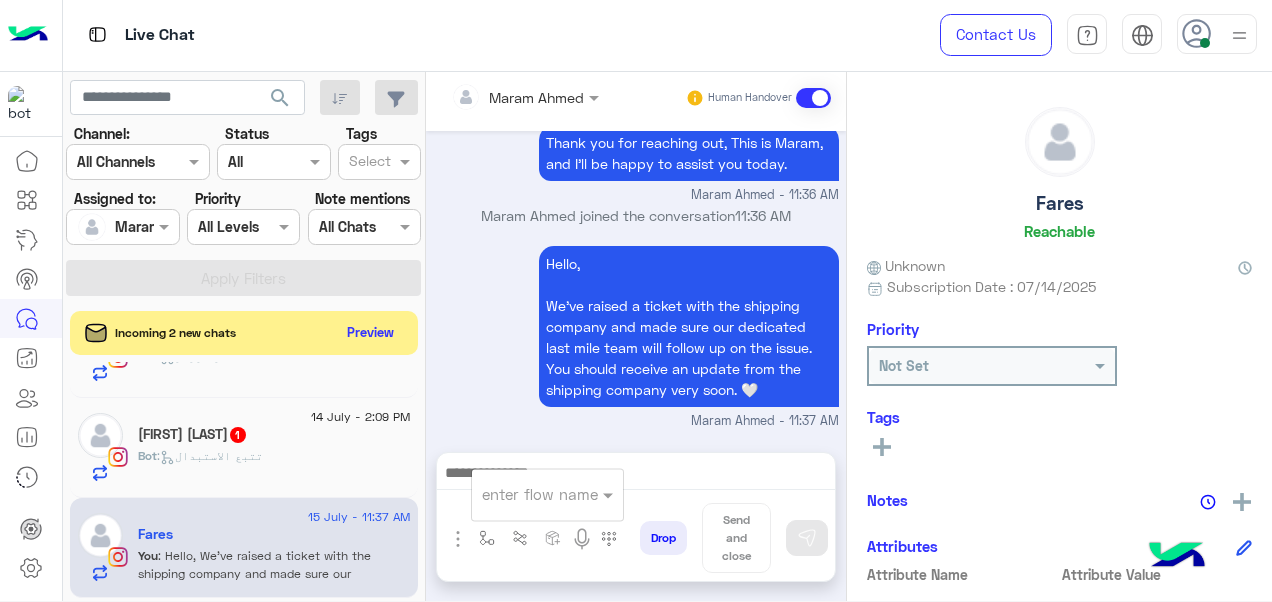 click at bounding box center (523, 494) 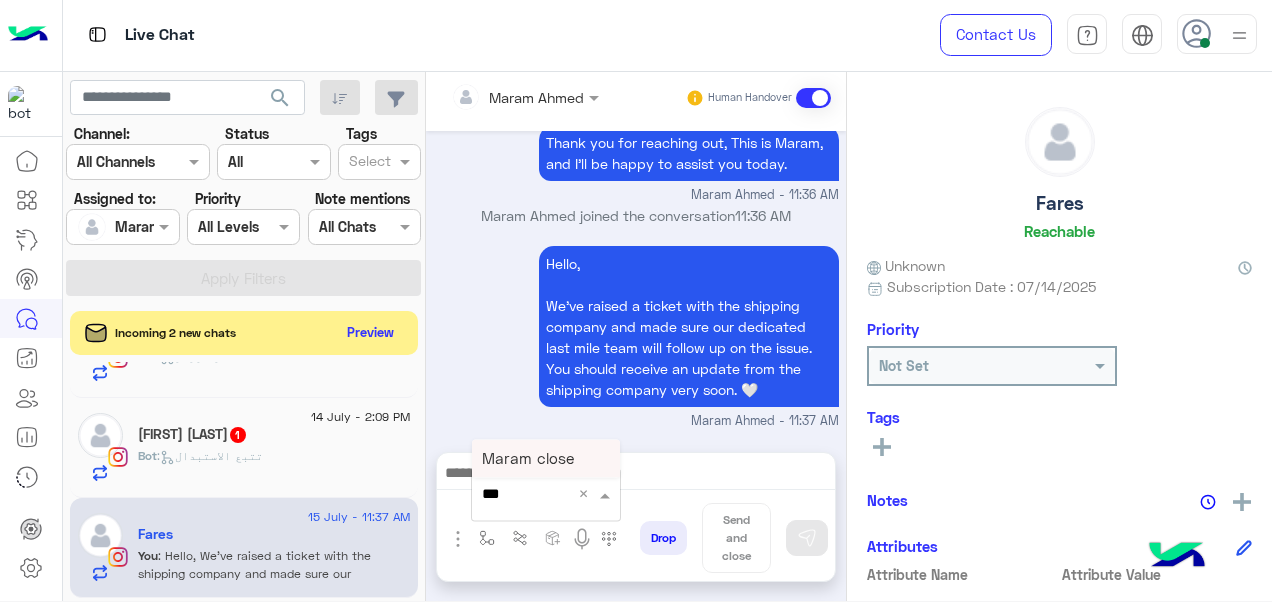 type on "****" 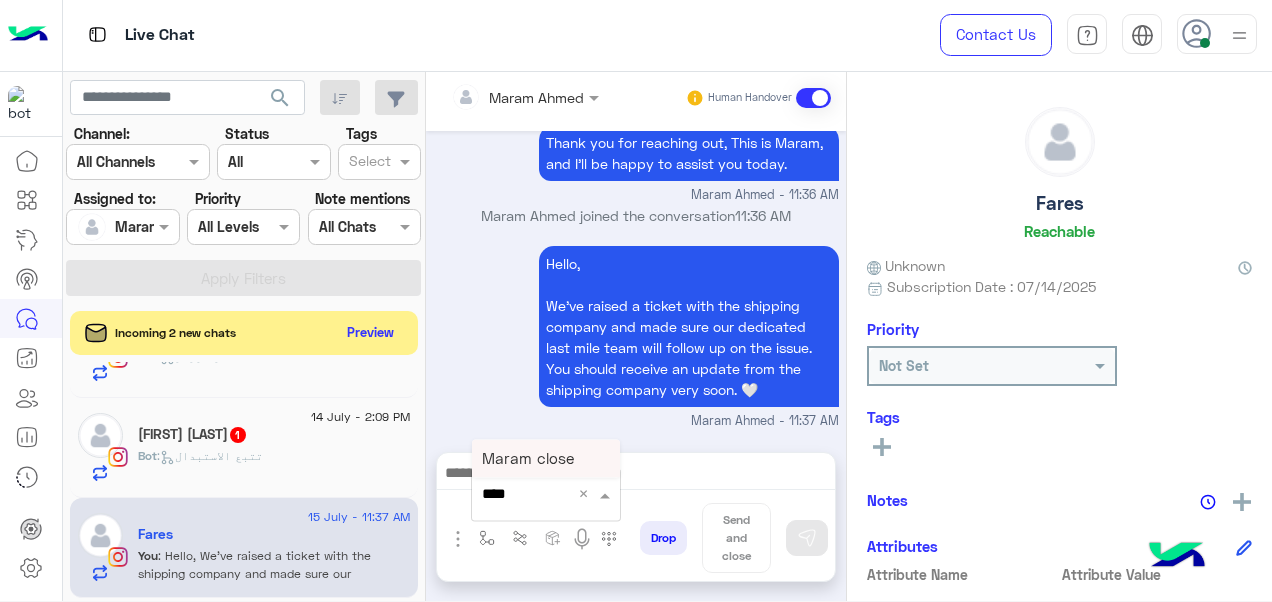 click on "Maram close" at bounding box center (528, 458) 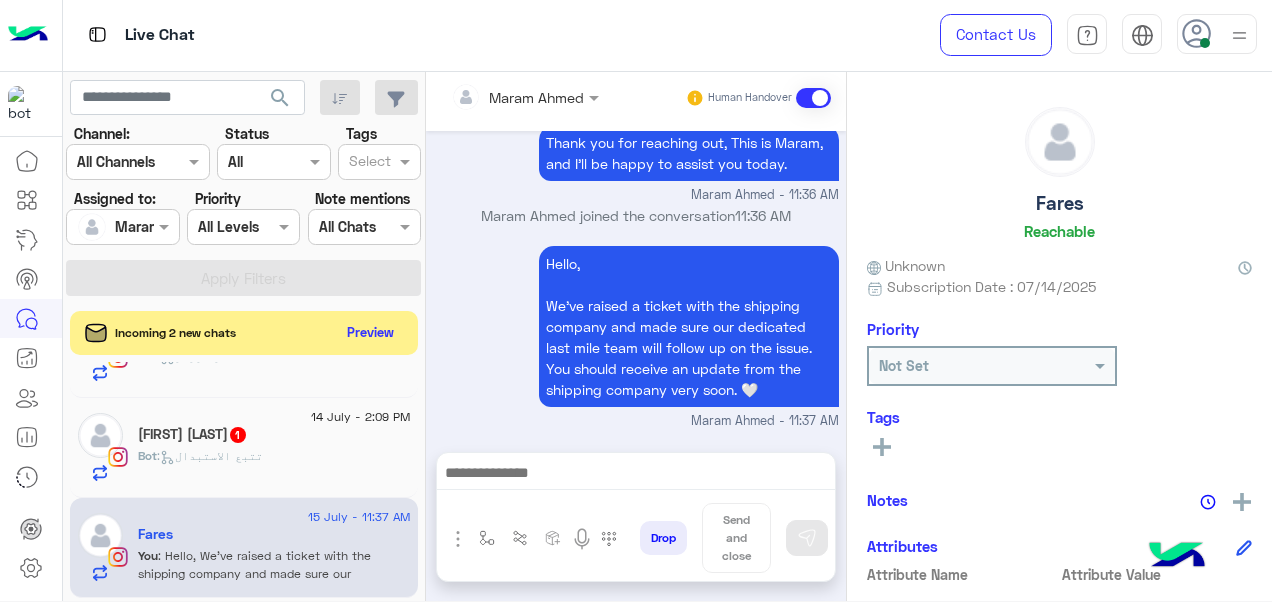 type on "**********" 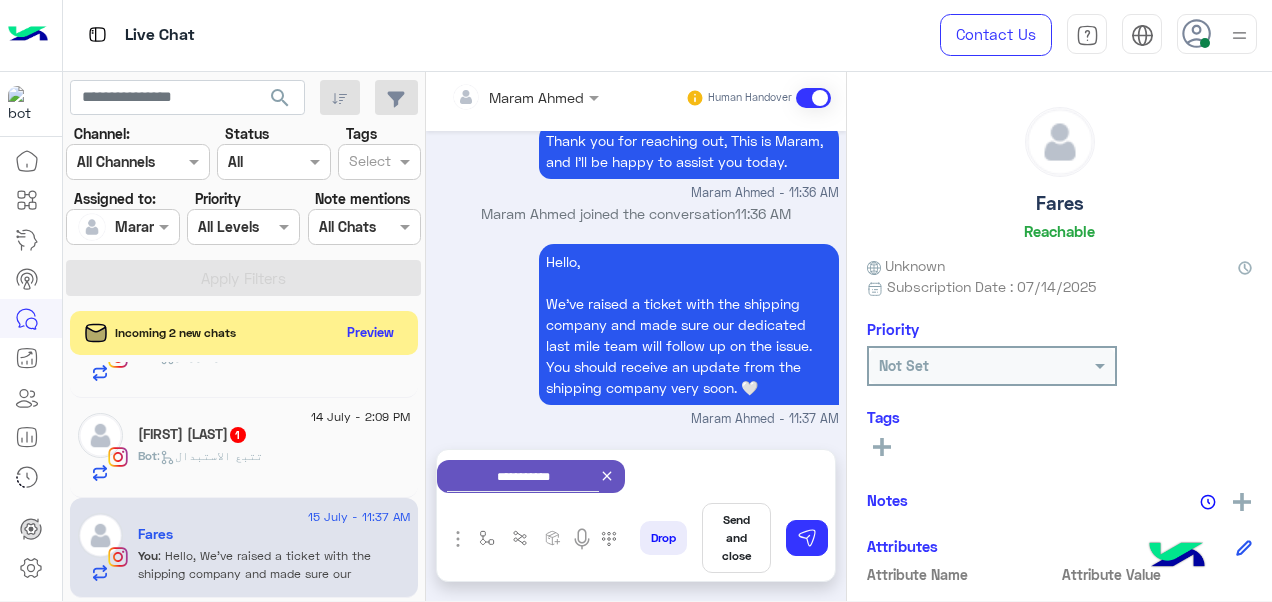 scroll, scrollTop: 2544, scrollLeft: 0, axis: vertical 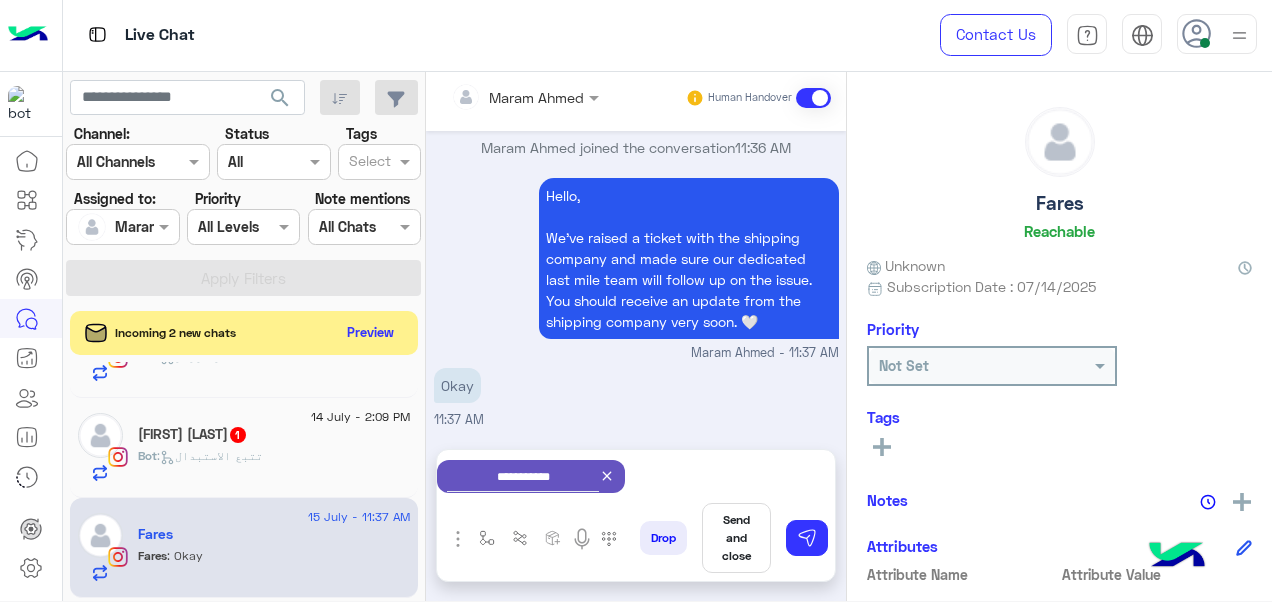 click 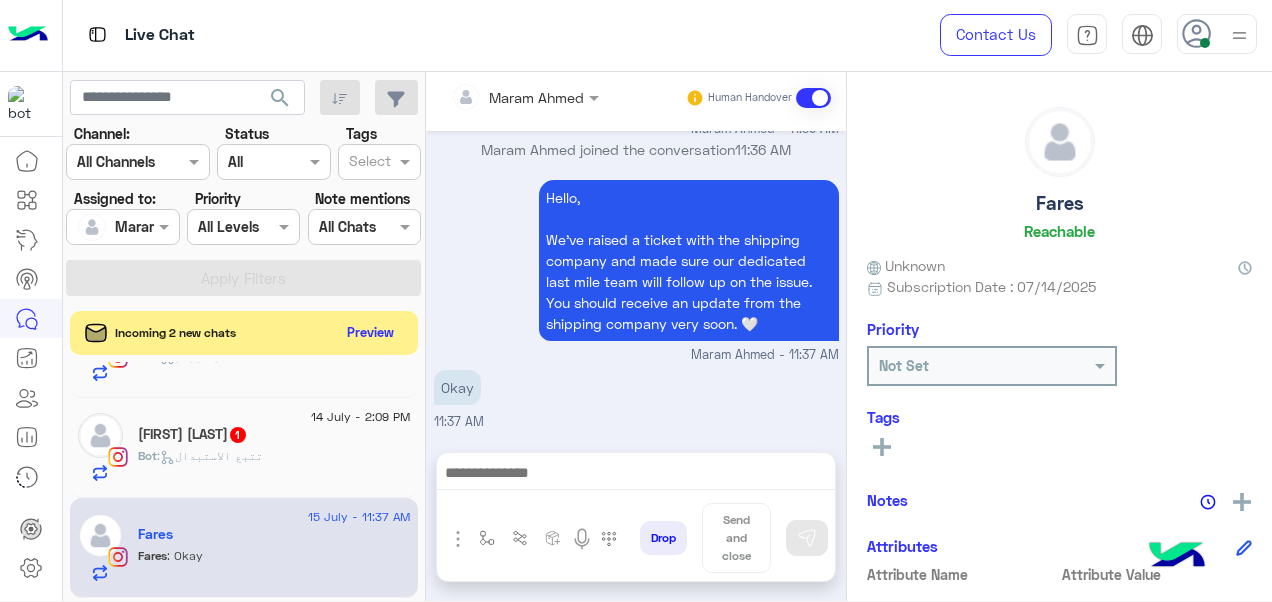 click at bounding box center [636, 475] 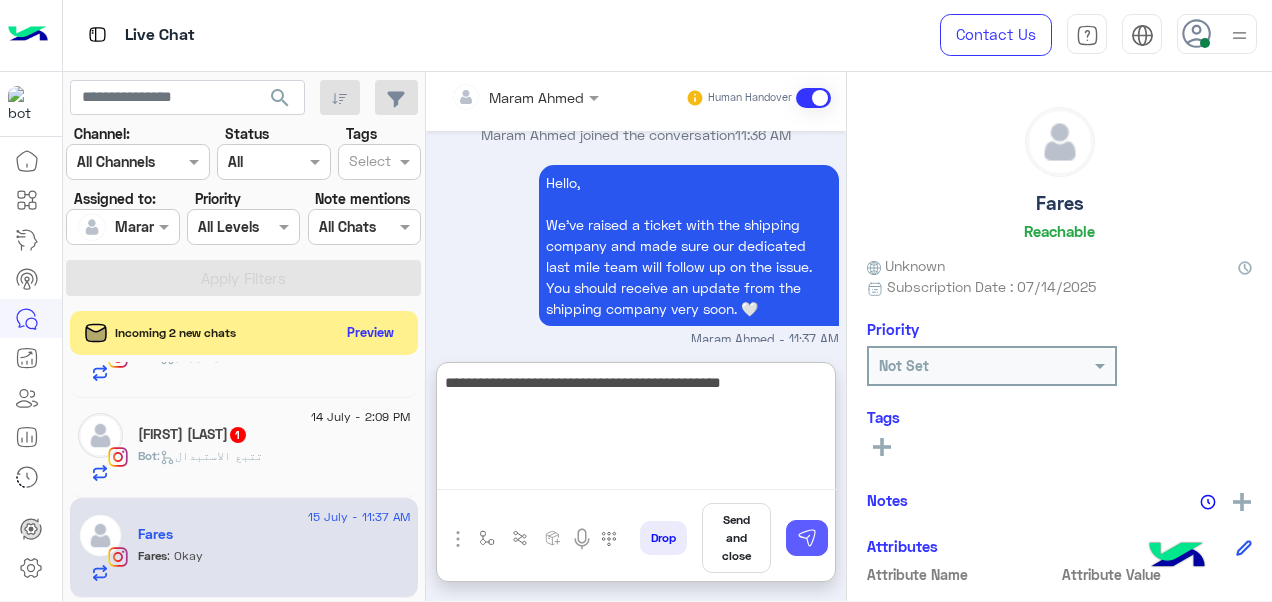 type on "**********" 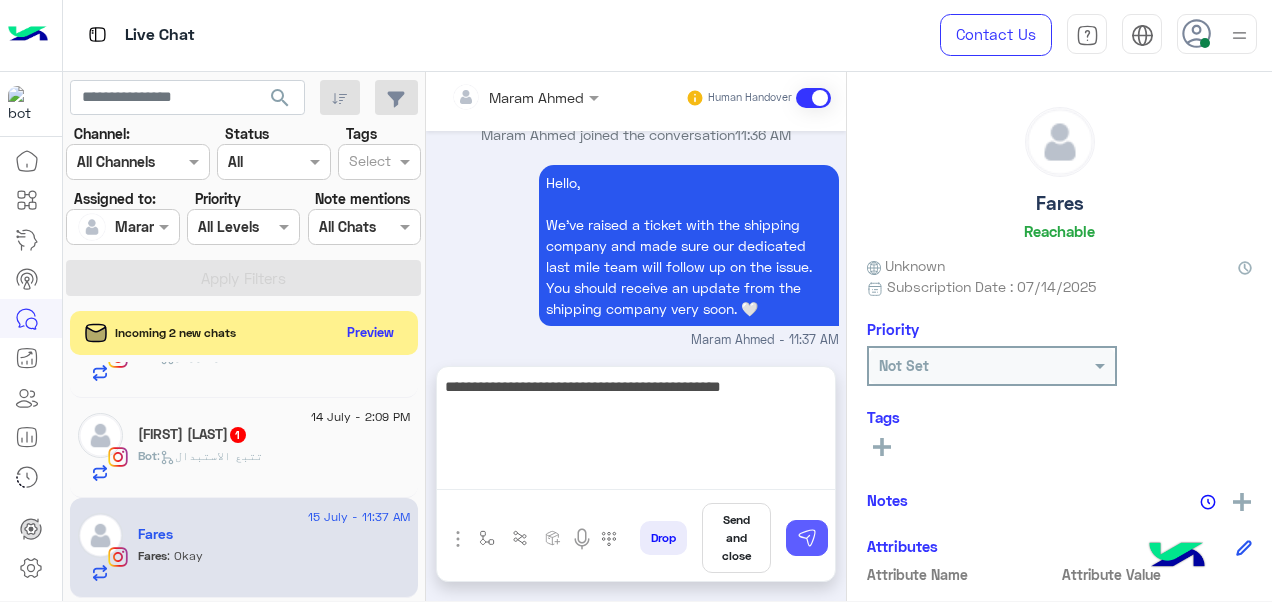 click at bounding box center (807, 538) 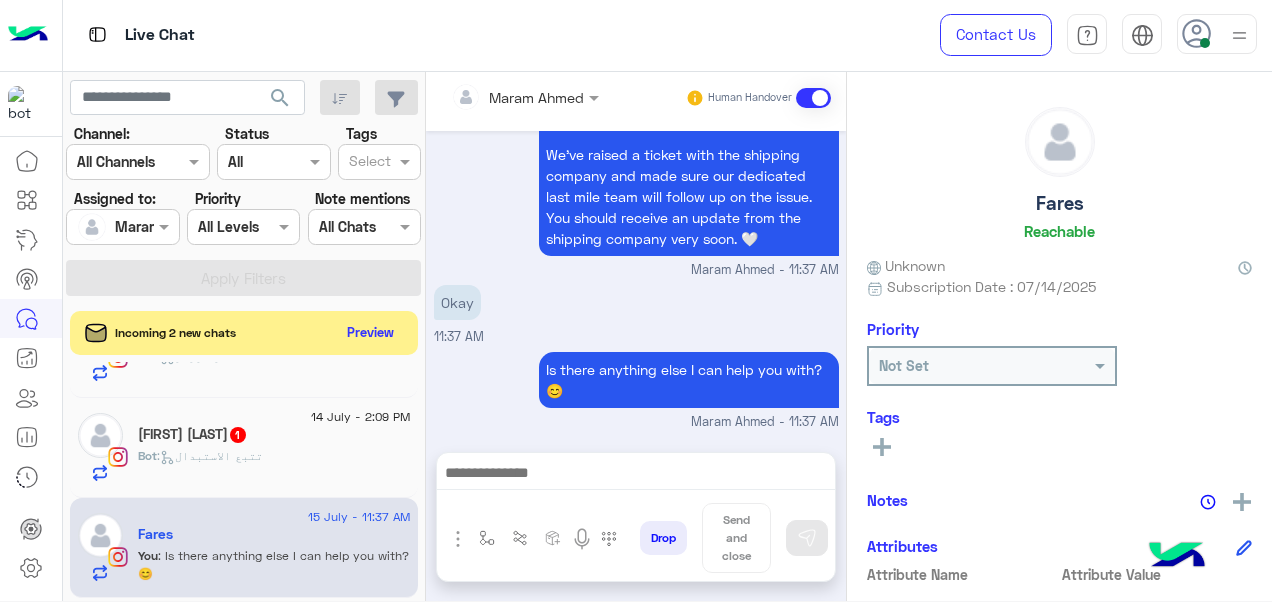 scroll, scrollTop: 2692, scrollLeft: 0, axis: vertical 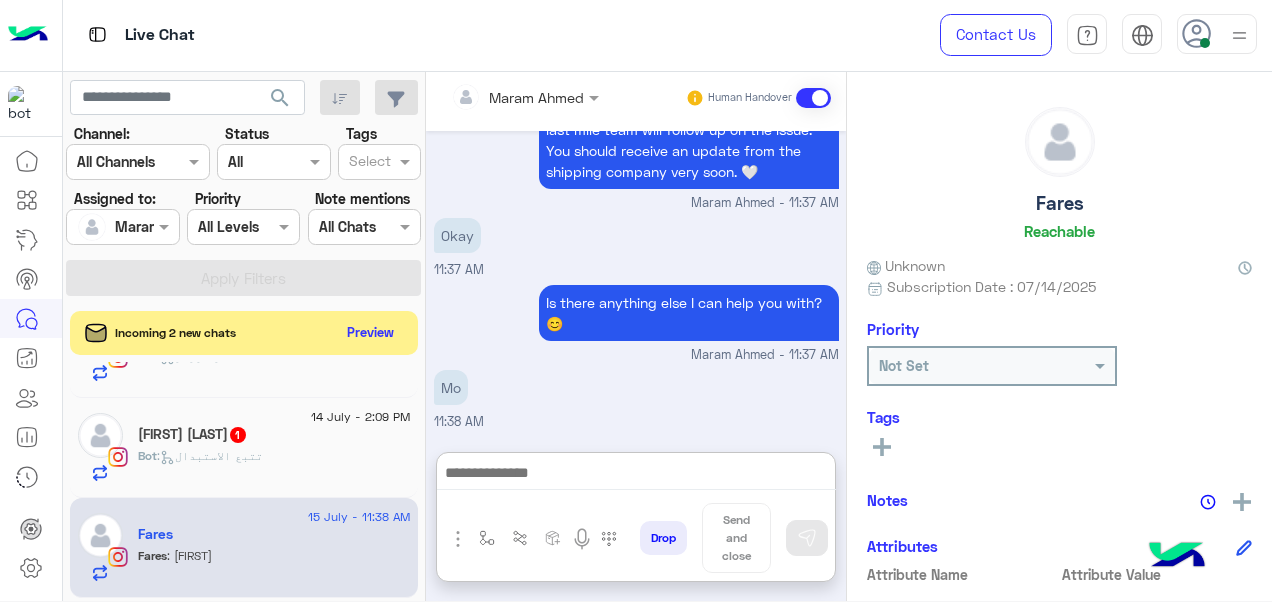 click at bounding box center (636, 475) 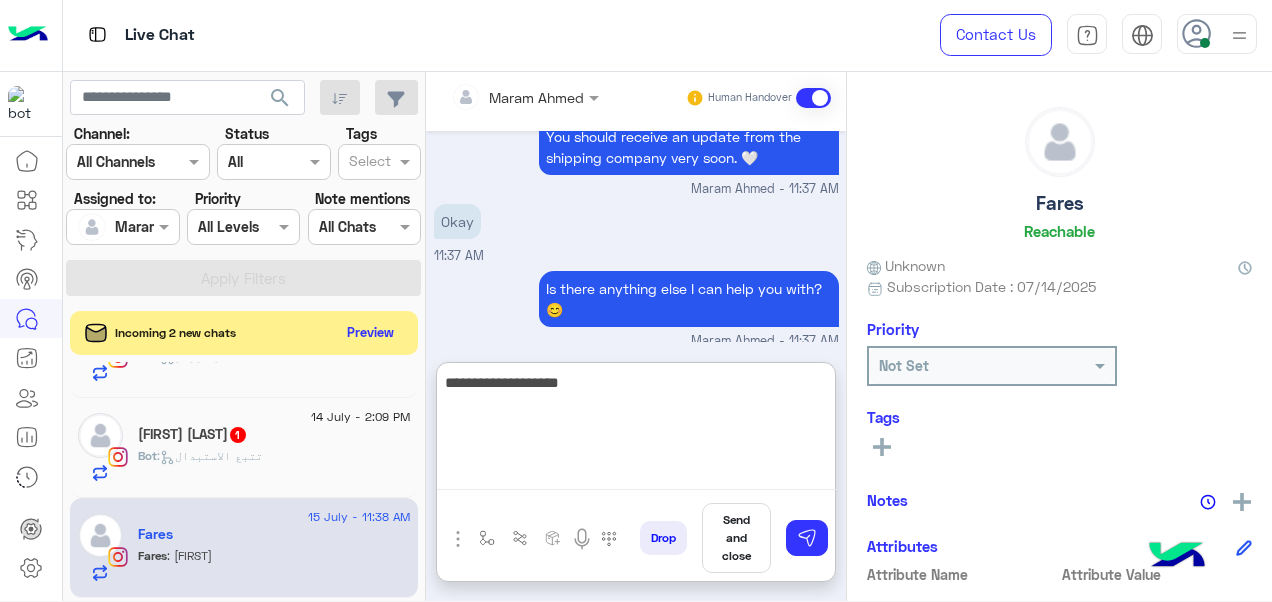 scroll, scrollTop: 2782, scrollLeft: 0, axis: vertical 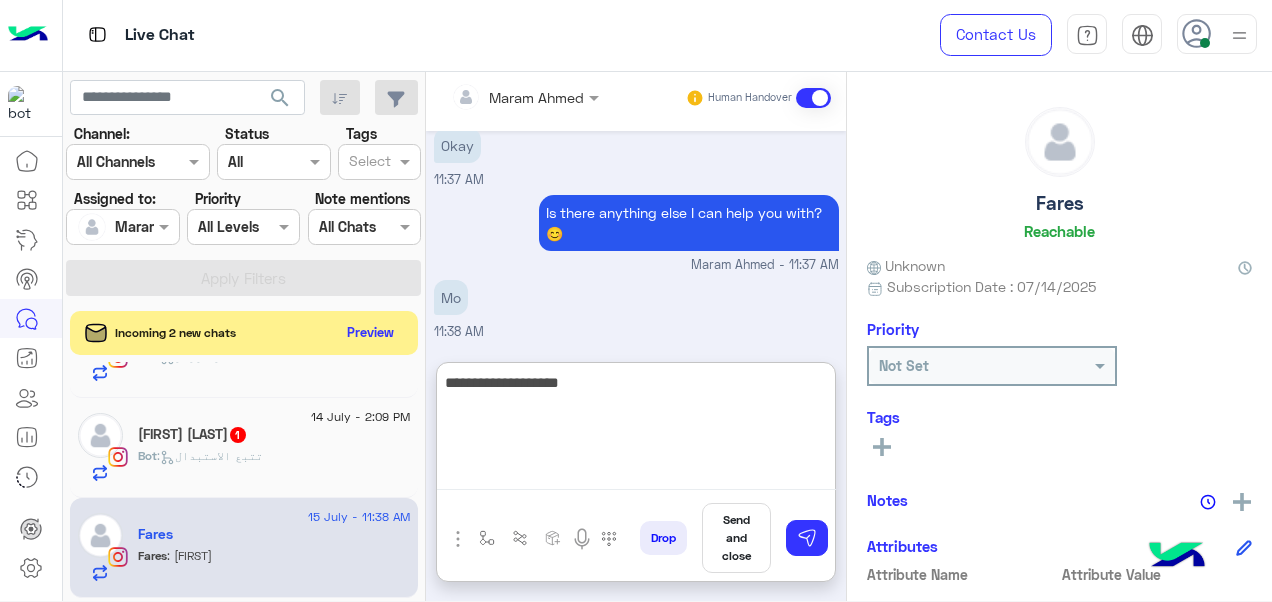 type on "**********" 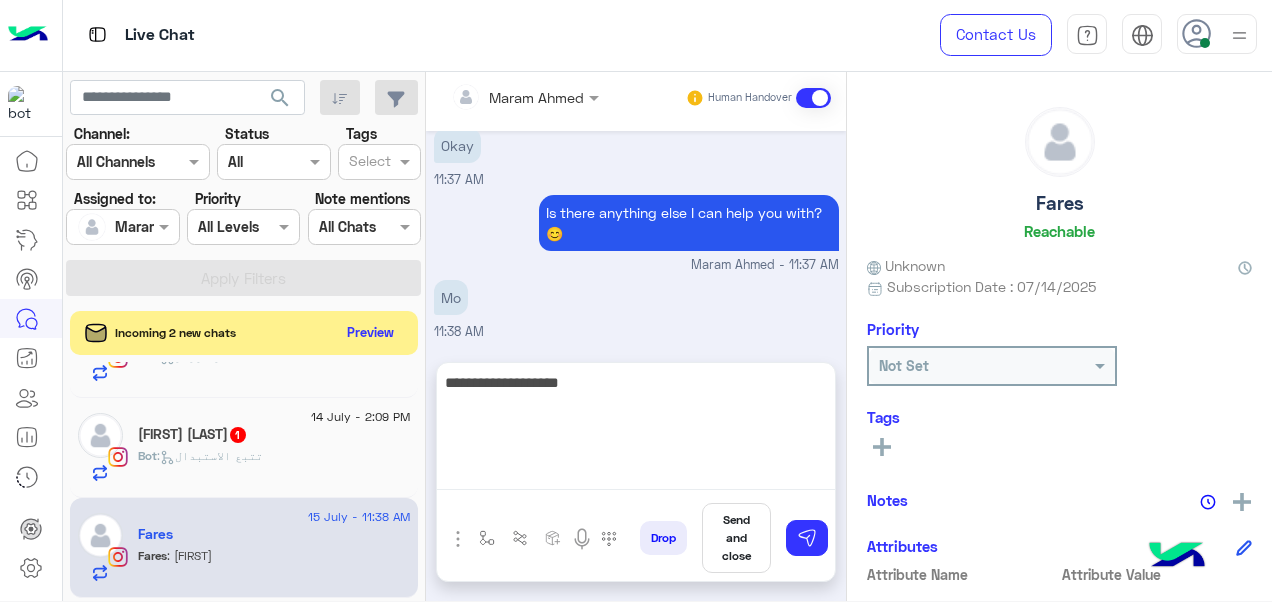 click on "Send and close" at bounding box center [736, 538] 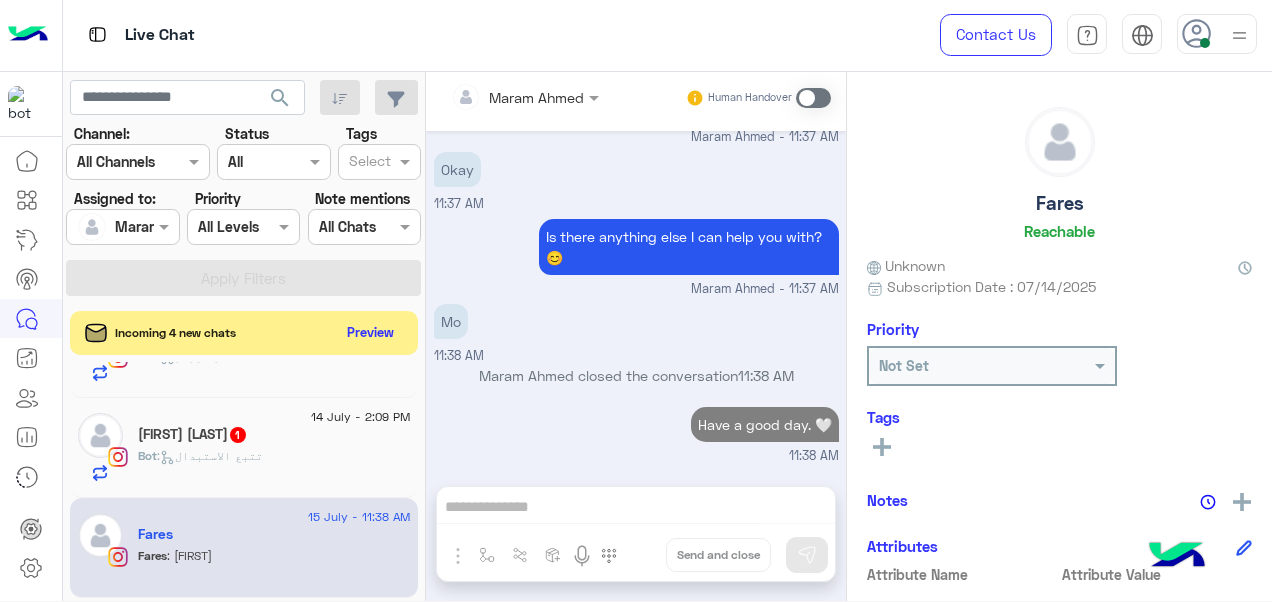 scroll, scrollTop: 2759, scrollLeft: 0, axis: vertical 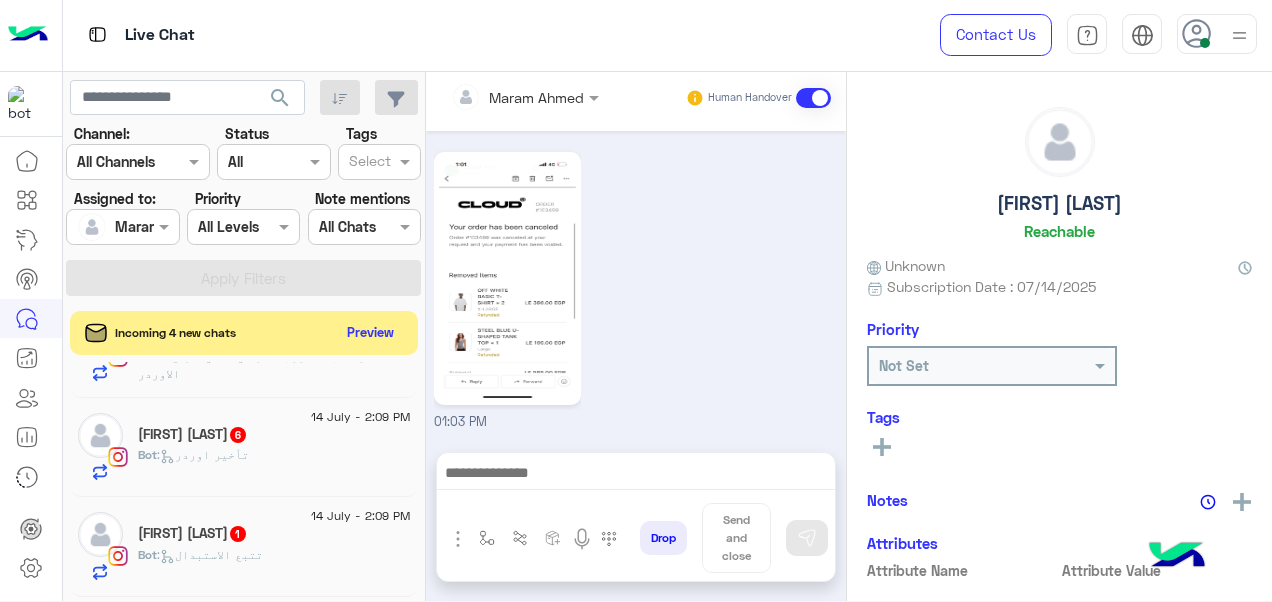 click on ":   تتبع الاستبدال" 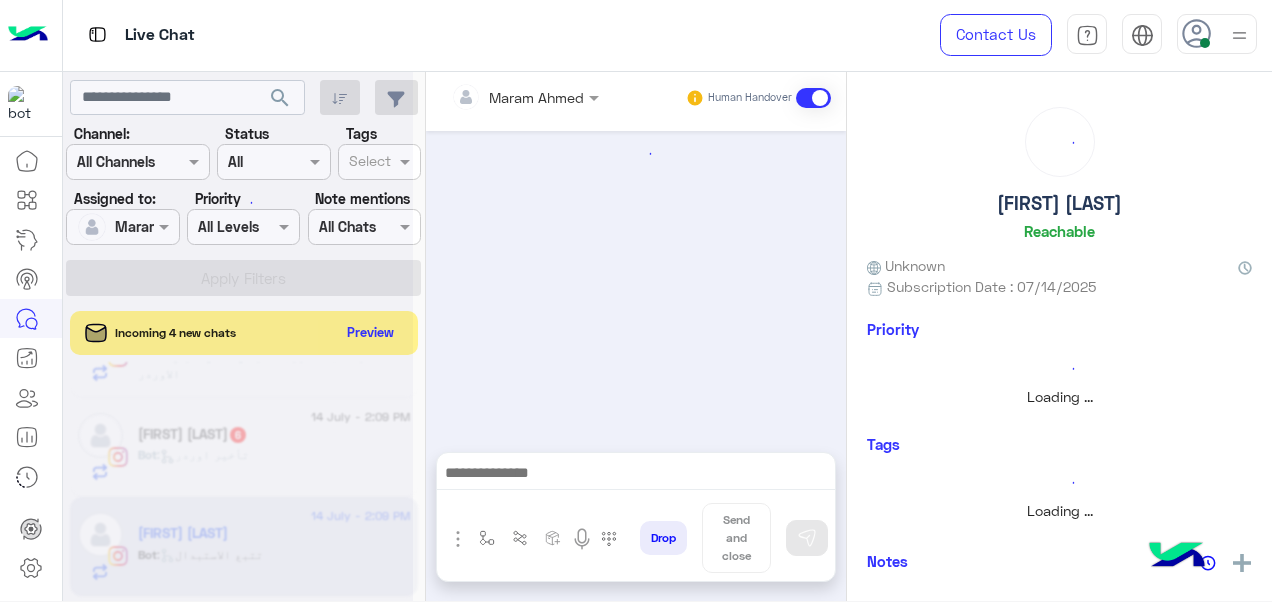 scroll, scrollTop: 270, scrollLeft: 0, axis: vertical 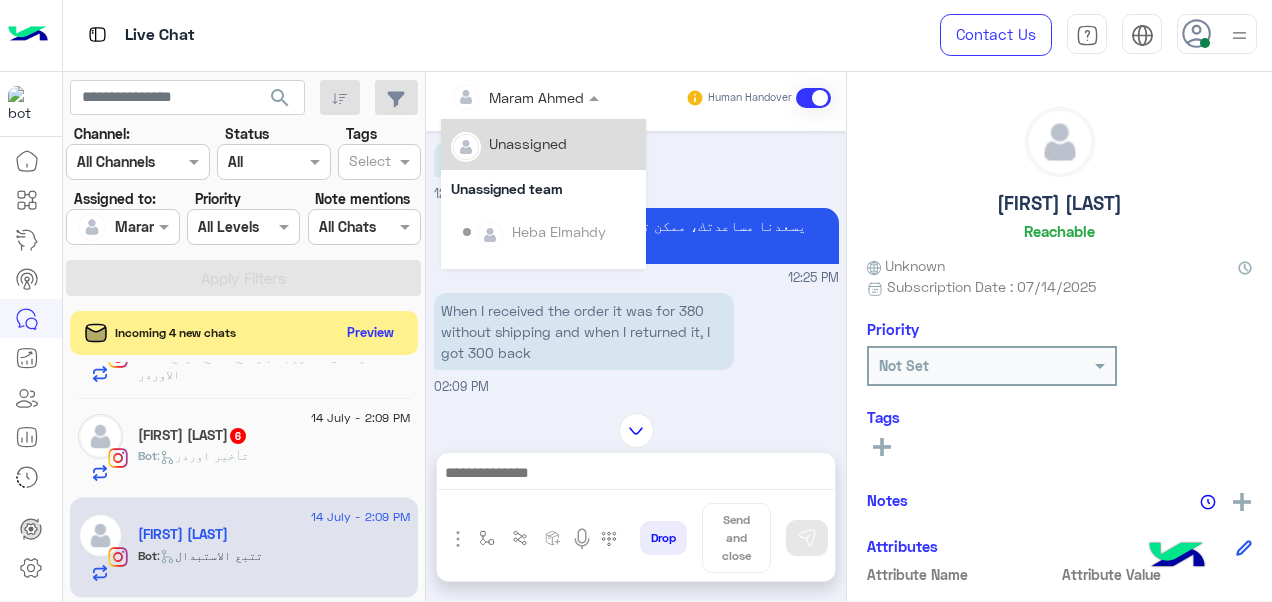 drag, startPoint x: 548, startPoint y: 95, endPoint x: 551, endPoint y: 136, distance: 41.109608 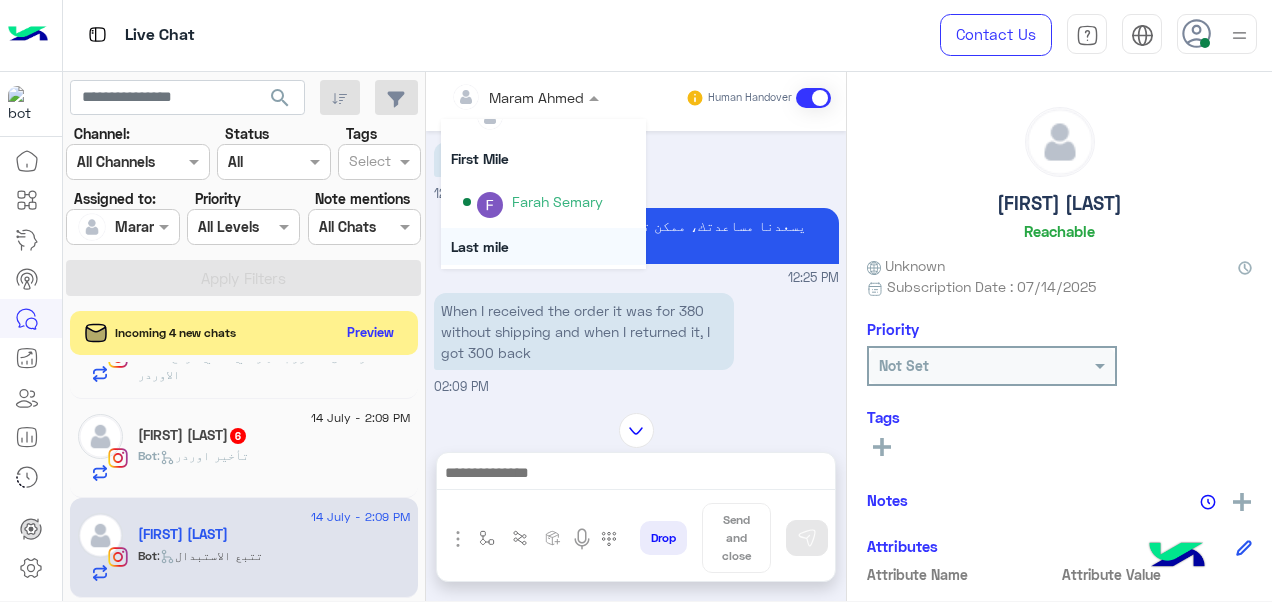 scroll, scrollTop: 302, scrollLeft: 0, axis: vertical 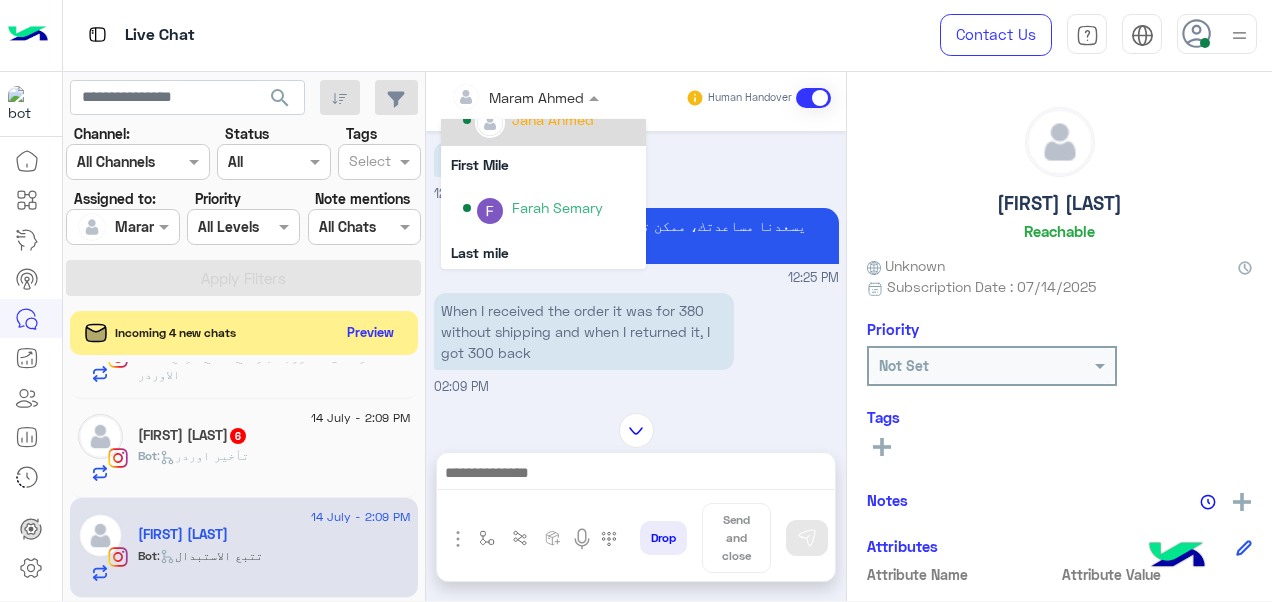 click on "Jana Ahmed" at bounding box center [549, 120] 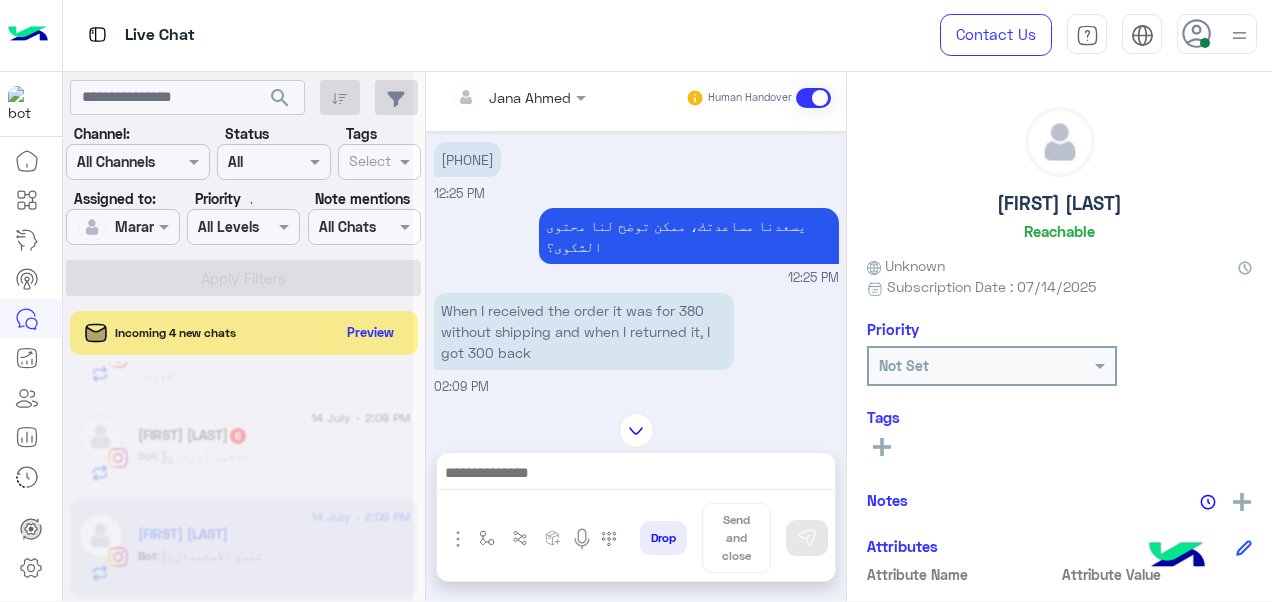 scroll, scrollTop: 172, scrollLeft: 0, axis: vertical 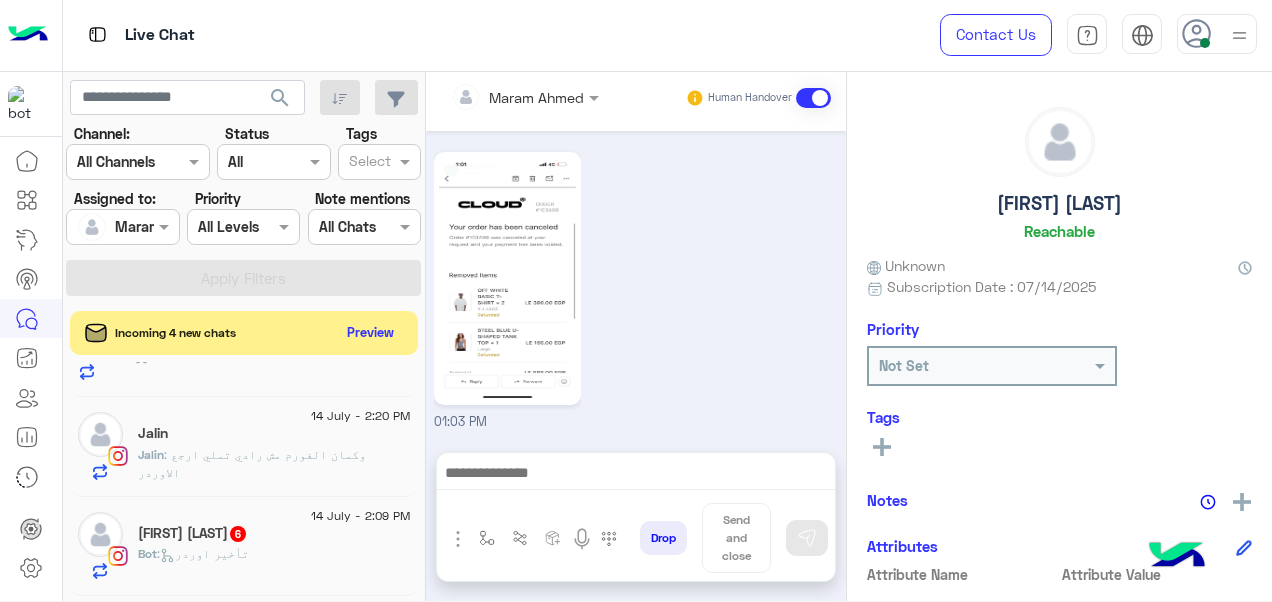 click on "[NAME]  6" 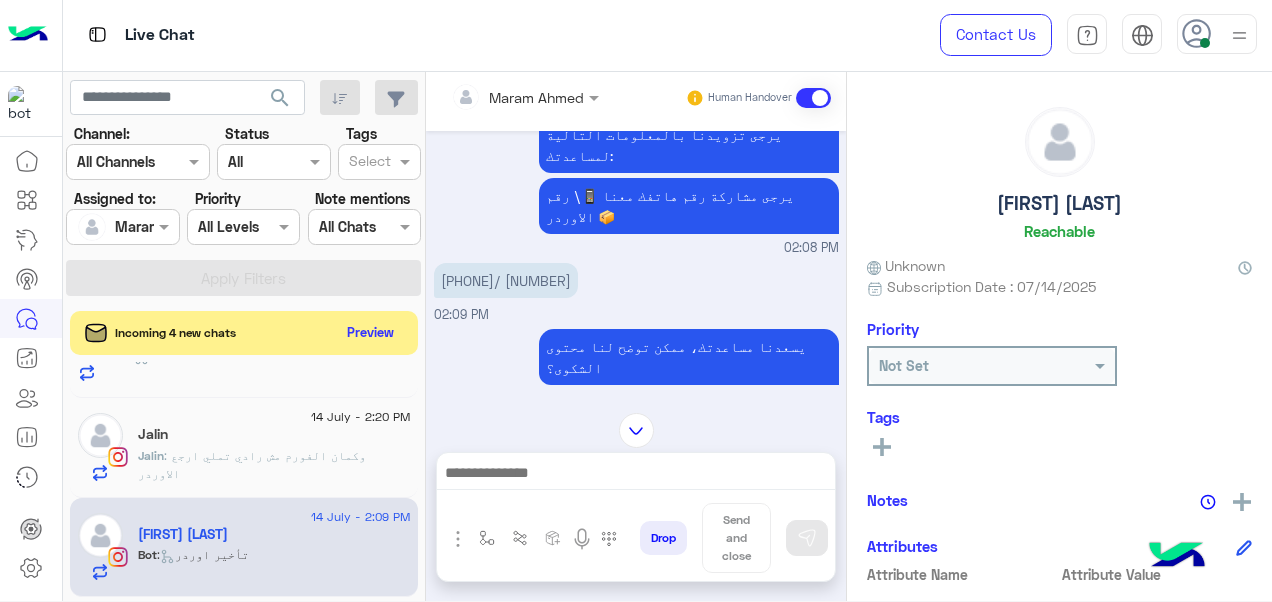 scroll, scrollTop: 509, scrollLeft: 0, axis: vertical 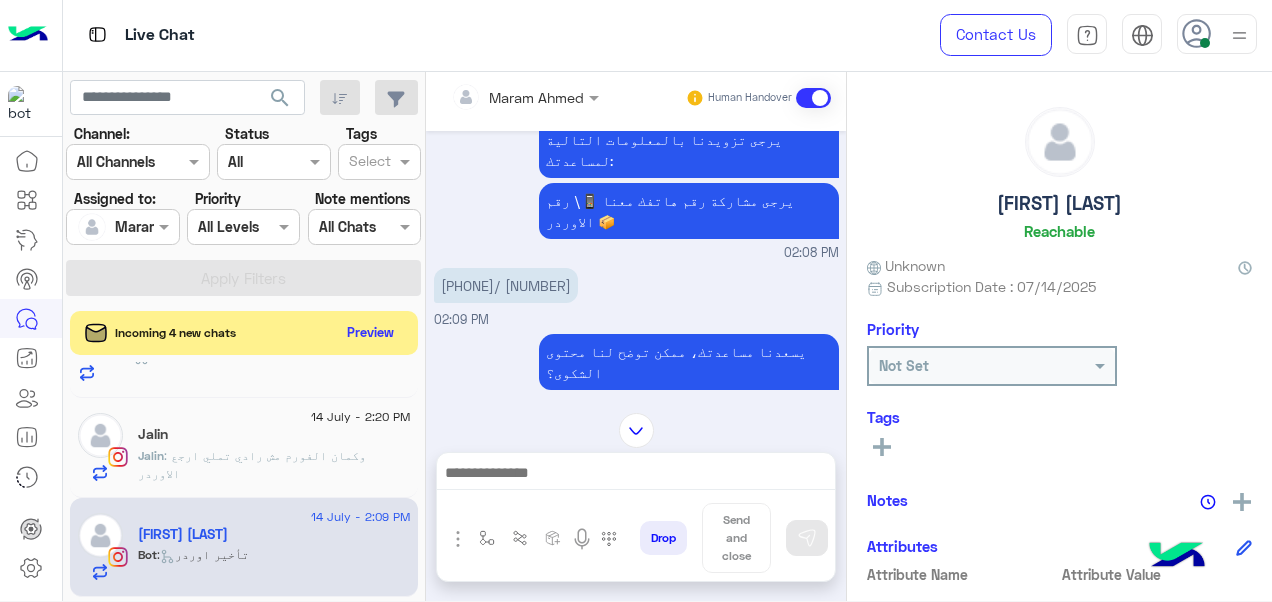 click on "[PHONE]/ [NUMBER]" at bounding box center (506, 285) 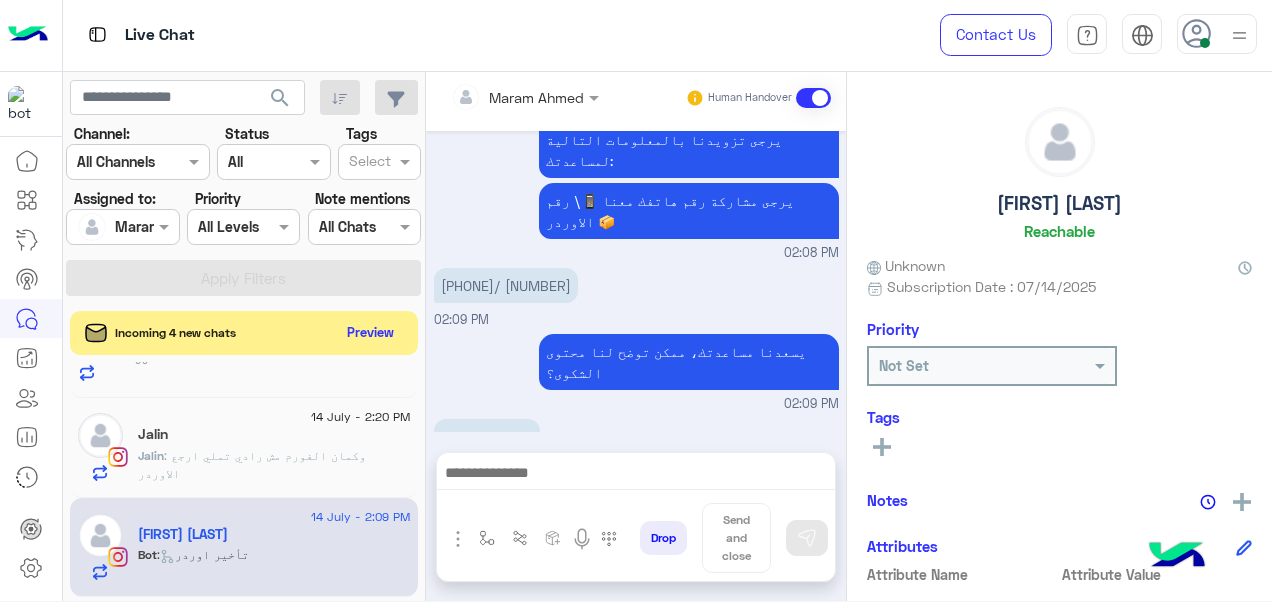 scroll, scrollTop: 811, scrollLeft: 0, axis: vertical 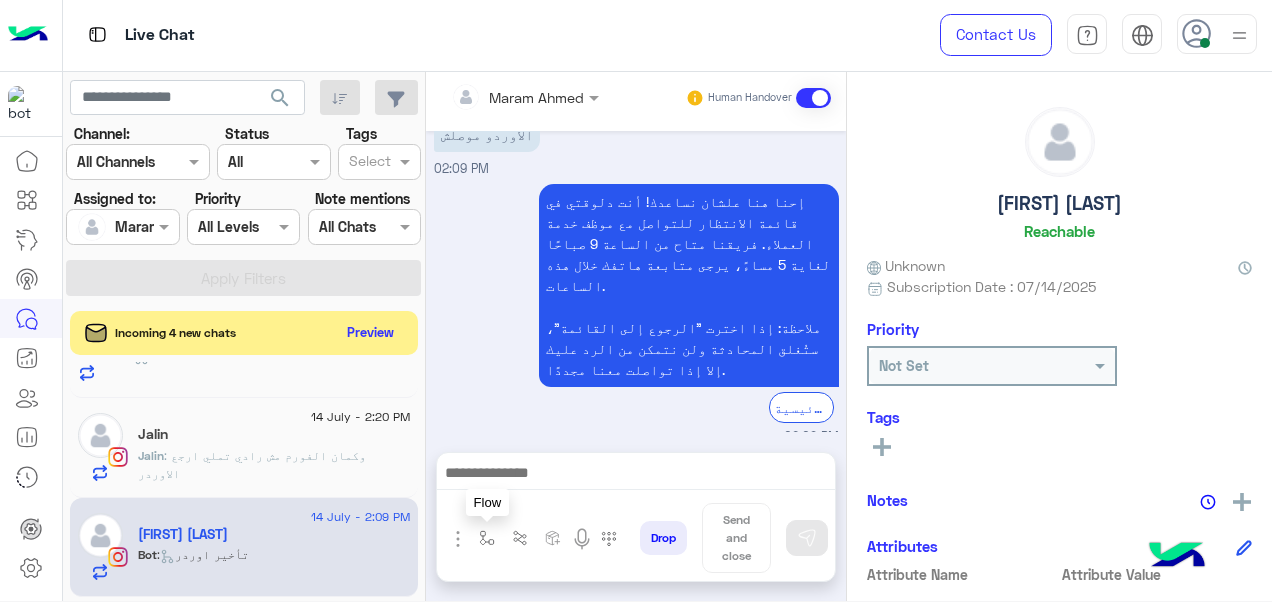 click at bounding box center [487, 538] 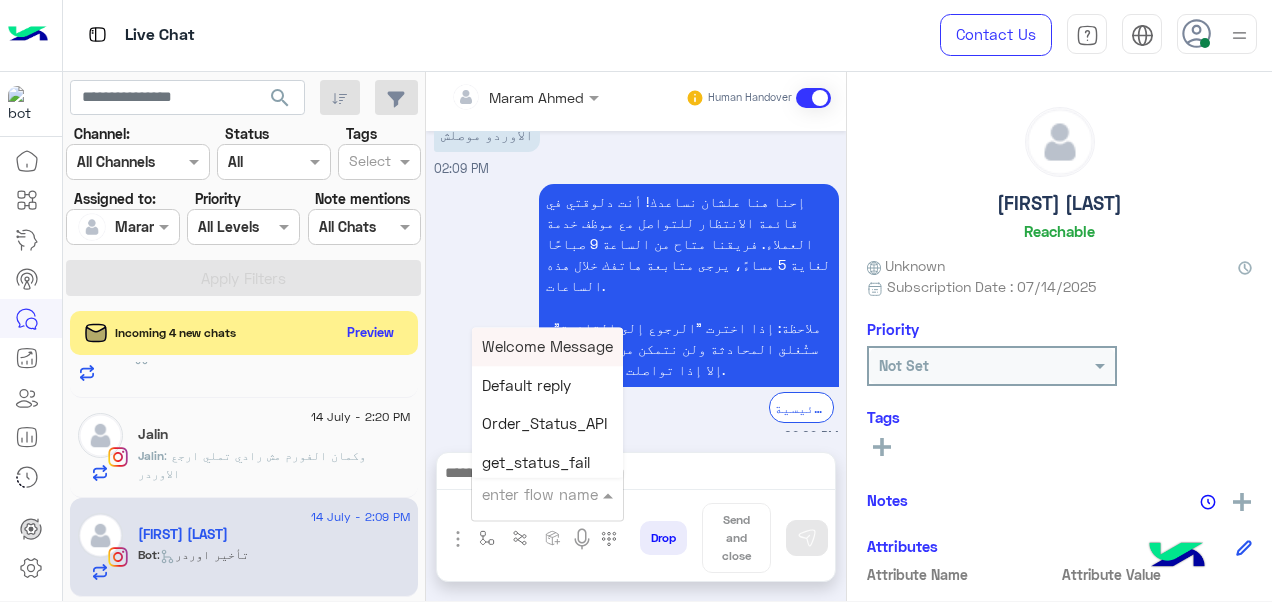 click at bounding box center [523, 494] 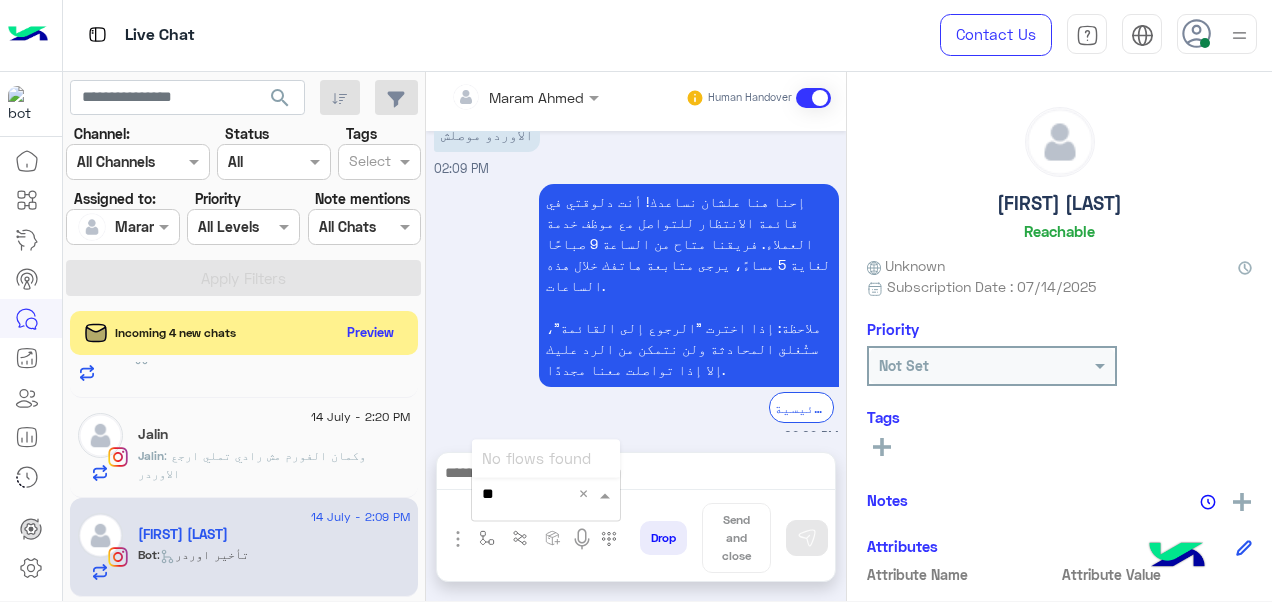 type on "*" 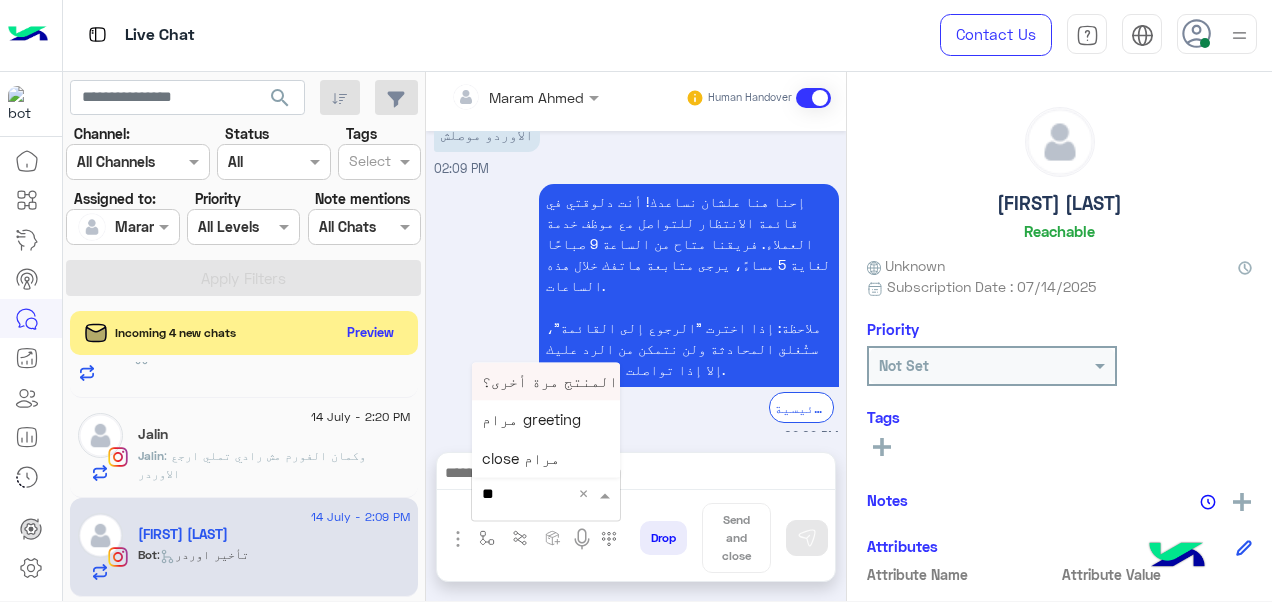 type on "***" 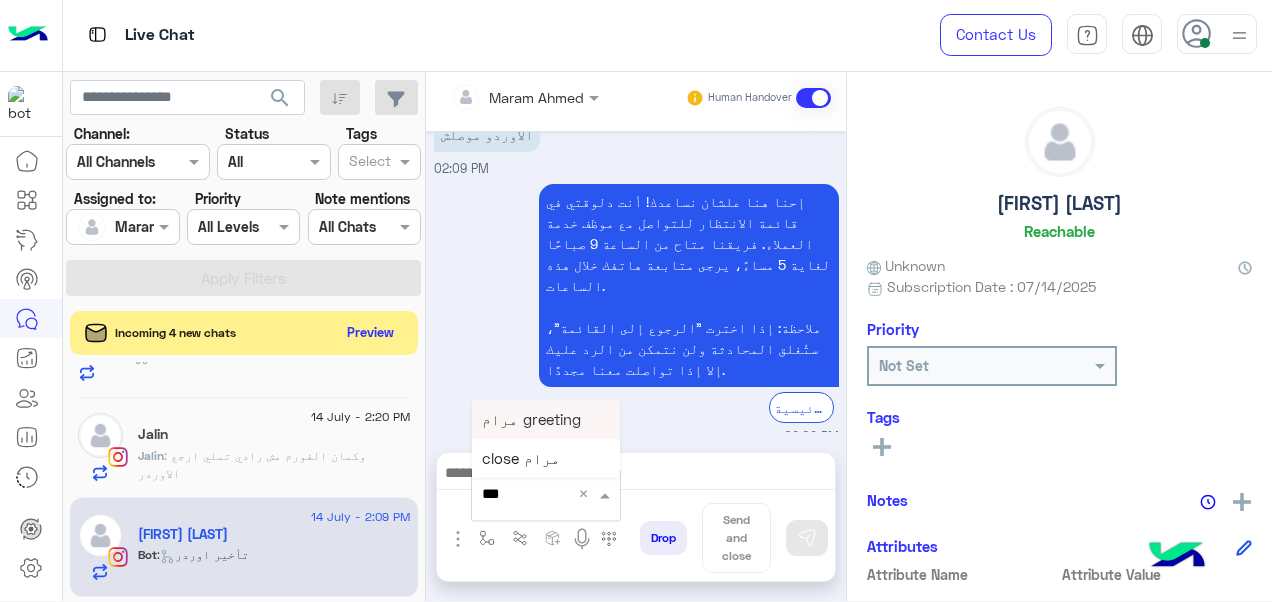 click on "مرام greeting" at bounding box center (531, 419) 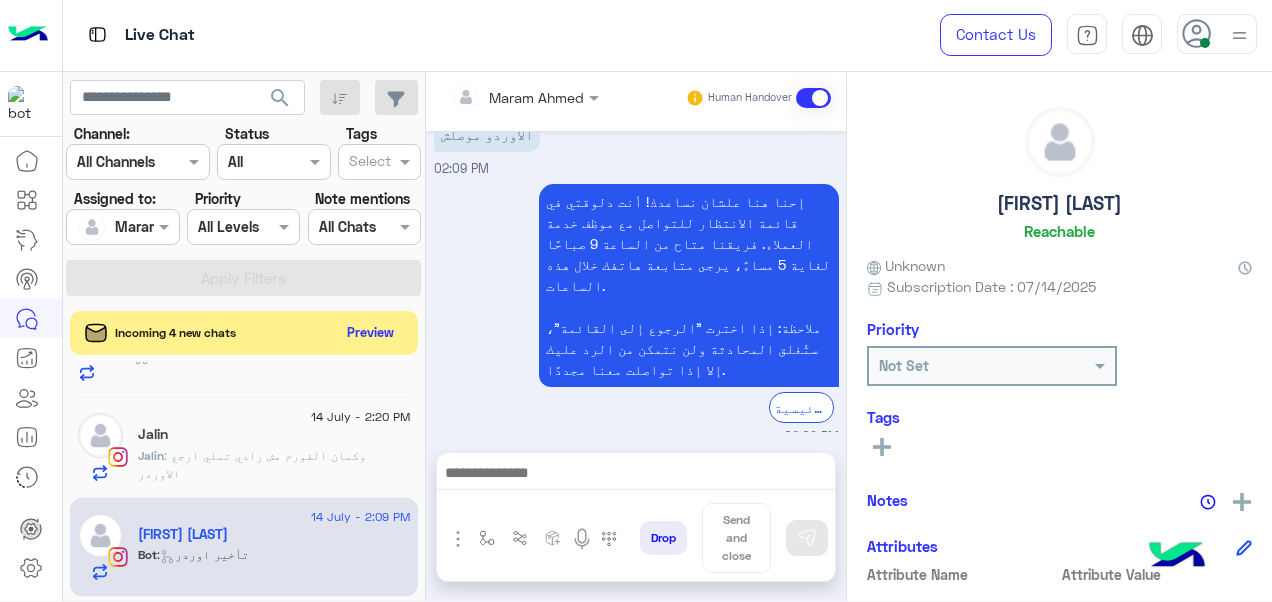 type on "**********" 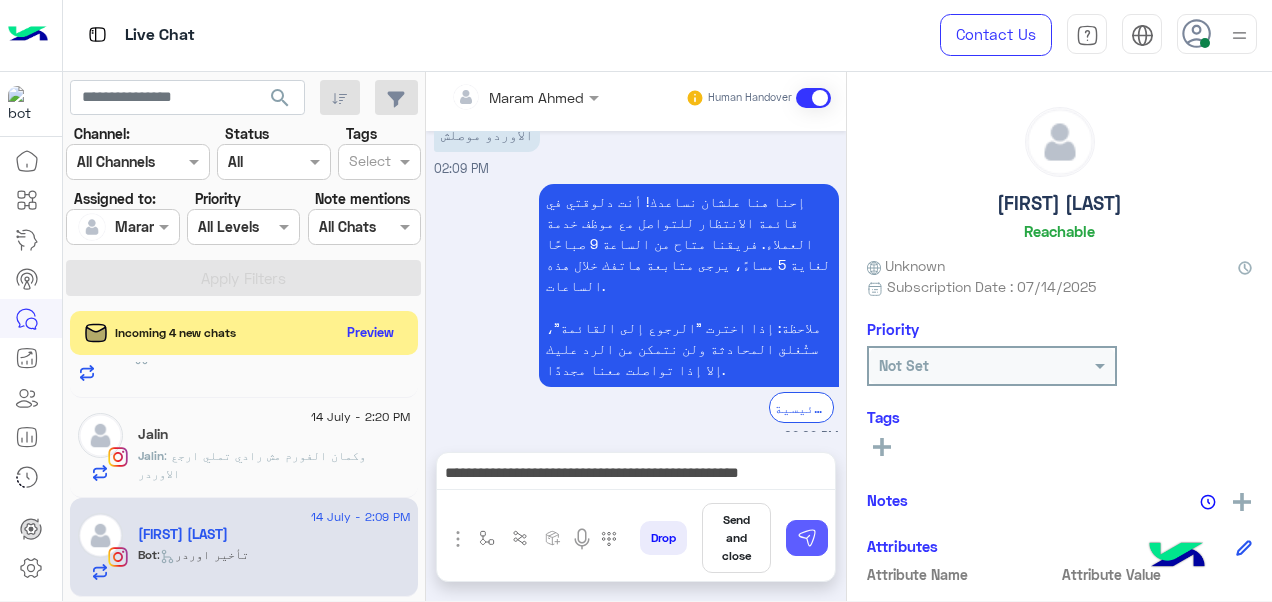 click at bounding box center (807, 538) 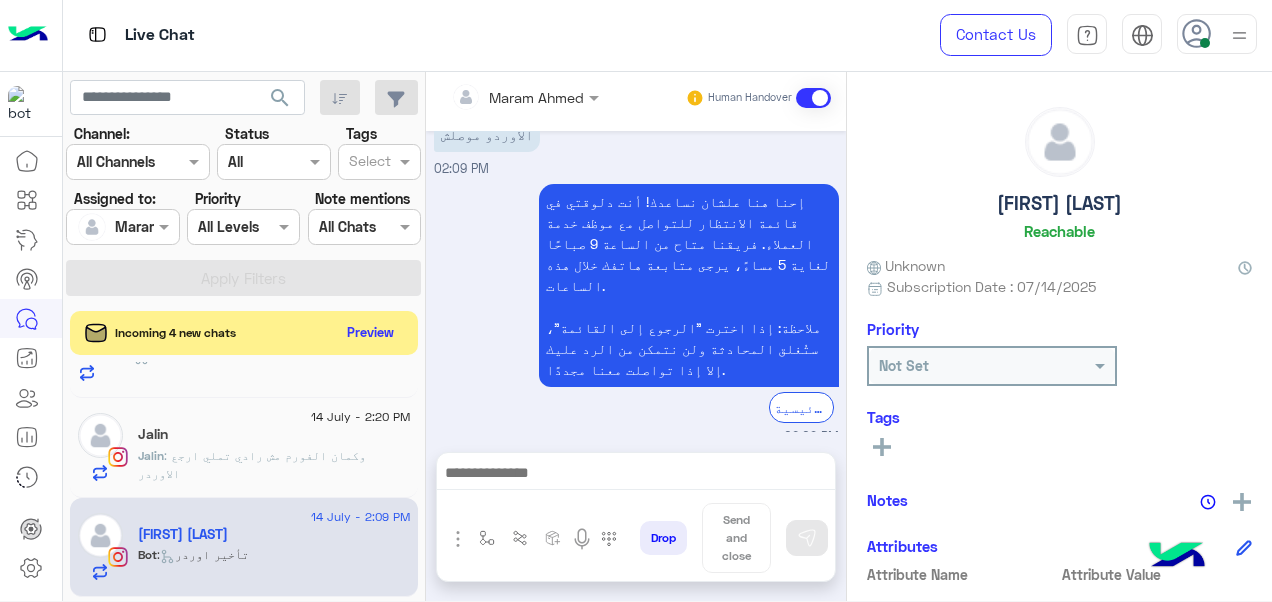 click at bounding box center (636, 475) 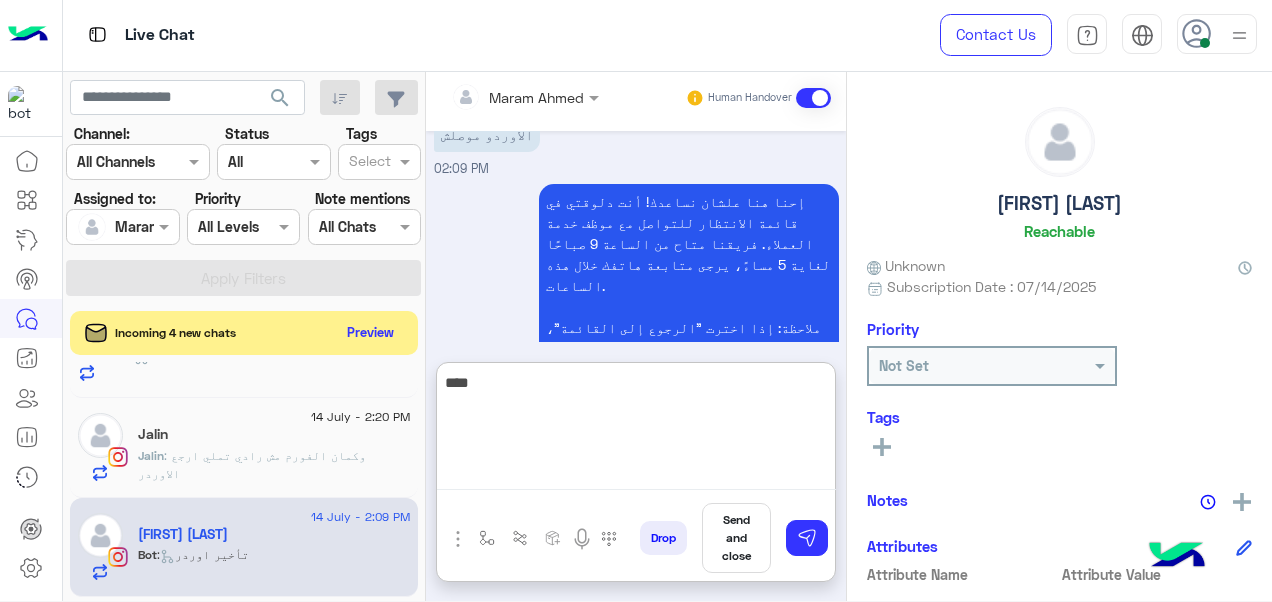 scroll, scrollTop: 1036, scrollLeft: 0, axis: vertical 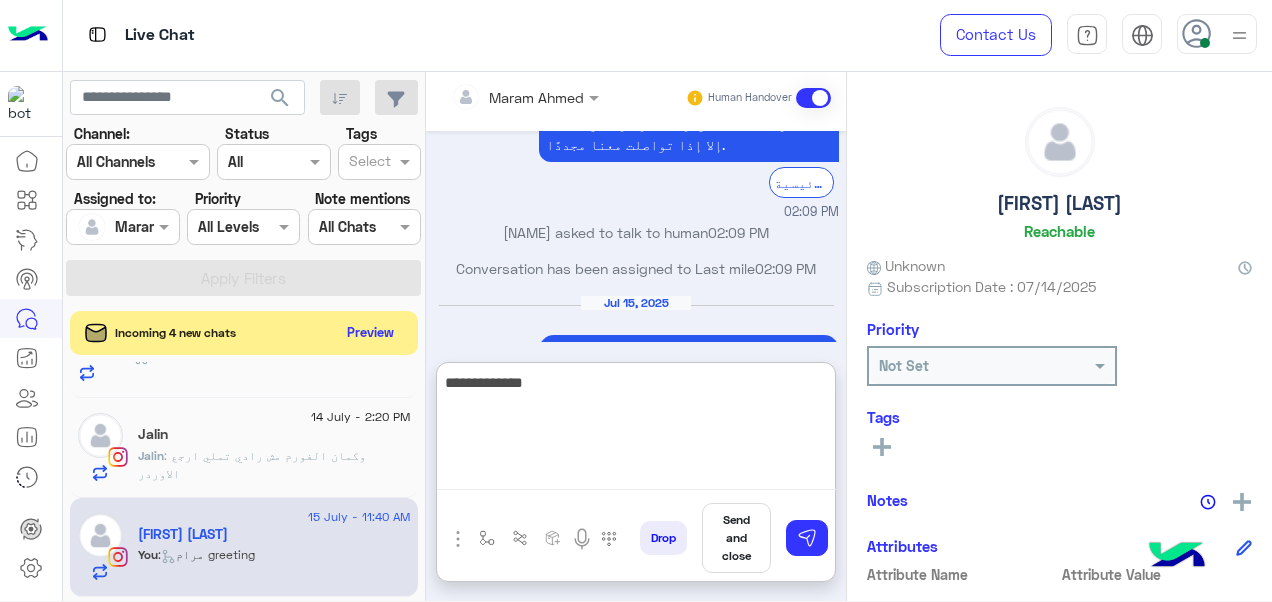 paste on "**********" 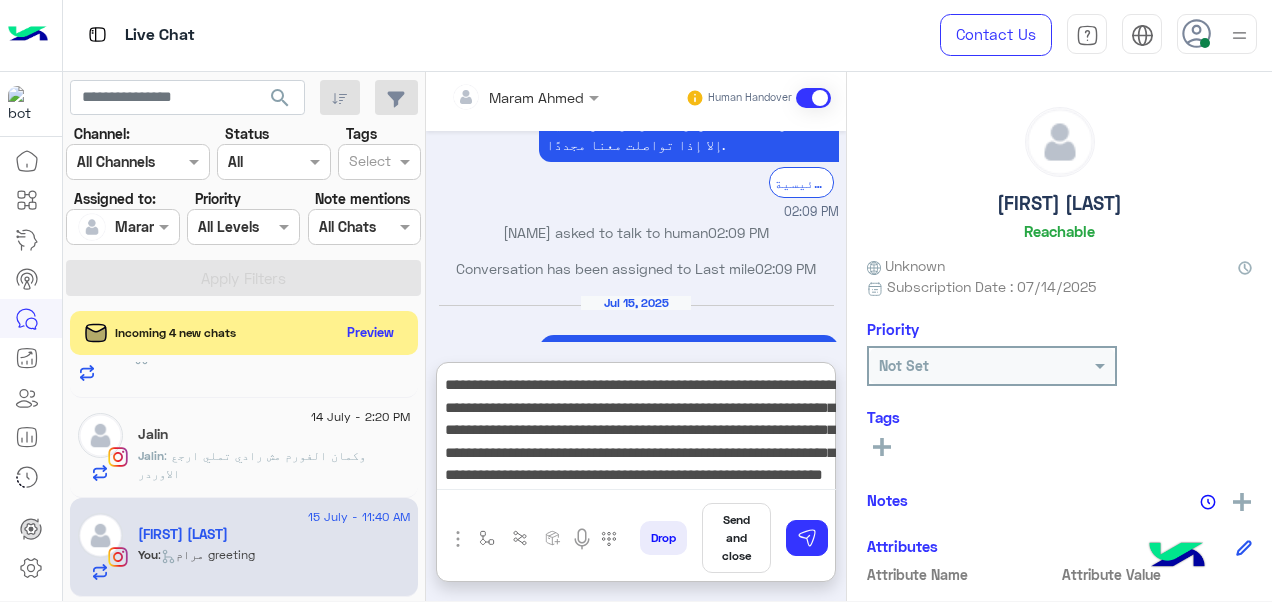 scroll, scrollTop: 128, scrollLeft: 0, axis: vertical 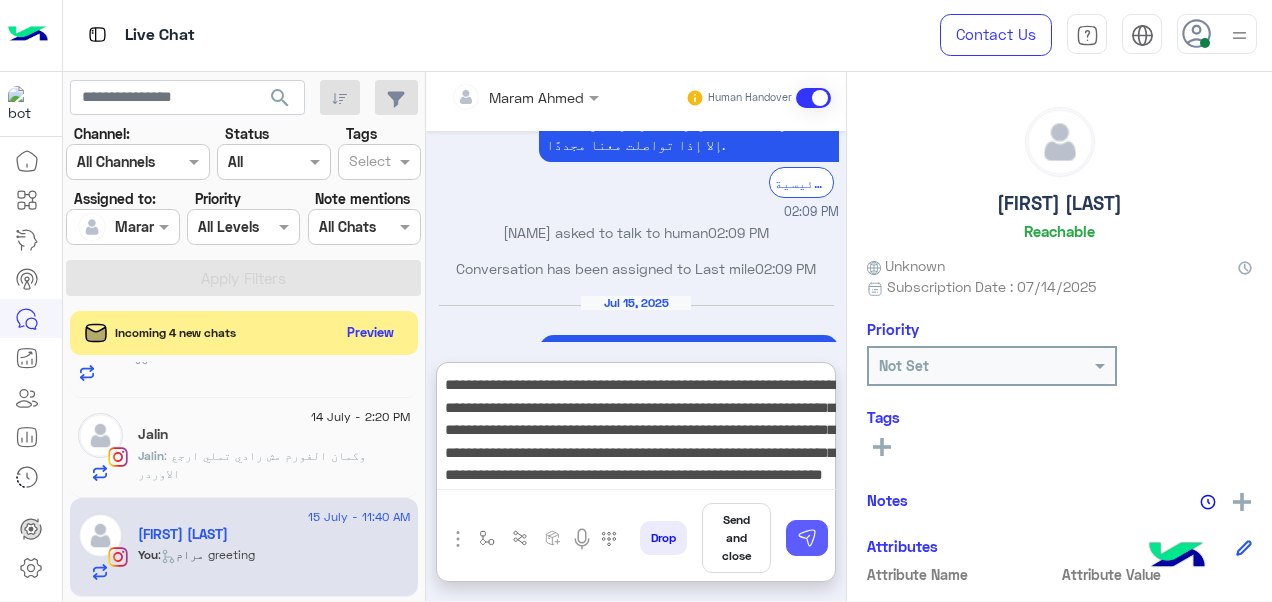 type on "**********" 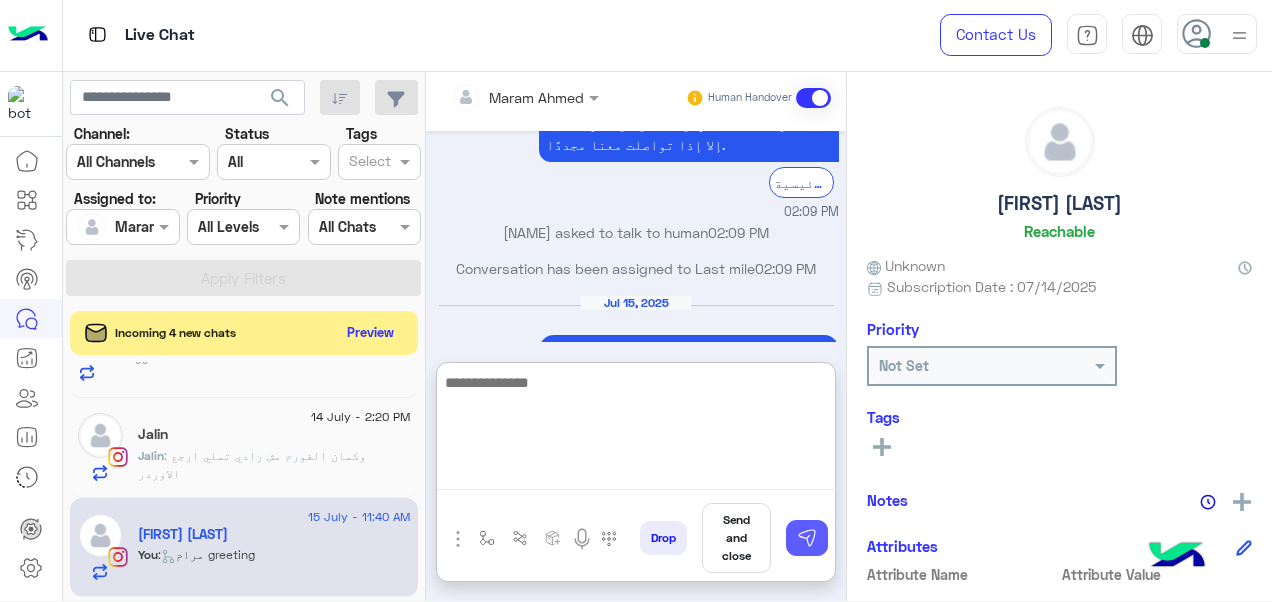 scroll, scrollTop: 1284, scrollLeft: 0, axis: vertical 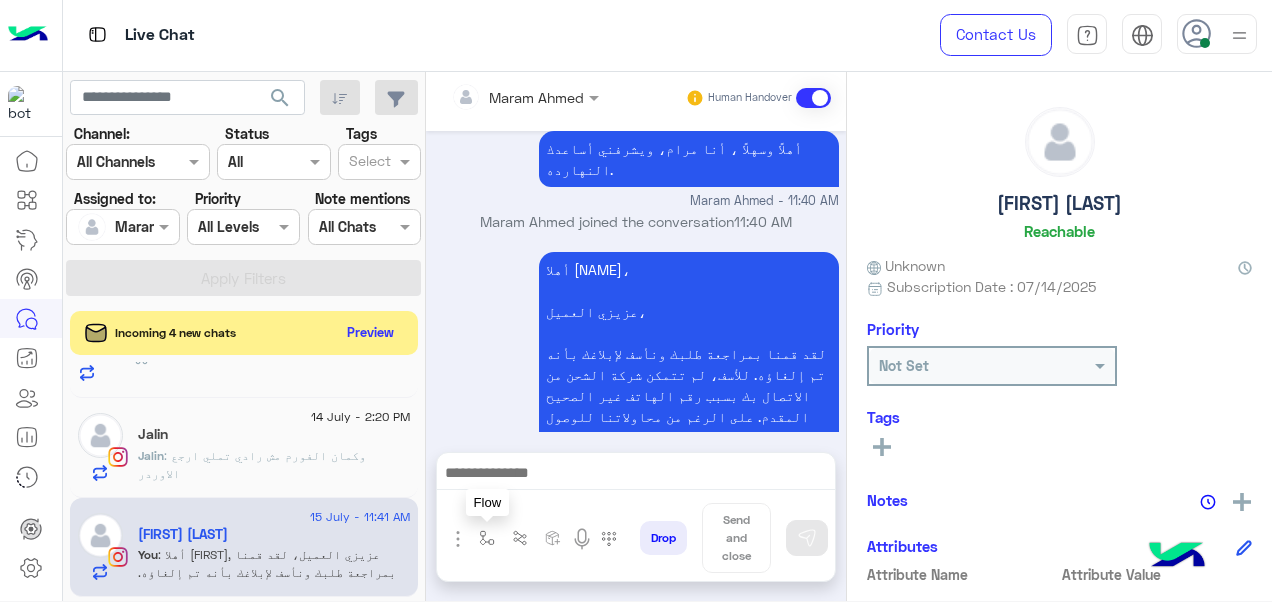 click at bounding box center (487, 538) 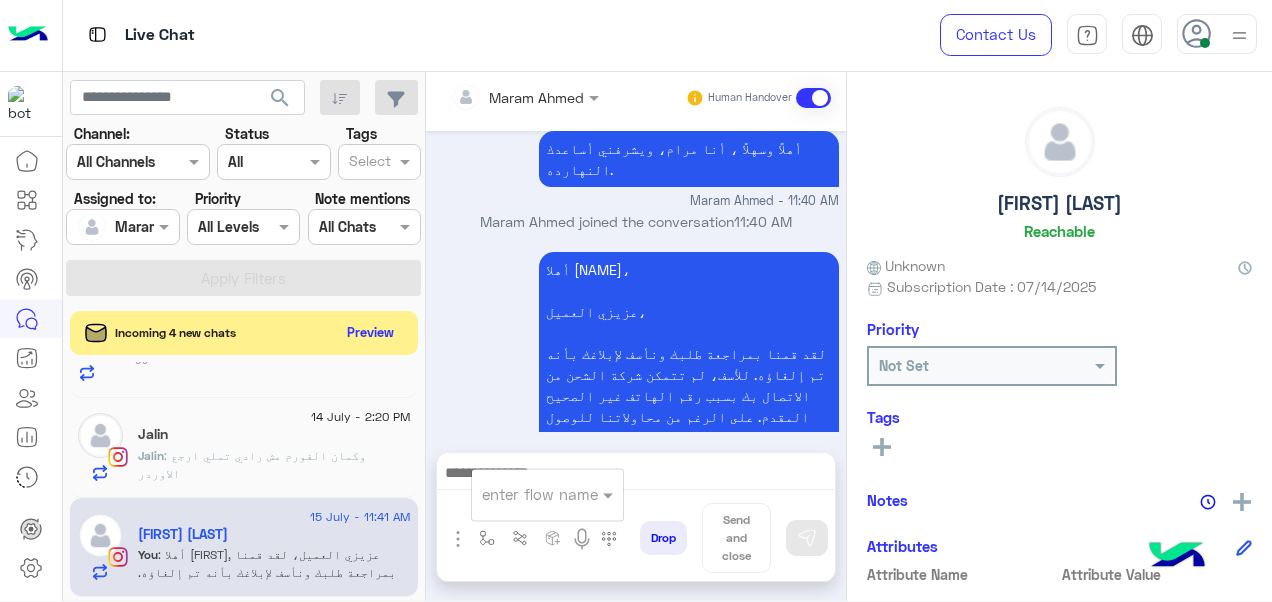 click at bounding box center [523, 494] 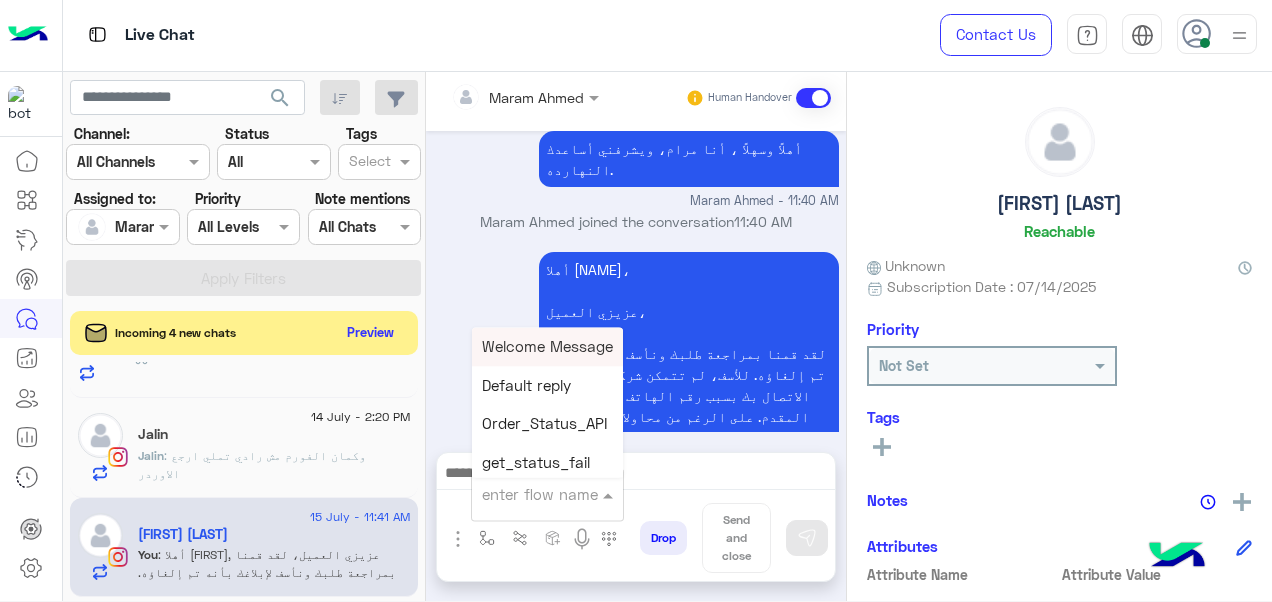 type on "*" 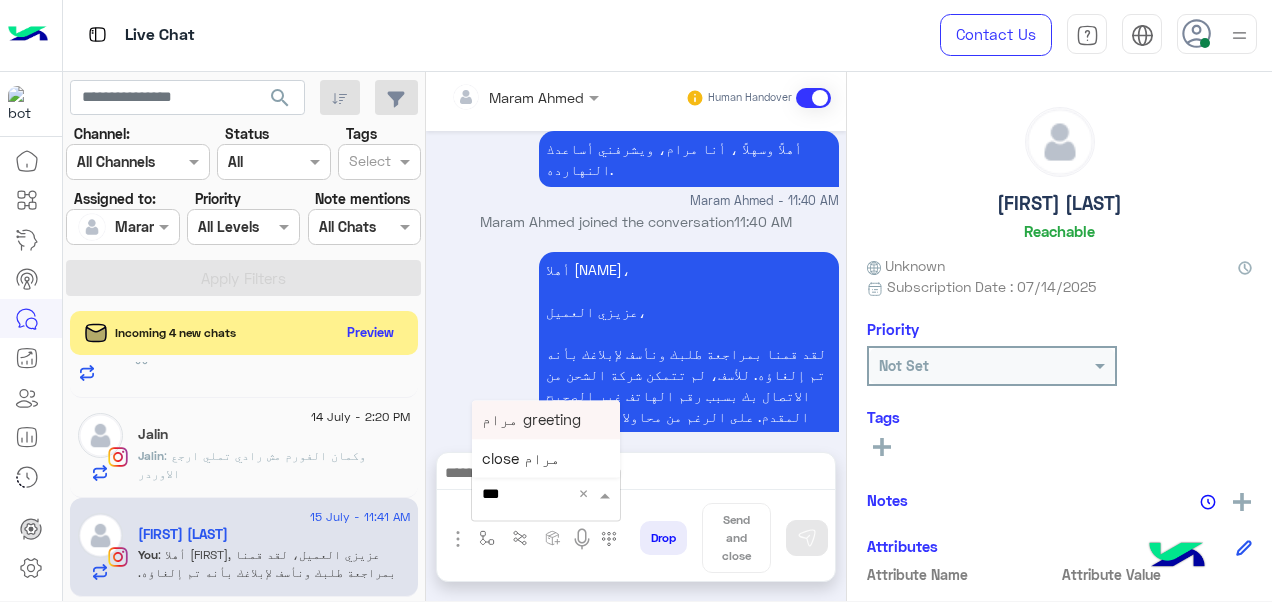 type on "****" 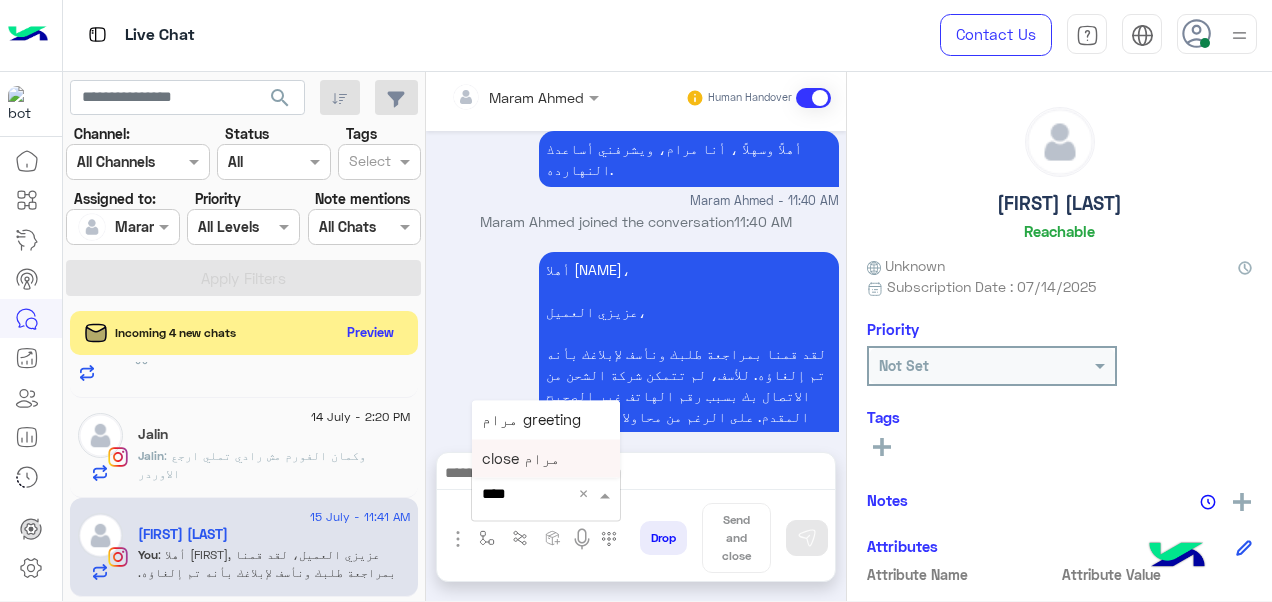 click on "close مرام" at bounding box center [546, 458] 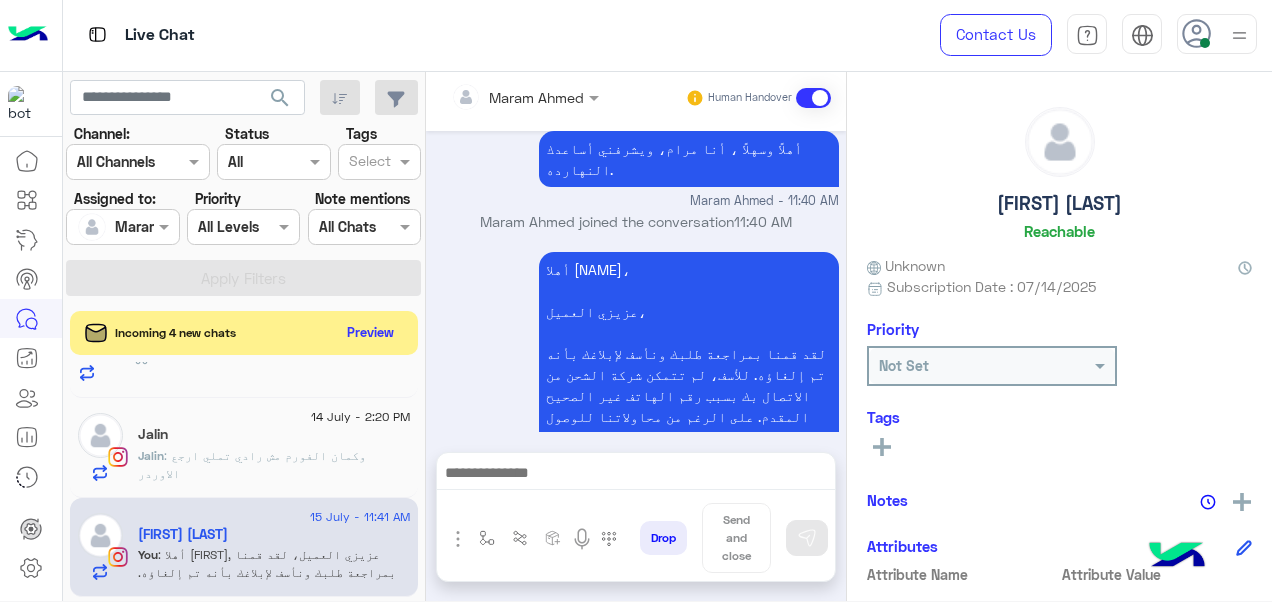type on "**********" 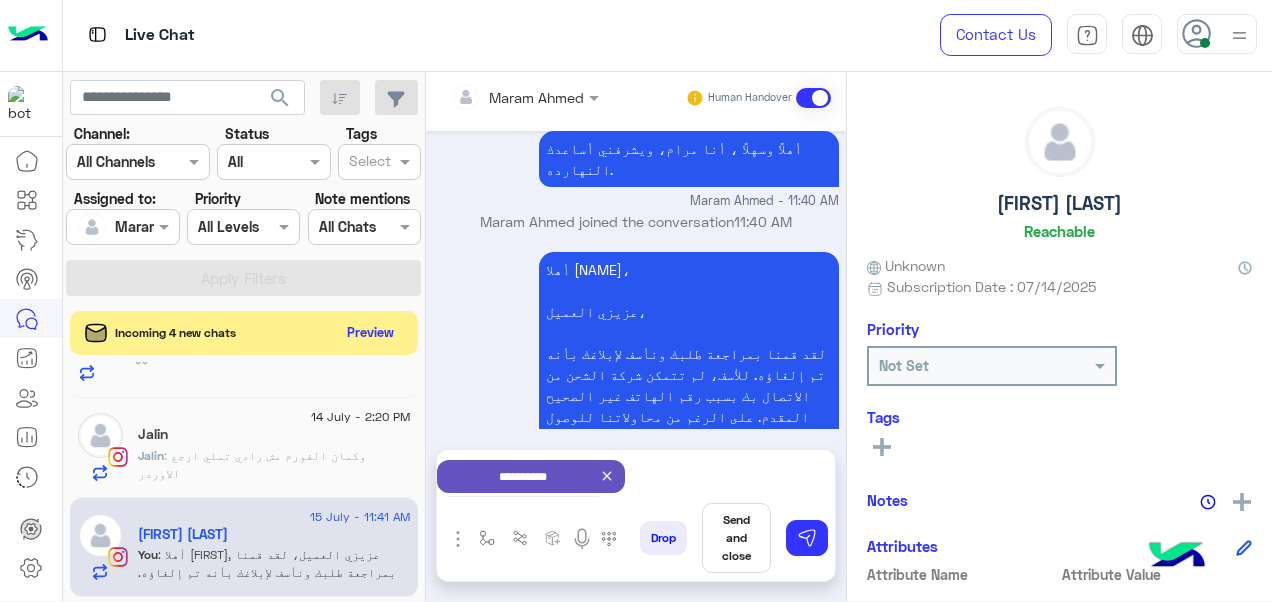 scroll, scrollTop: 1243, scrollLeft: 0, axis: vertical 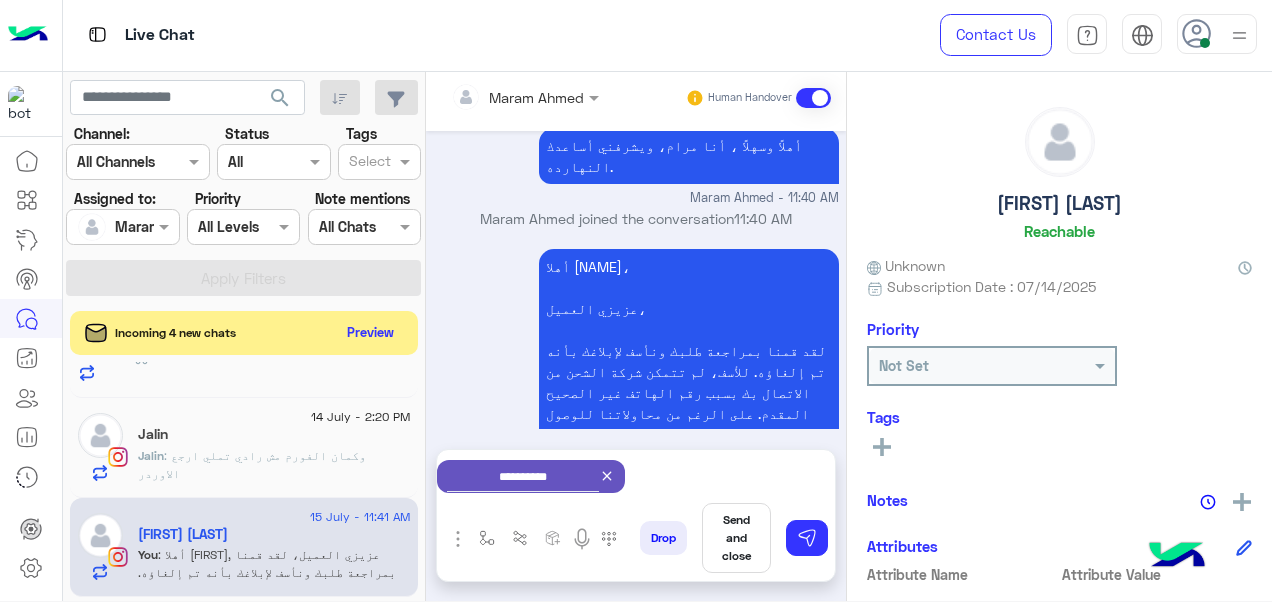 click on "Send and close" at bounding box center (736, 538) 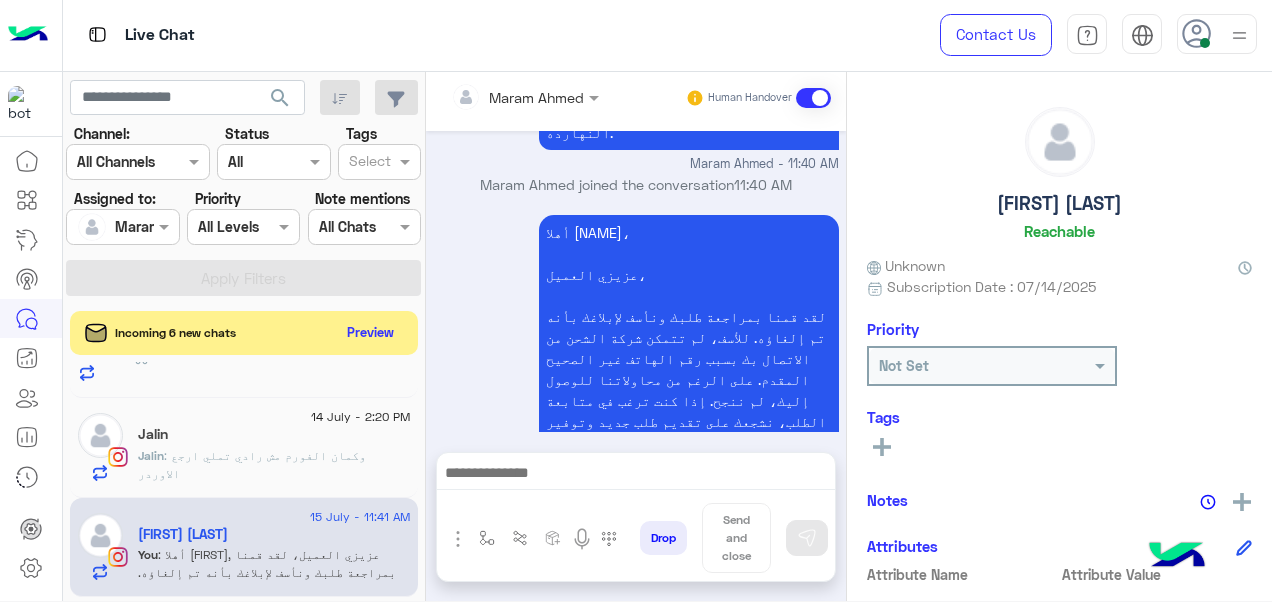 scroll, scrollTop: 1244, scrollLeft: 0, axis: vertical 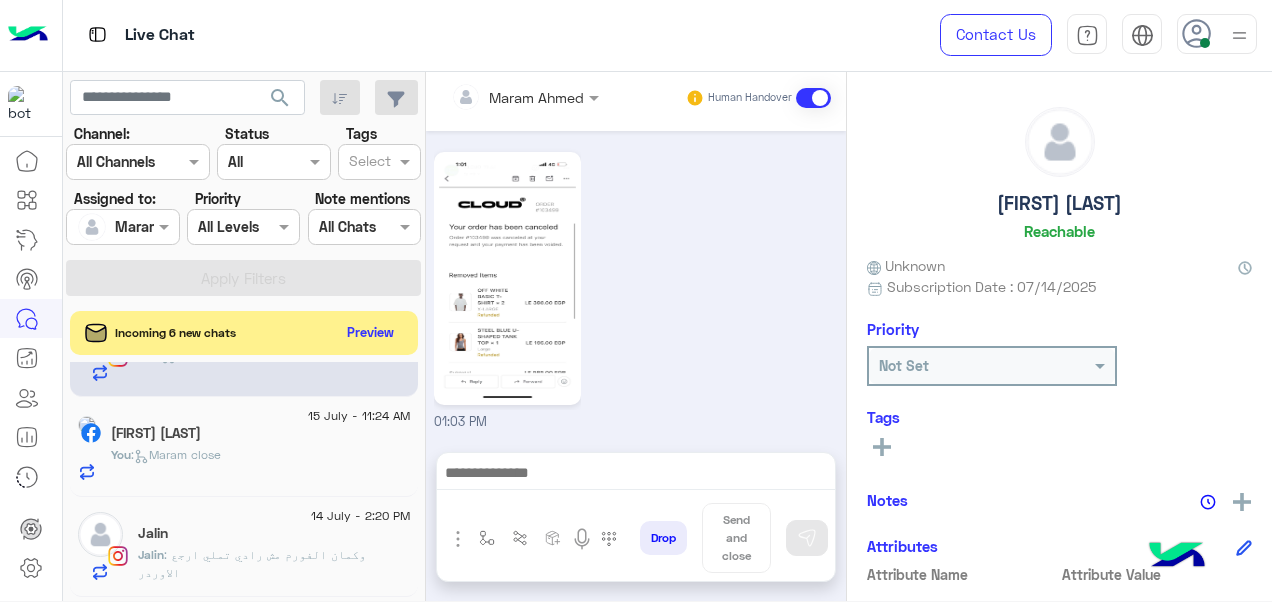 click on ": وكمان الفورم مش رادي تملي ارجع الاوردر" 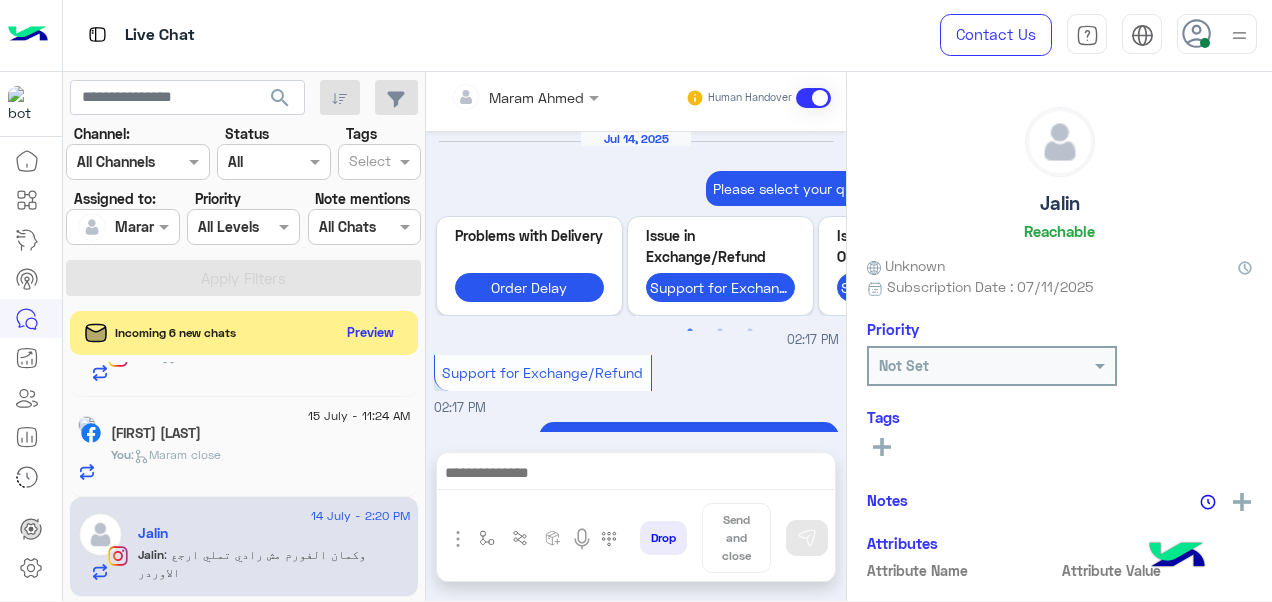 scroll, scrollTop: 850, scrollLeft: 0, axis: vertical 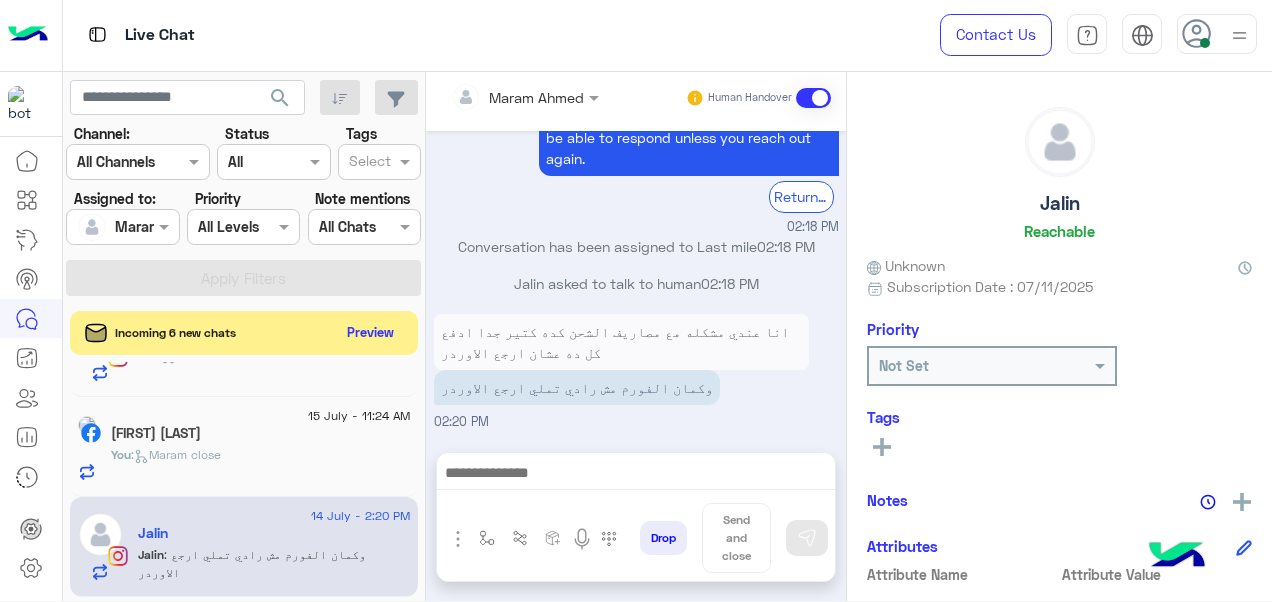 click 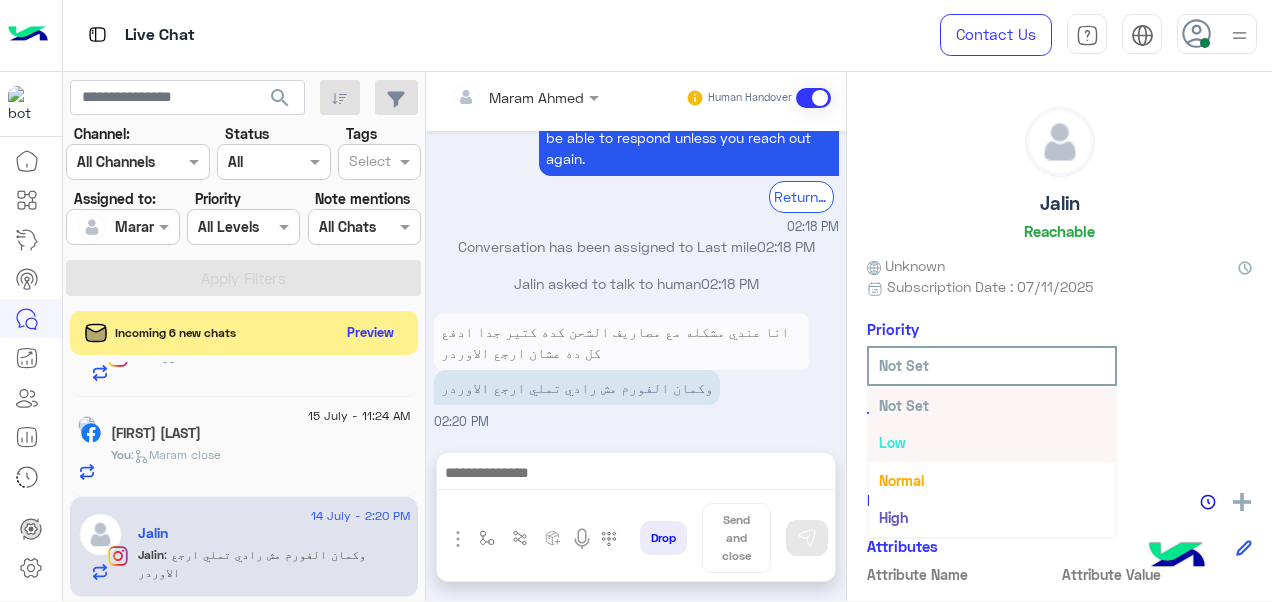 scroll, scrollTop: 36, scrollLeft: 0, axis: vertical 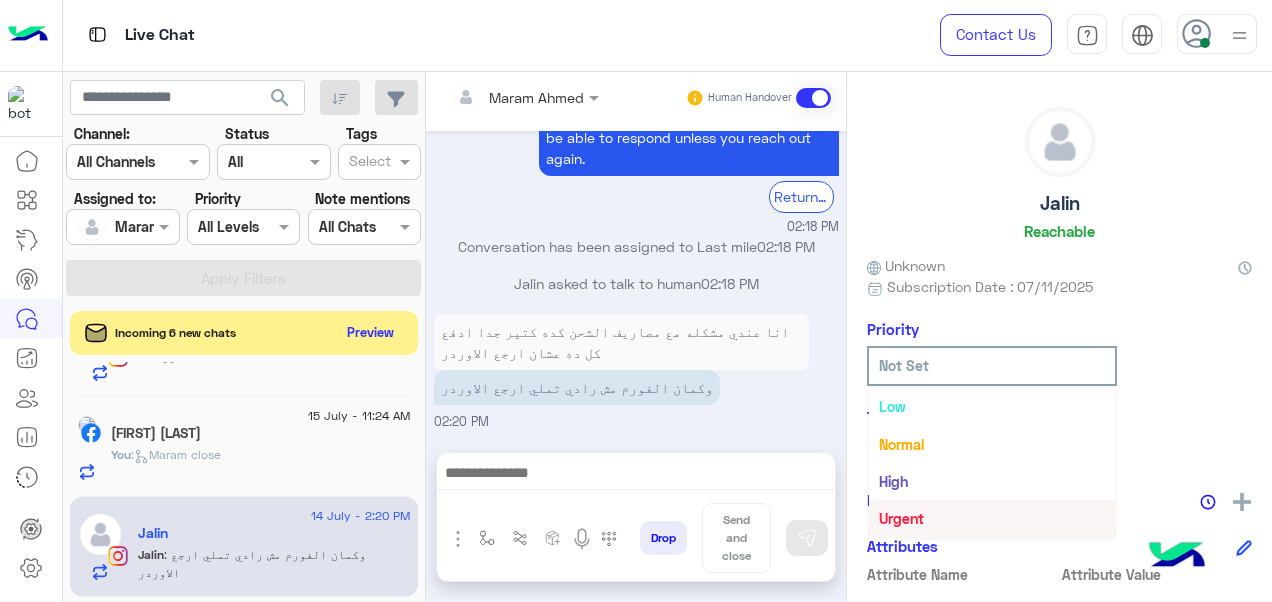 click on "Urgent" at bounding box center [901, 518] 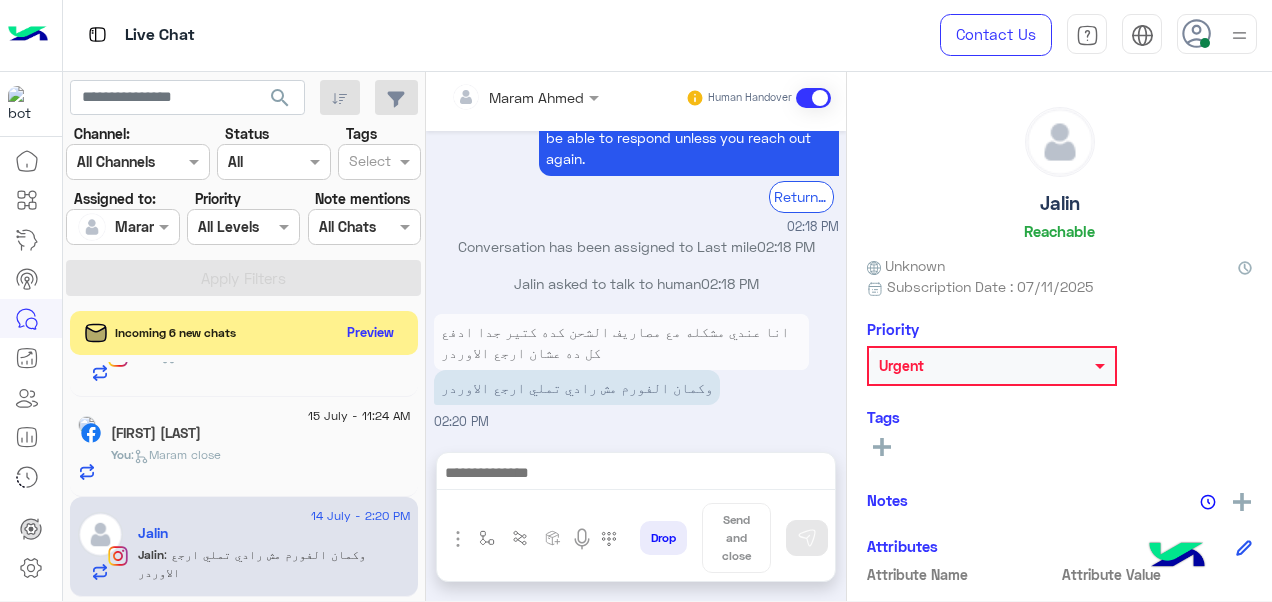 click at bounding box center [499, 97] 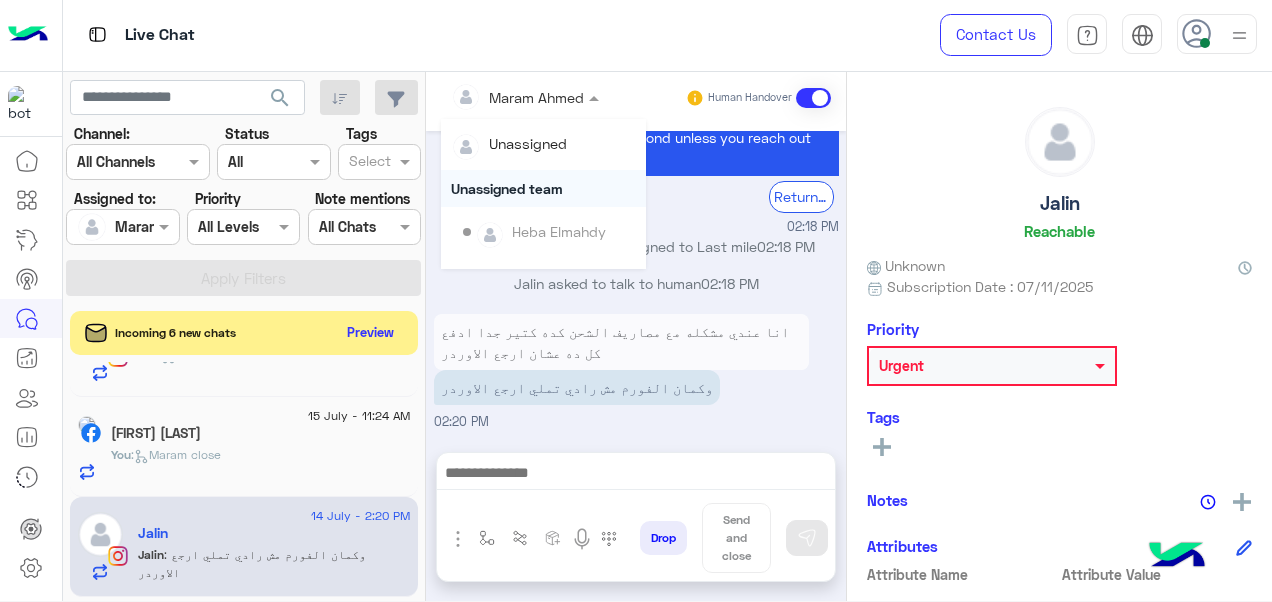 scroll, scrollTop: 354, scrollLeft: 0, axis: vertical 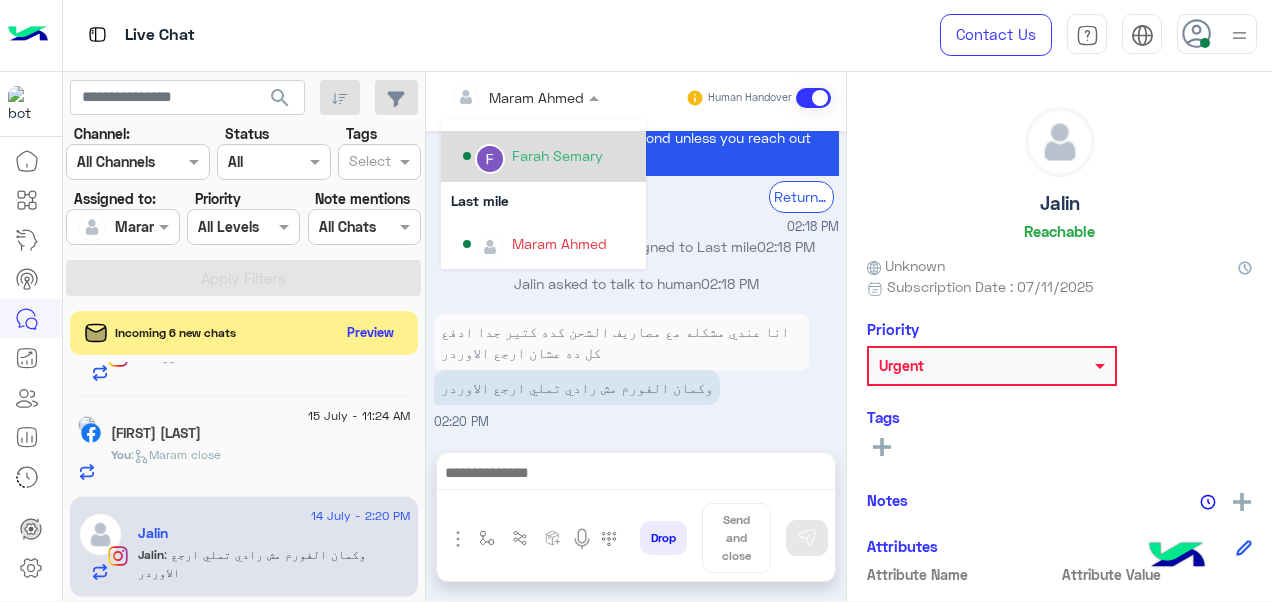 click on "Farah Semary" at bounding box center [543, 156] 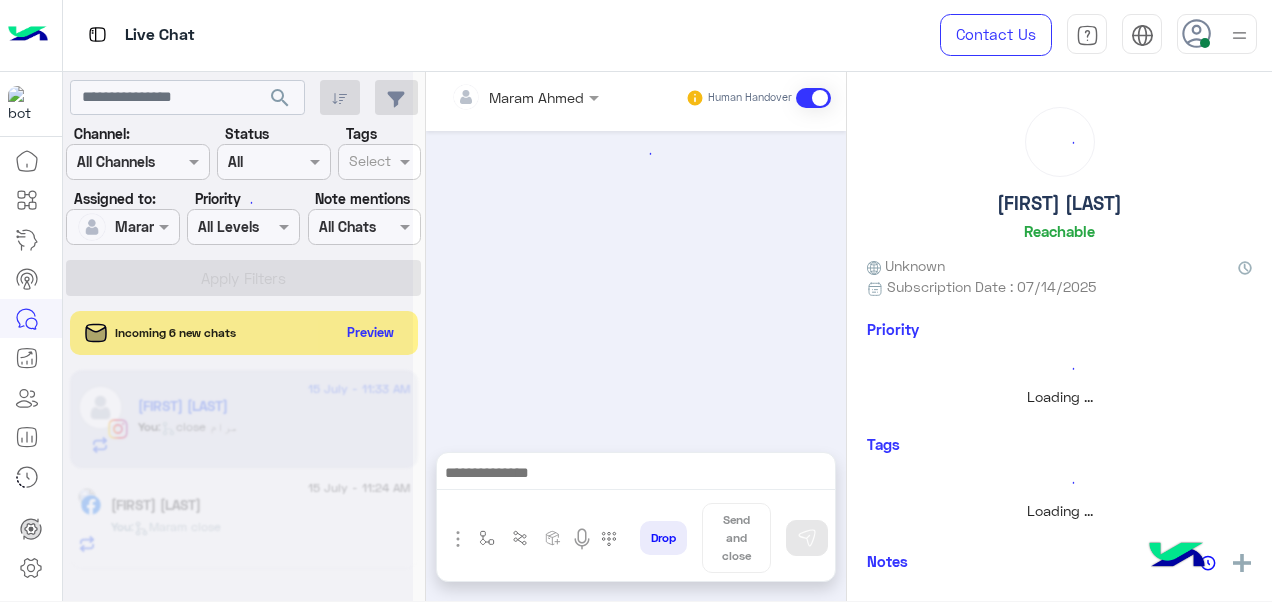 scroll, scrollTop: 0, scrollLeft: 0, axis: both 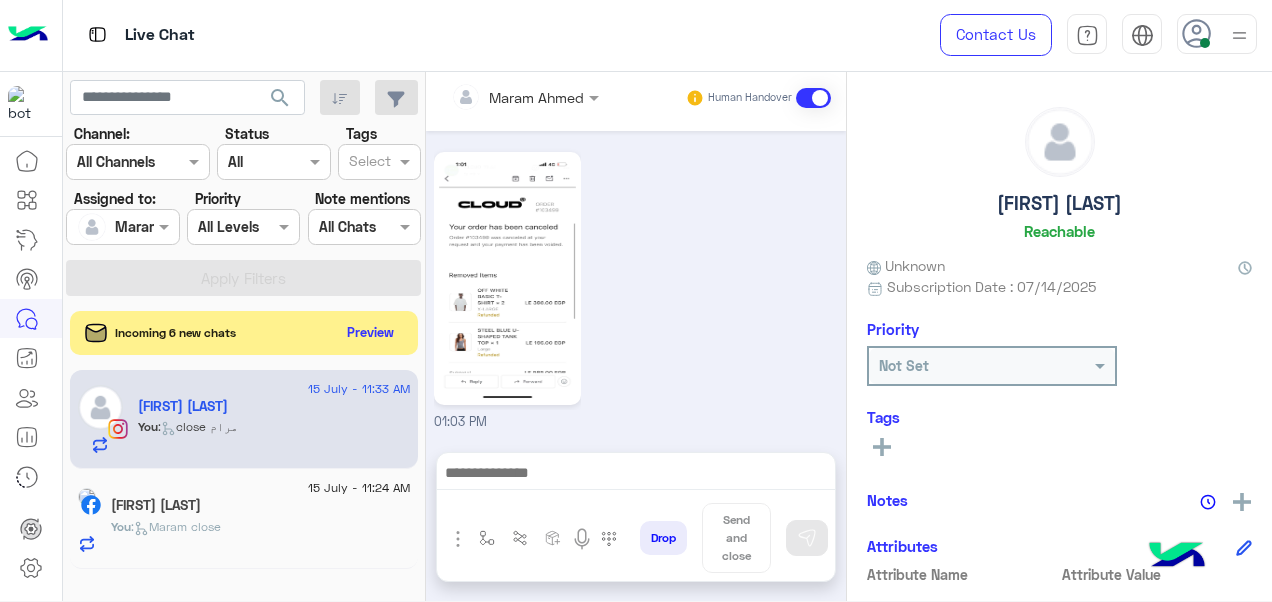 click 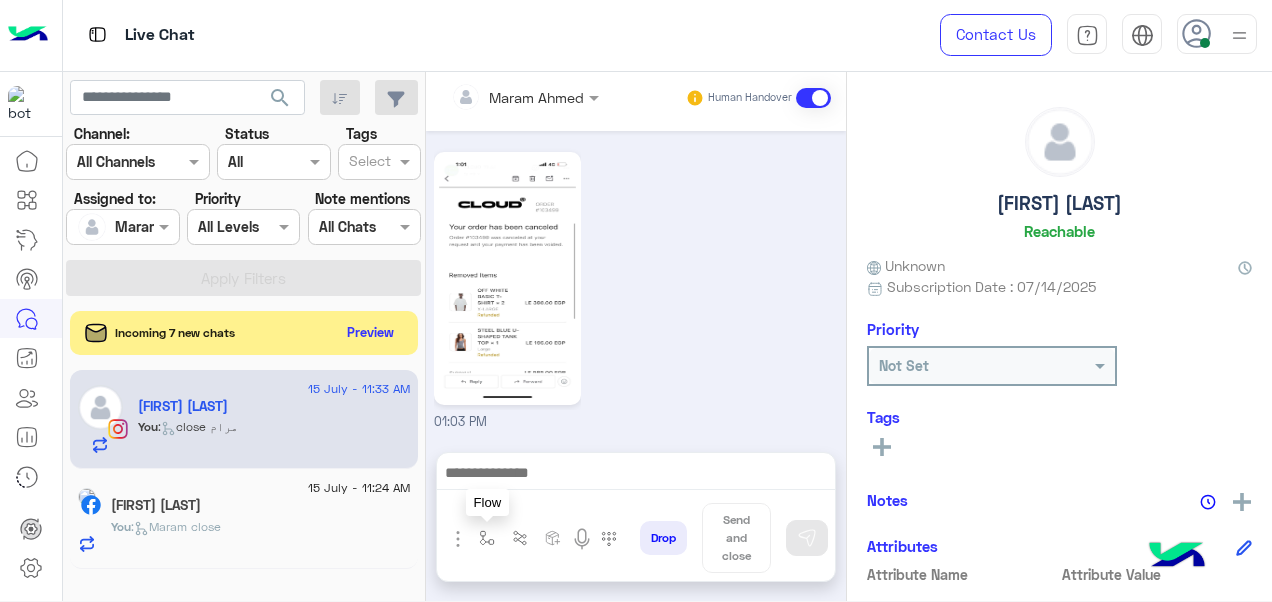click at bounding box center (487, 538) 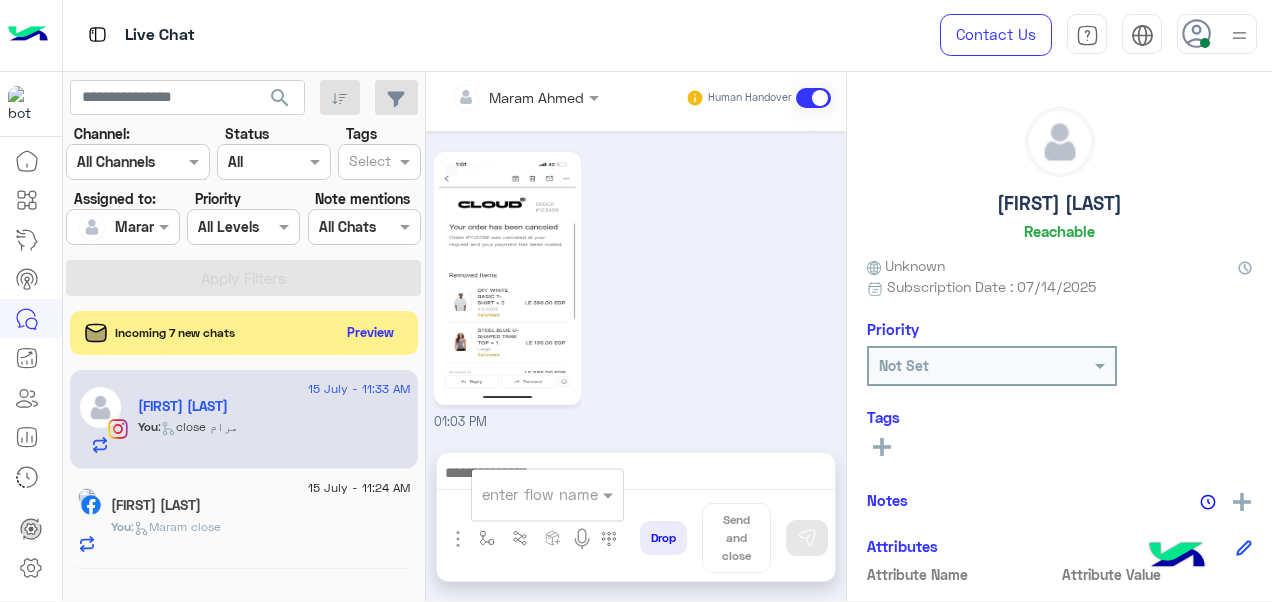 click at bounding box center [523, 494] 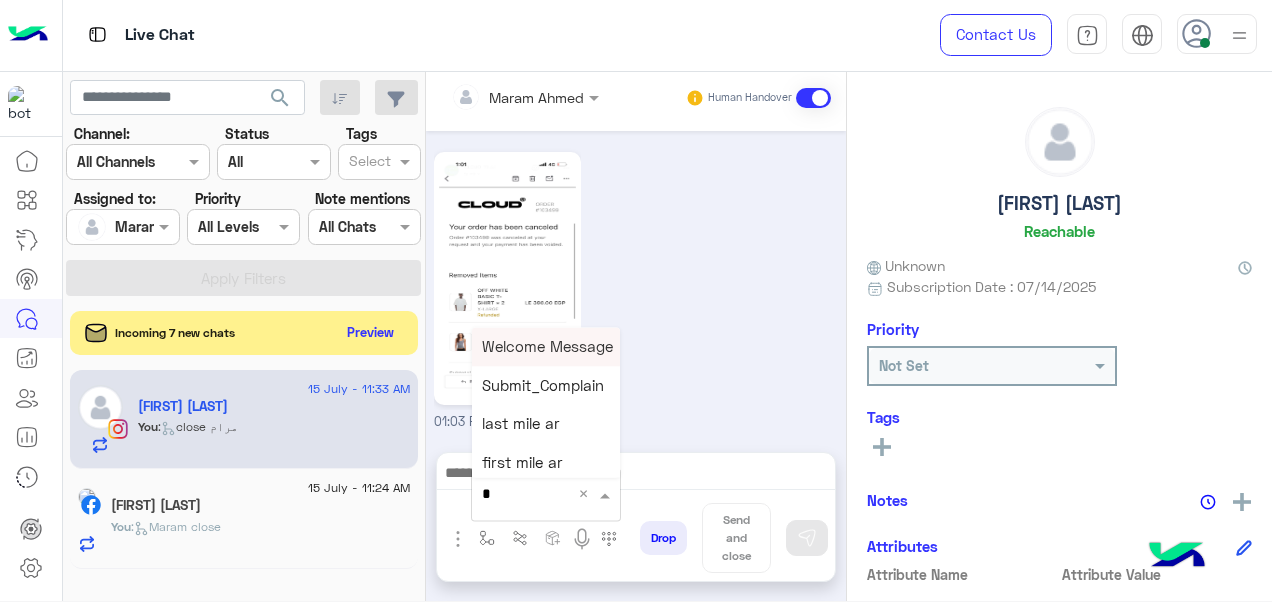 type on "*" 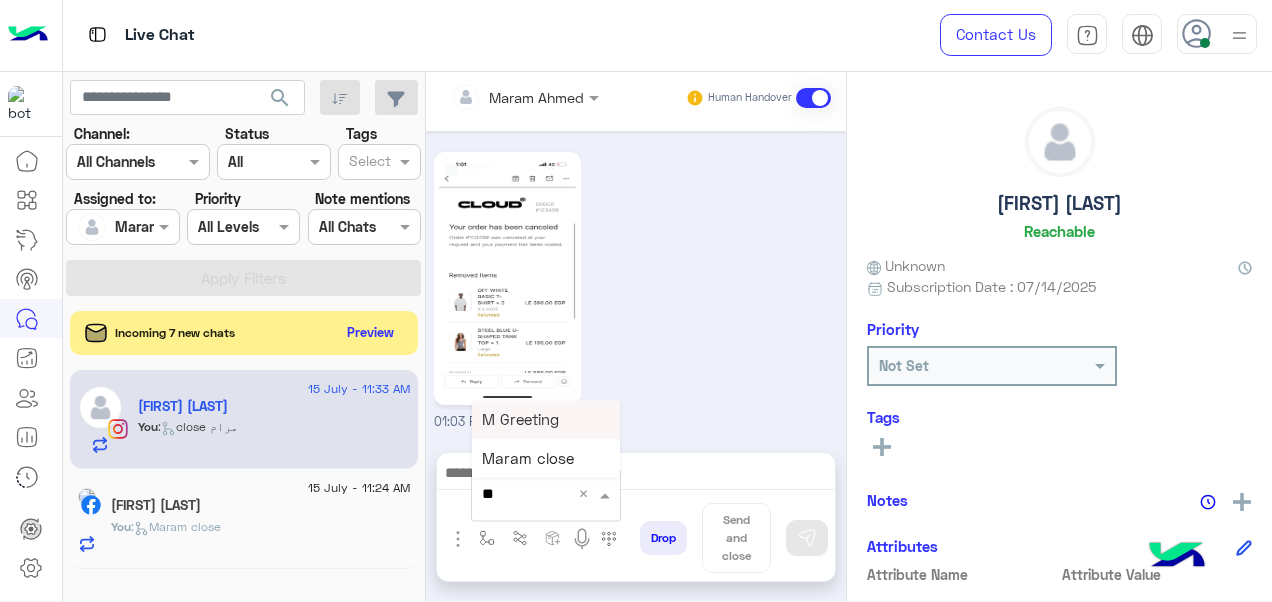 click on "M Greeting" at bounding box center [520, 419] 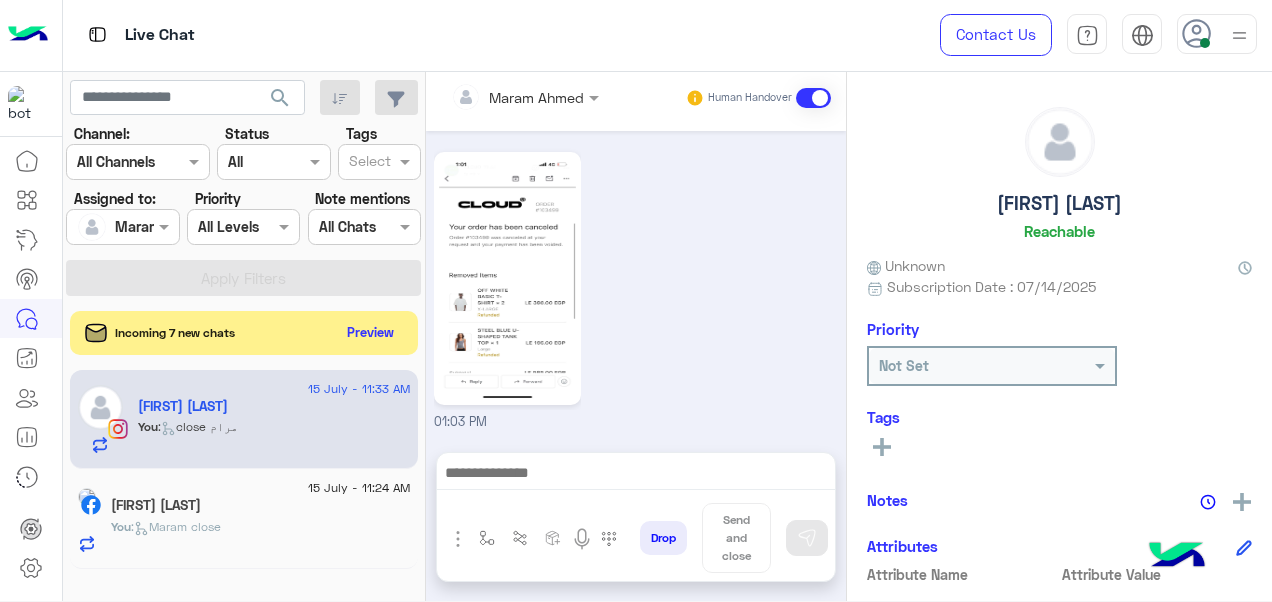 type on "**********" 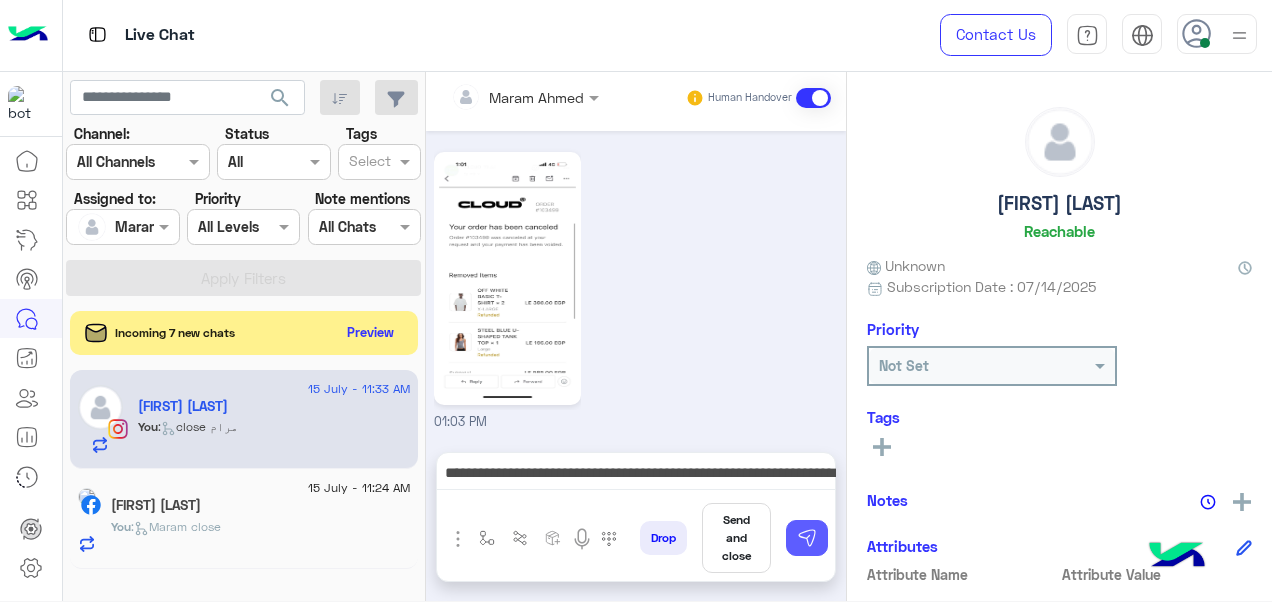 click at bounding box center [807, 538] 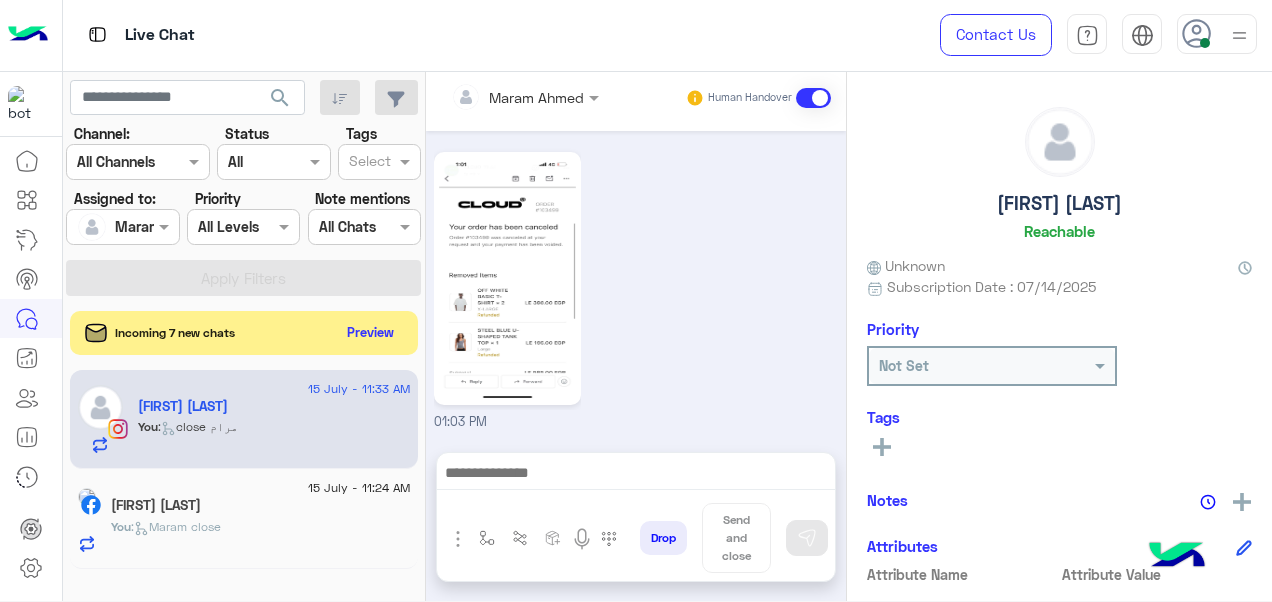 click at bounding box center (636, 475) 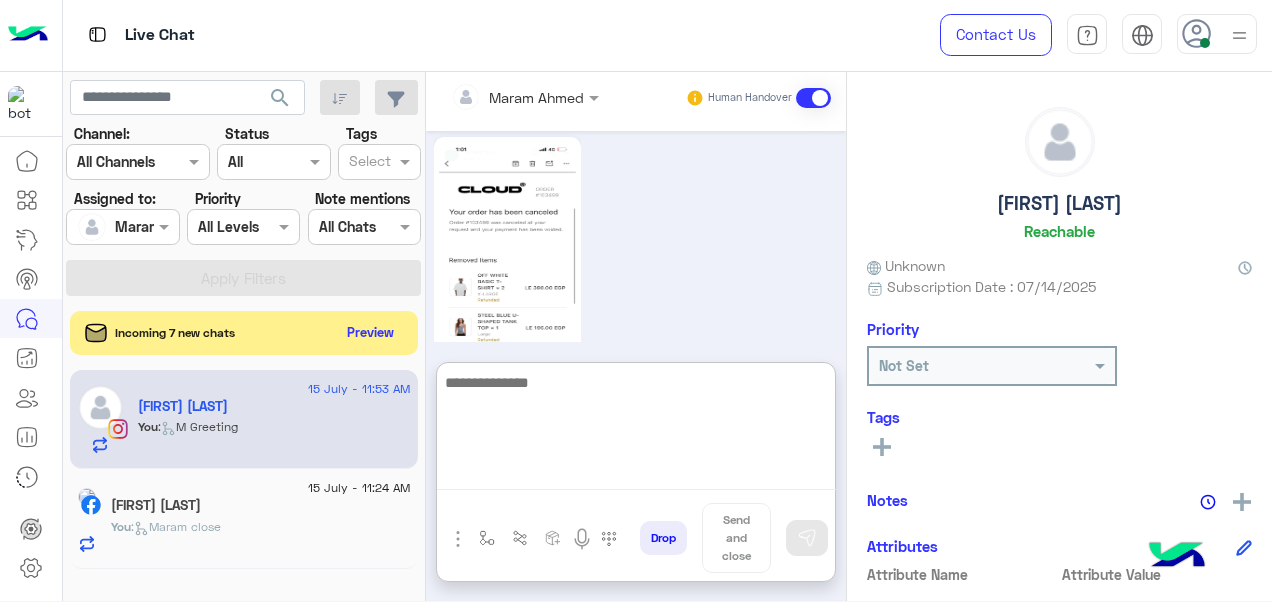scroll, scrollTop: 1321, scrollLeft: 0, axis: vertical 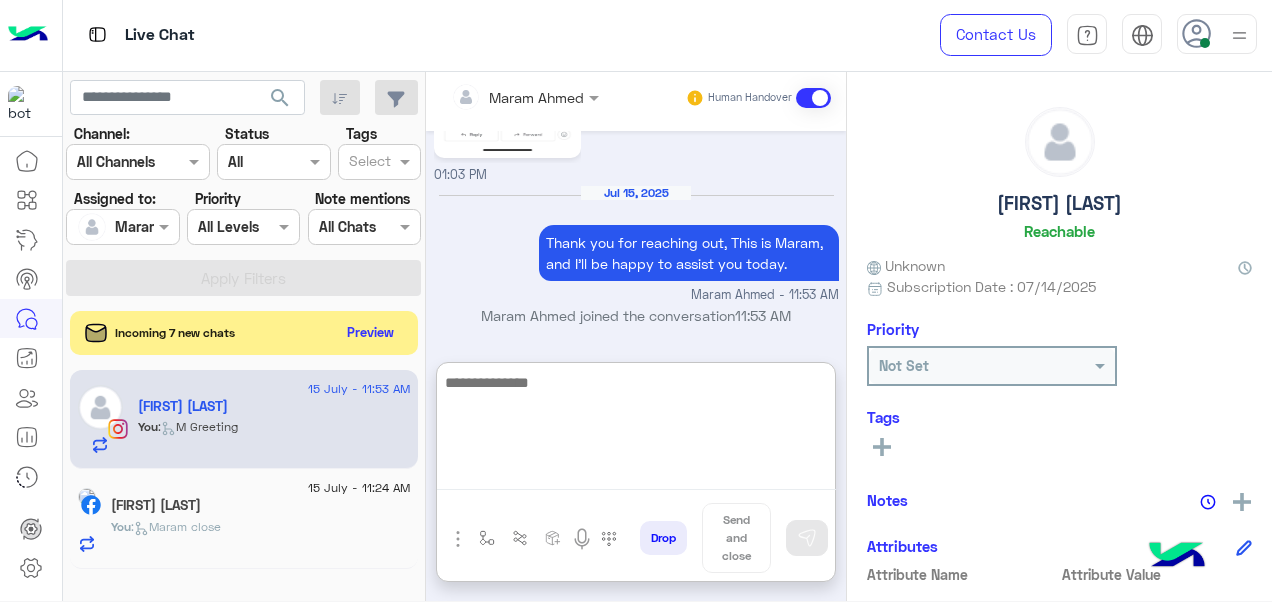 paste on "**********" 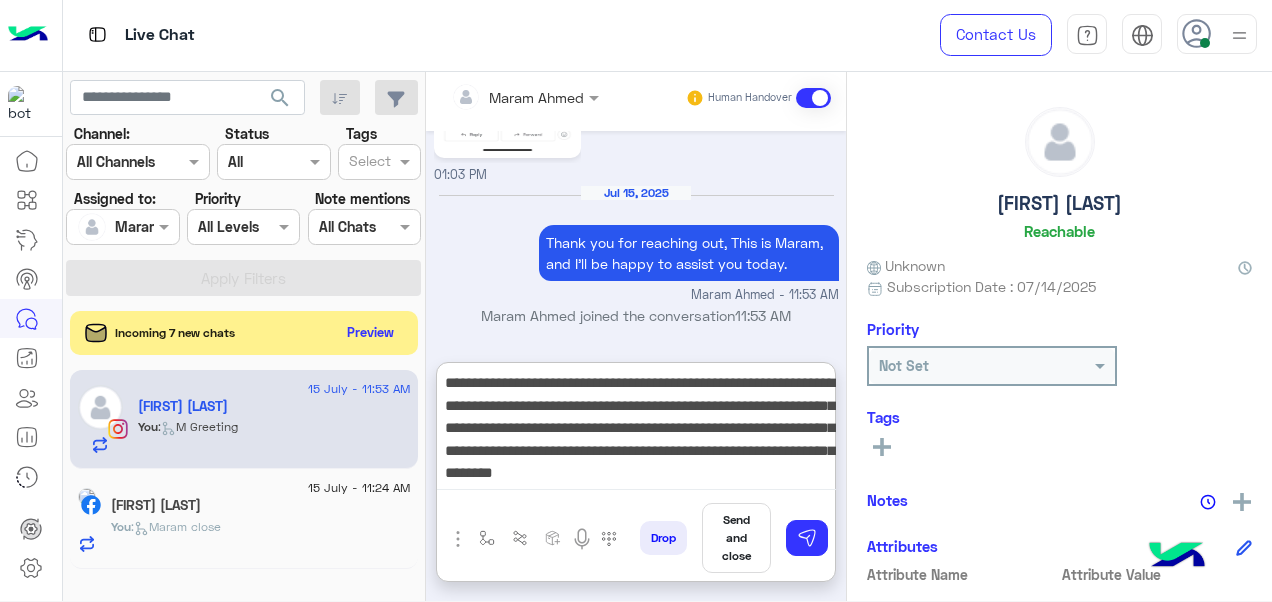 scroll, scrollTop: 0, scrollLeft: 0, axis: both 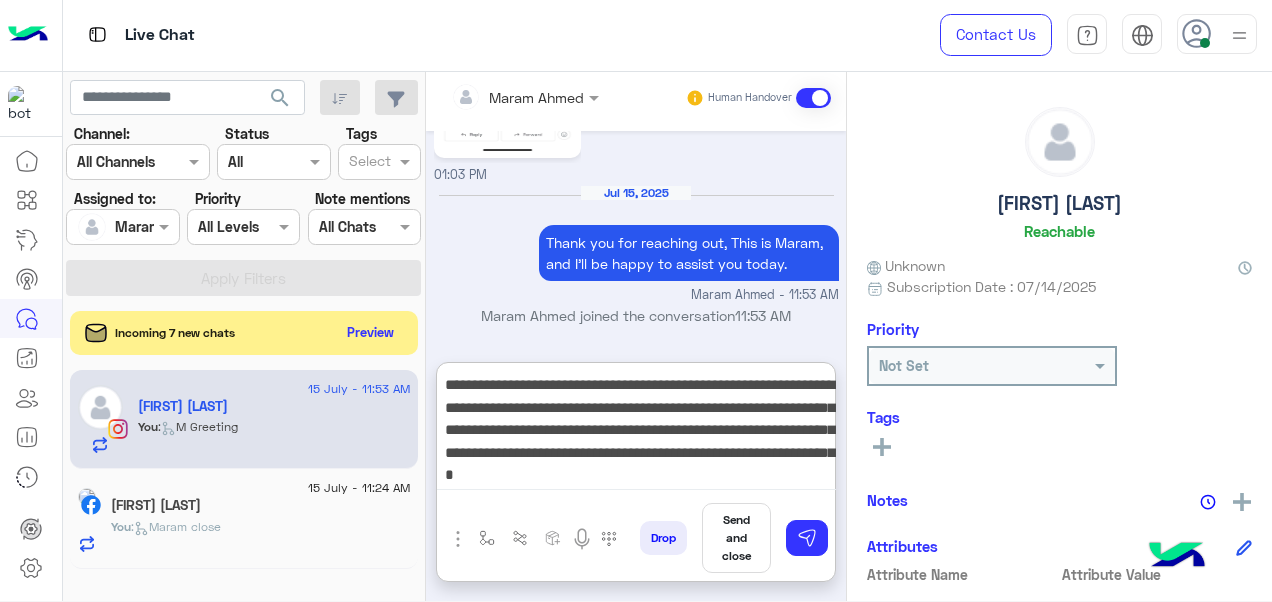 click on "**********" at bounding box center (636, 430) 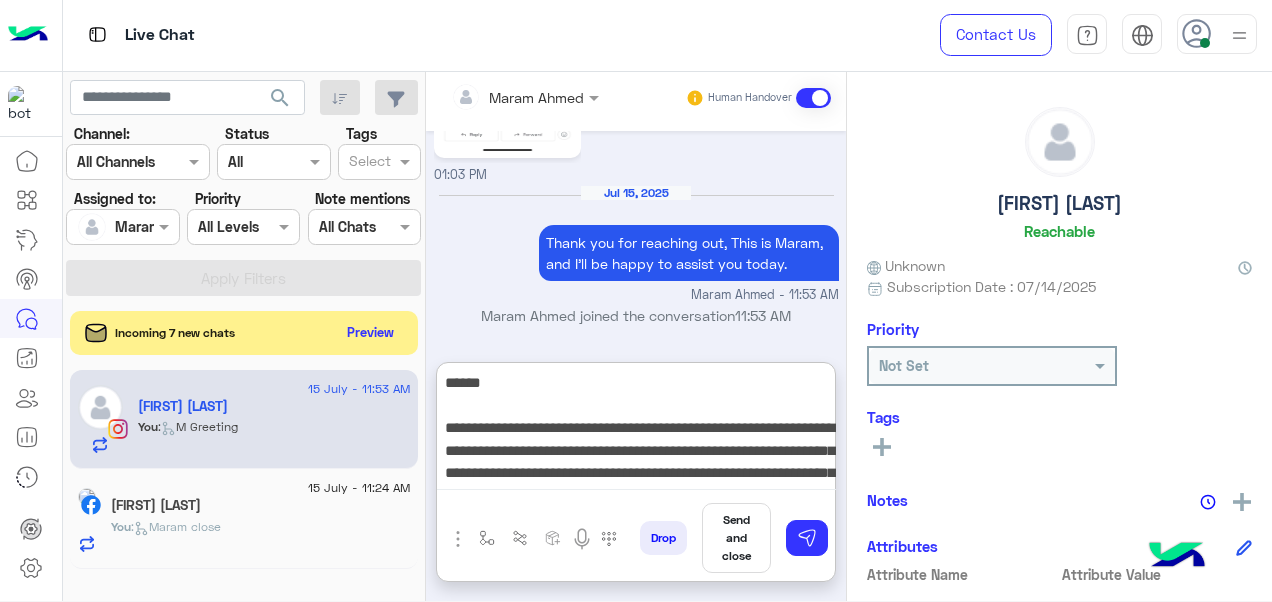 scroll, scrollTop: 64, scrollLeft: 0, axis: vertical 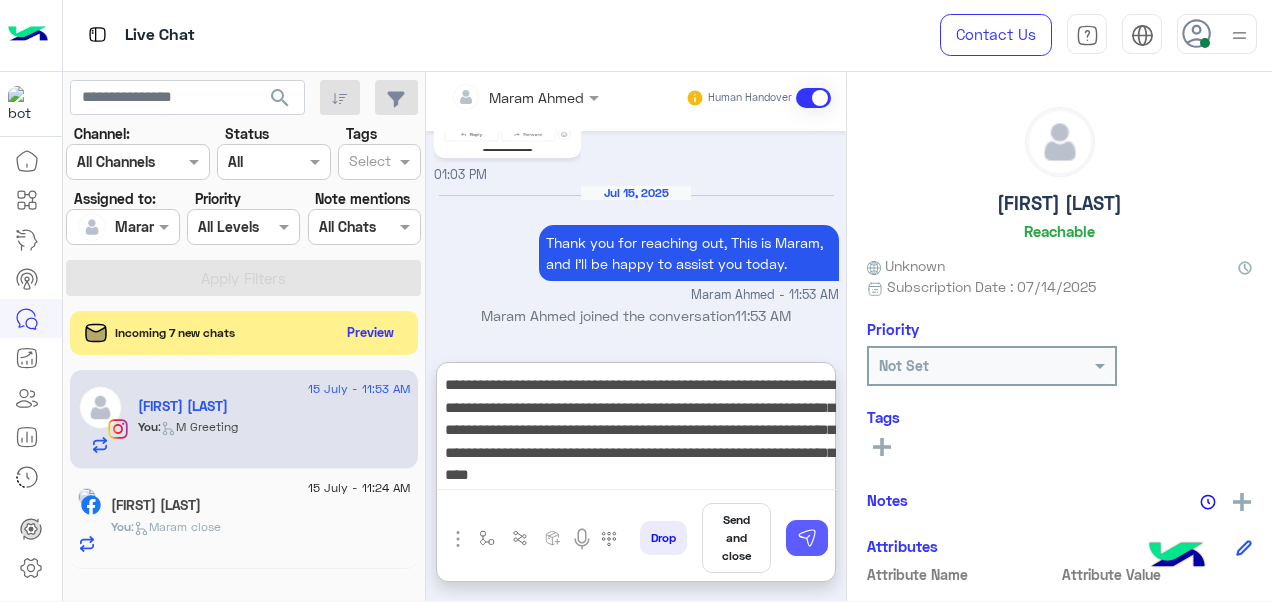 type on "**********" 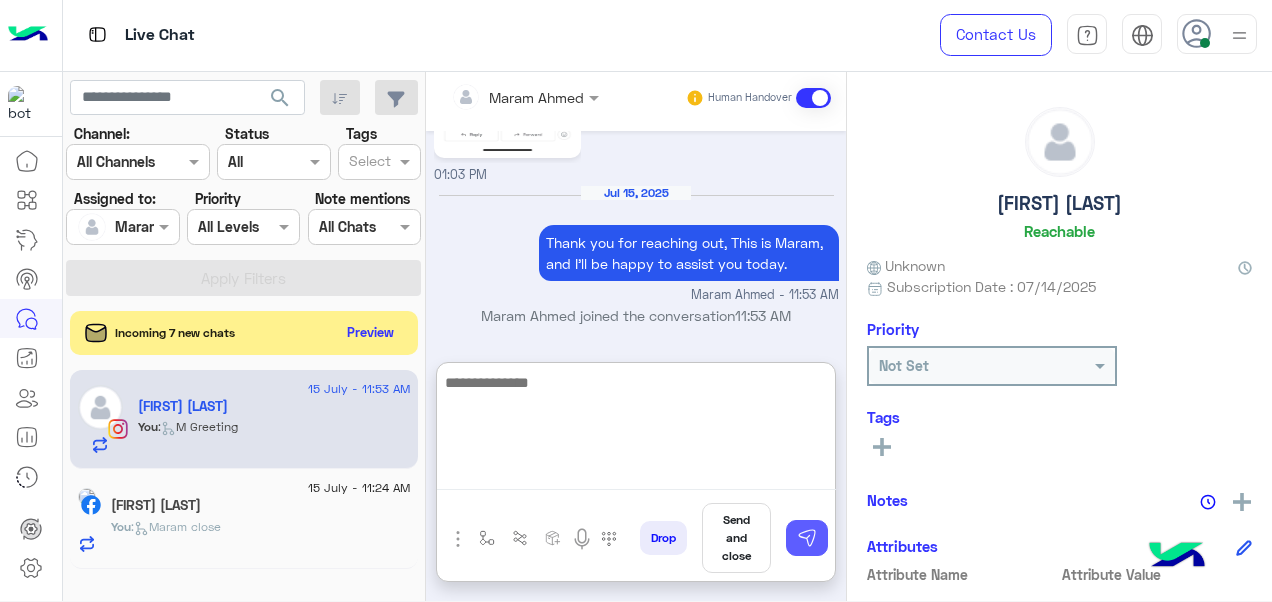 scroll, scrollTop: 1475, scrollLeft: 0, axis: vertical 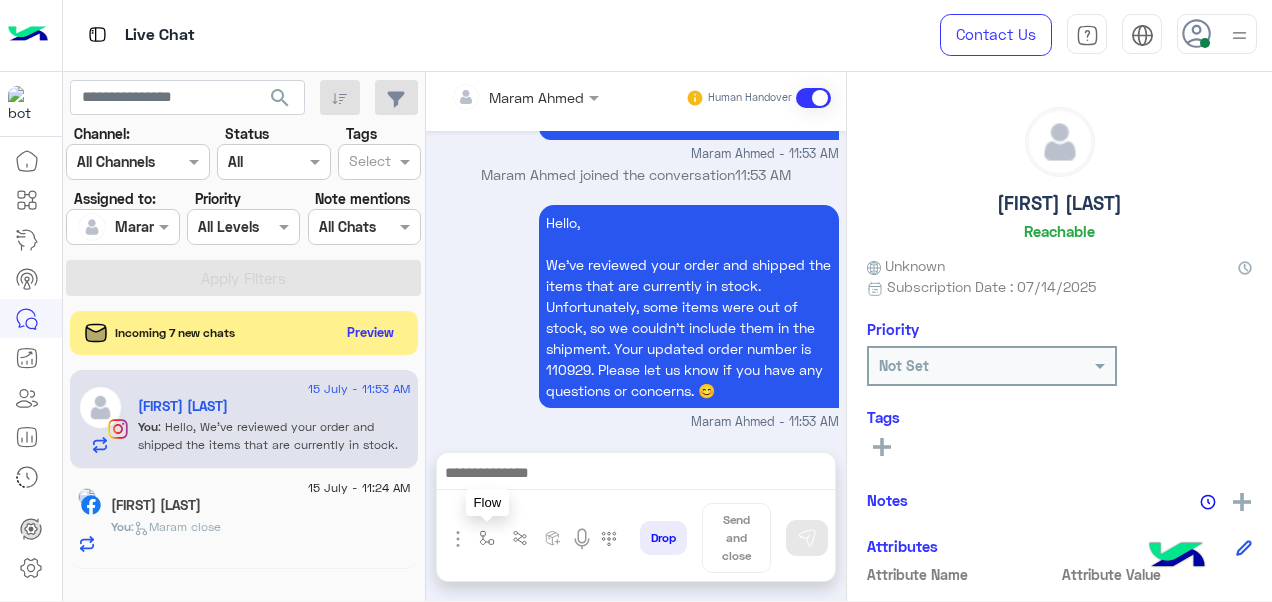 click at bounding box center (487, 538) 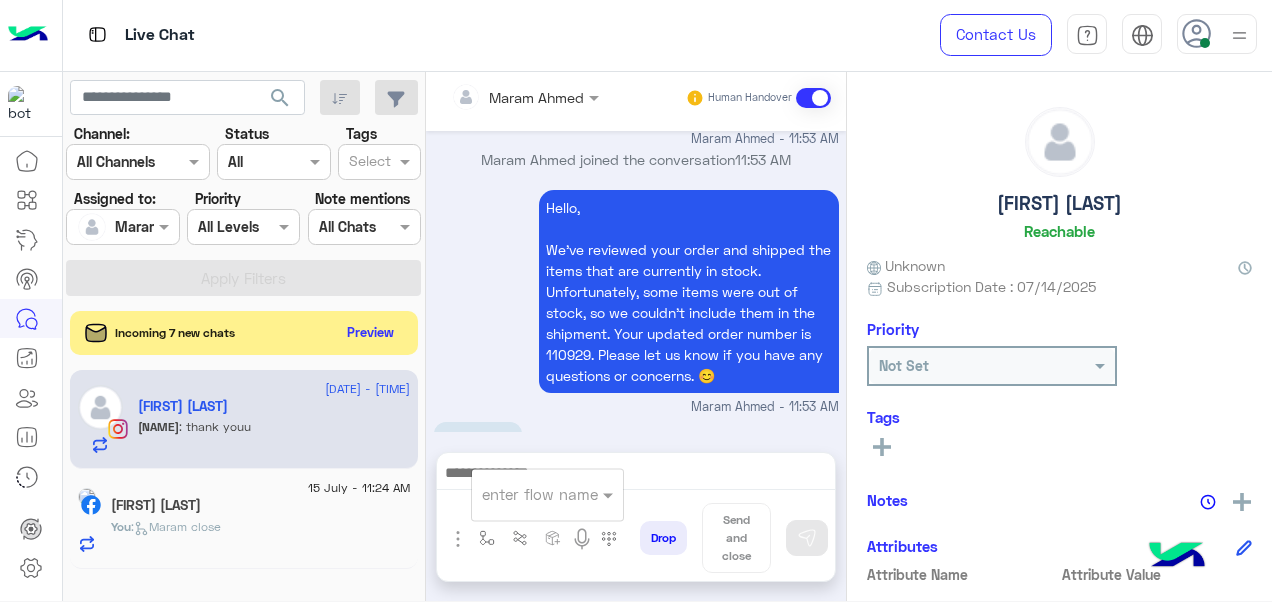 scroll, scrollTop: 1529, scrollLeft: 0, axis: vertical 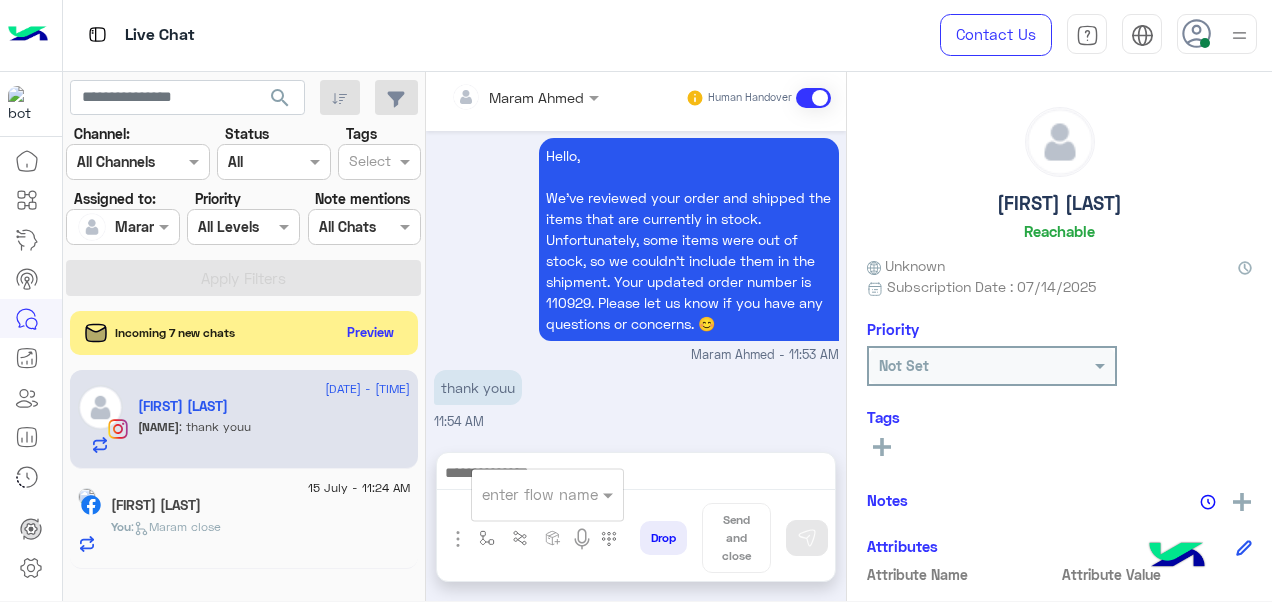 drag, startPoint x: 678, startPoint y: 454, endPoint x: 670, endPoint y: 473, distance: 20.615528 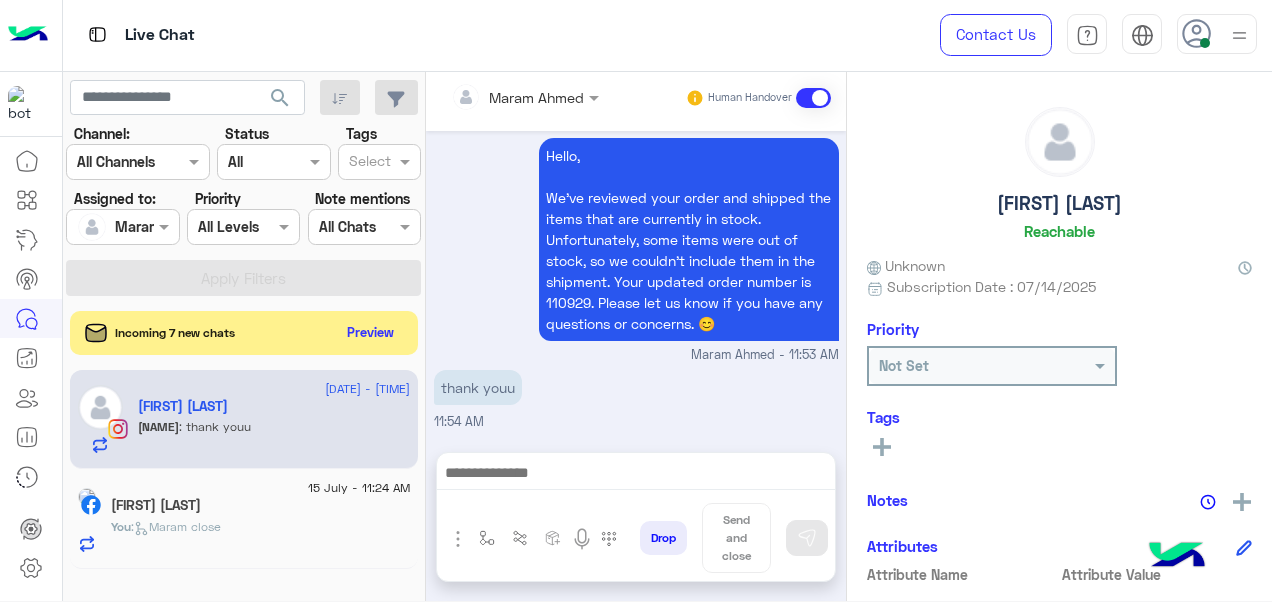 click at bounding box center [636, 475] 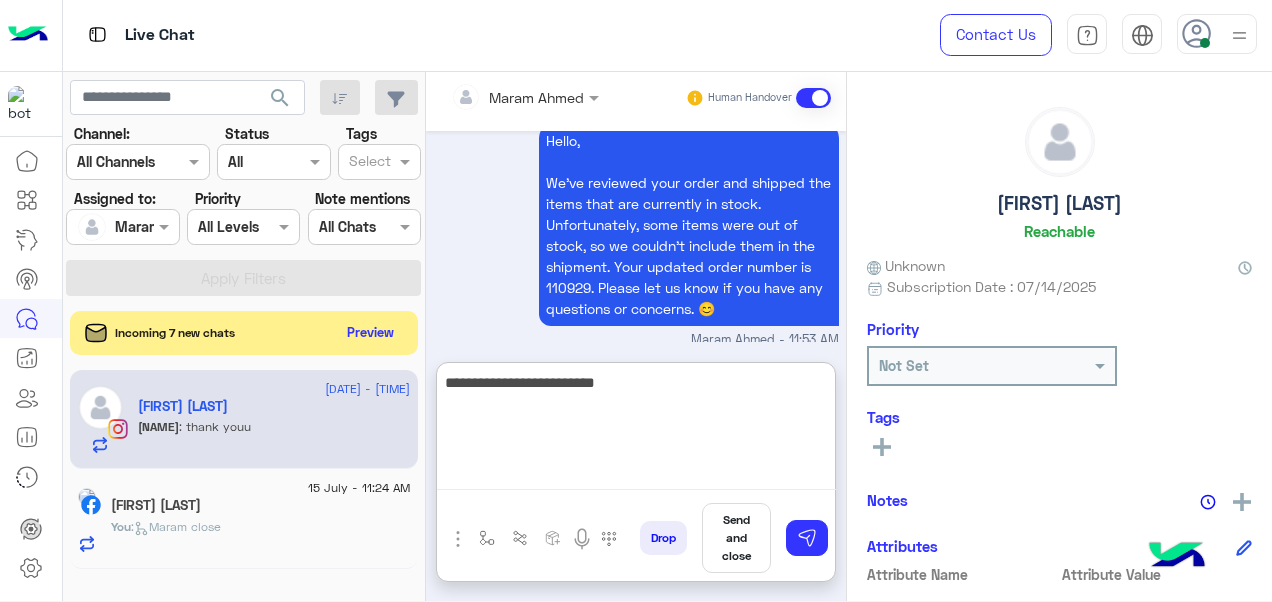 type on "**********" 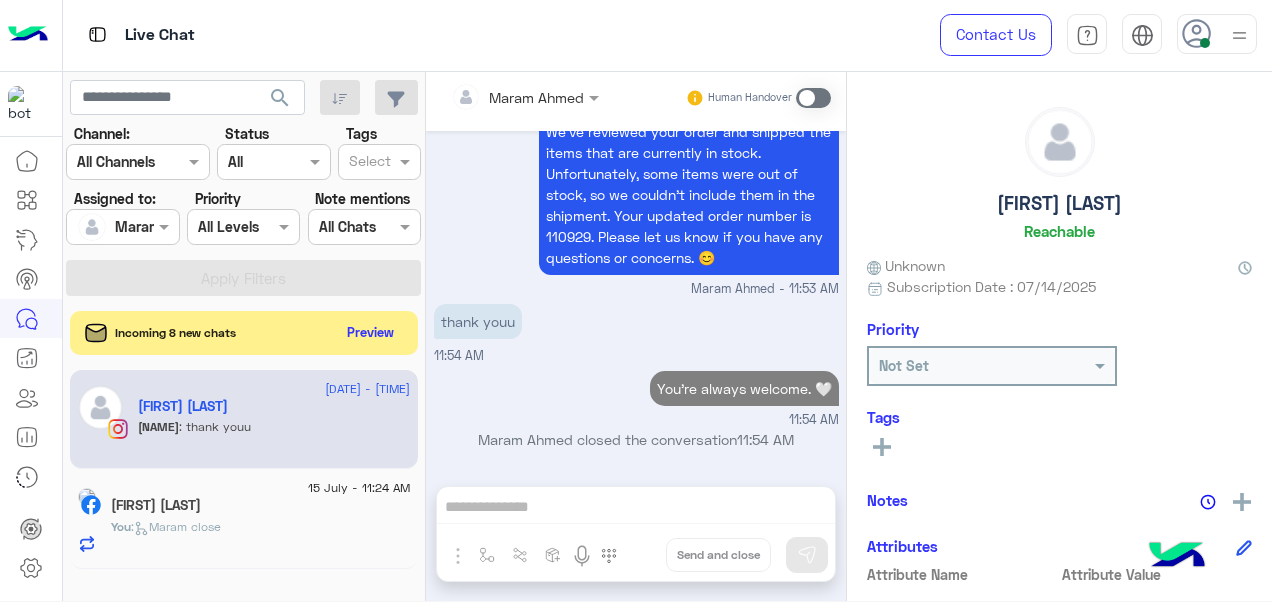 scroll, scrollTop: 1596, scrollLeft: 0, axis: vertical 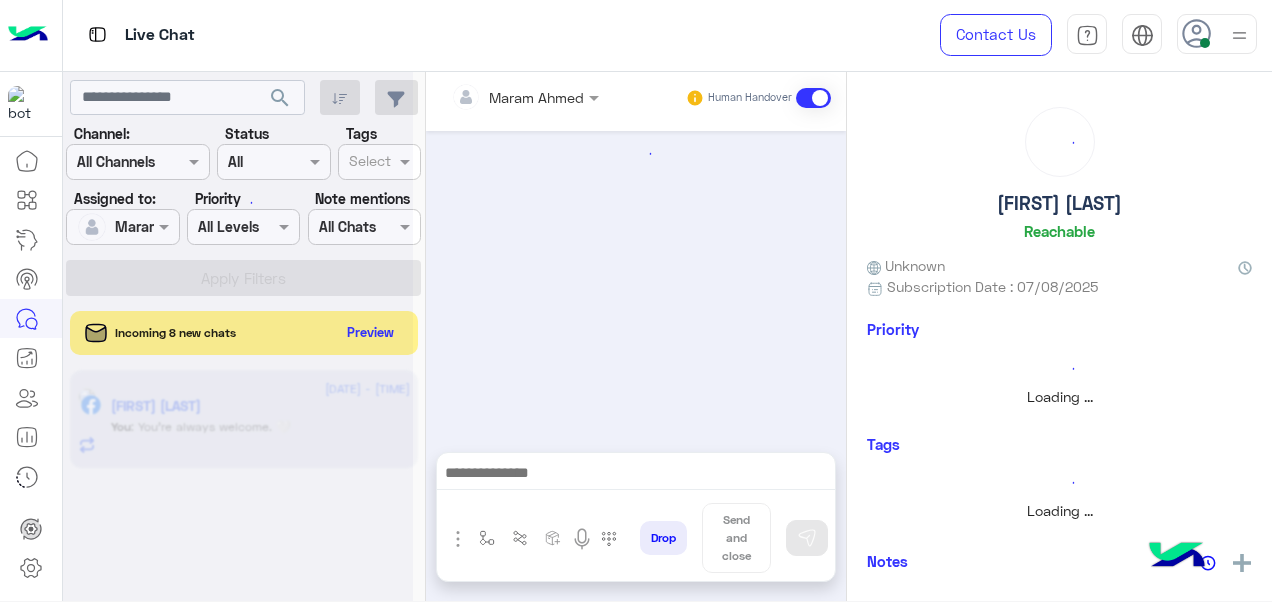 click at bounding box center [122, 226] 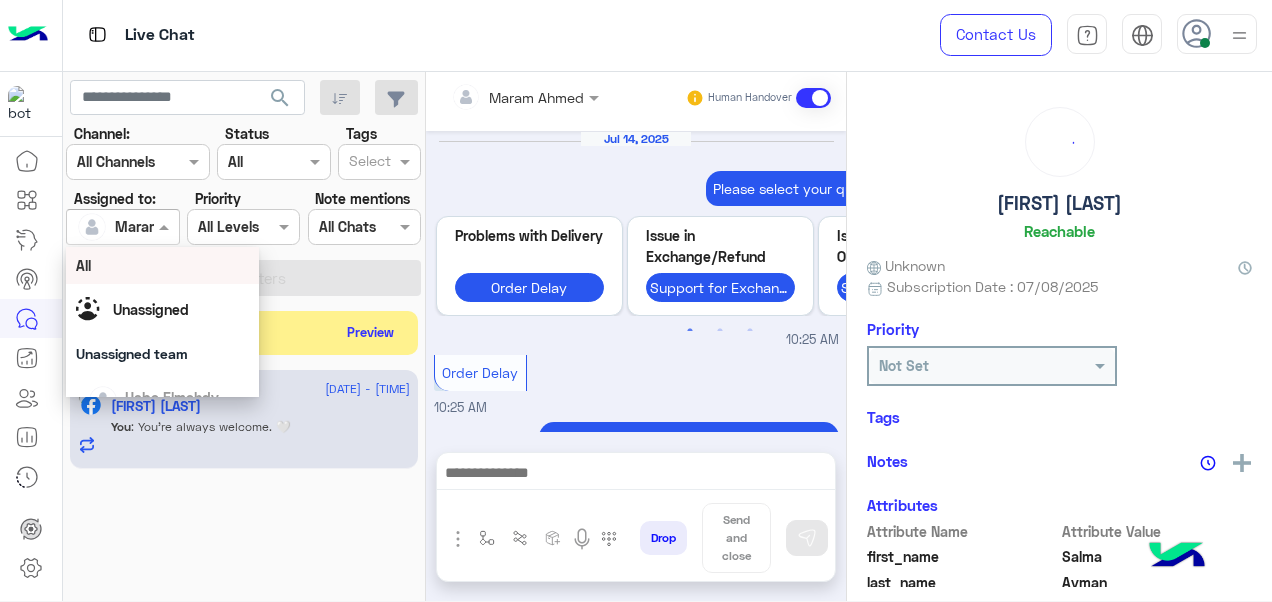 scroll, scrollTop: 974, scrollLeft: 0, axis: vertical 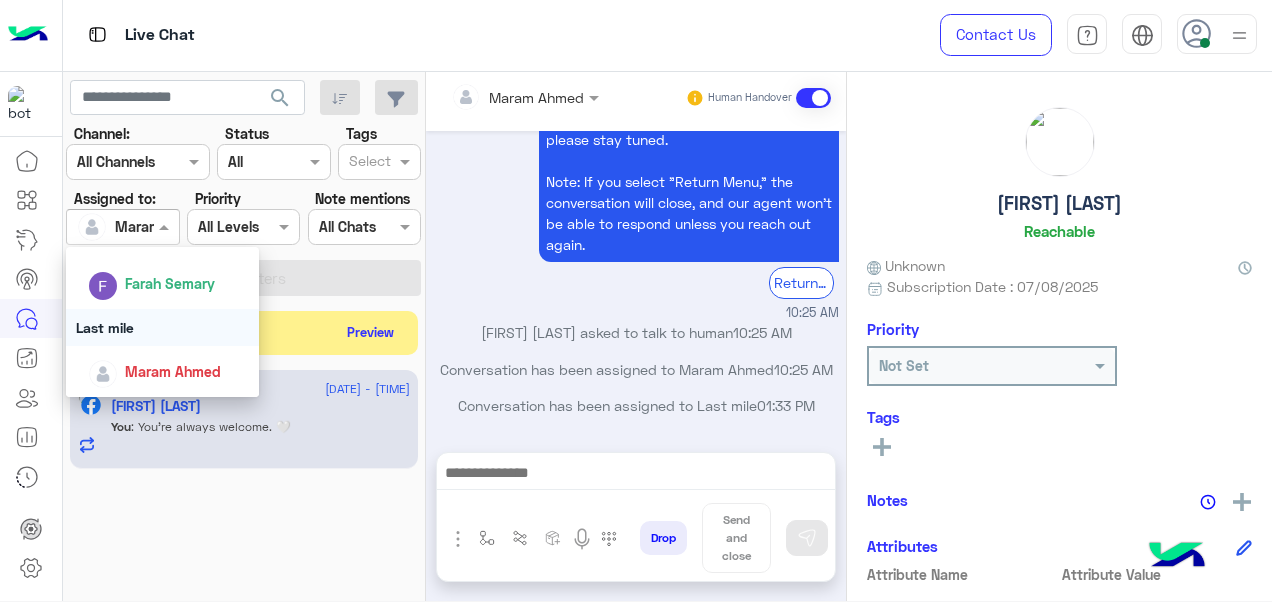 click on "Last mile" at bounding box center (163, 327) 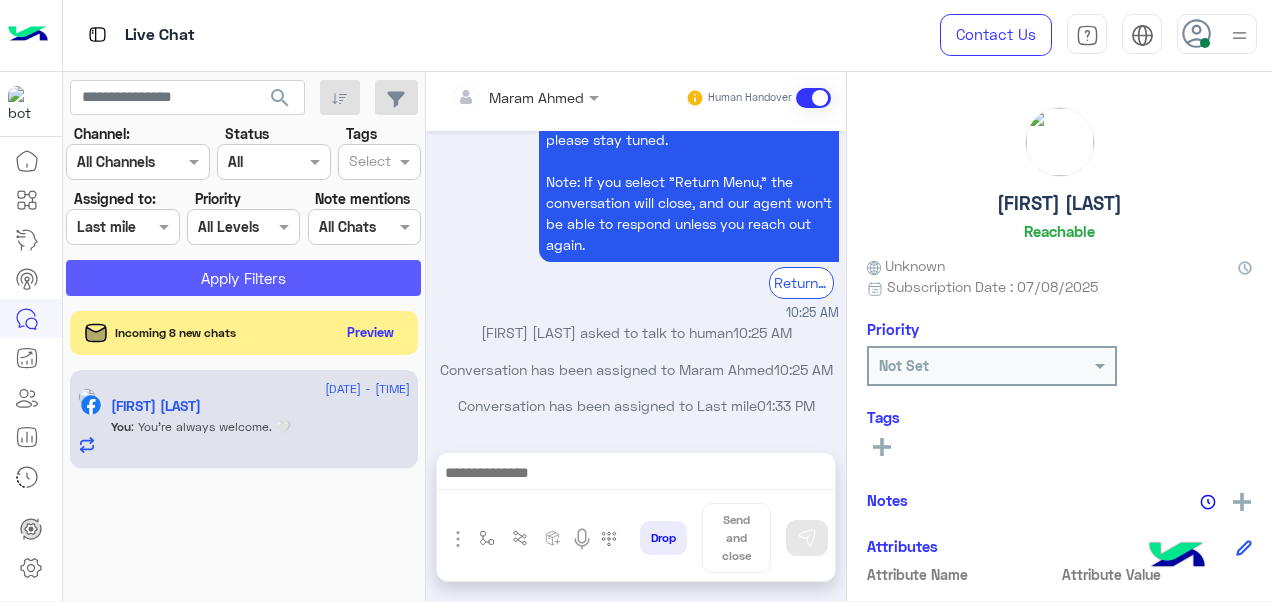 click on "Apply Filters" 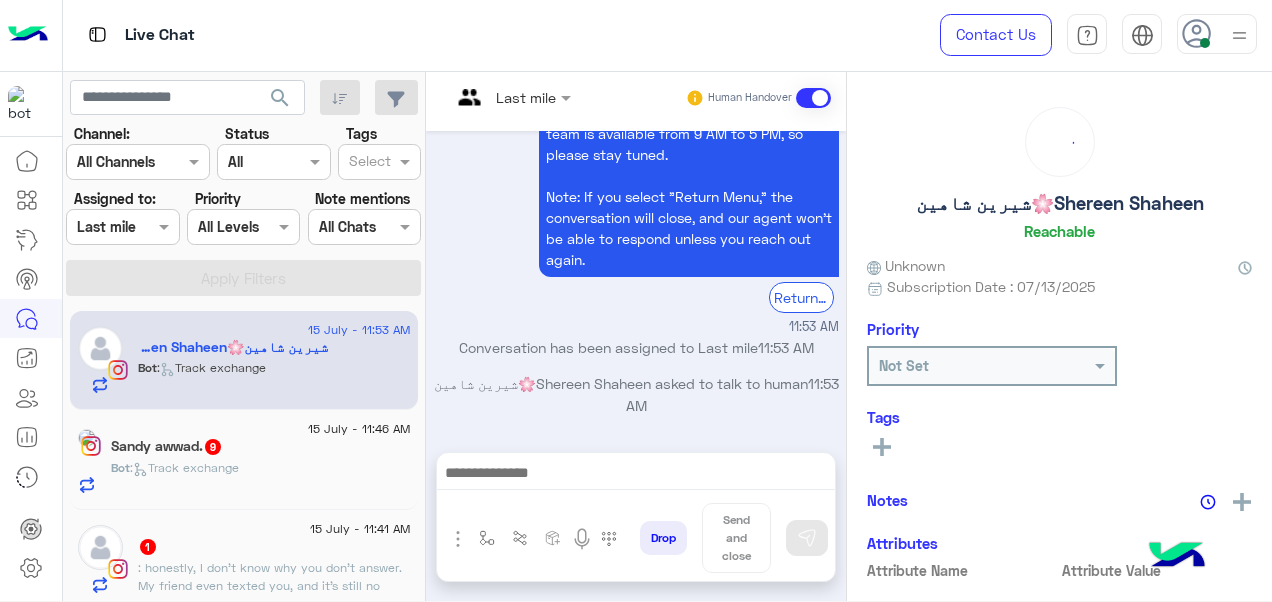 scroll, scrollTop: 858, scrollLeft: 0, axis: vertical 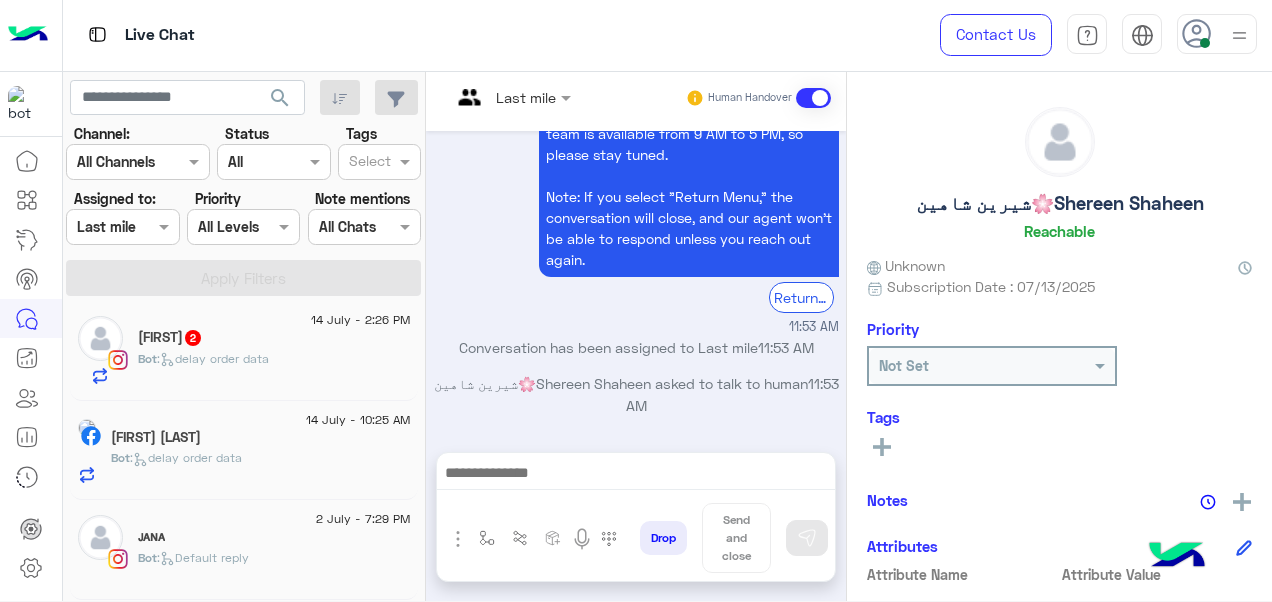 click on "Bot :   delay order data" 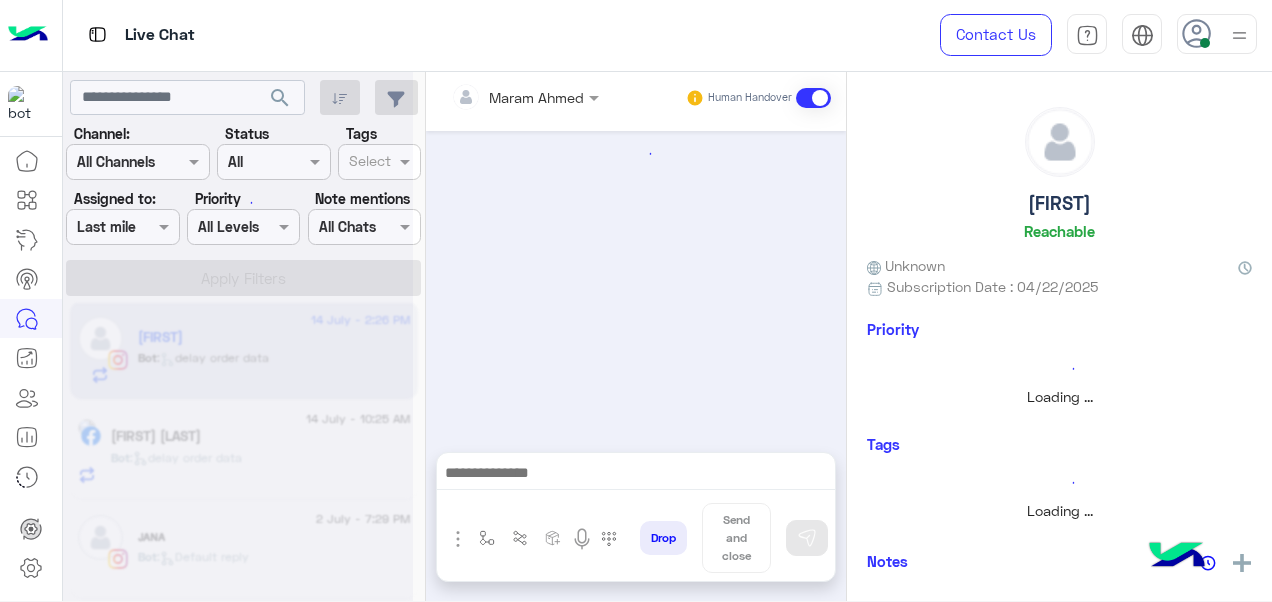 scroll, scrollTop: 1166, scrollLeft: 0, axis: vertical 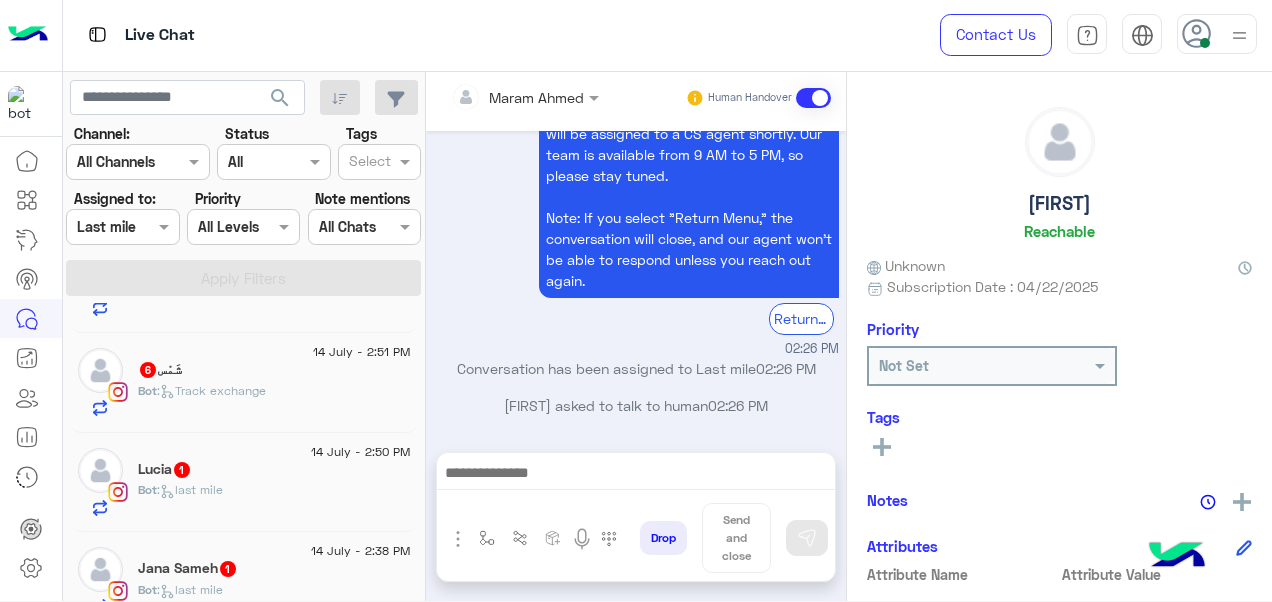click at bounding box center (499, 97) 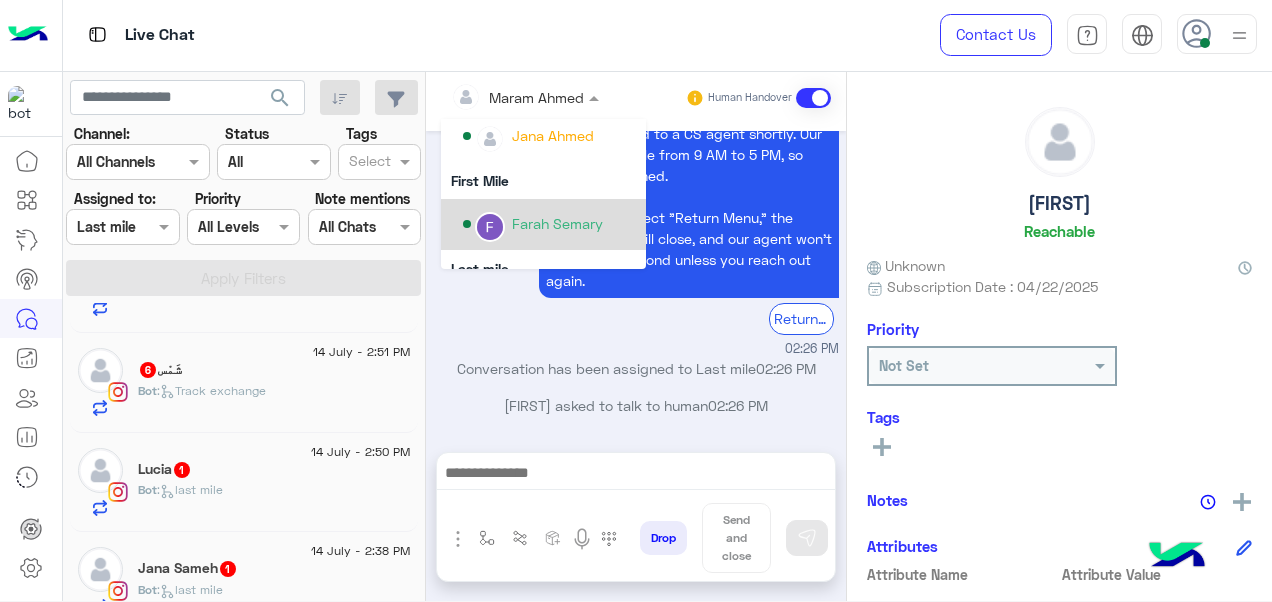 scroll, scrollTop: 354, scrollLeft: 0, axis: vertical 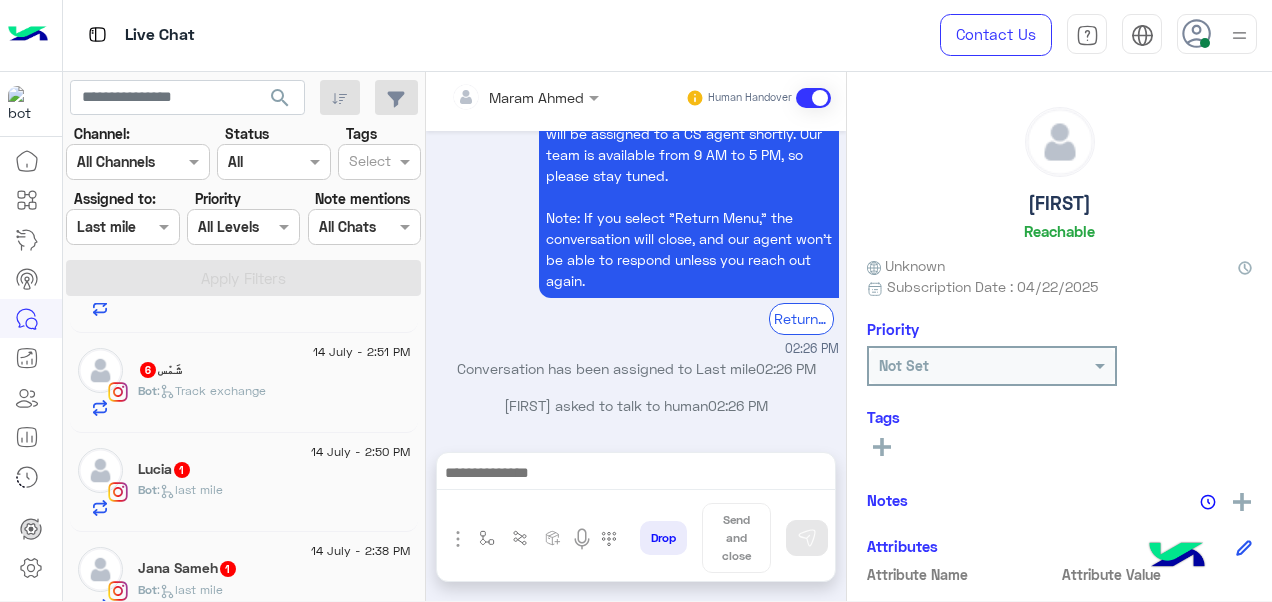 click on "We're here to help! You’re in the queue and will be assigned to a CS agent shortly. Our team is available from 9 AM to 5 PM, so please stay tuned. Note: If you select "Return Menu," the conversation will close, and our agent won’t be able to respond unless you reach out again.  Return to main menu     02:26 PM" at bounding box center (636, 224) 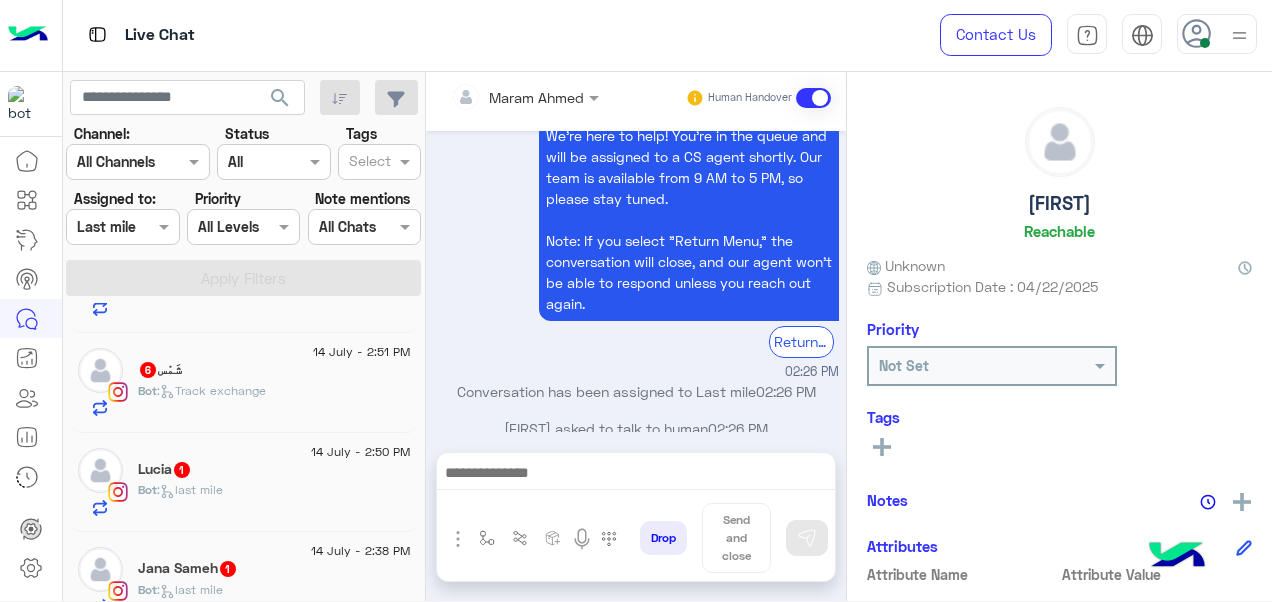scroll, scrollTop: 1166, scrollLeft: 0, axis: vertical 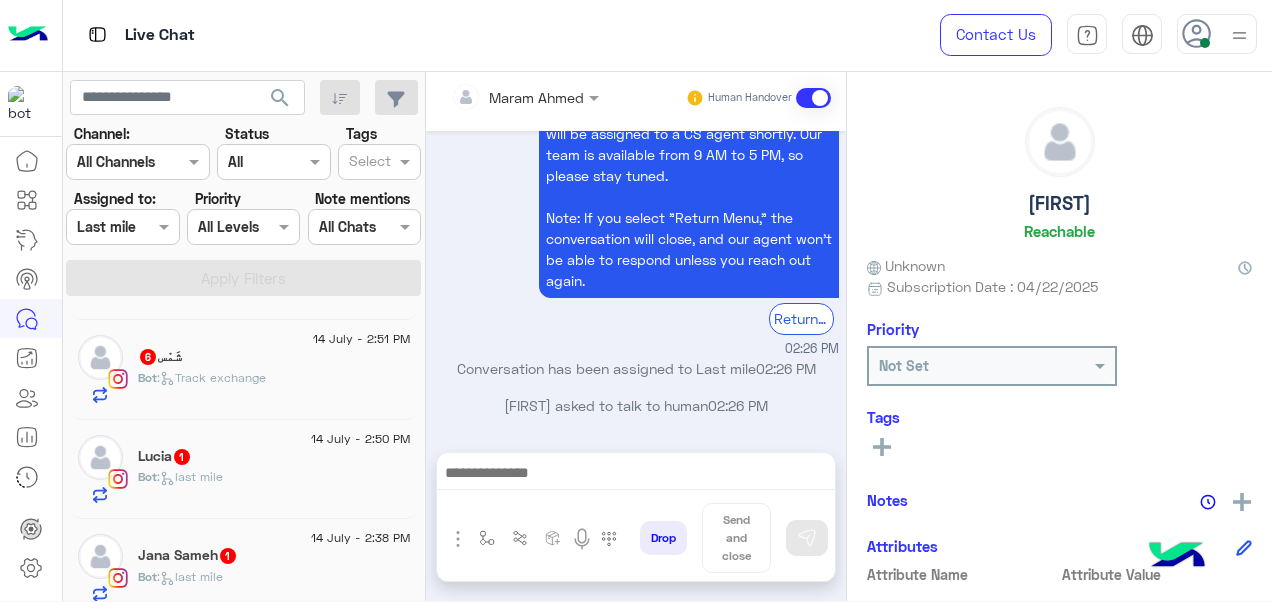 click on "Maram Ahmed" at bounding box center [517, 97] 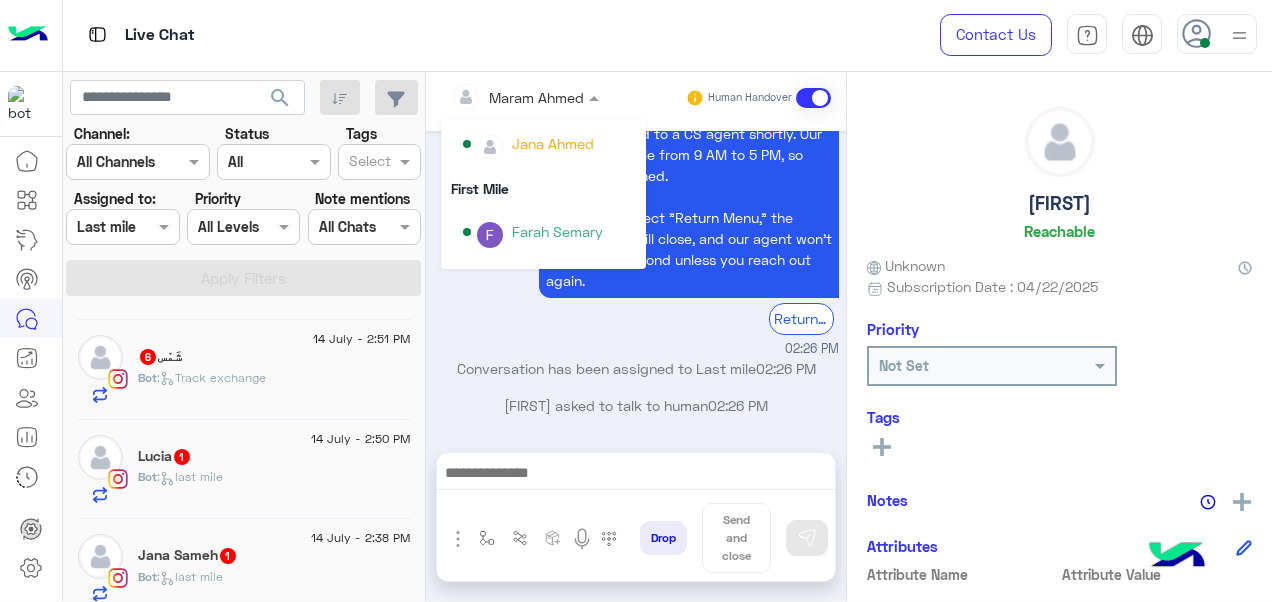 scroll, scrollTop: 354, scrollLeft: 0, axis: vertical 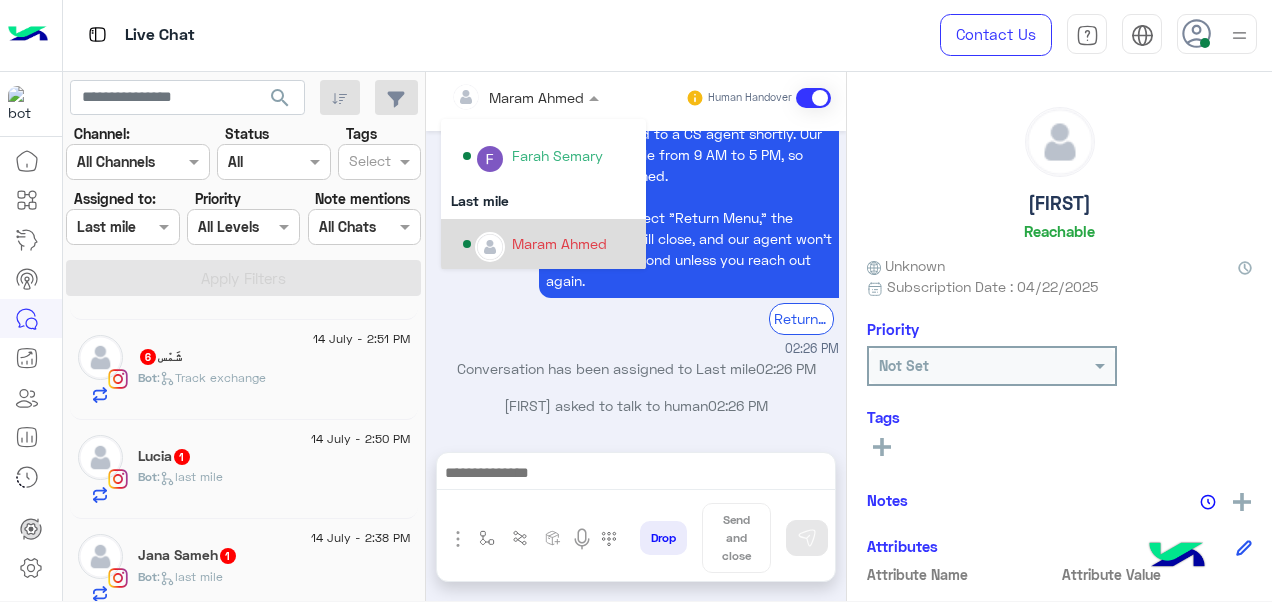 click on "Maram Ahmed" at bounding box center [559, 243] 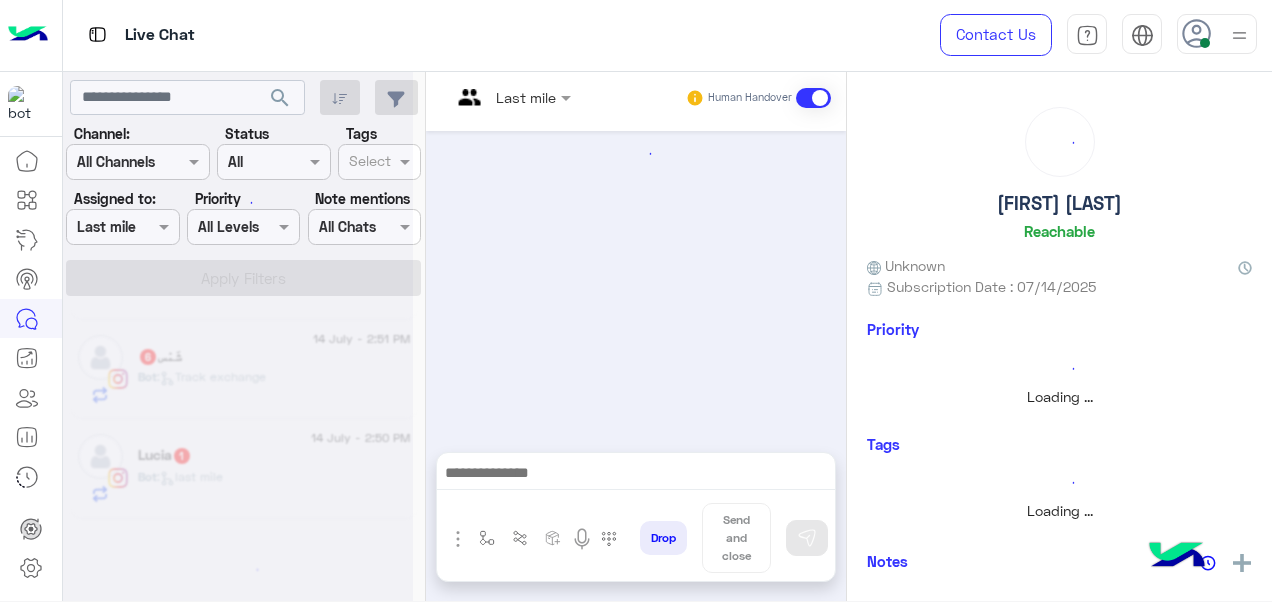 scroll, scrollTop: 1685, scrollLeft: 0, axis: vertical 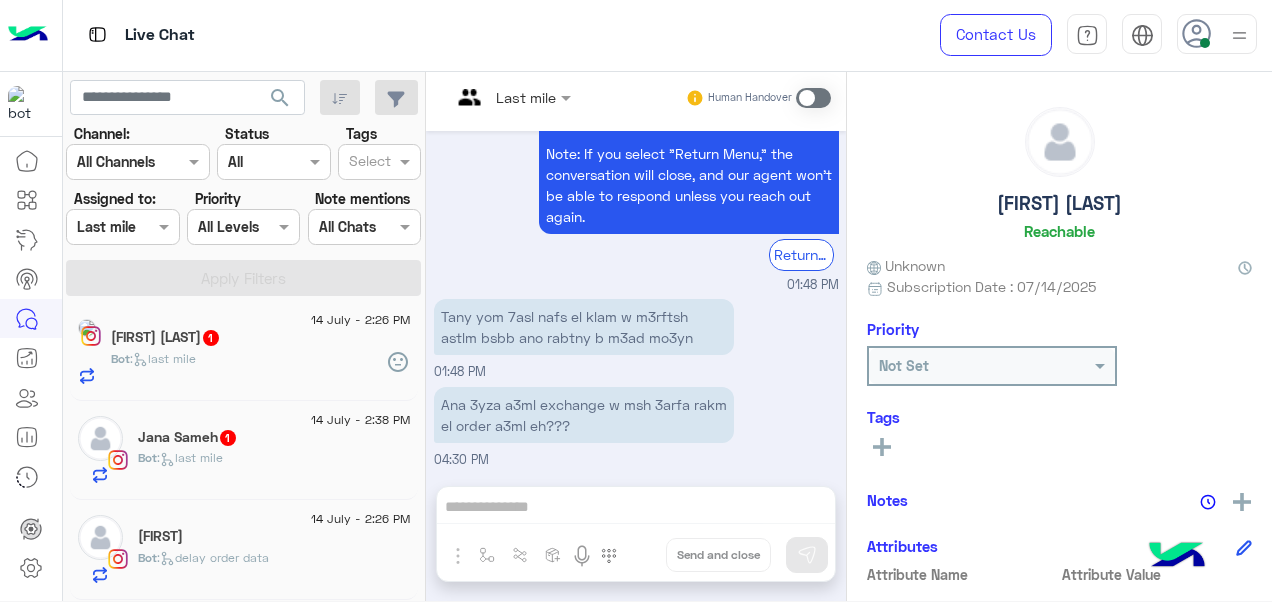 click on "Bot :   last mile" 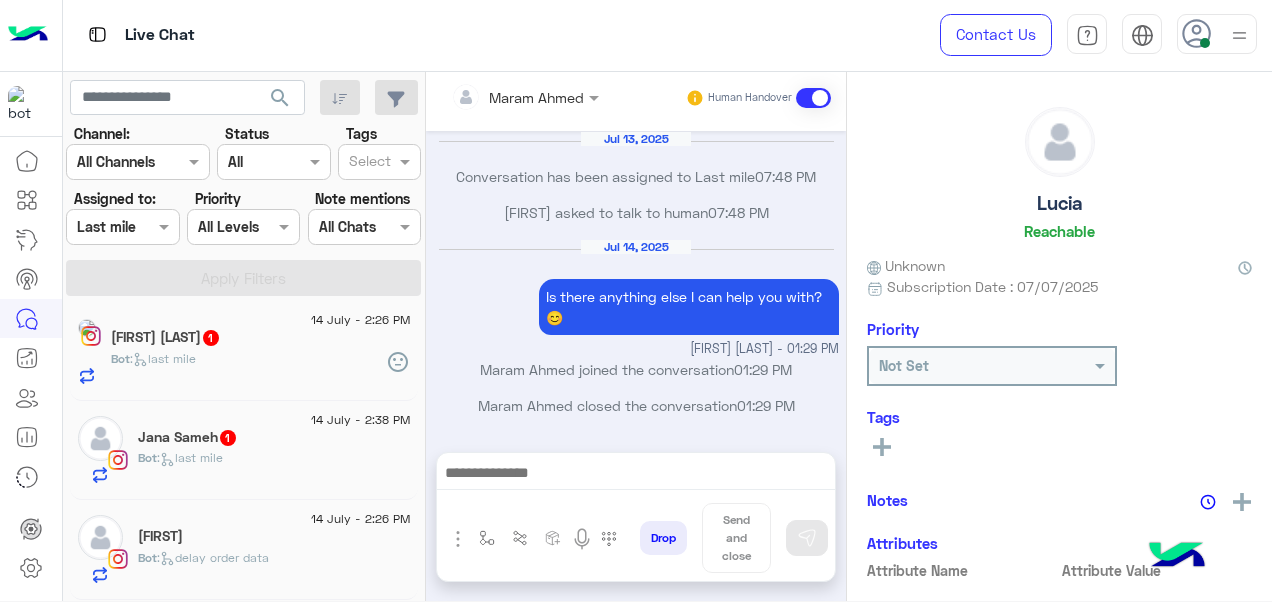 scroll, scrollTop: 672, scrollLeft: 0, axis: vertical 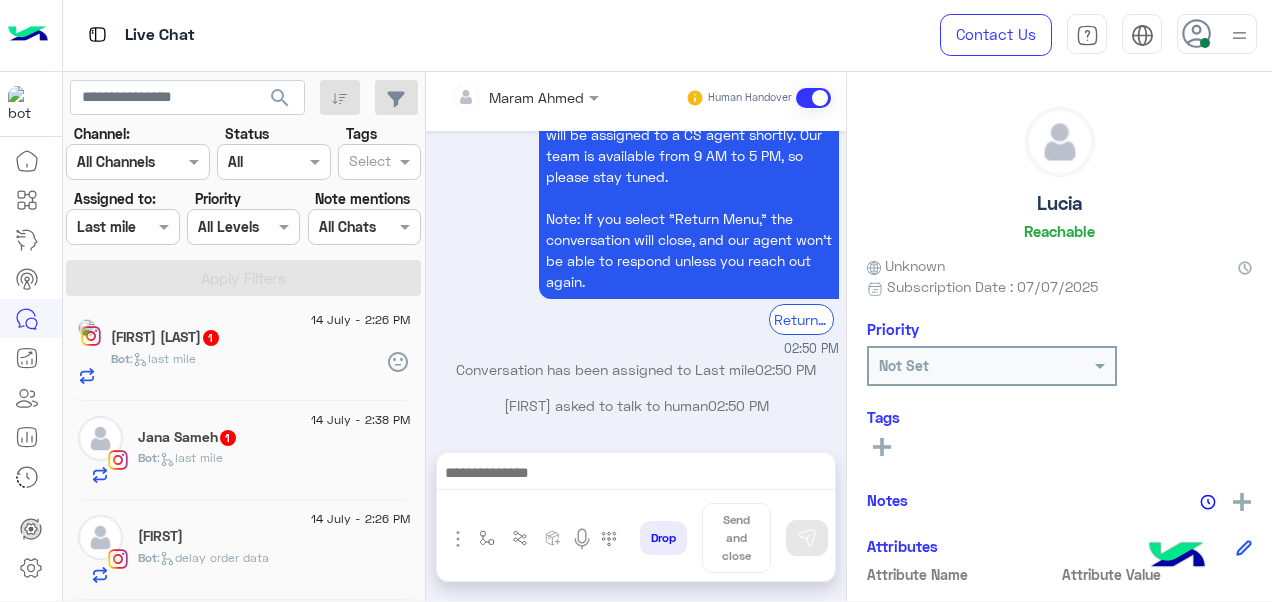click on "Bot :   last mile" 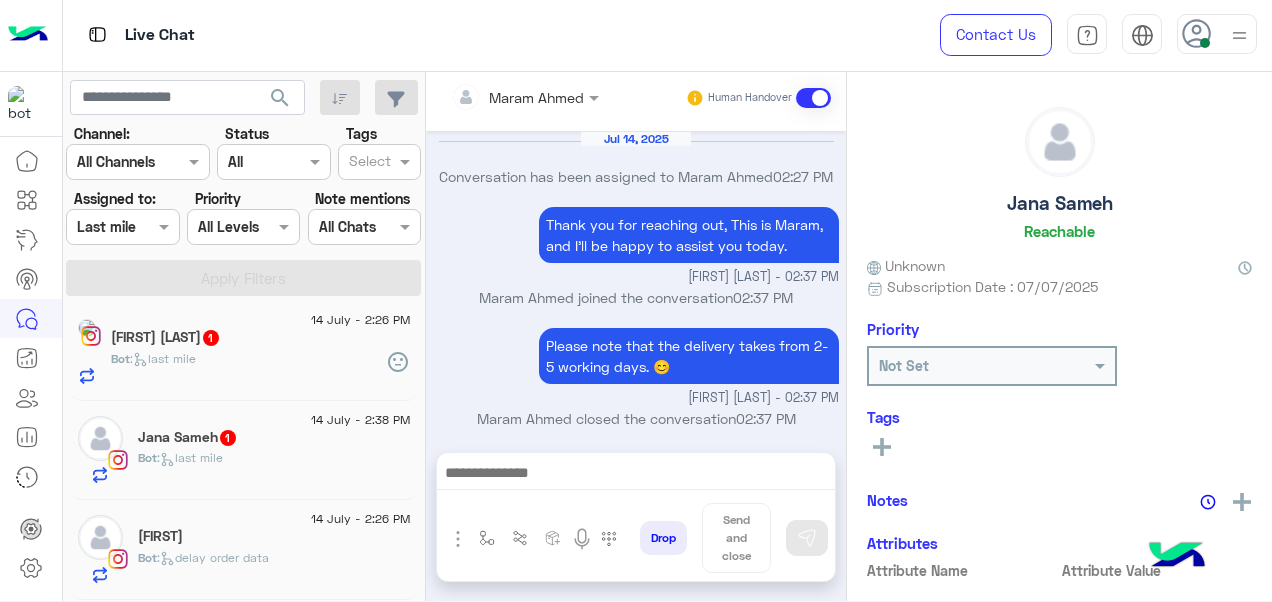 scroll, scrollTop: 707, scrollLeft: 0, axis: vertical 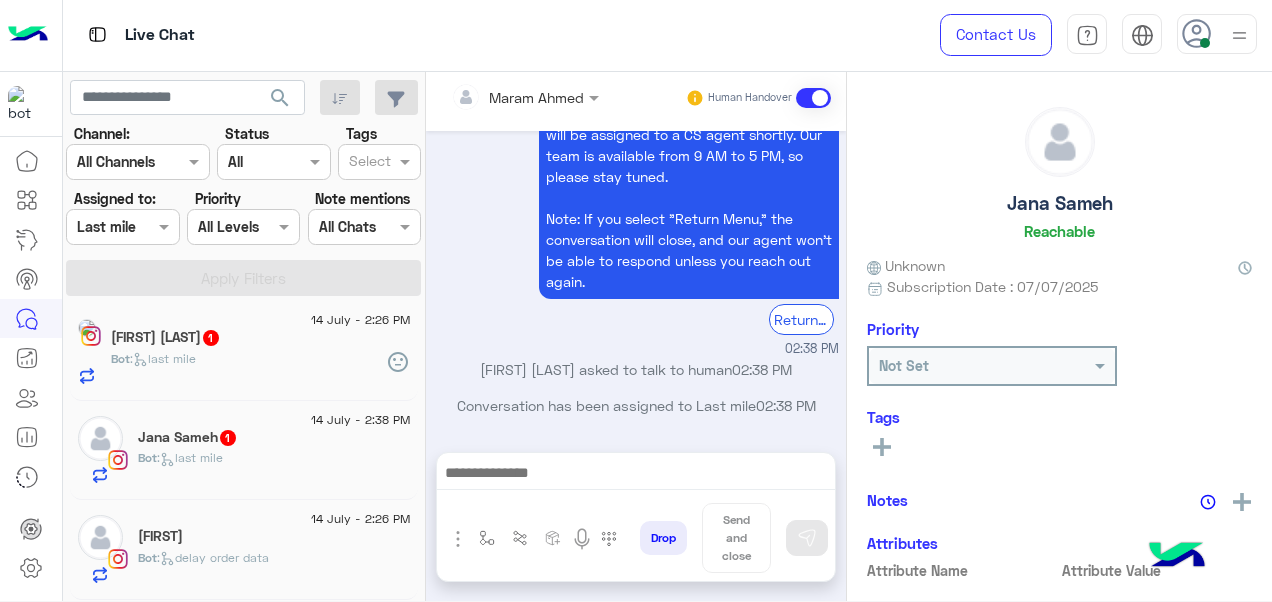 drag, startPoint x: 250, startPoint y: 526, endPoint x: 216, endPoint y: 456, distance: 77.820305 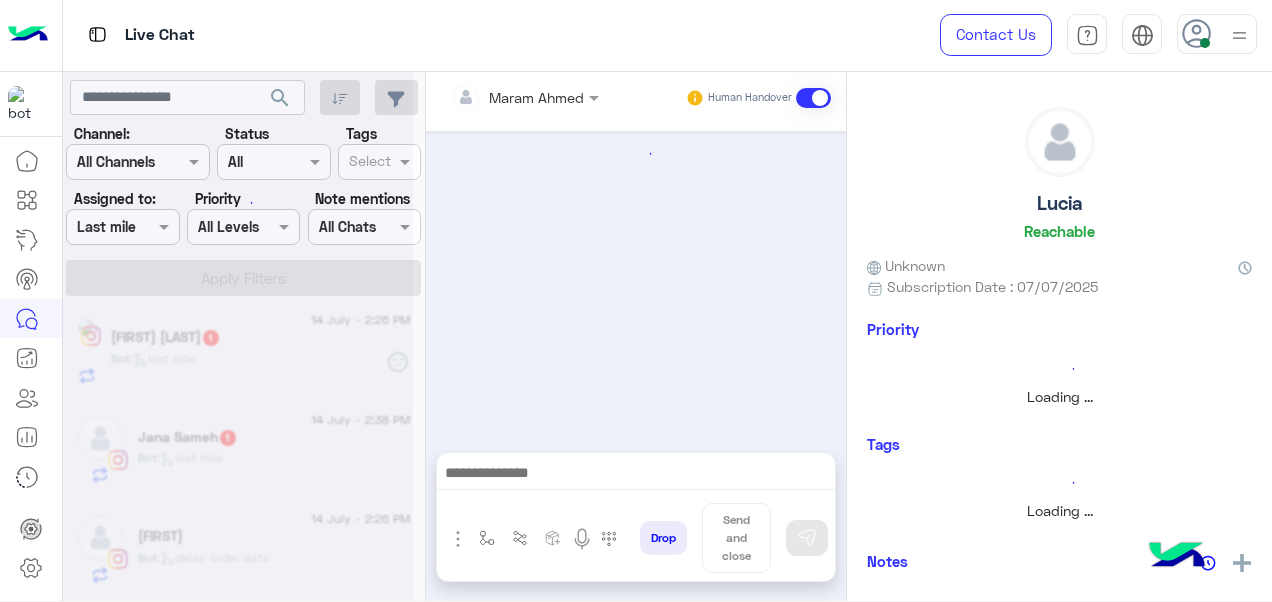 scroll, scrollTop: 672, scrollLeft: 0, axis: vertical 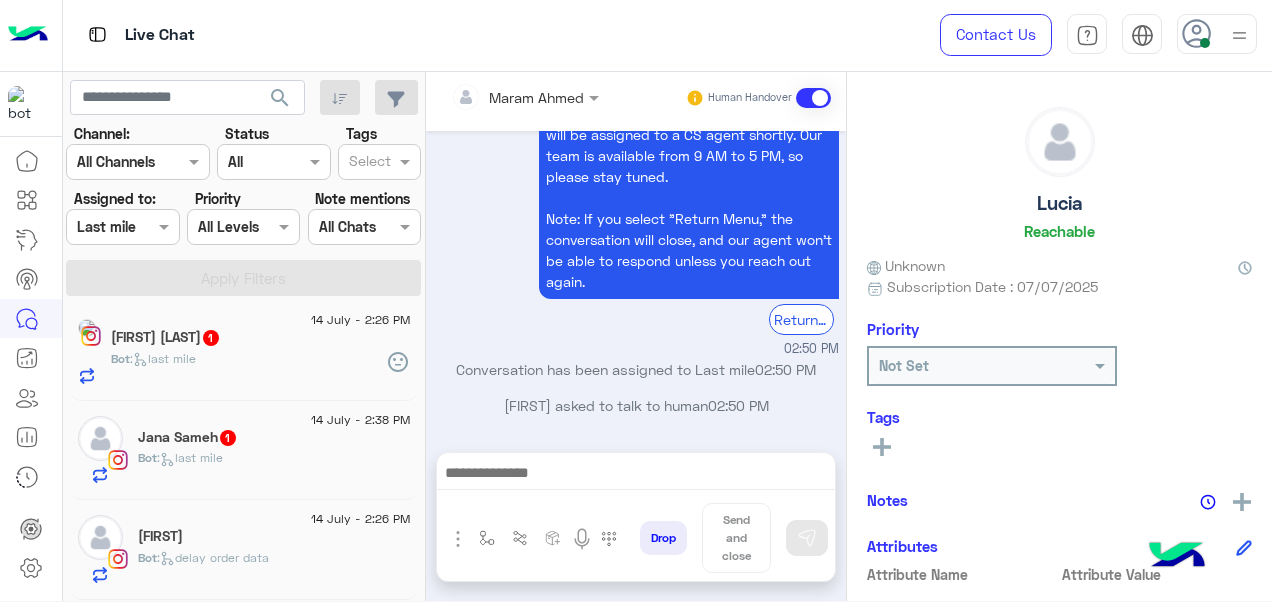 click on ":   last mile" 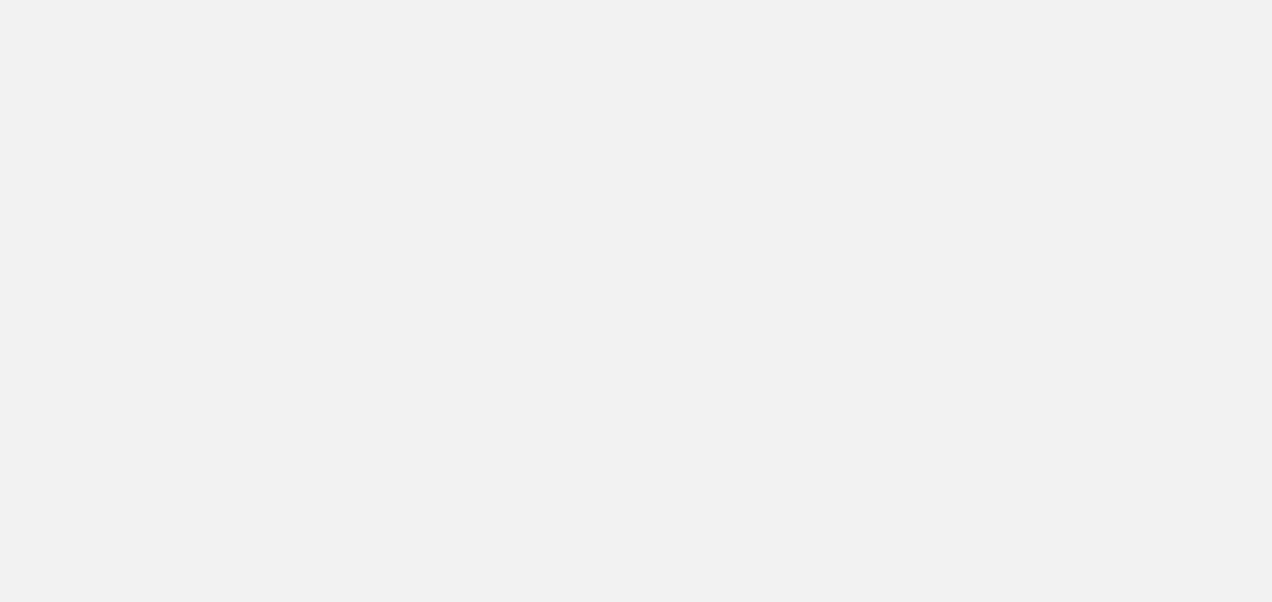 scroll, scrollTop: 0, scrollLeft: 0, axis: both 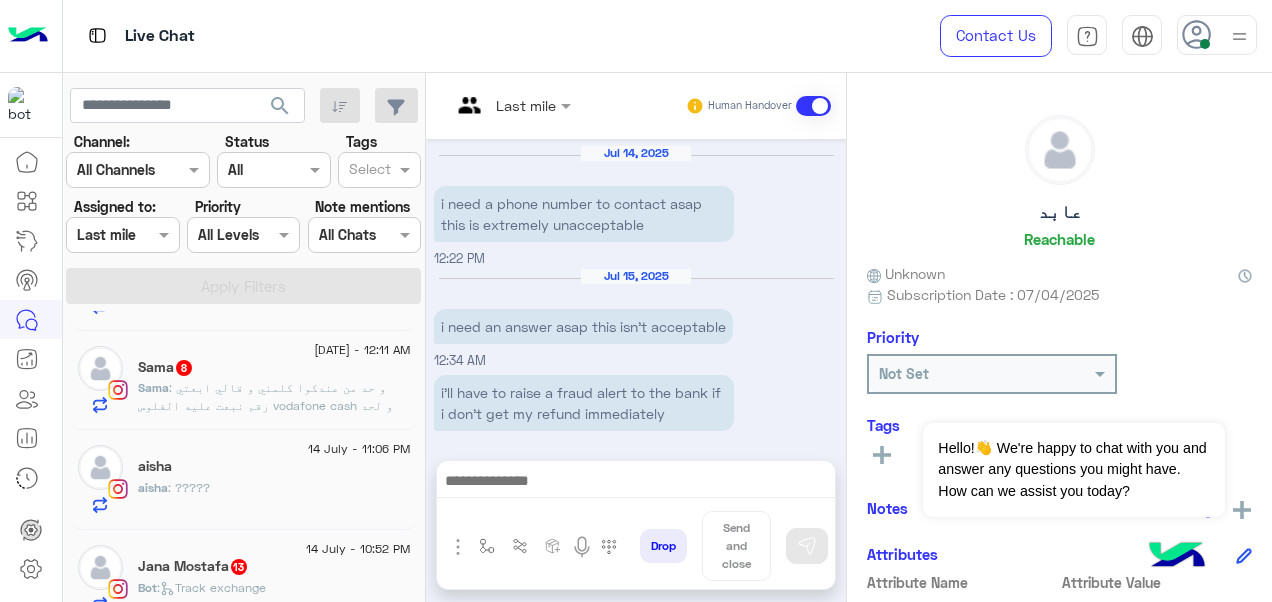 click on "aisha" 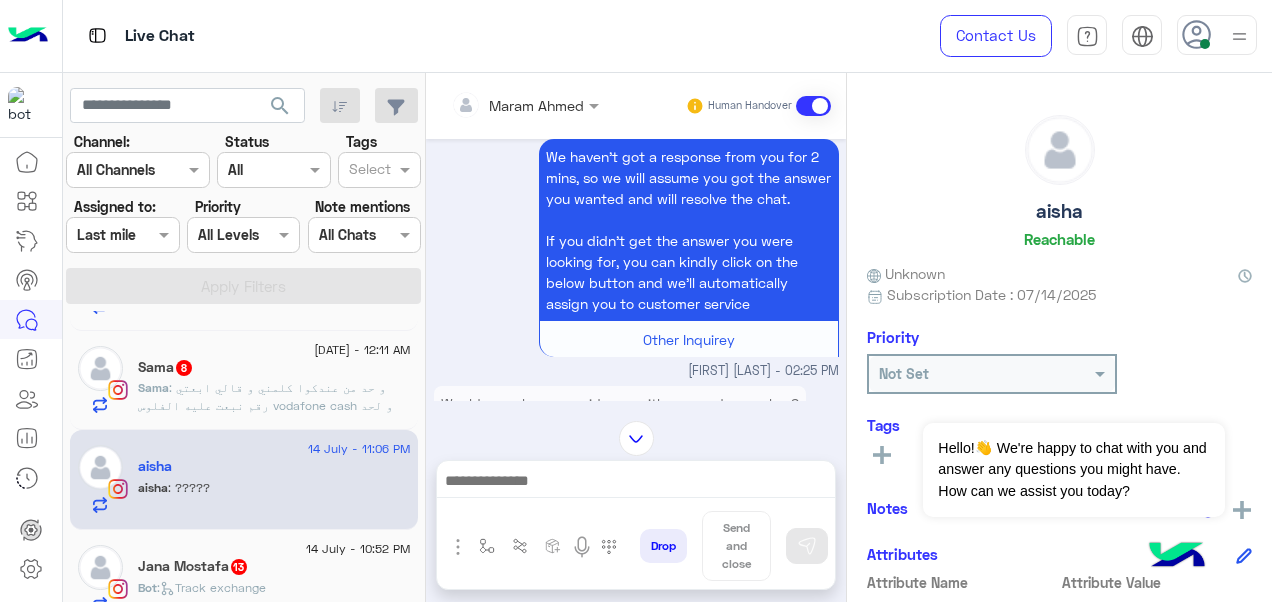 scroll, scrollTop: 1668, scrollLeft: 0, axis: vertical 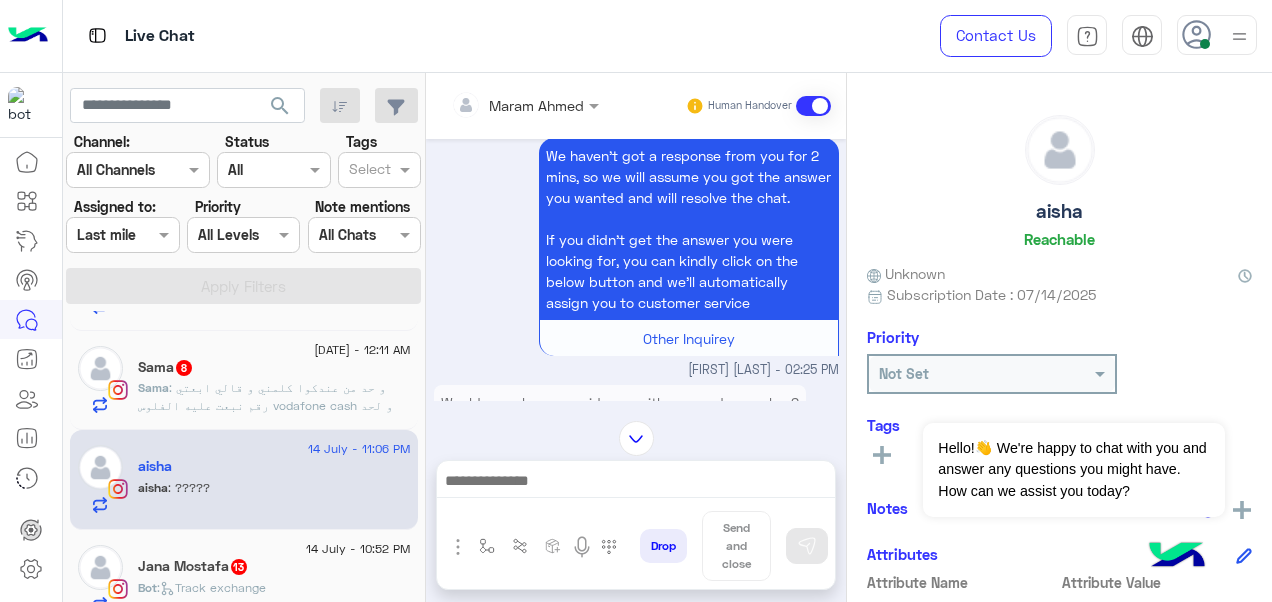 click at bounding box center (499, 105) 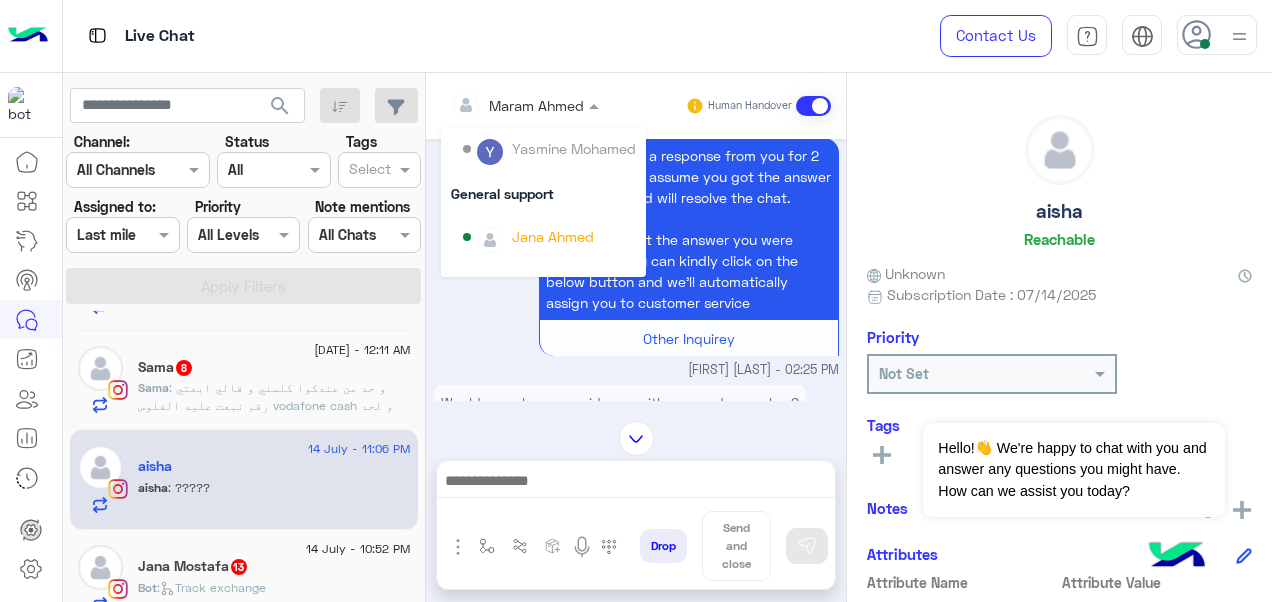 scroll, scrollTop: 213, scrollLeft: 0, axis: vertical 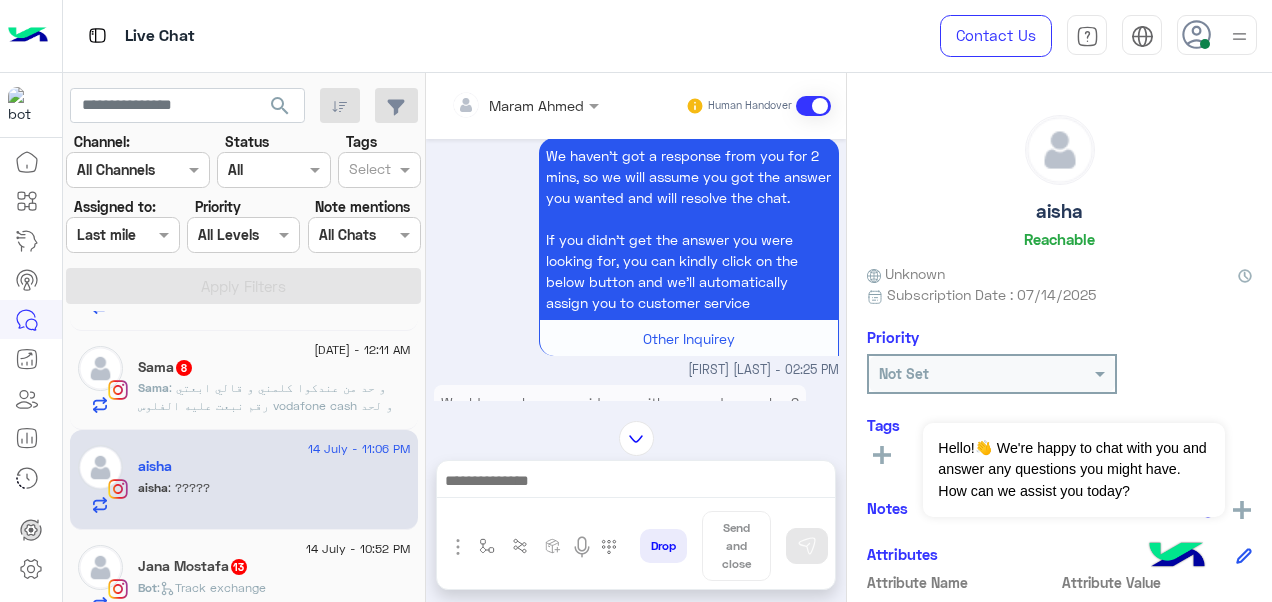 click on "We haven't got a response from you for 2 mins, so we will assume you got the answer you wanted and will resolve the chat.        If you didn’t get the answer you were looking for, you can kindly click on the below button and we’ll automatically assign you to customer service  Other Inquirey   Jana Ahmed  -  02:25 PM" at bounding box center (636, 256) 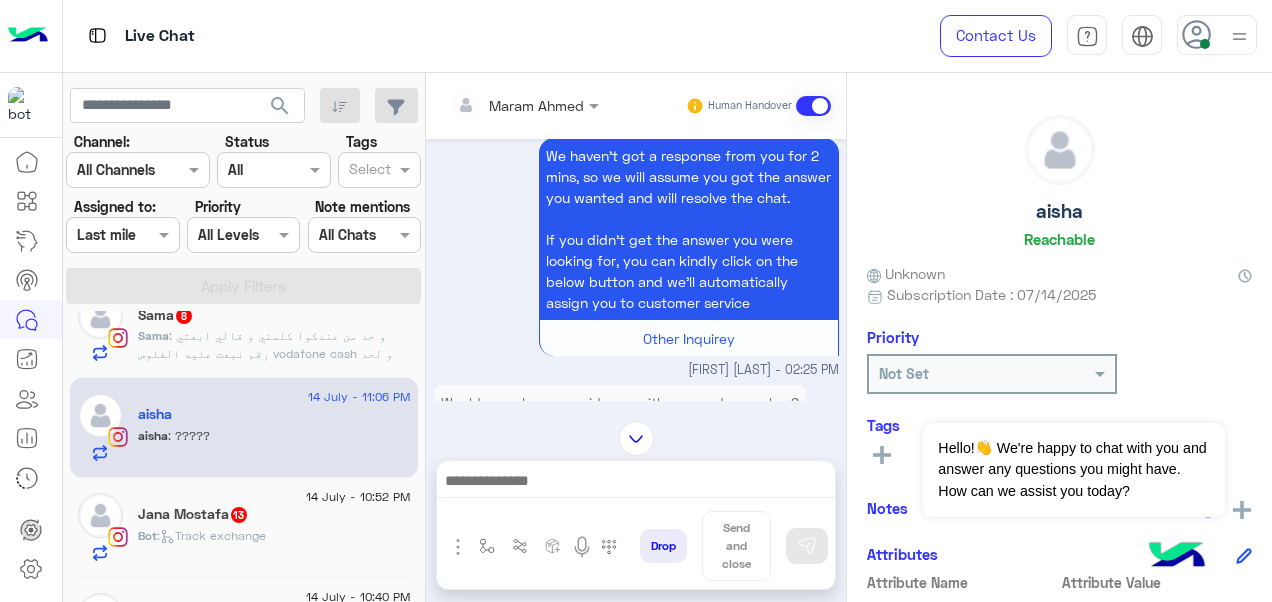 scroll, scrollTop: 948, scrollLeft: 0, axis: vertical 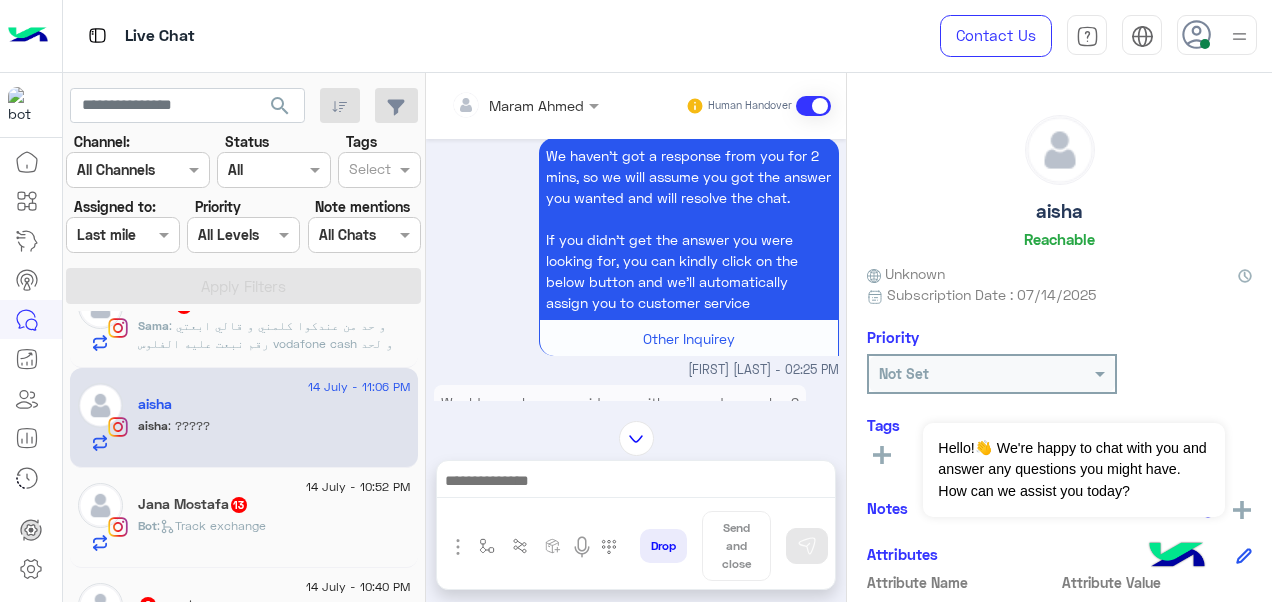 click on "Jana Mostafa  13" 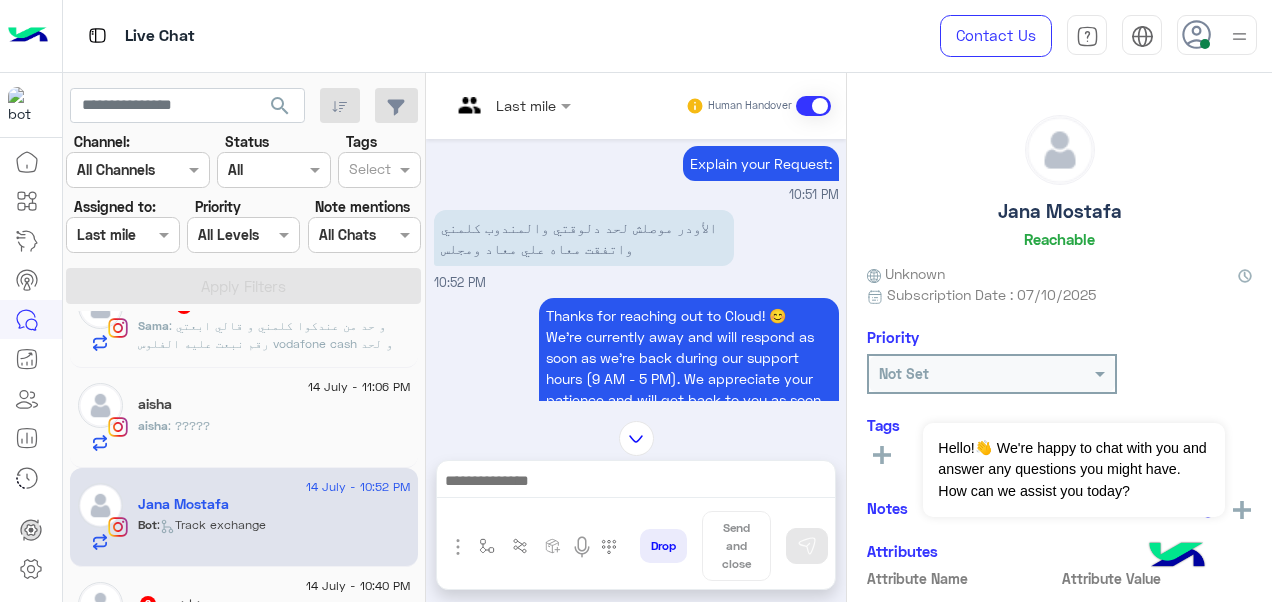 scroll, scrollTop: 510, scrollLeft: 0, axis: vertical 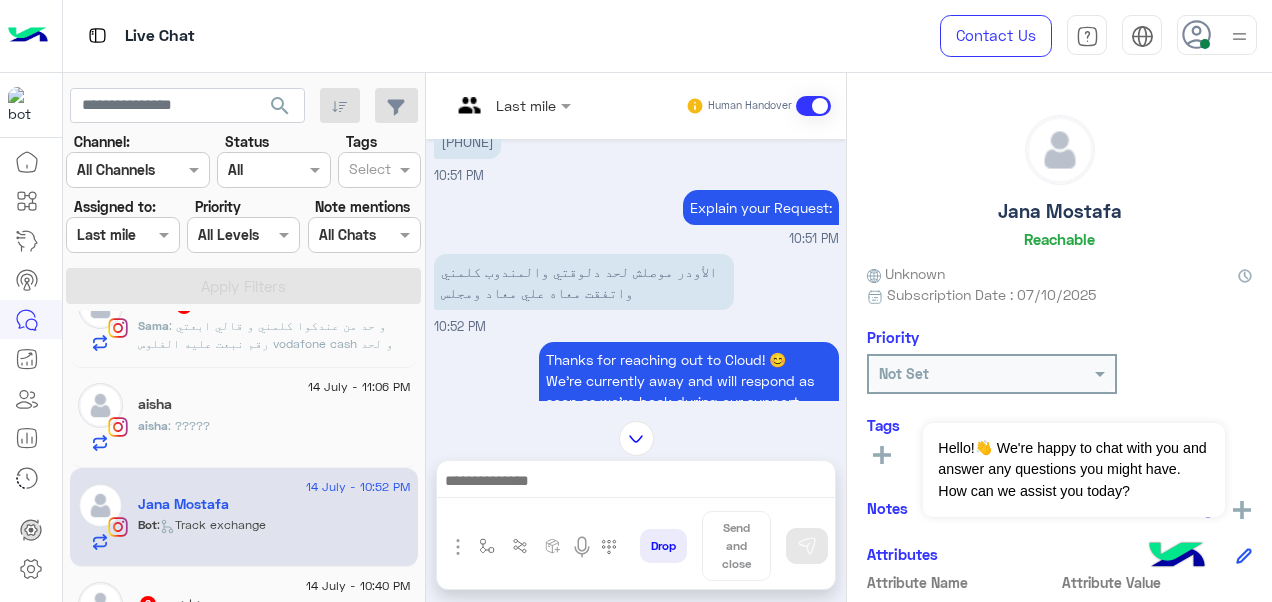 click at bounding box center [487, 105] 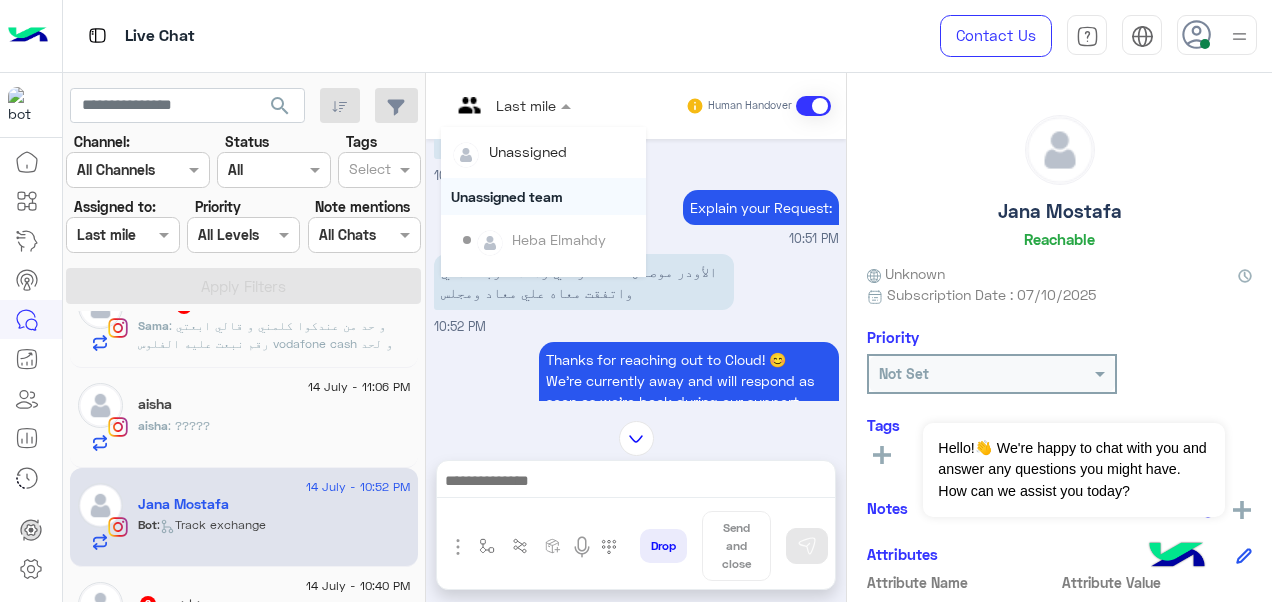 scroll, scrollTop: 354, scrollLeft: 0, axis: vertical 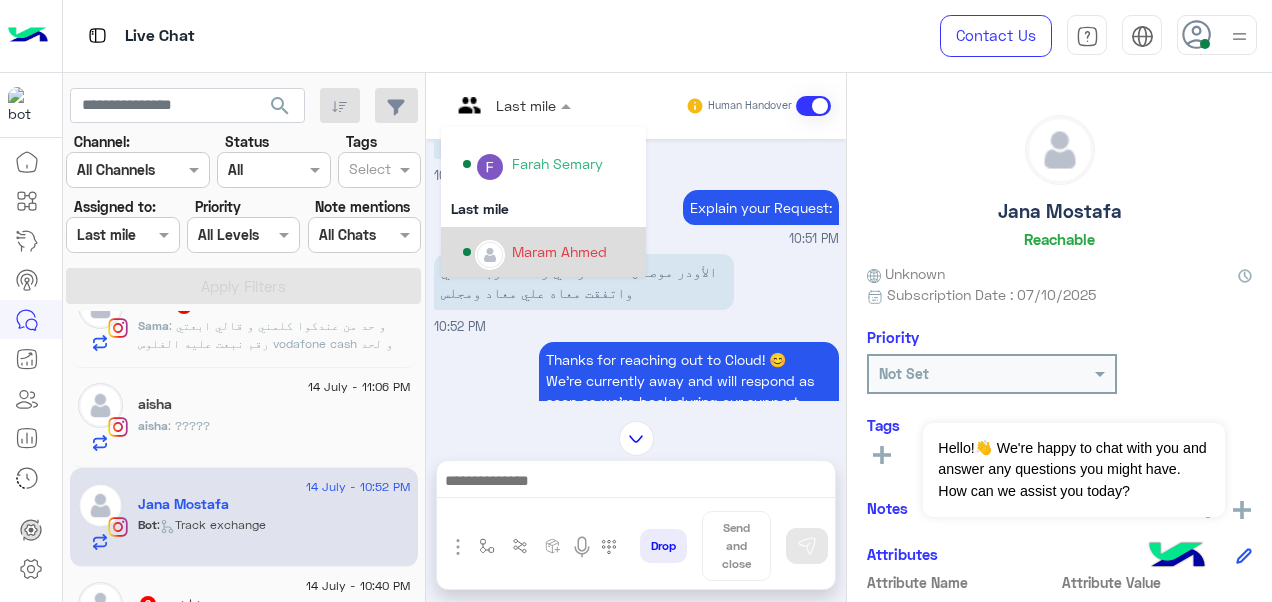 click on "Maram Ahmed" at bounding box center (559, 251) 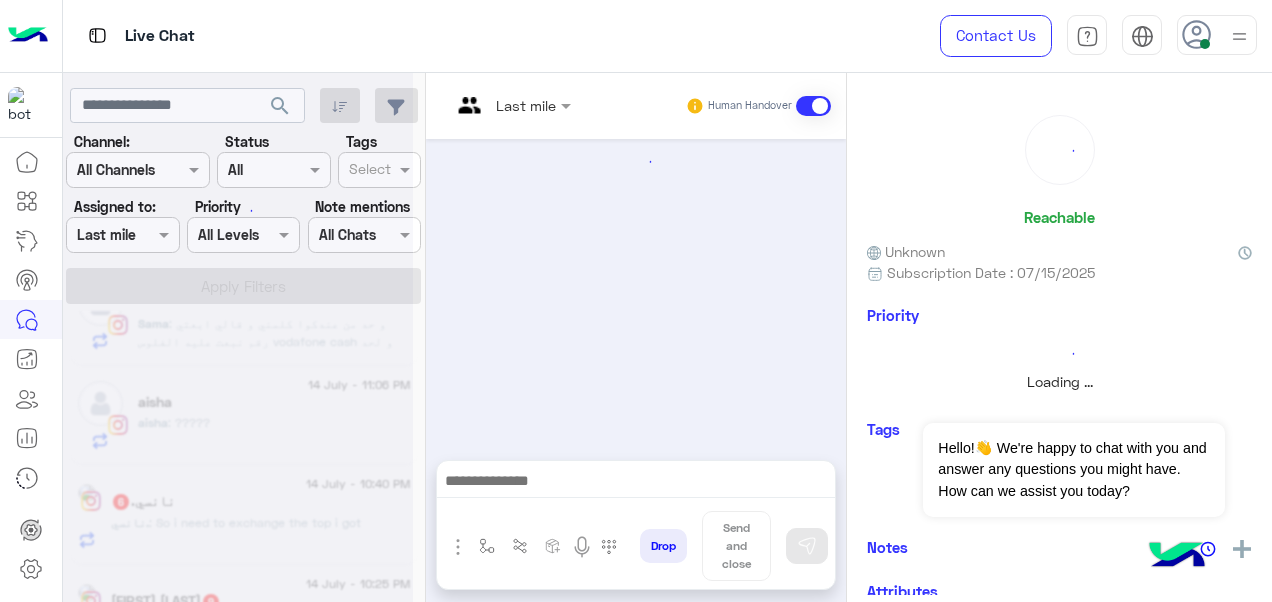 scroll, scrollTop: 0, scrollLeft: 0, axis: both 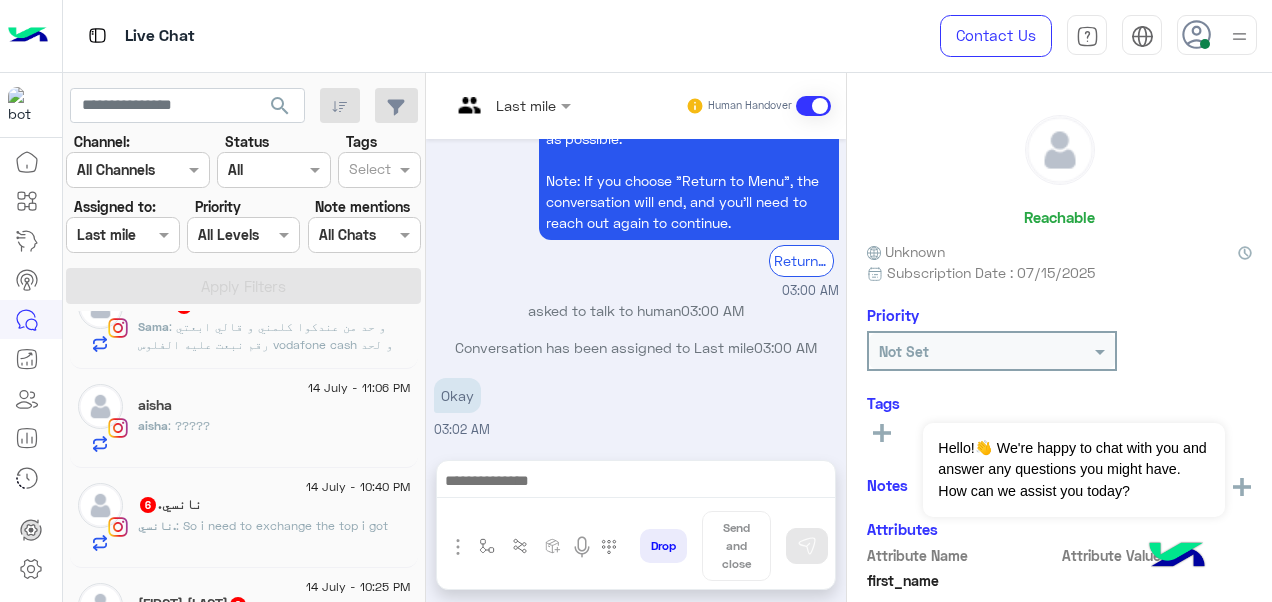 click on ": So i need to exchange the top i got" 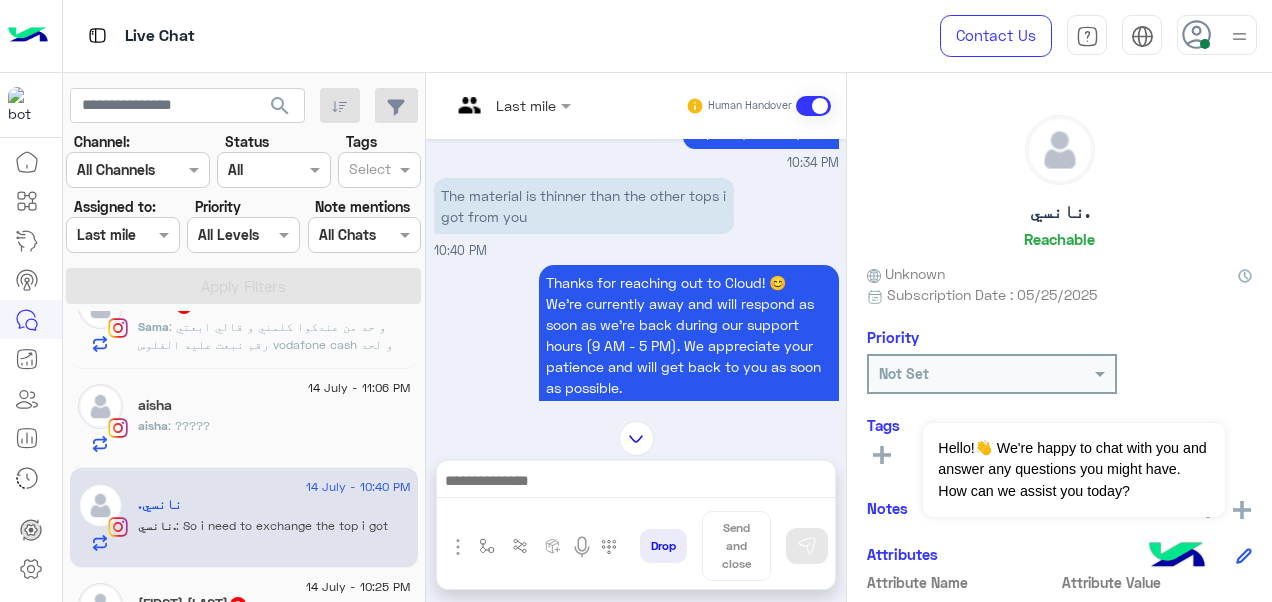 scroll, scrollTop: 548, scrollLeft: 0, axis: vertical 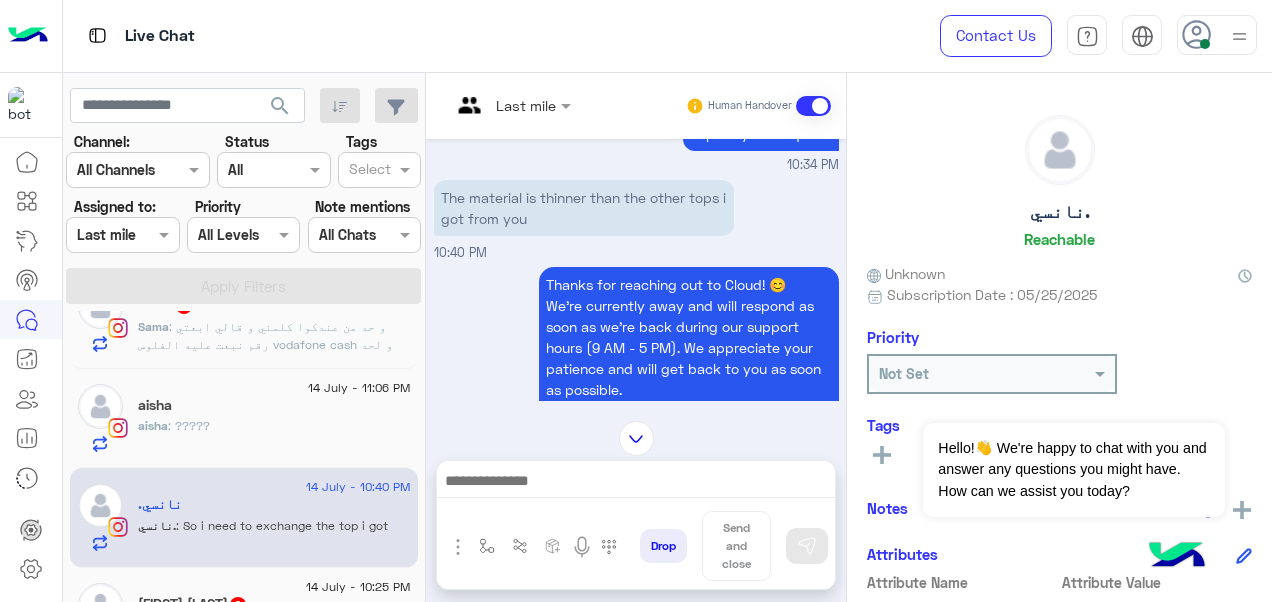 click on "Last mile" at bounding box center [503, 106] 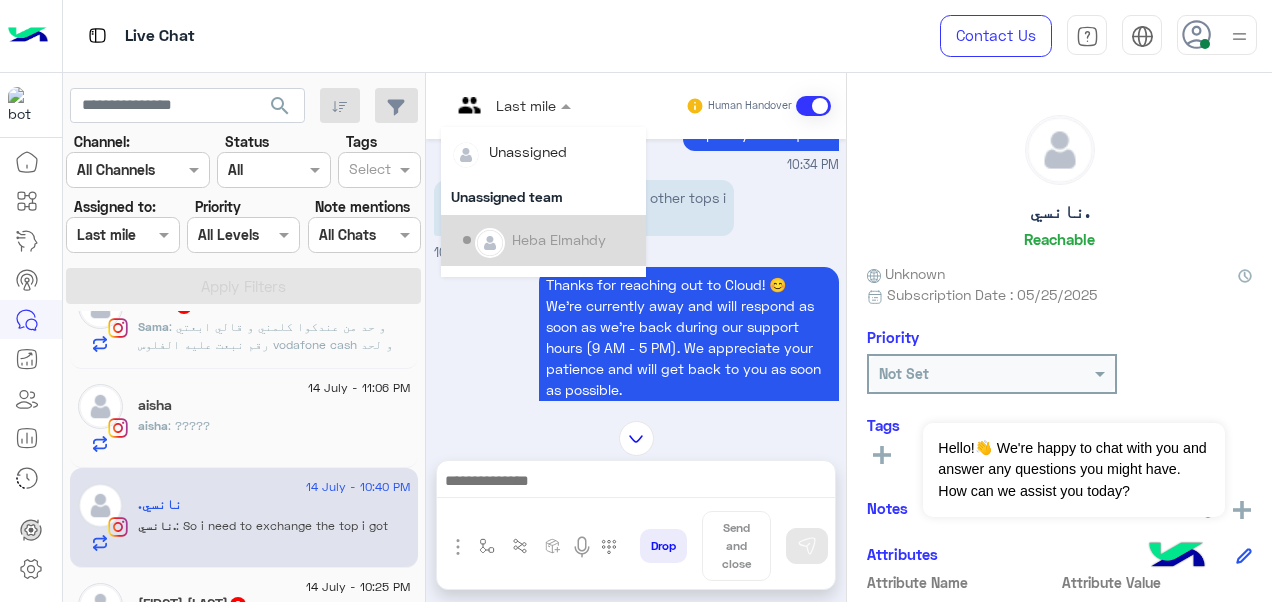 scroll, scrollTop: 354, scrollLeft: 0, axis: vertical 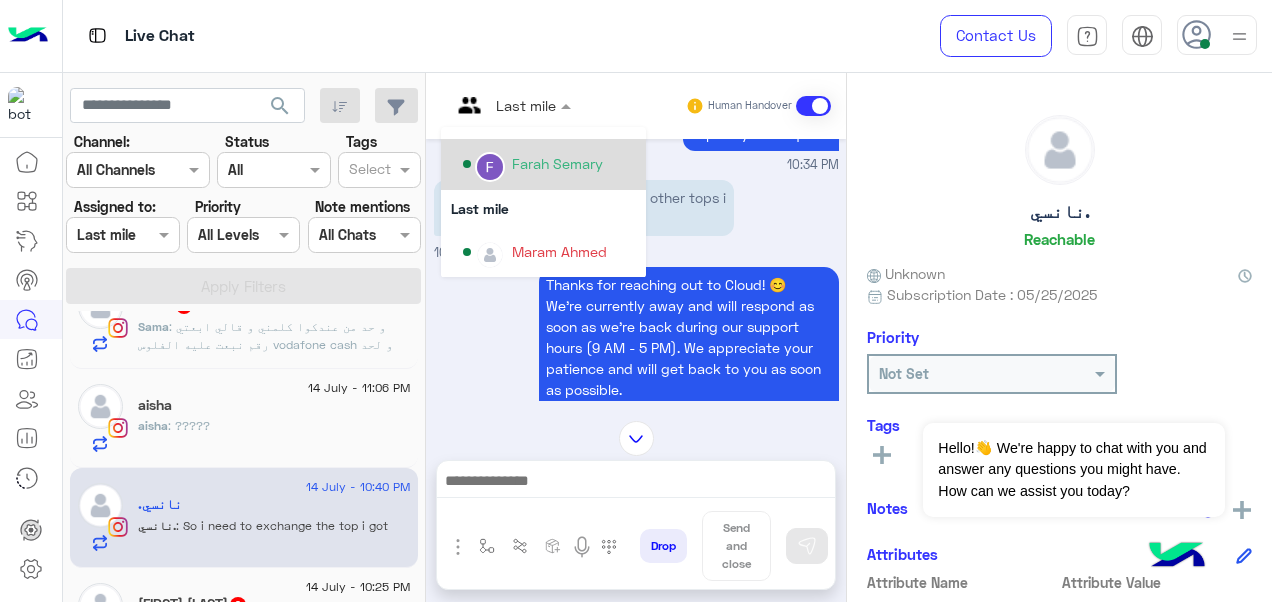 click on "Farah Semary" at bounding box center (557, 163) 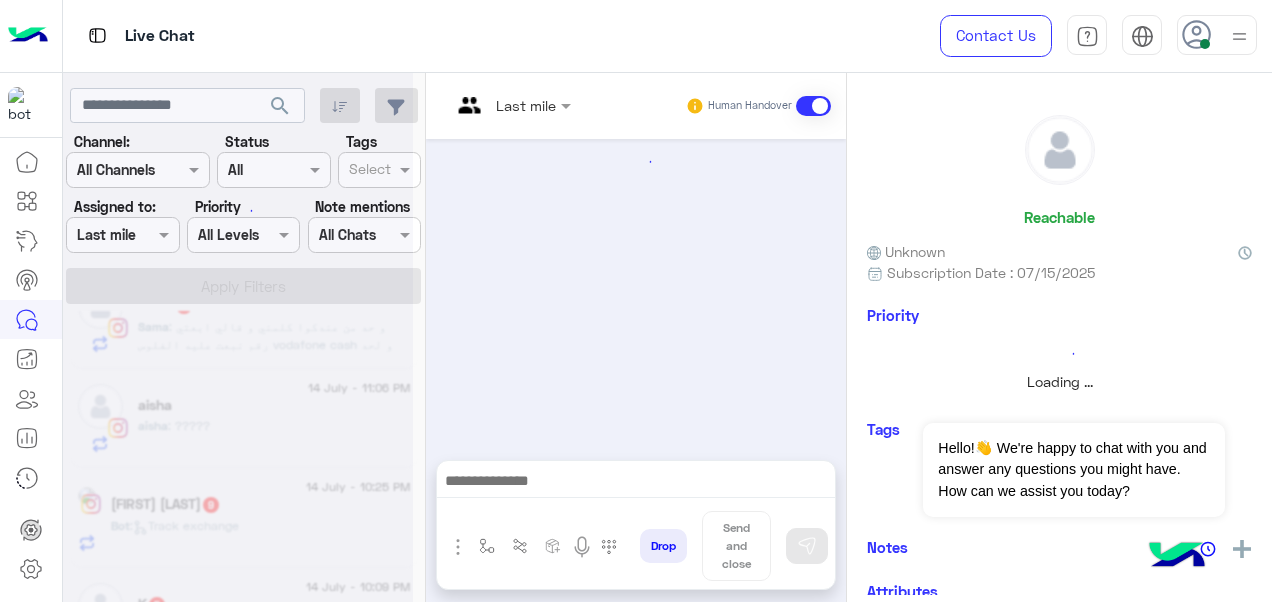 scroll, scrollTop: 814, scrollLeft: 0, axis: vertical 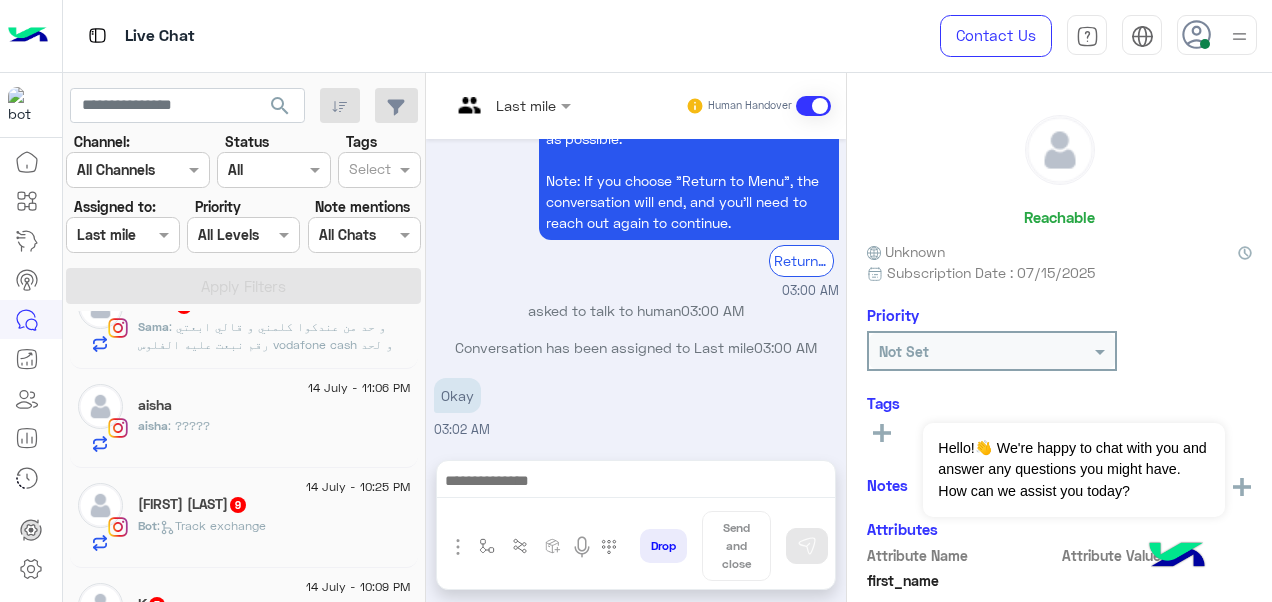 click on "9" 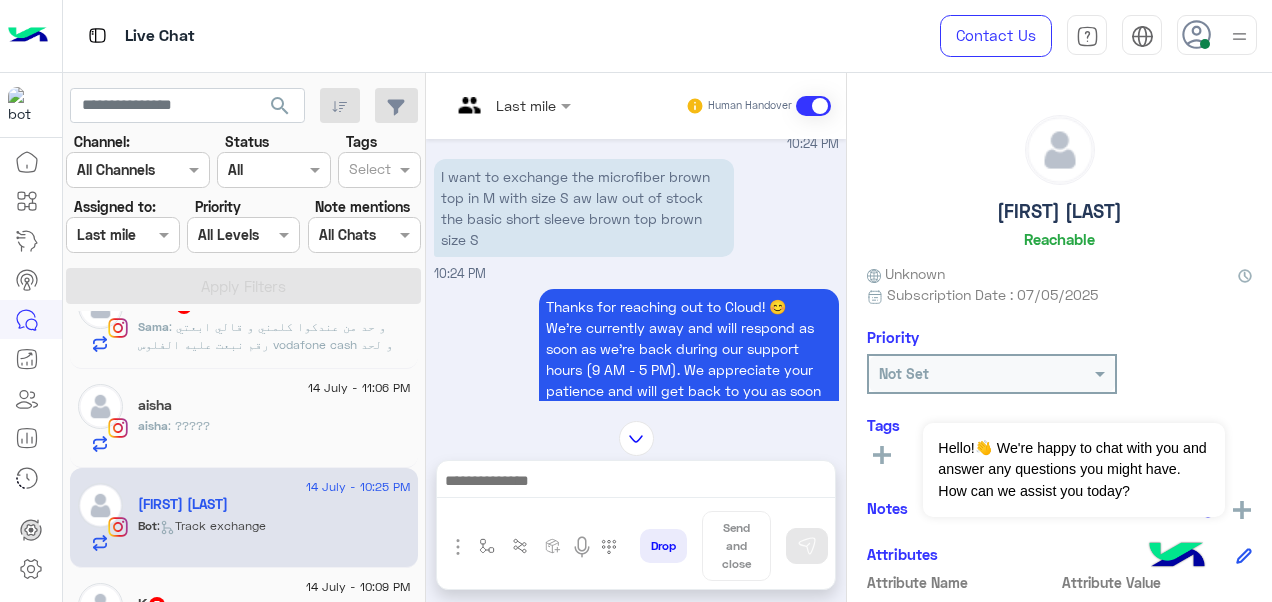 scroll, scrollTop: 616, scrollLeft: 0, axis: vertical 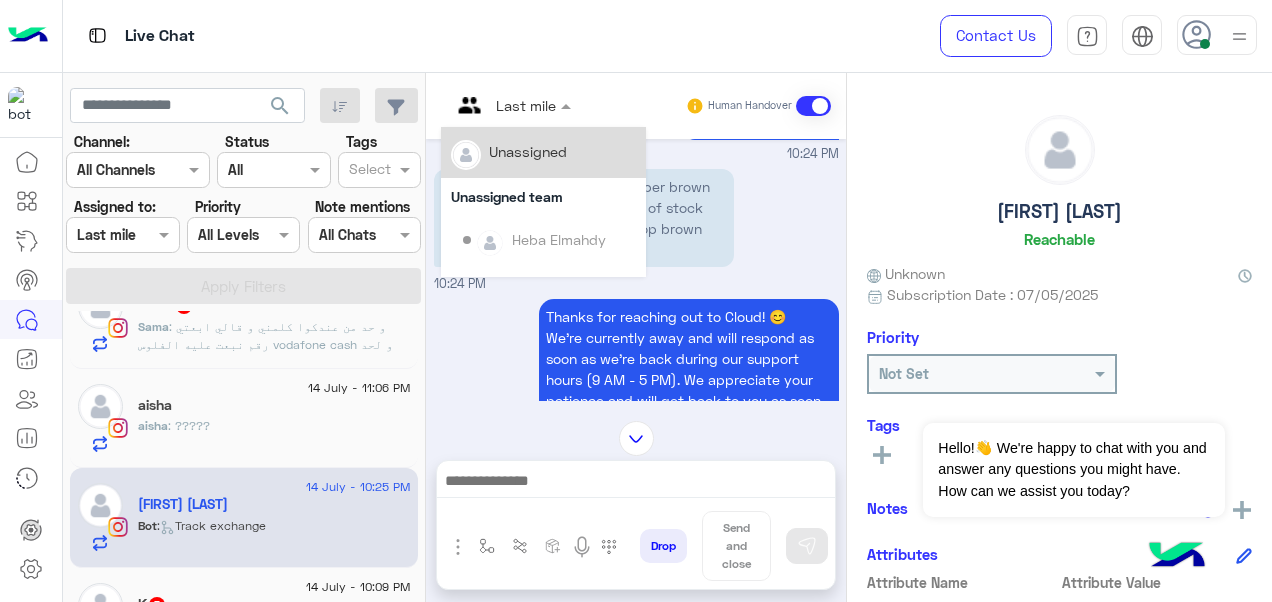 click at bounding box center [487, 105] 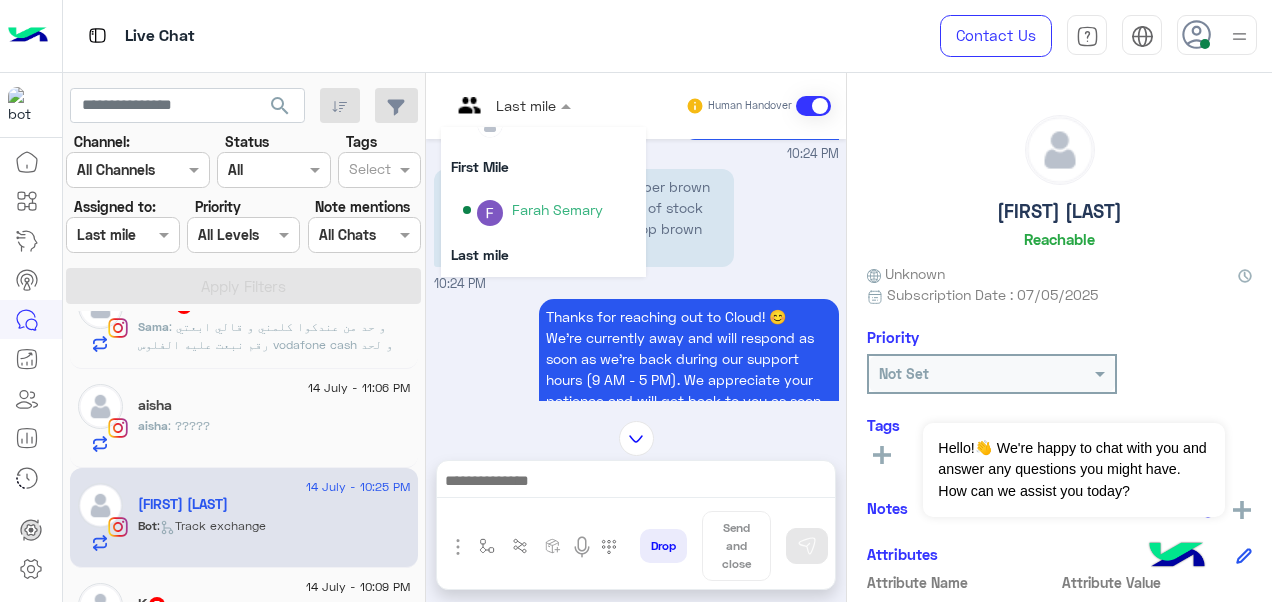 scroll, scrollTop: 354, scrollLeft: 0, axis: vertical 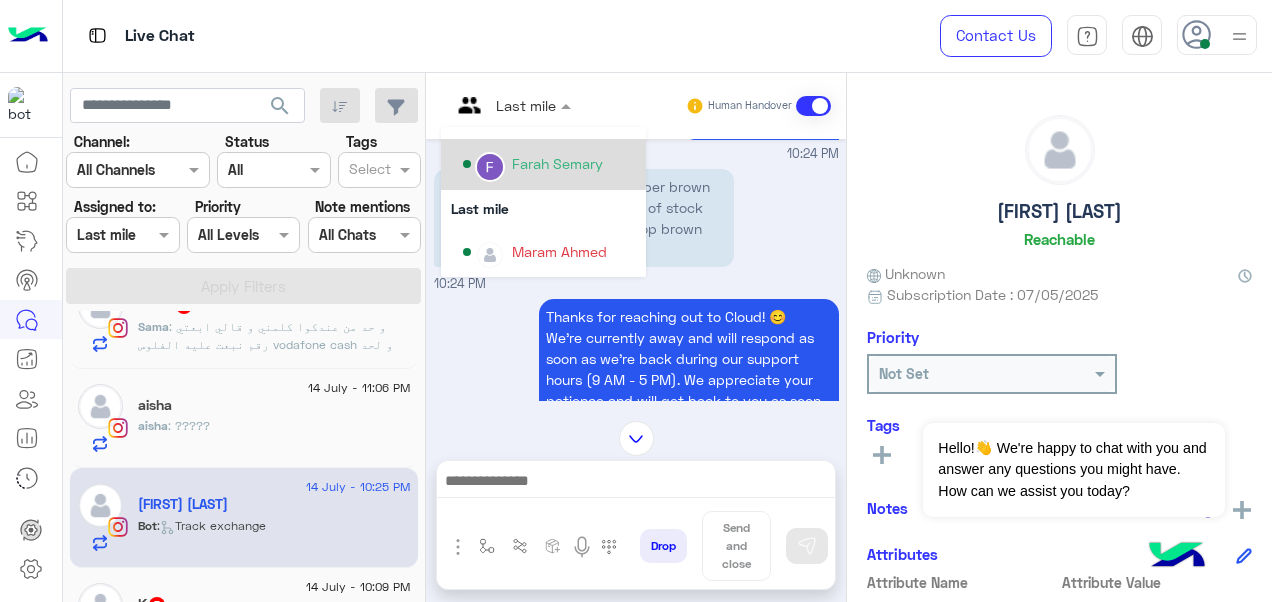 click on "Farah Semary" at bounding box center [557, 163] 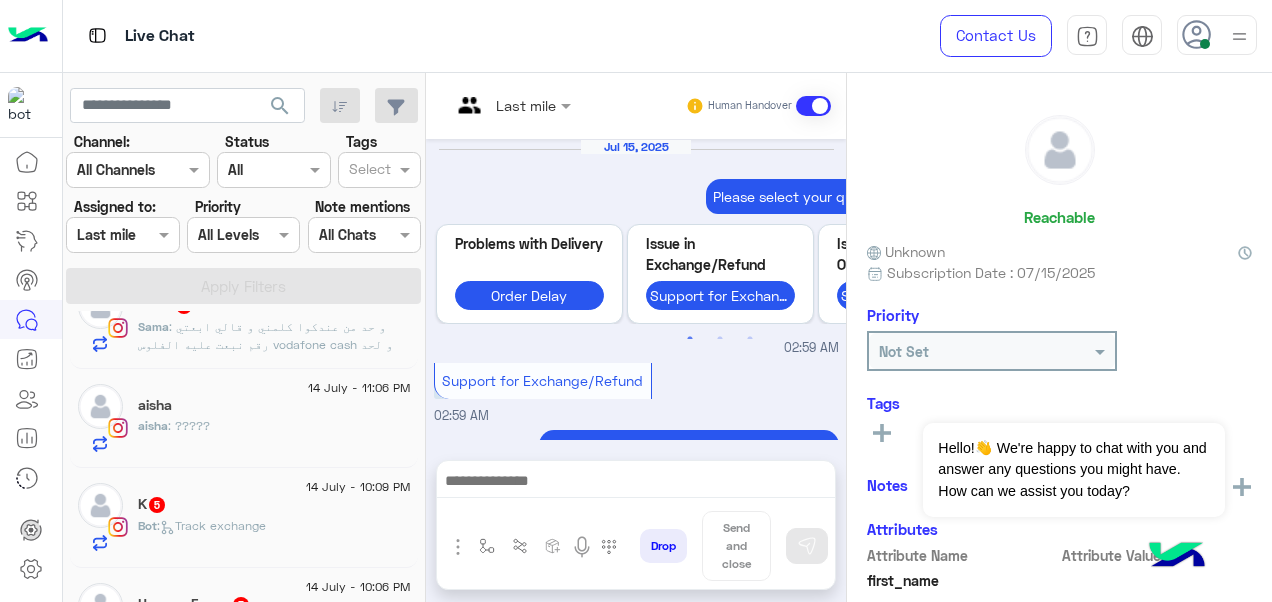 scroll, scrollTop: 814, scrollLeft: 0, axis: vertical 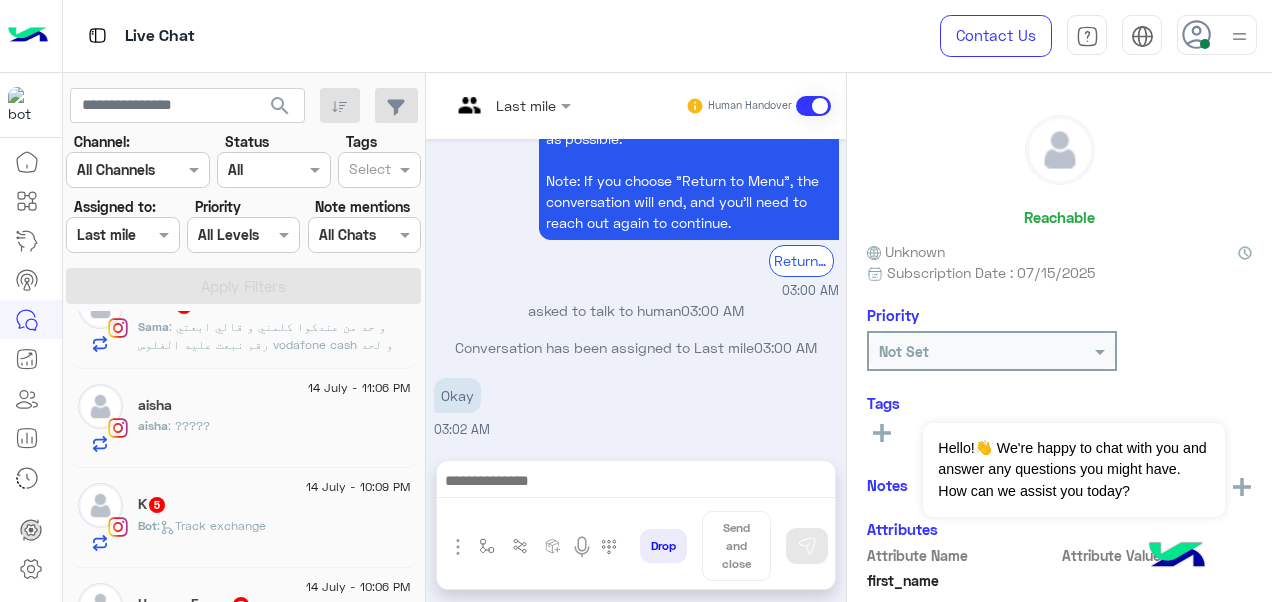 click on "K   5" 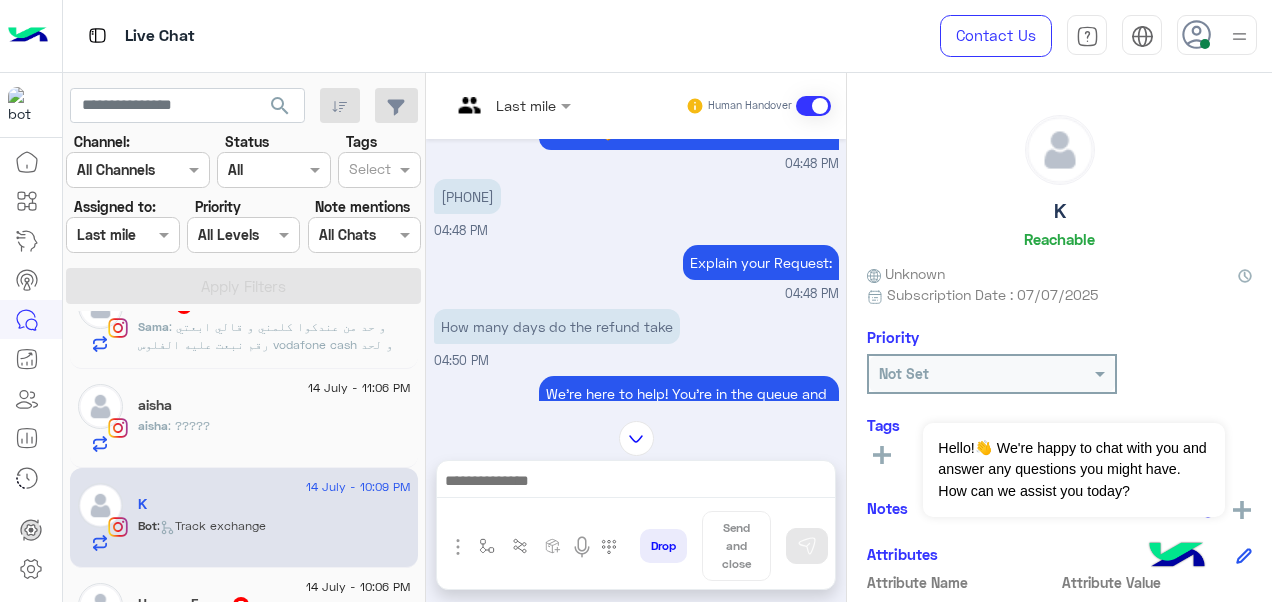 scroll, scrollTop: 1169, scrollLeft: 0, axis: vertical 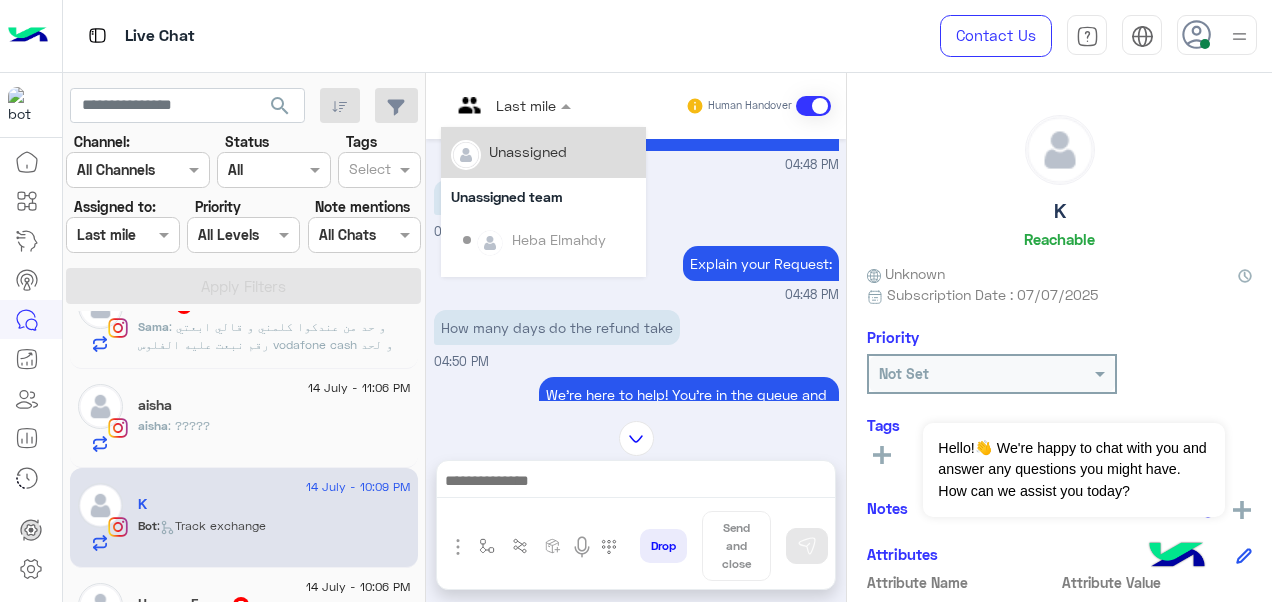 click on "Last mile" at bounding box center (526, 105) 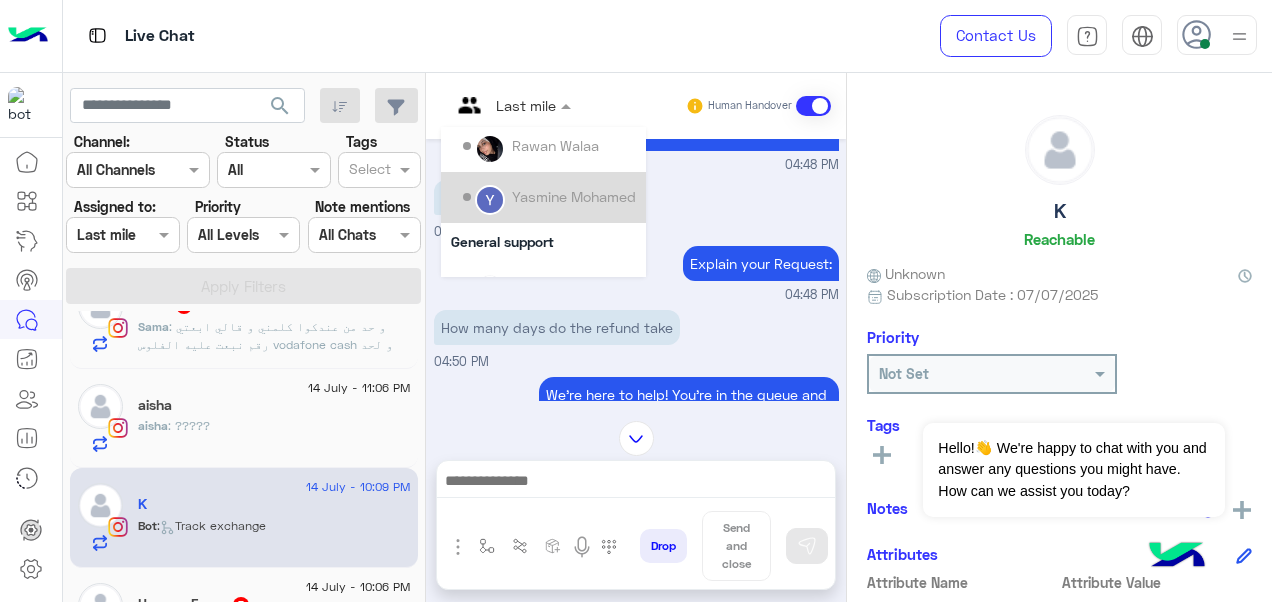 scroll, scrollTop: 354, scrollLeft: 0, axis: vertical 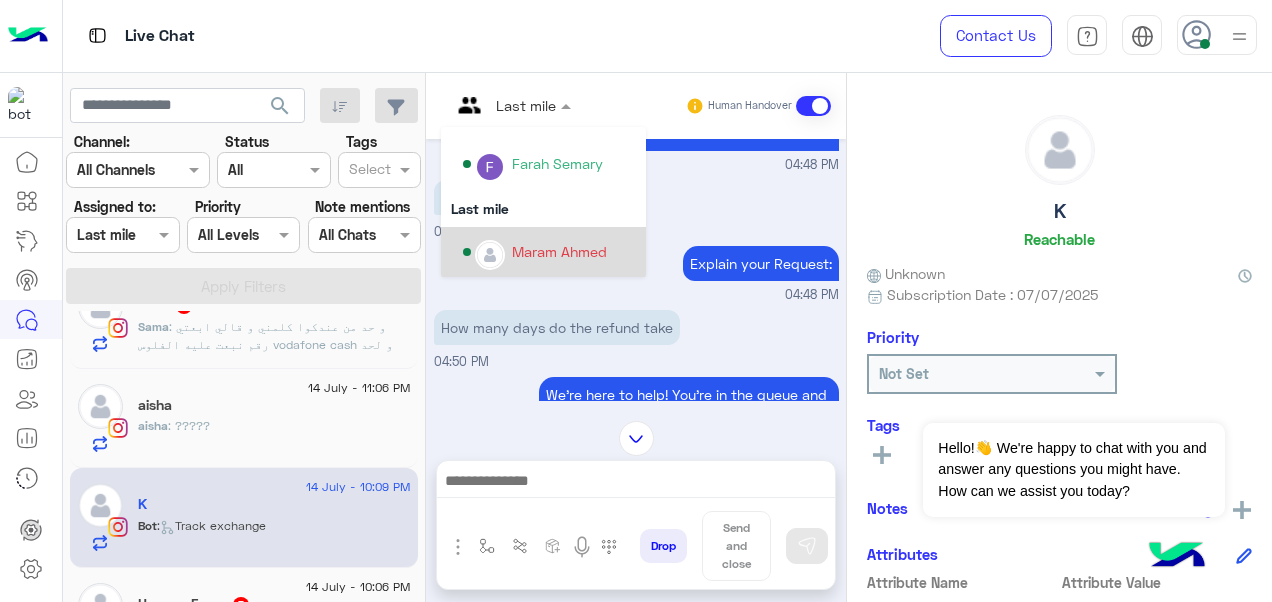 click on "Maram Ahmed" at bounding box center (559, 251) 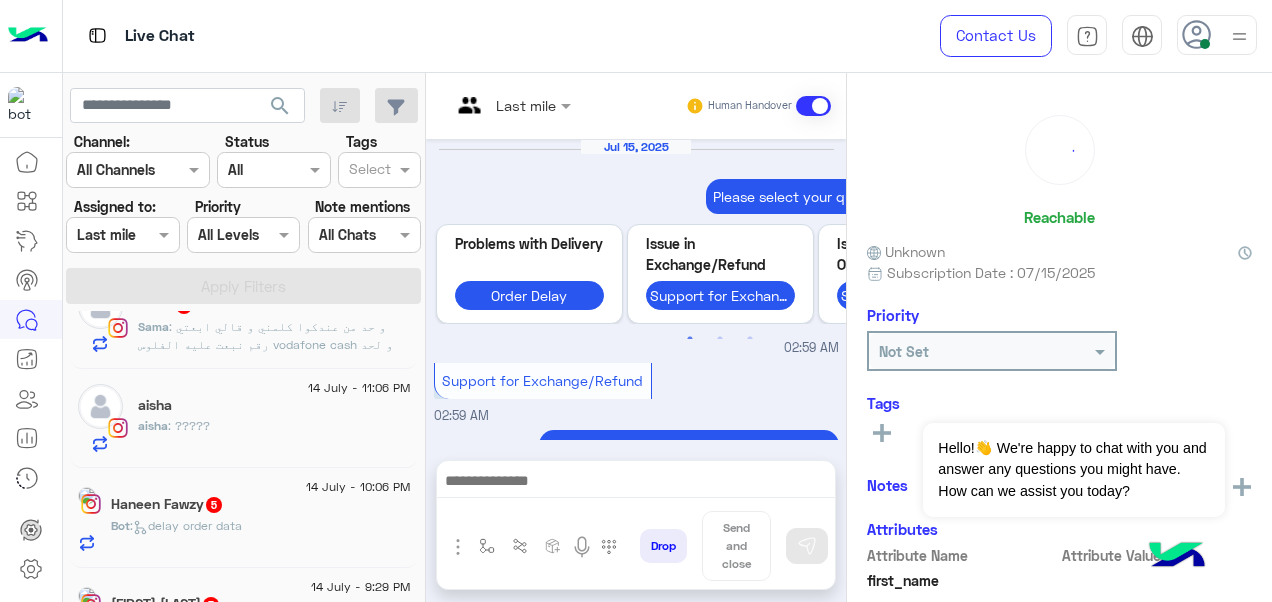 scroll, scrollTop: 814, scrollLeft: 0, axis: vertical 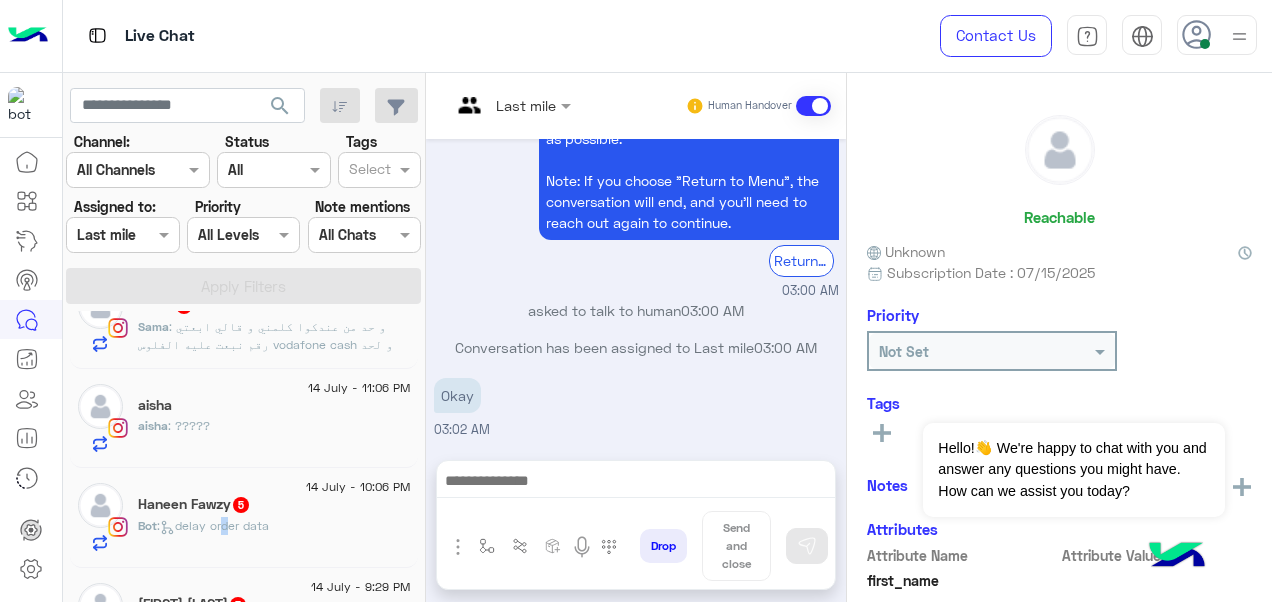click on ":   delay order data" 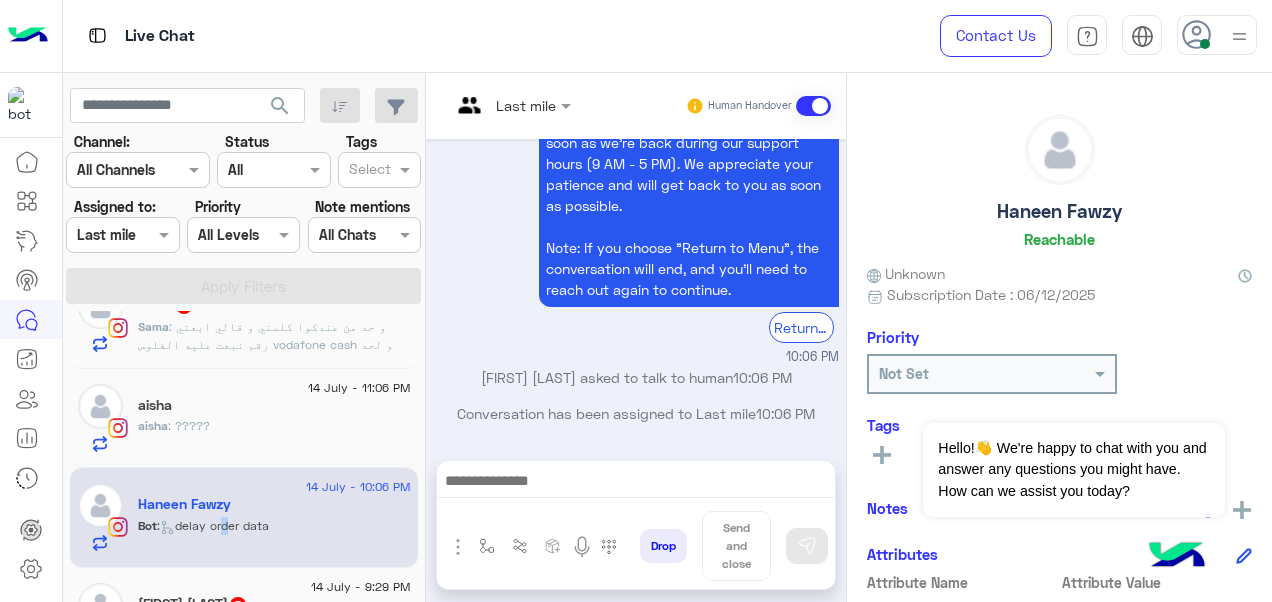 drag, startPoint x: 224, startPoint y: 527, endPoint x: 546, endPoint y: 334, distance: 375.41043 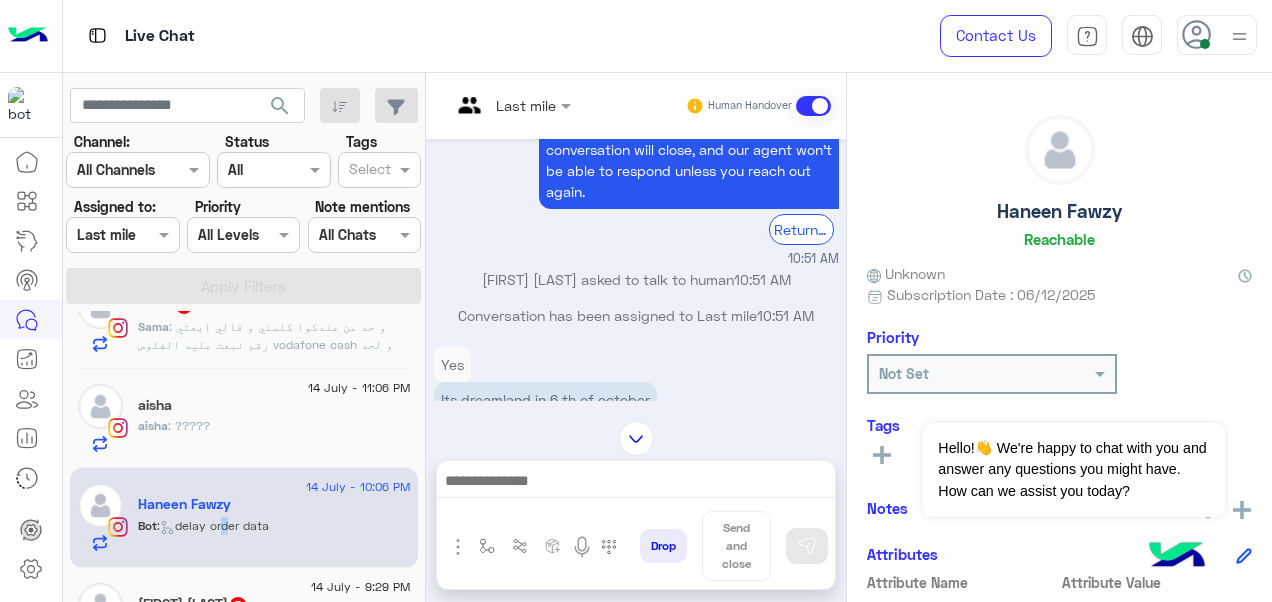 scroll, scrollTop: 577, scrollLeft: 0, axis: vertical 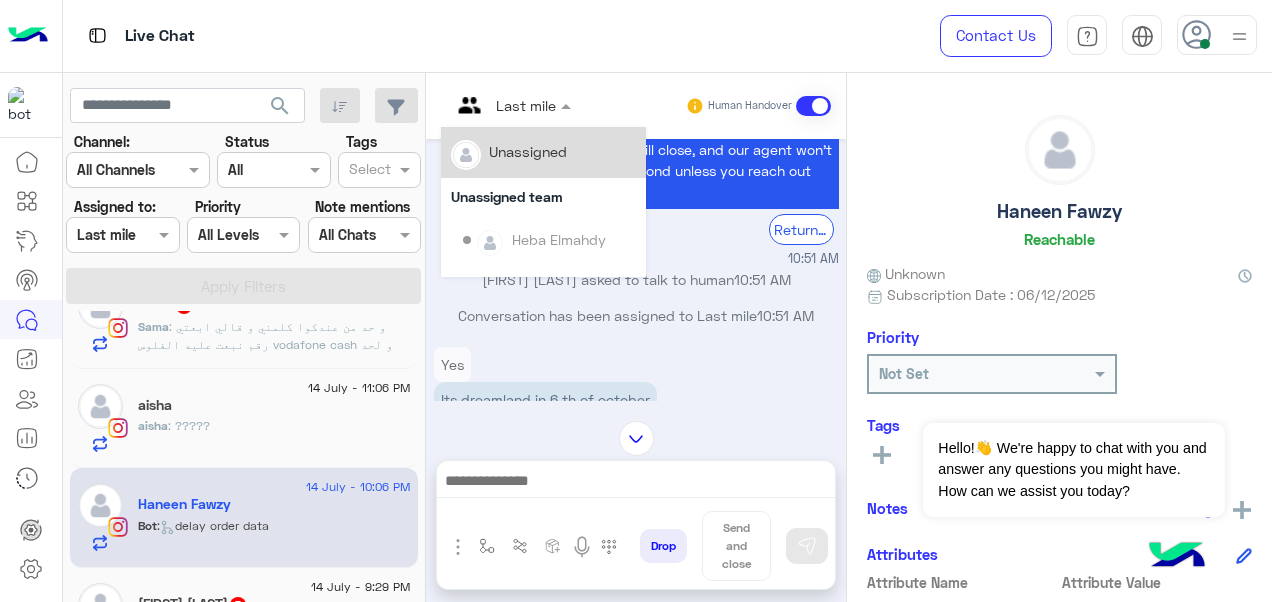 click at bounding box center (487, 105) 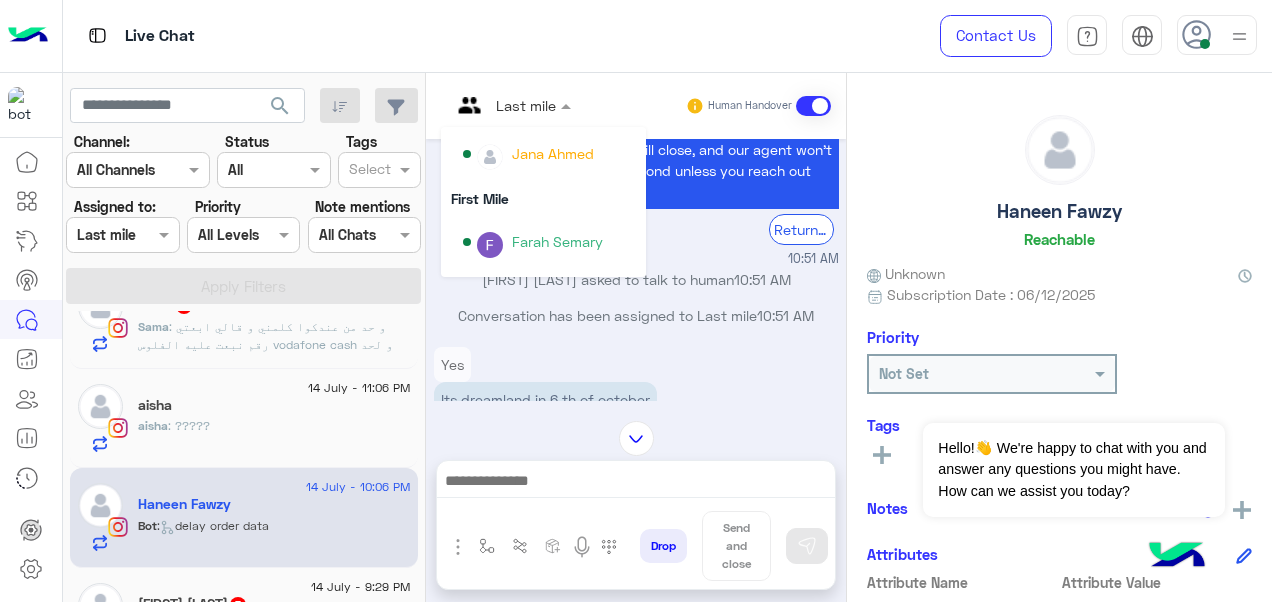 scroll, scrollTop: 354, scrollLeft: 0, axis: vertical 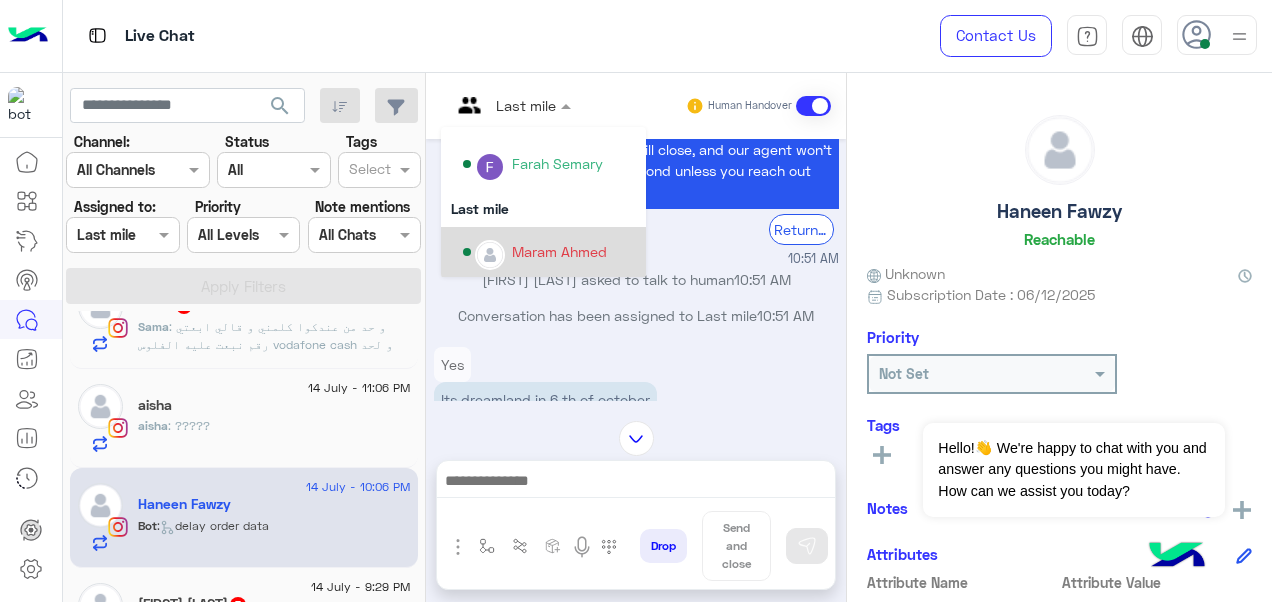 click on "Maram Ahmed" at bounding box center (559, 251) 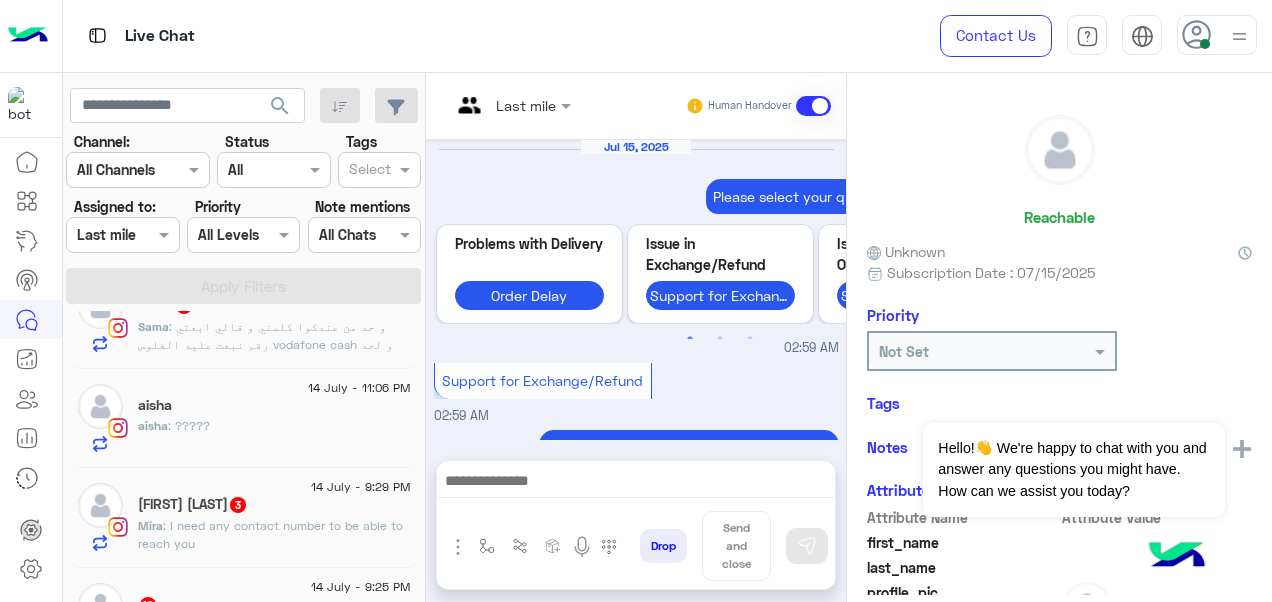 scroll, scrollTop: 814, scrollLeft: 0, axis: vertical 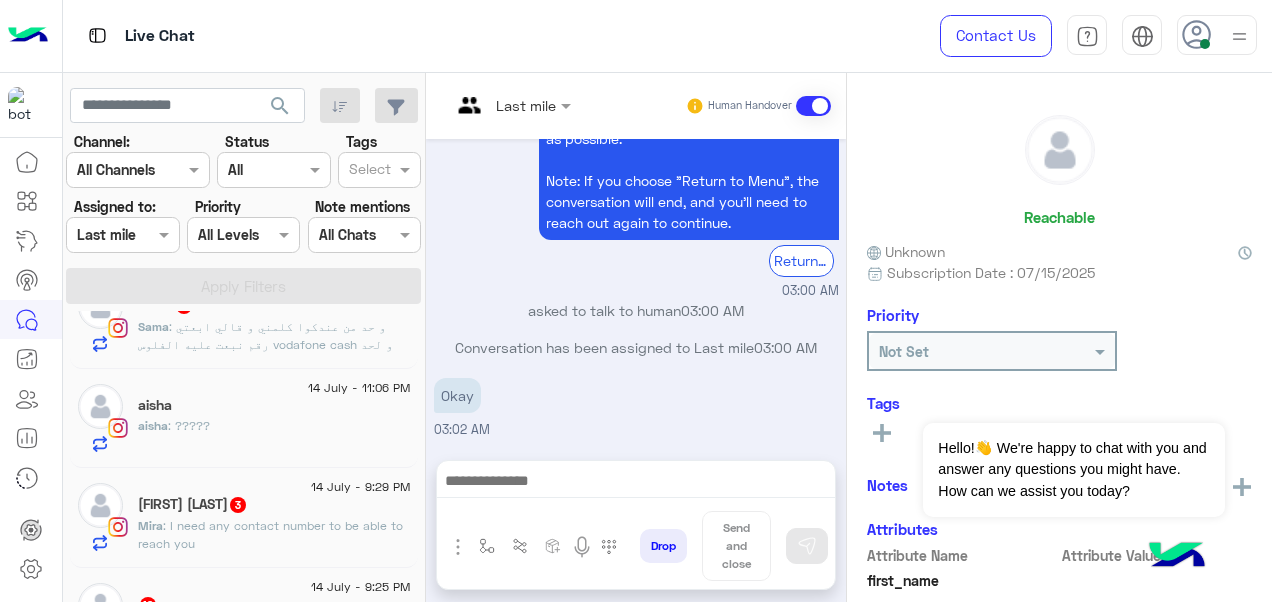 click on "Mira Azmy  3" 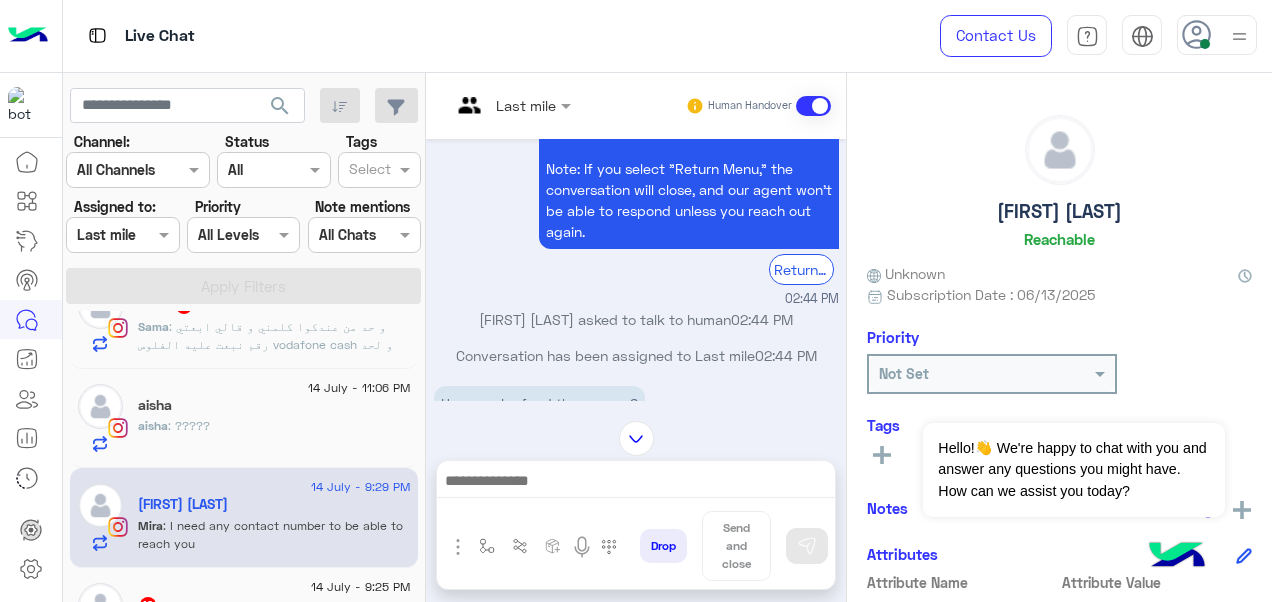 scroll, scrollTop: 1898, scrollLeft: 0, axis: vertical 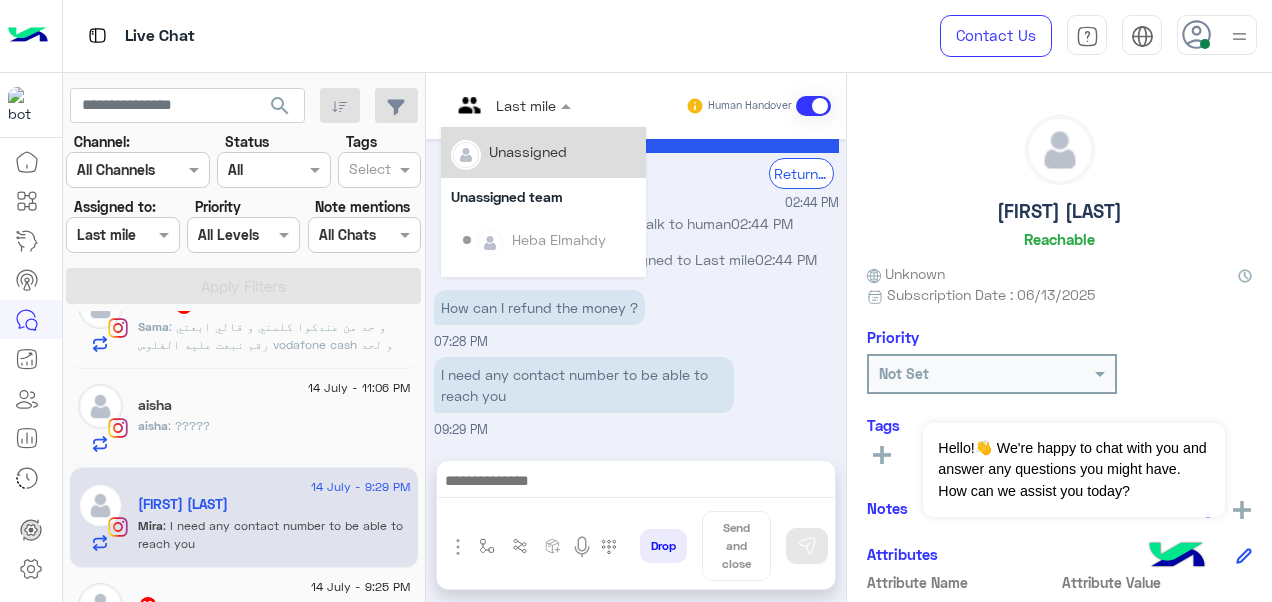 click on "Last mile" at bounding box center (503, 106) 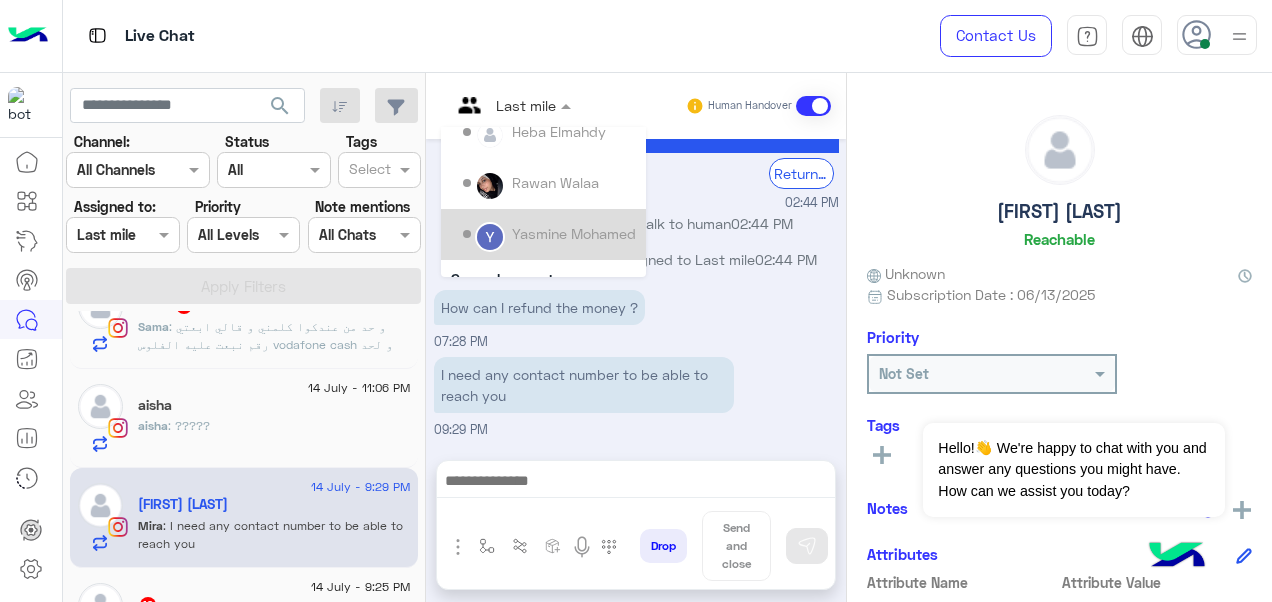 scroll, scrollTop: 200, scrollLeft: 0, axis: vertical 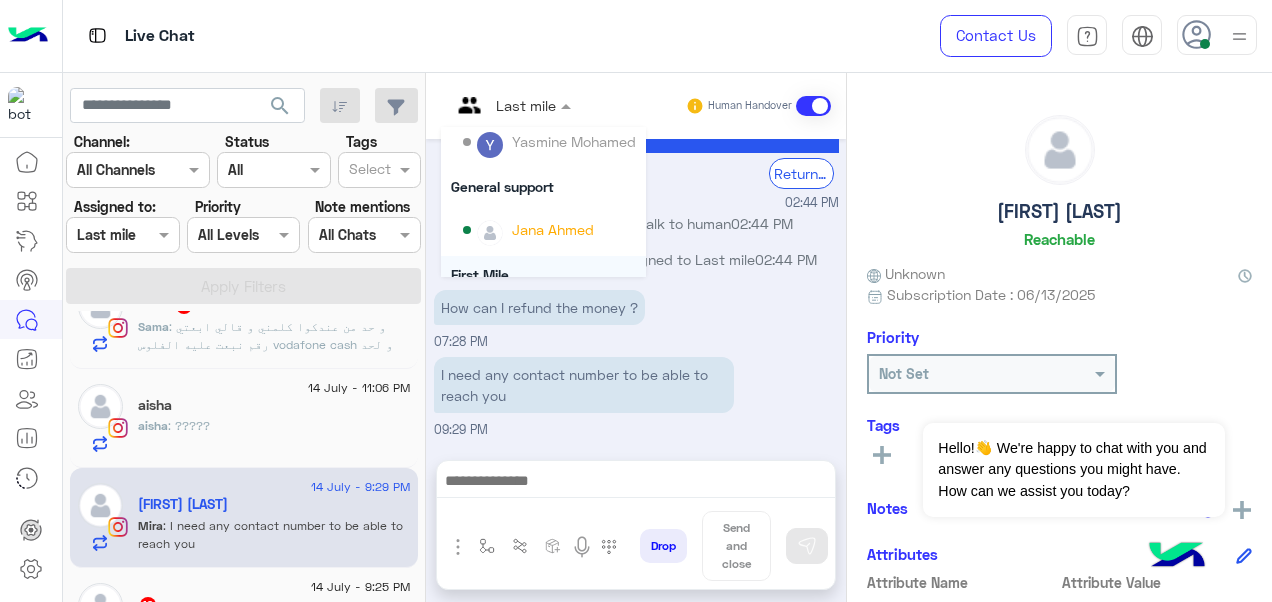 click on "How can I refund the money ?   07:28 PM" at bounding box center [636, 318] 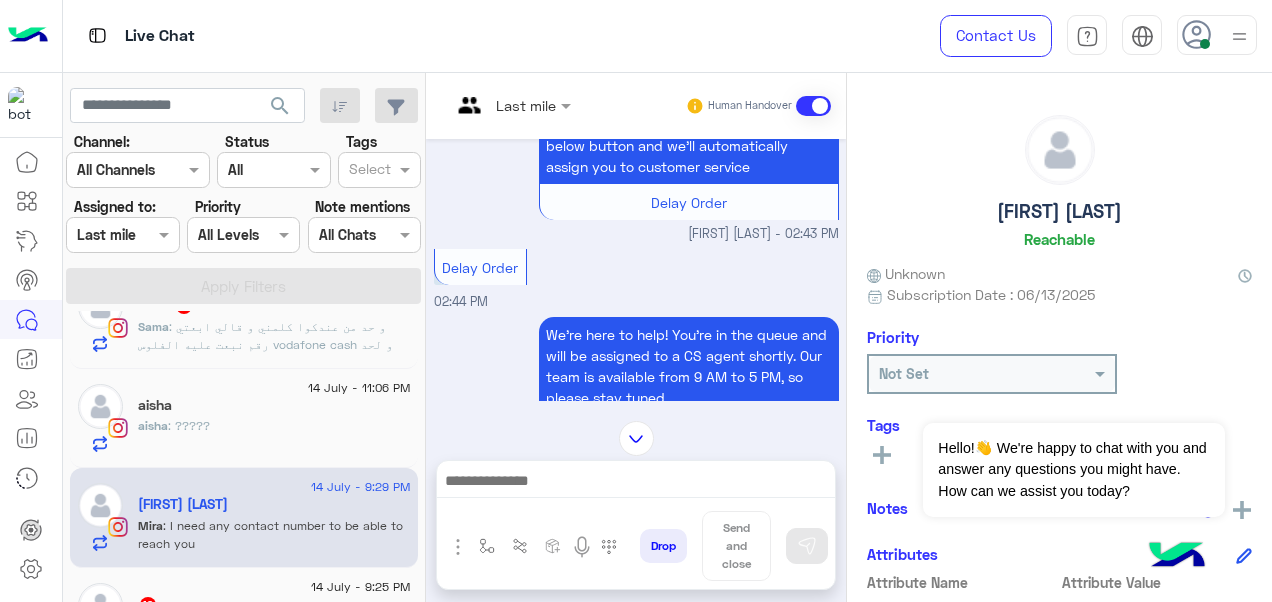 scroll, scrollTop: 3209, scrollLeft: 0, axis: vertical 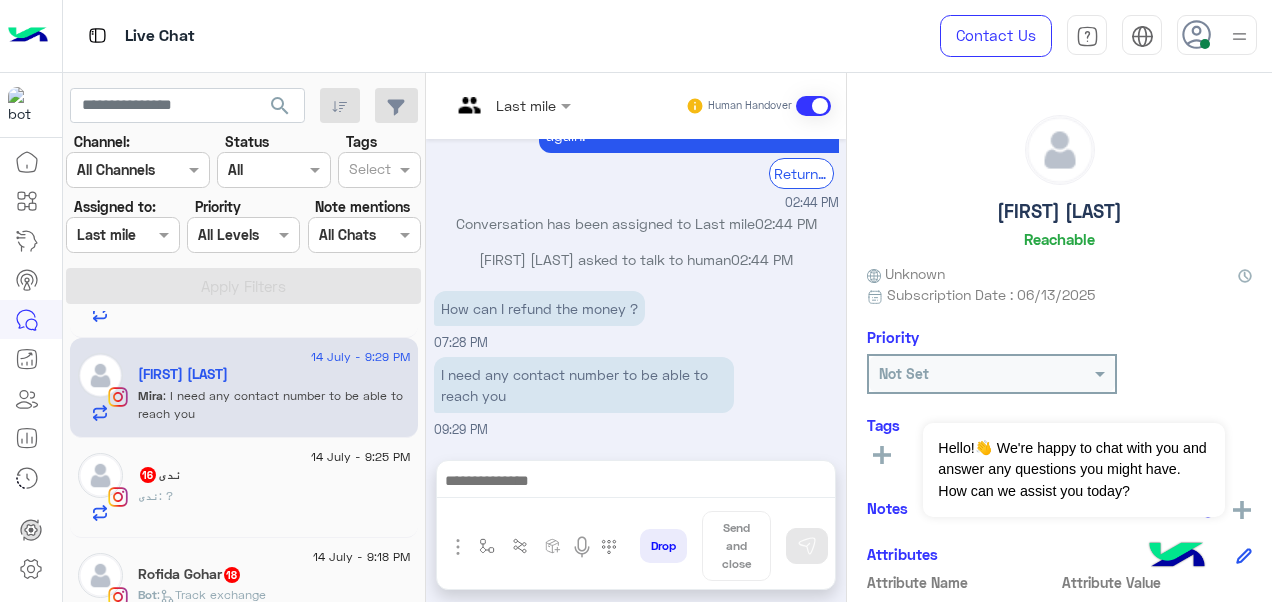click on "ندى   16" 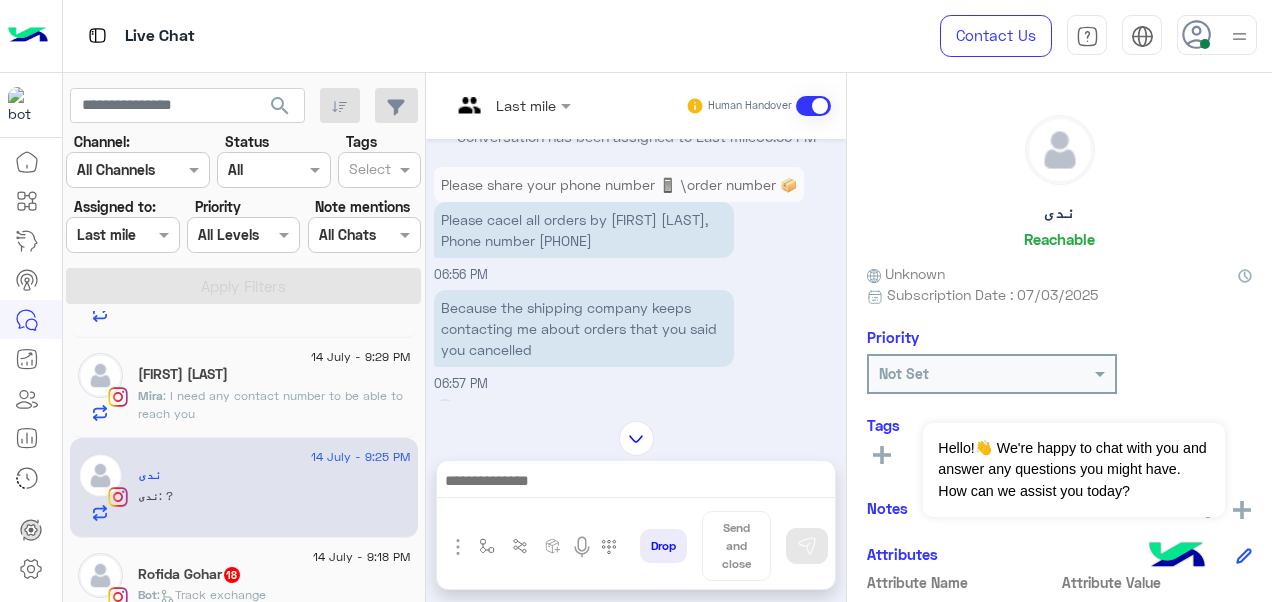 scroll, scrollTop: 668, scrollLeft: 0, axis: vertical 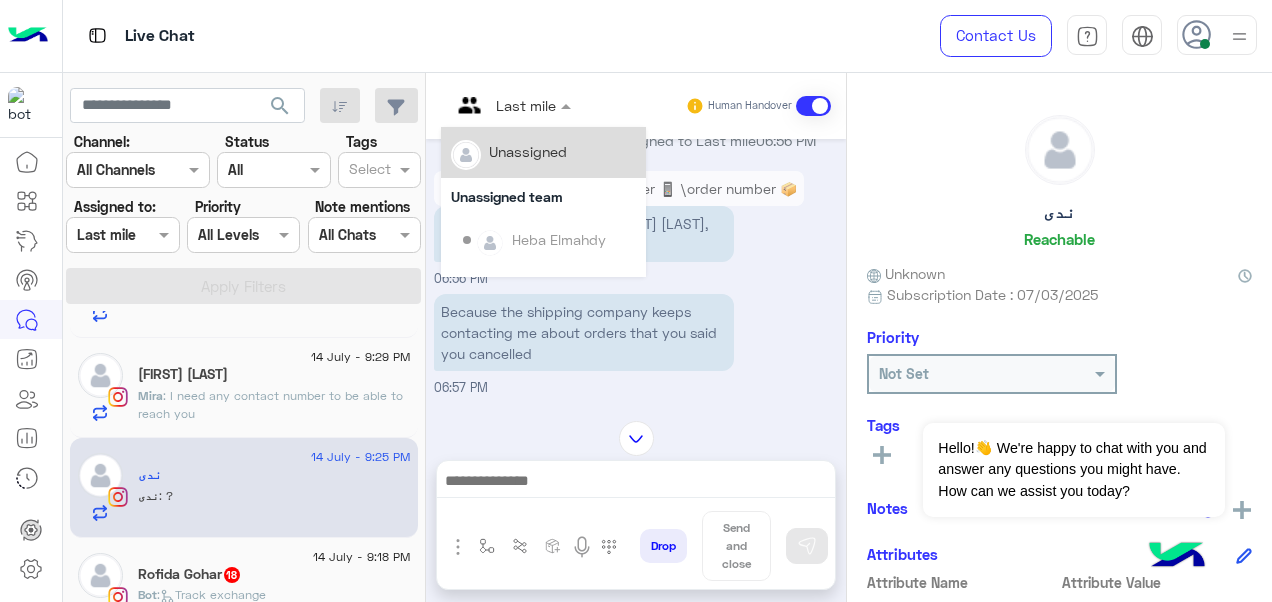 click on "Last mile" at bounding box center [526, 105] 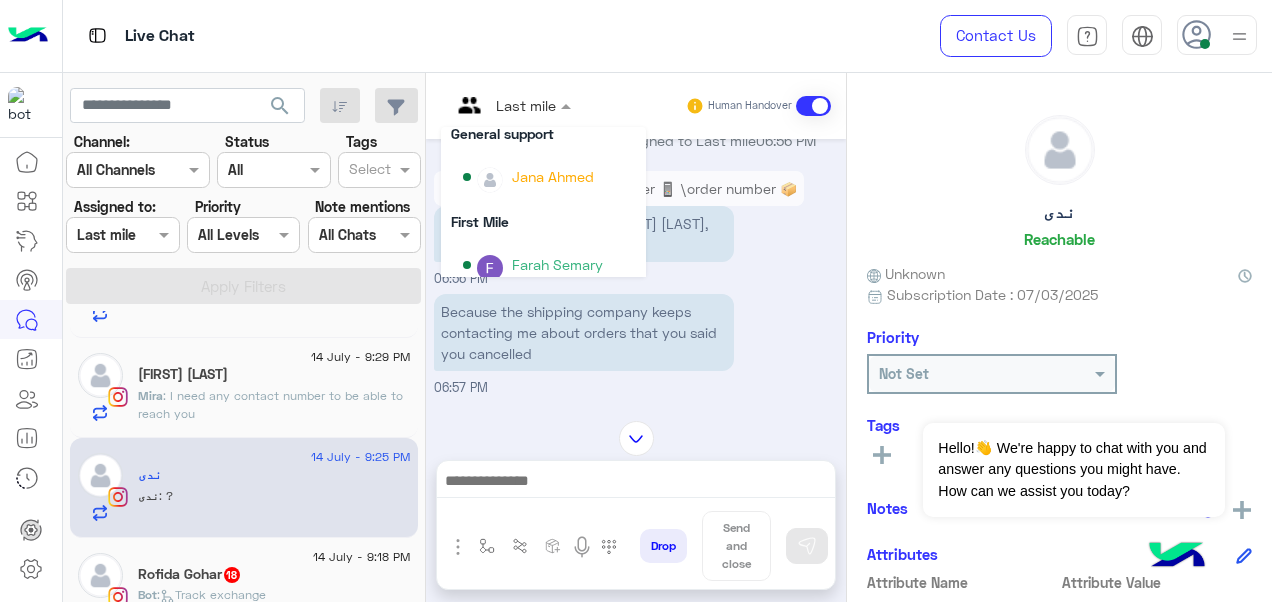 scroll, scrollTop: 276, scrollLeft: 0, axis: vertical 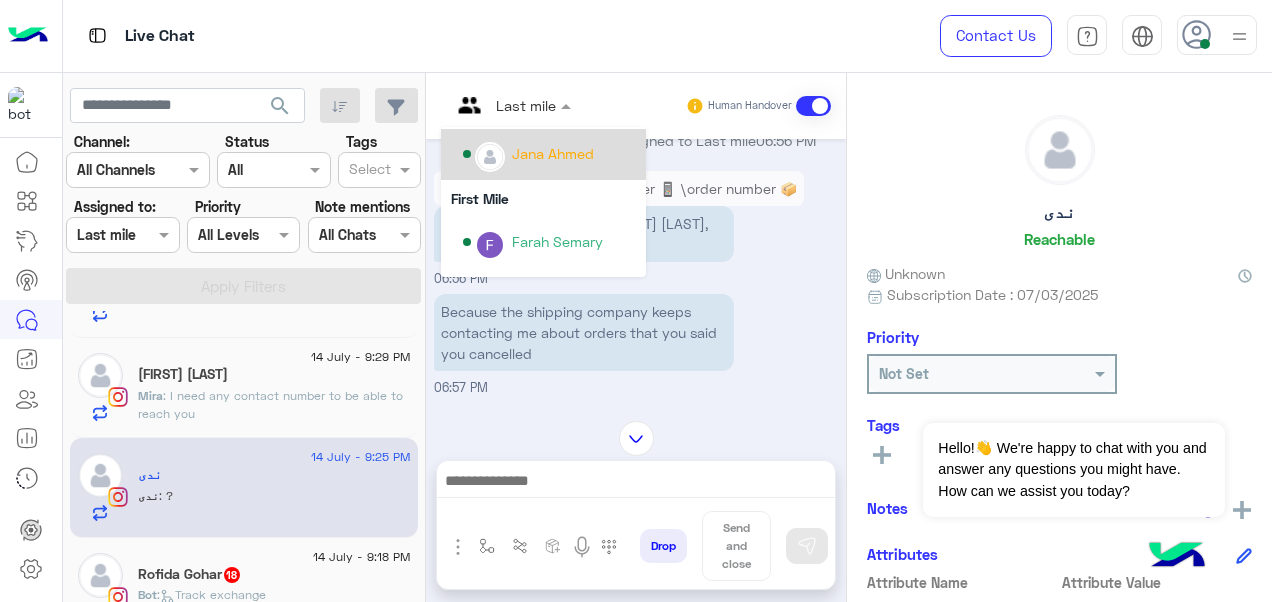click on "Jana Ahmed" at bounding box center [543, 154] 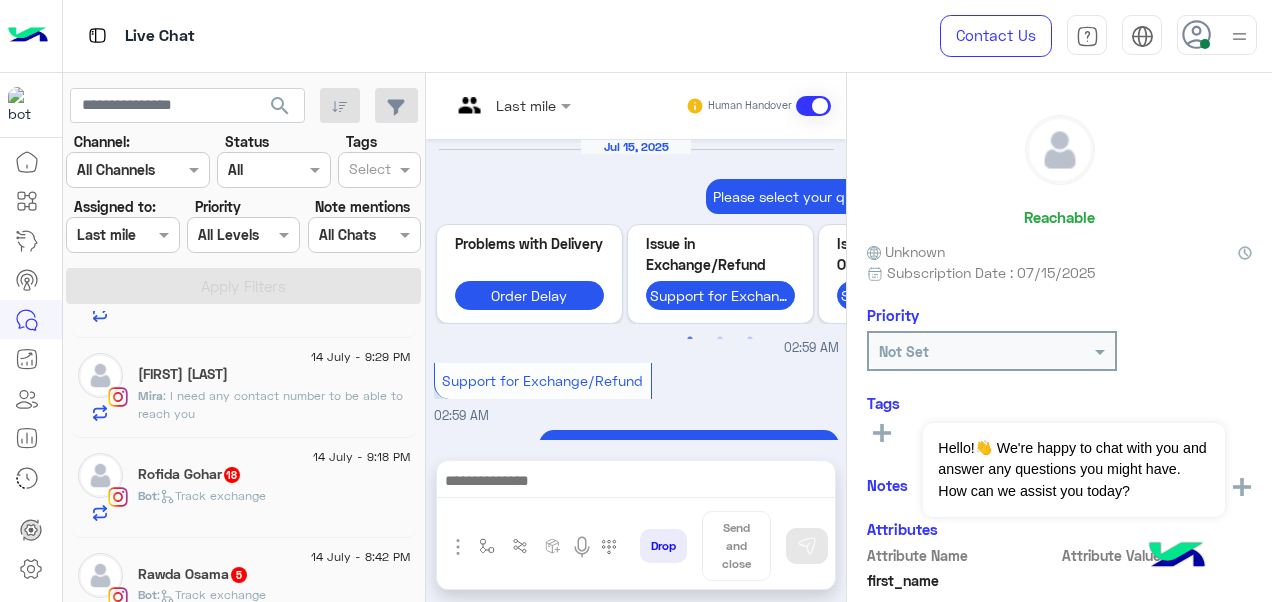 scroll, scrollTop: 814, scrollLeft: 0, axis: vertical 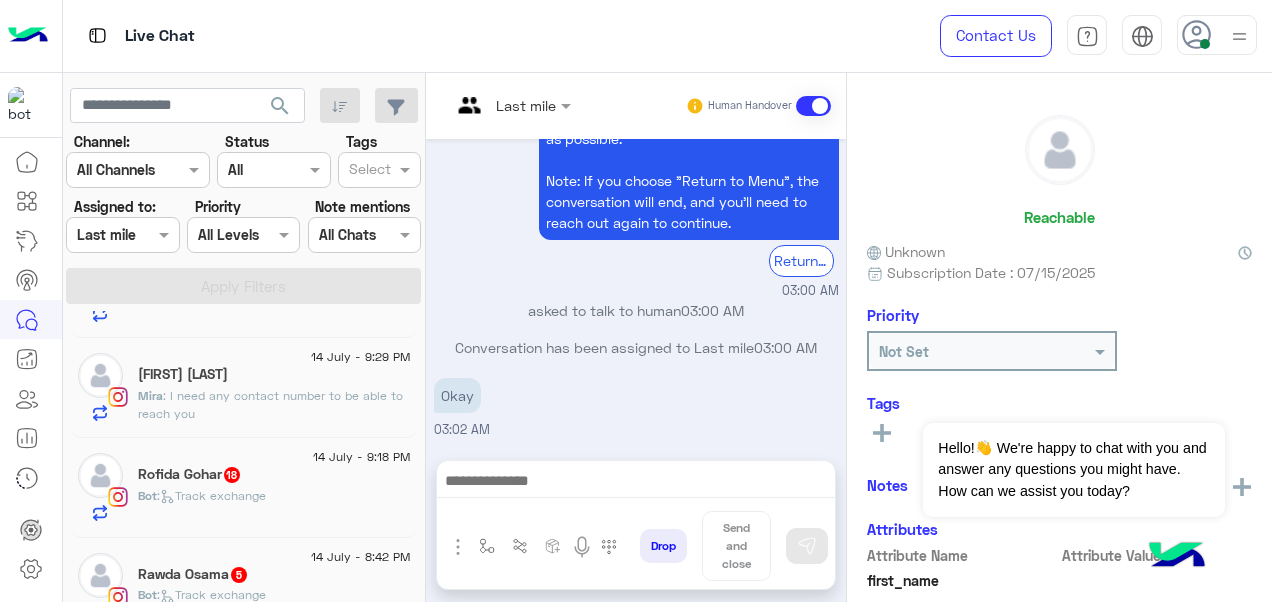 click on "Rofida Gohar  18" 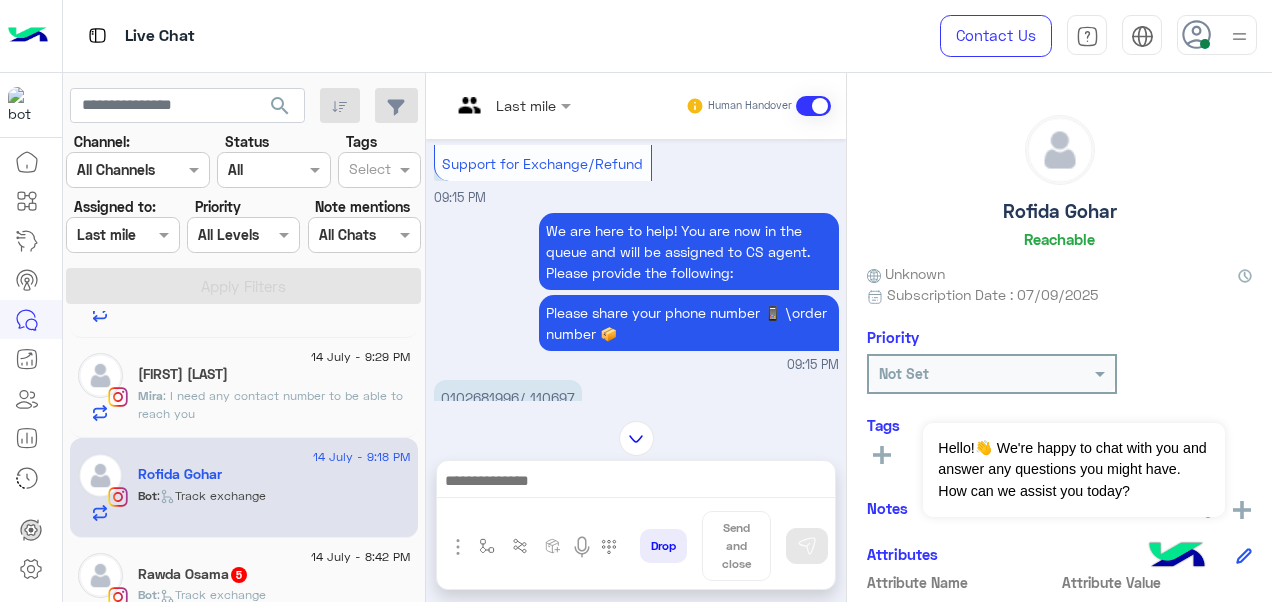 scroll, scrollTop: 255, scrollLeft: 0, axis: vertical 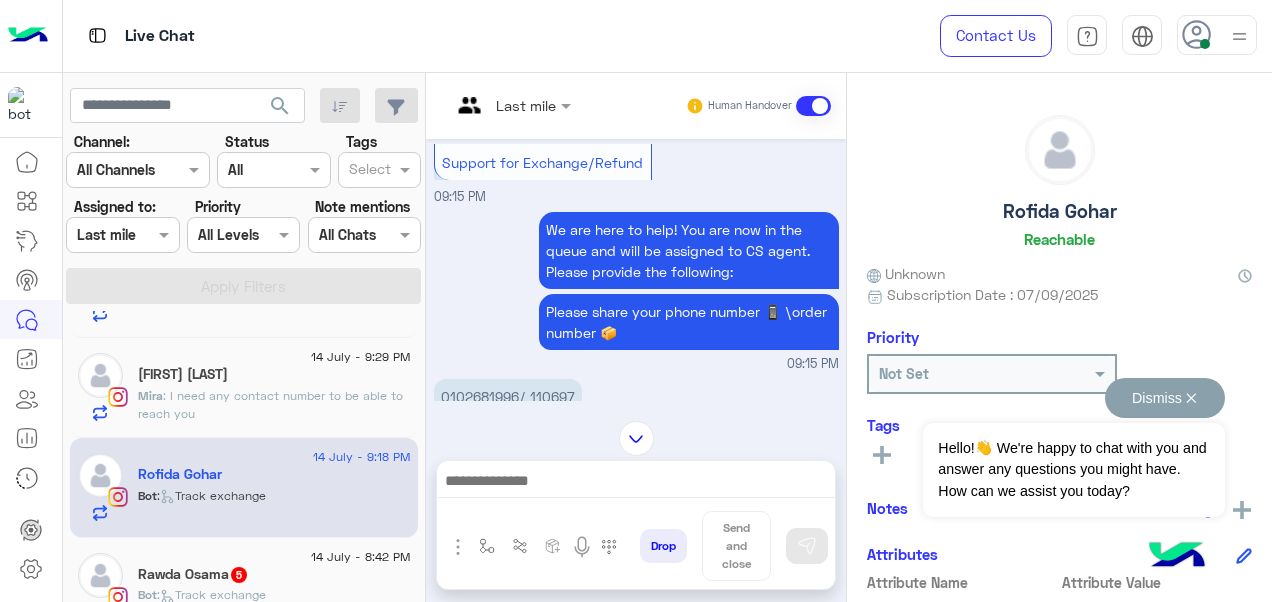 click on "Dismiss ✕ Hello!👋 We're happy to chat with you and answer any questions you might have. How can we assist you today?" at bounding box center (1073, 447) 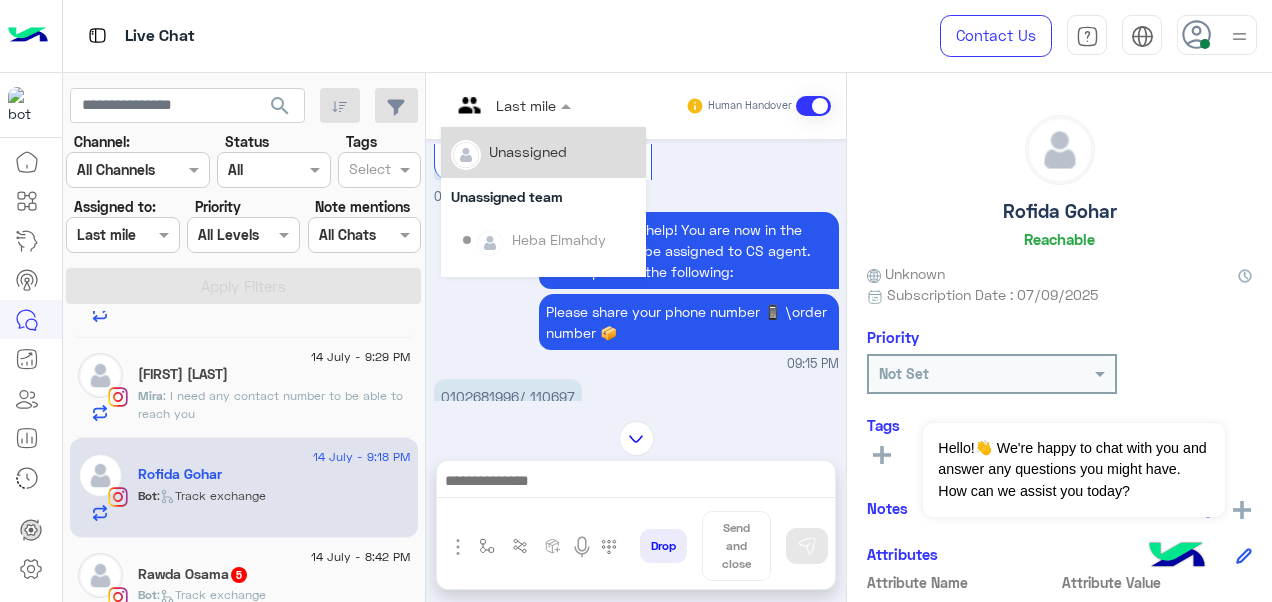 click at bounding box center (487, 105) 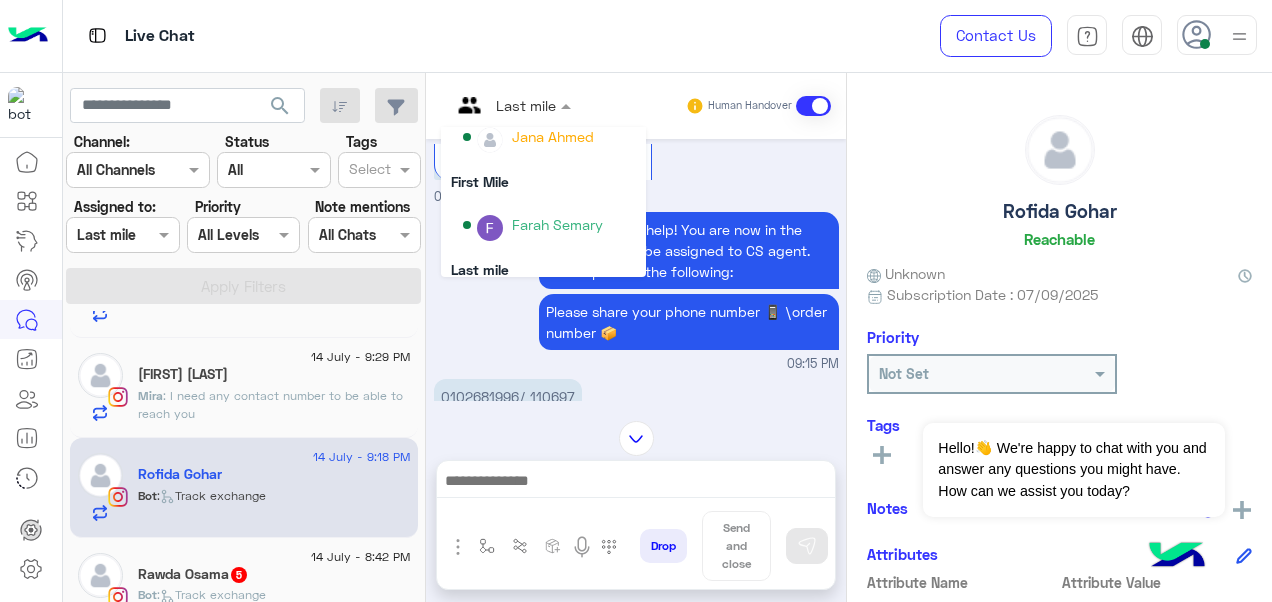 scroll, scrollTop: 354, scrollLeft: 0, axis: vertical 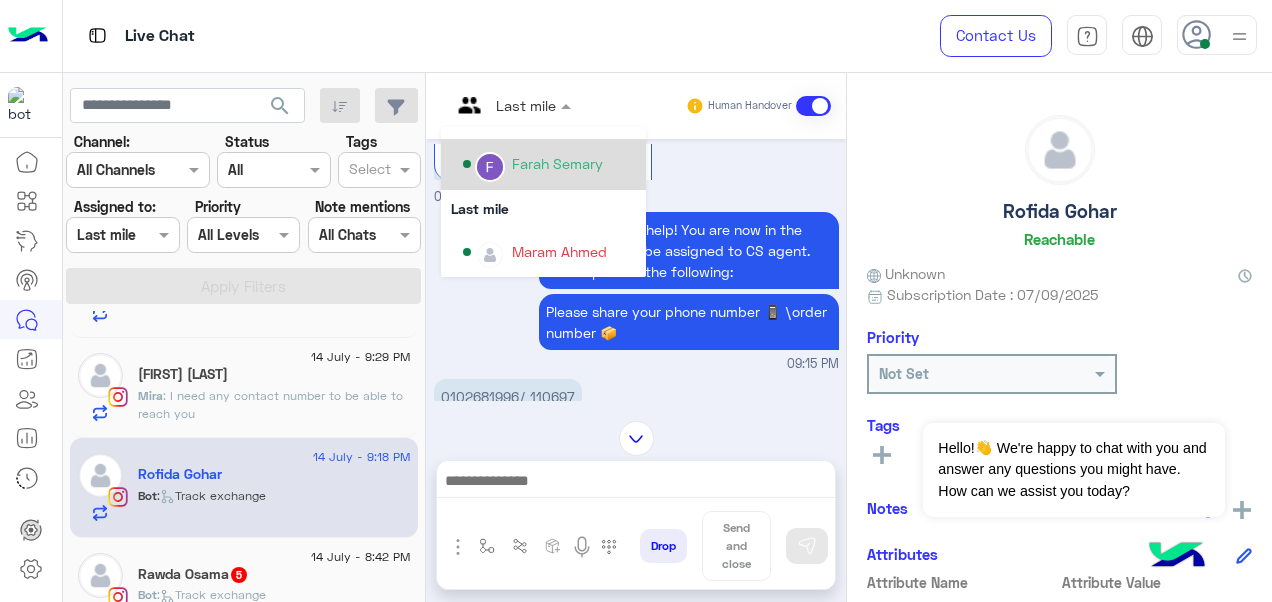 click on "Farah Semary" at bounding box center (557, 163) 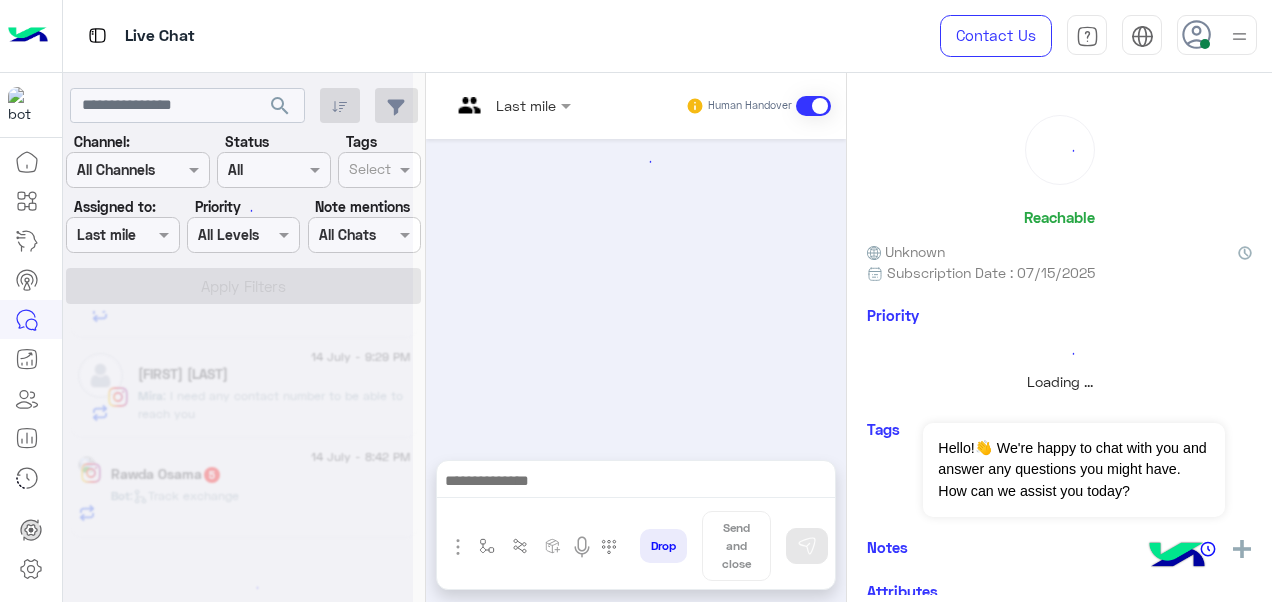 scroll, scrollTop: 1075, scrollLeft: 0, axis: vertical 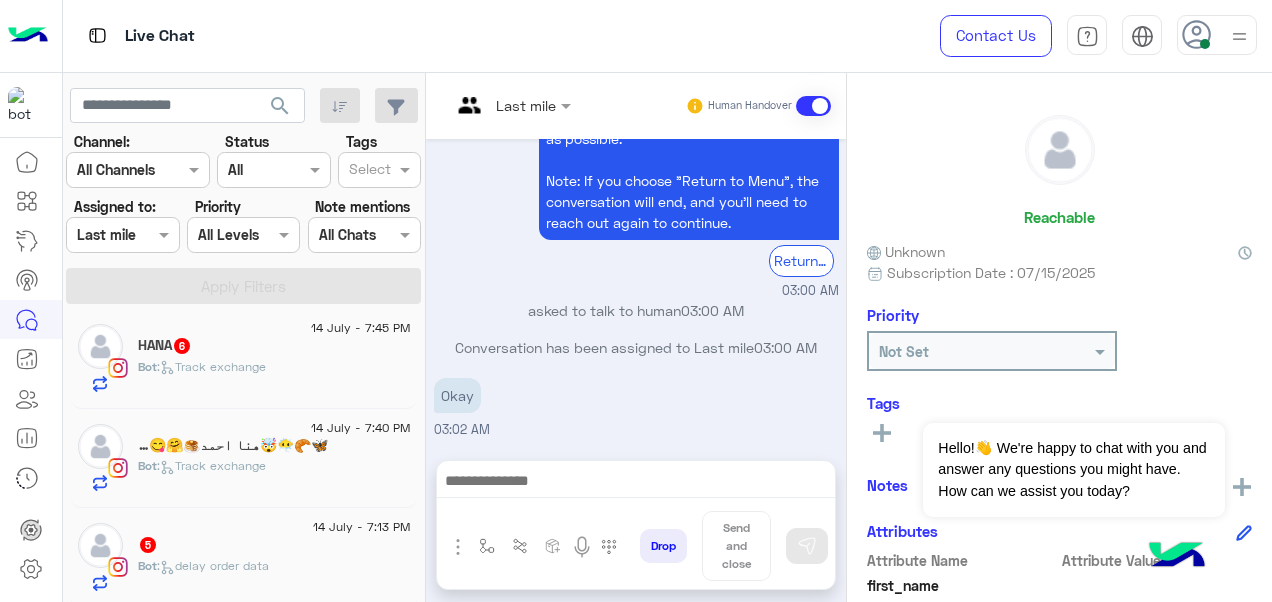 click on ":   Track exchange" 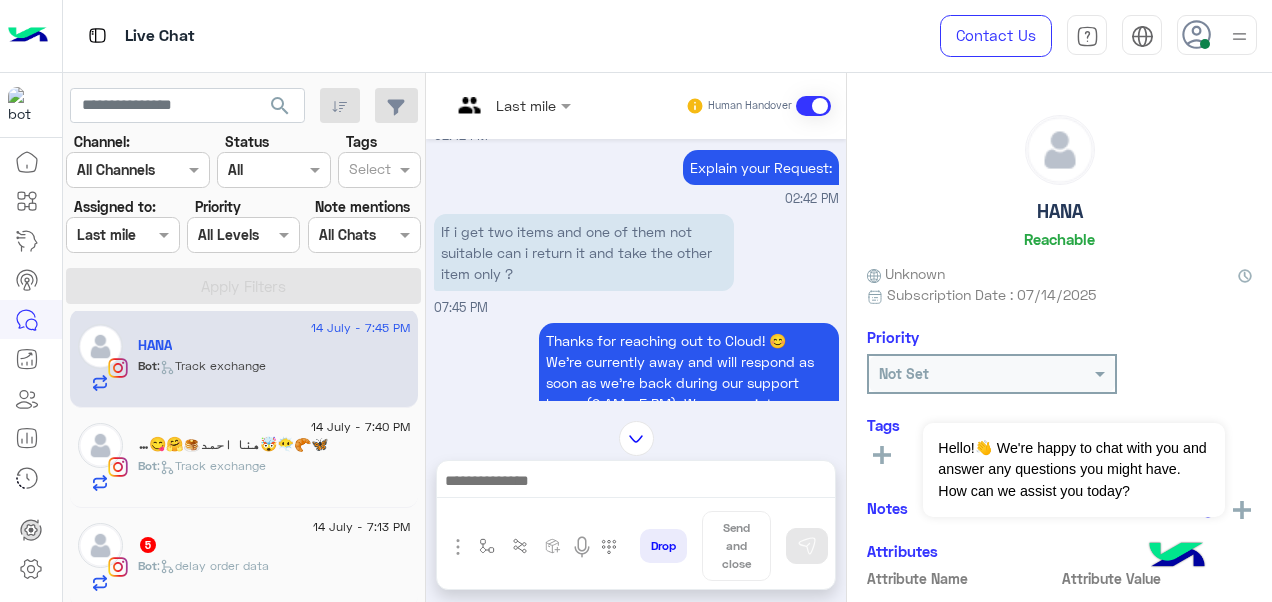 scroll, scrollTop: 883, scrollLeft: 0, axis: vertical 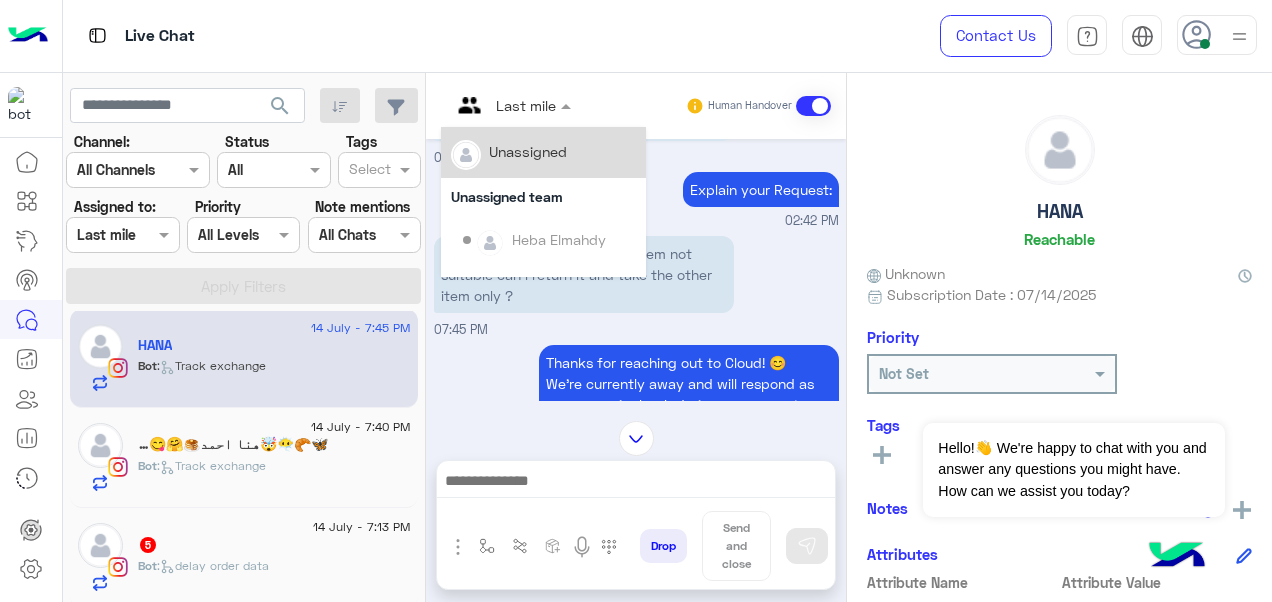 click on "Last mile" at bounding box center (503, 106) 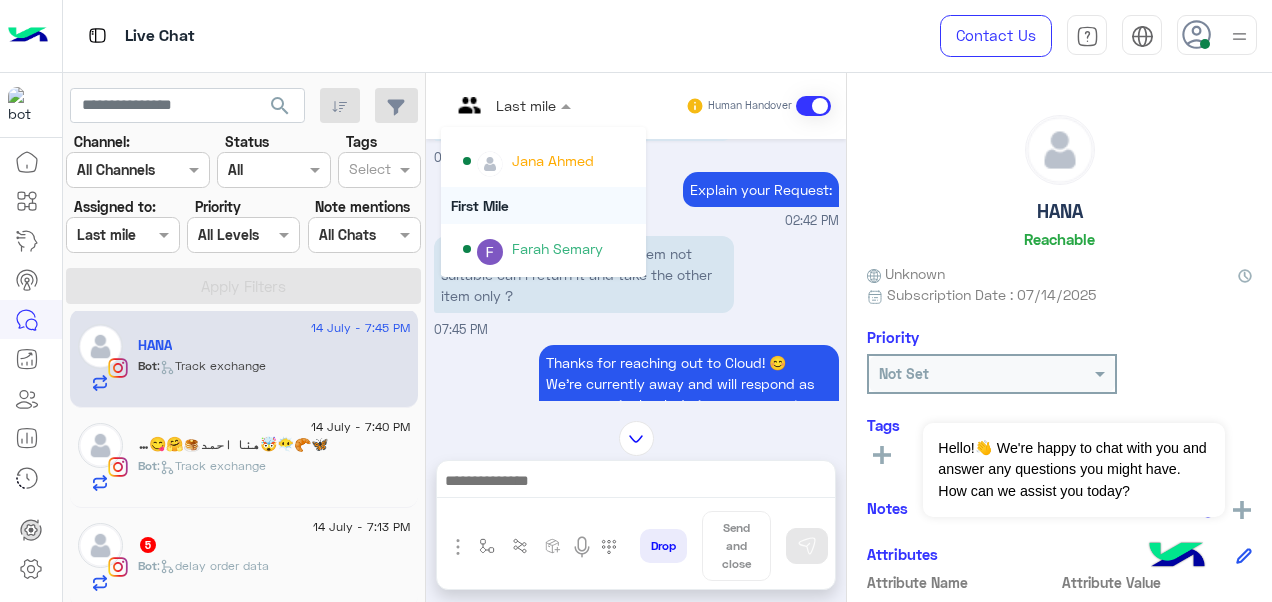 scroll, scrollTop: 265, scrollLeft: 0, axis: vertical 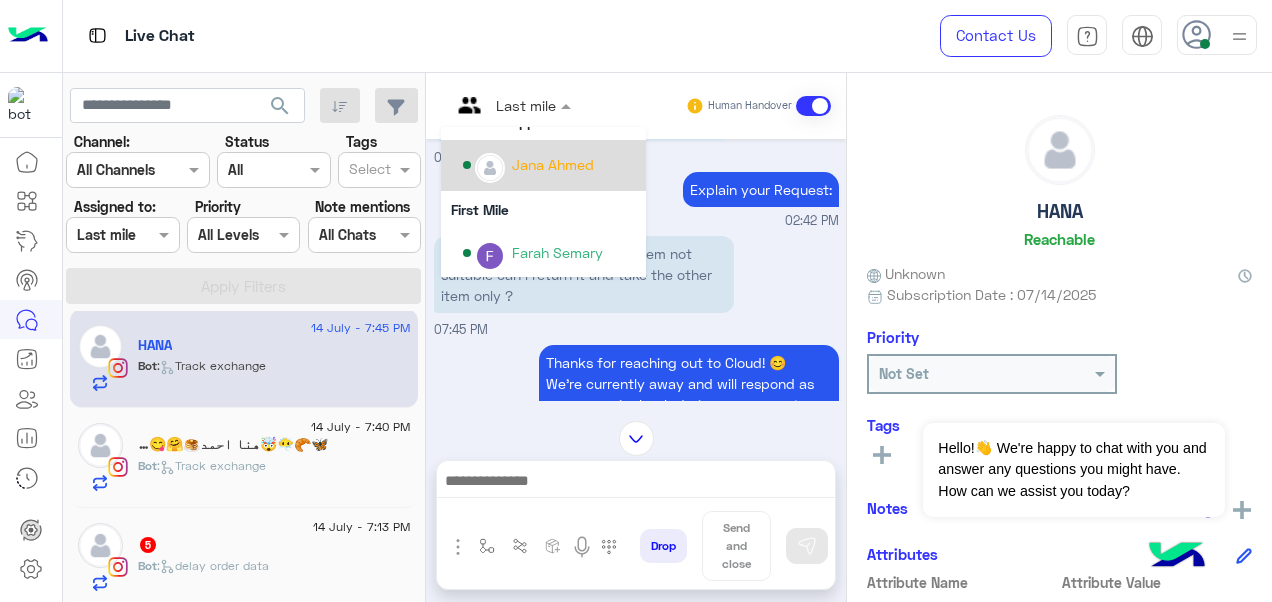click on "Jana Ahmed" at bounding box center [549, 165] 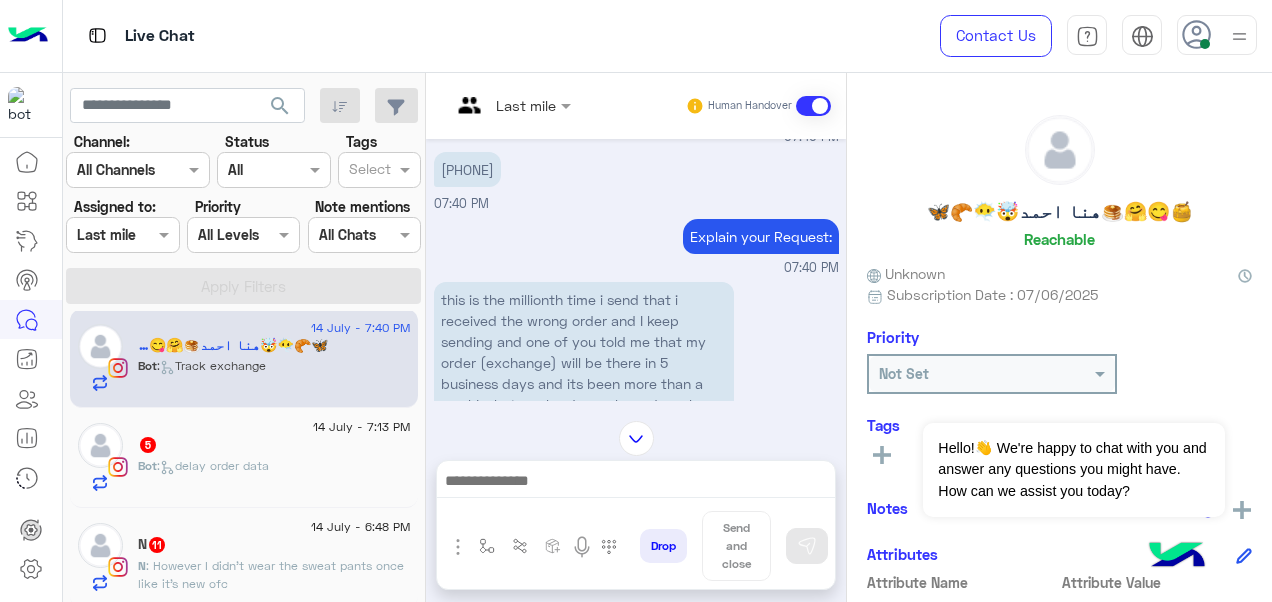 scroll, scrollTop: 510, scrollLeft: 0, axis: vertical 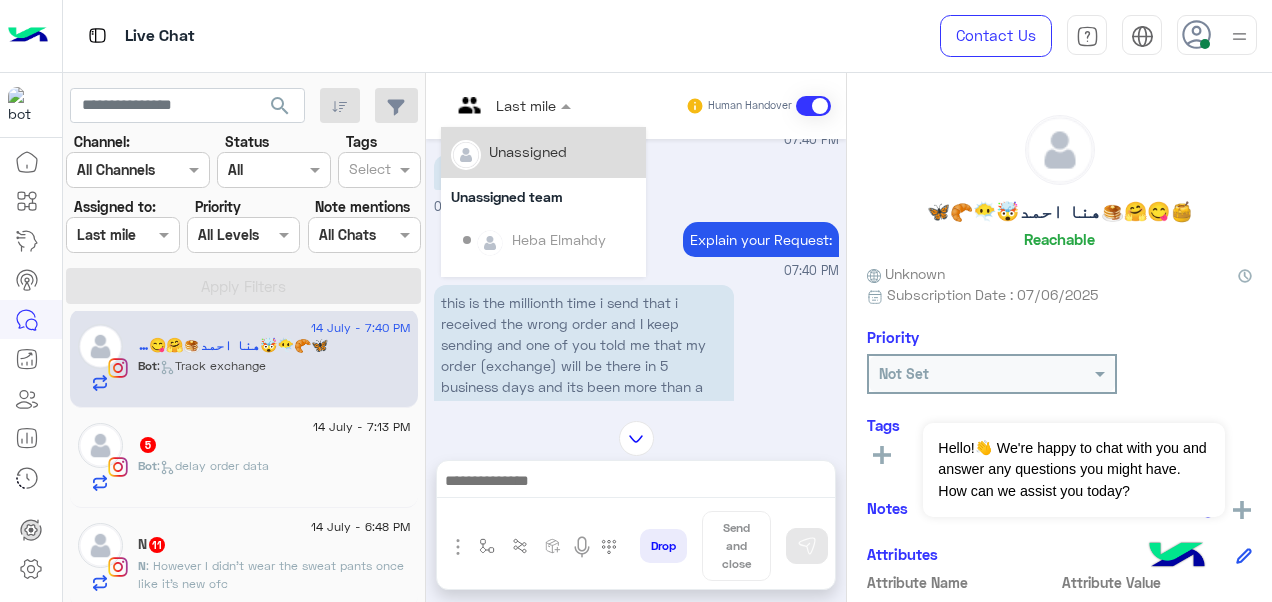 click on "Last mile" at bounding box center (503, 106) 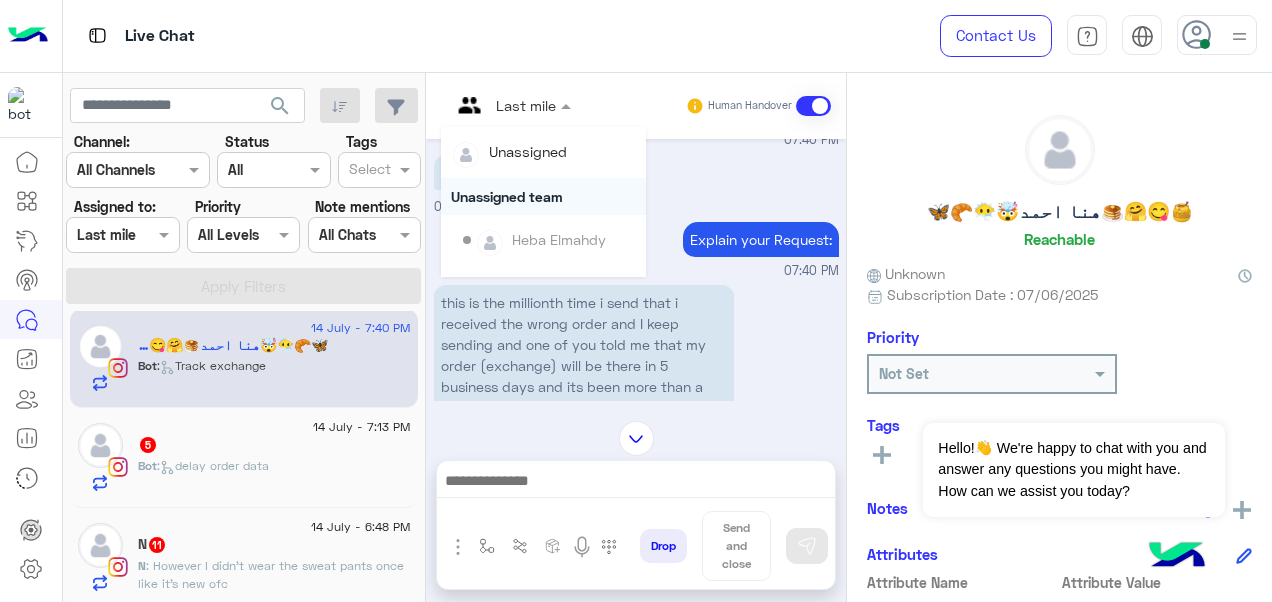 scroll, scrollTop: 354, scrollLeft: 0, axis: vertical 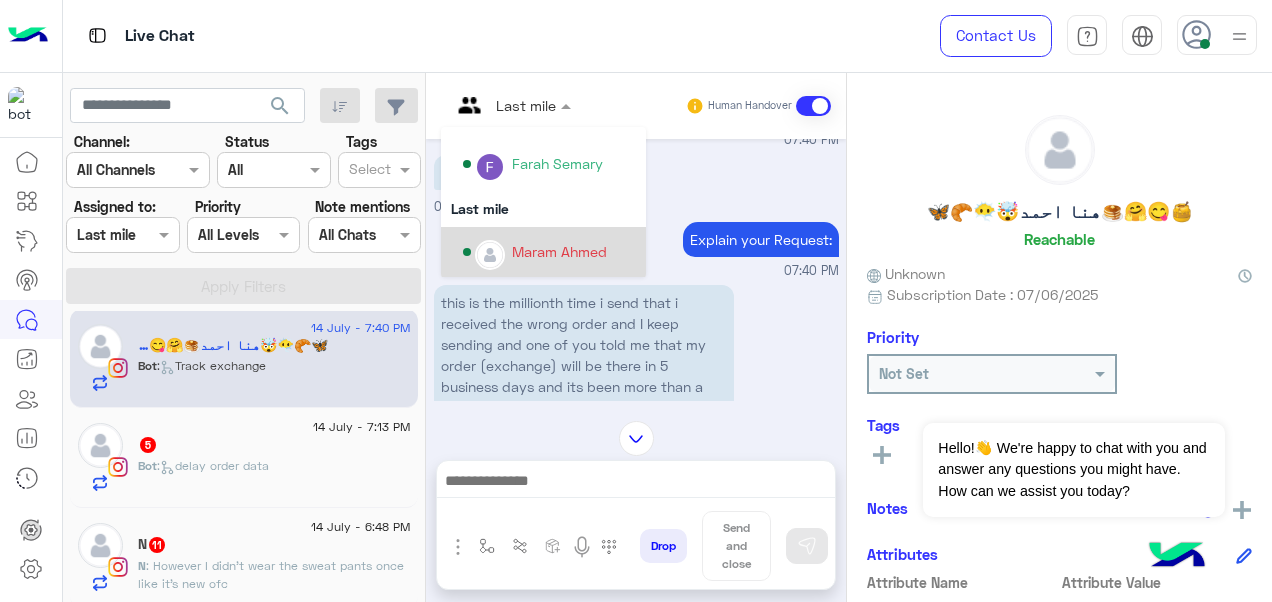 click on "Maram Ahmed" at bounding box center (559, 251) 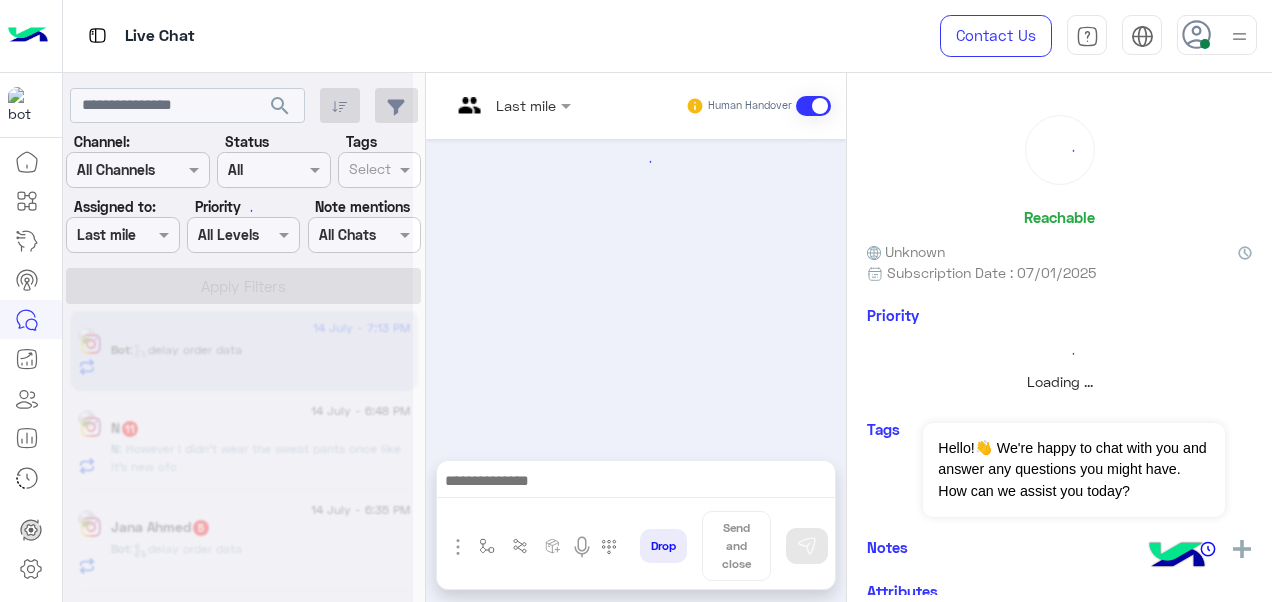 scroll, scrollTop: 0, scrollLeft: -36, axis: horizontal 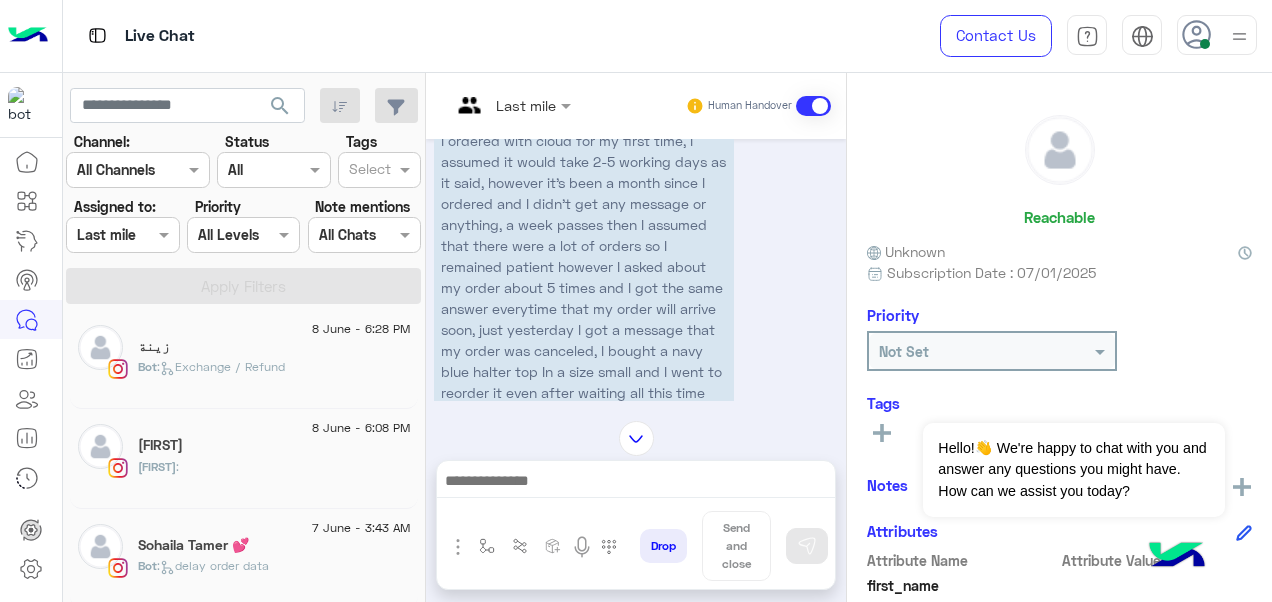 click on "Channel: Channel All Channels Status Channel All Tags Select Assigned to: Assigned on Last mile Priority All Levels All Levels Note mentions Select All Chats Apply Filters" 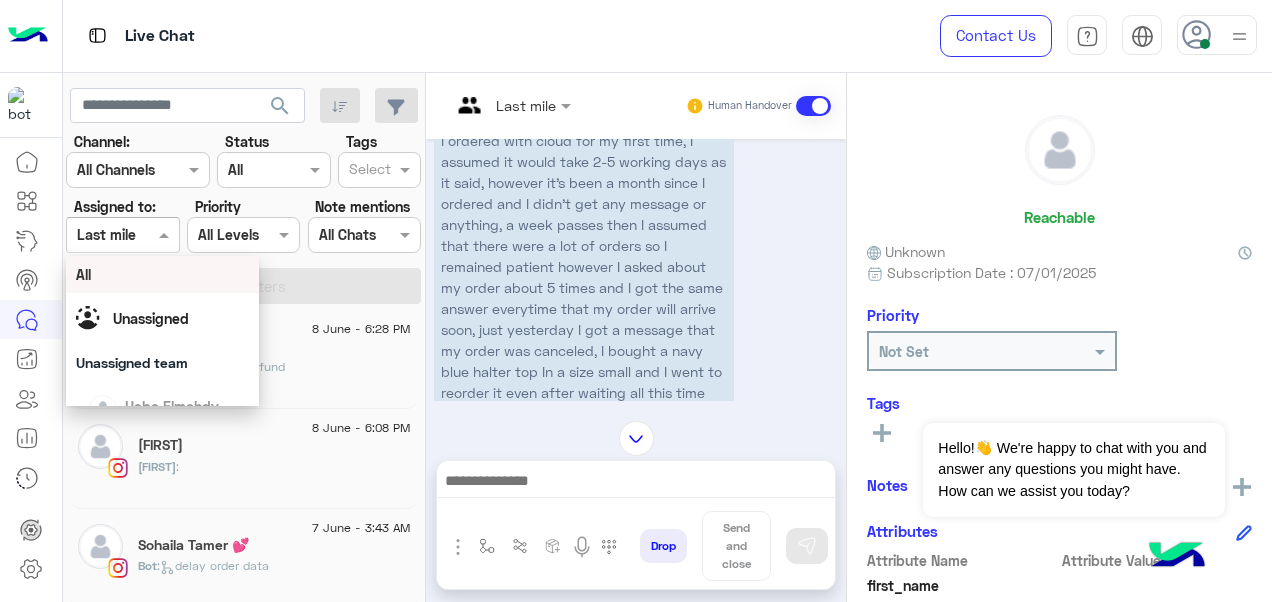 click at bounding box center [122, 234] 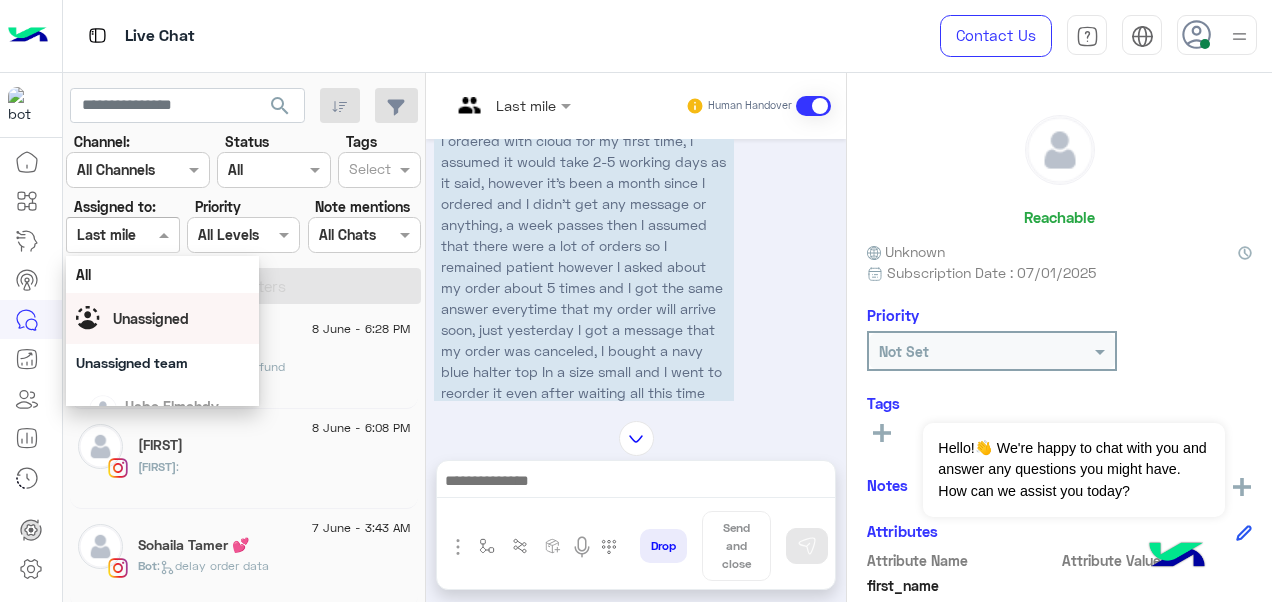 scroll, scrollTop: 392, scrollLeft: 0, axis: vertical 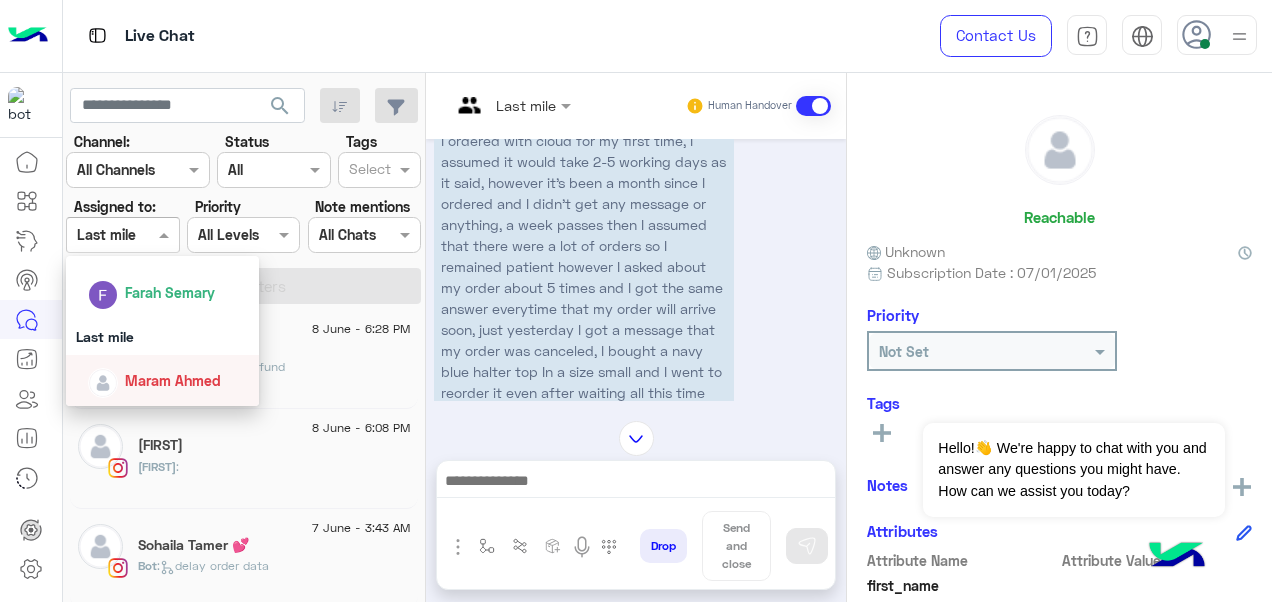 click on "Maram Ahmed" at bounding box center [173, 380] 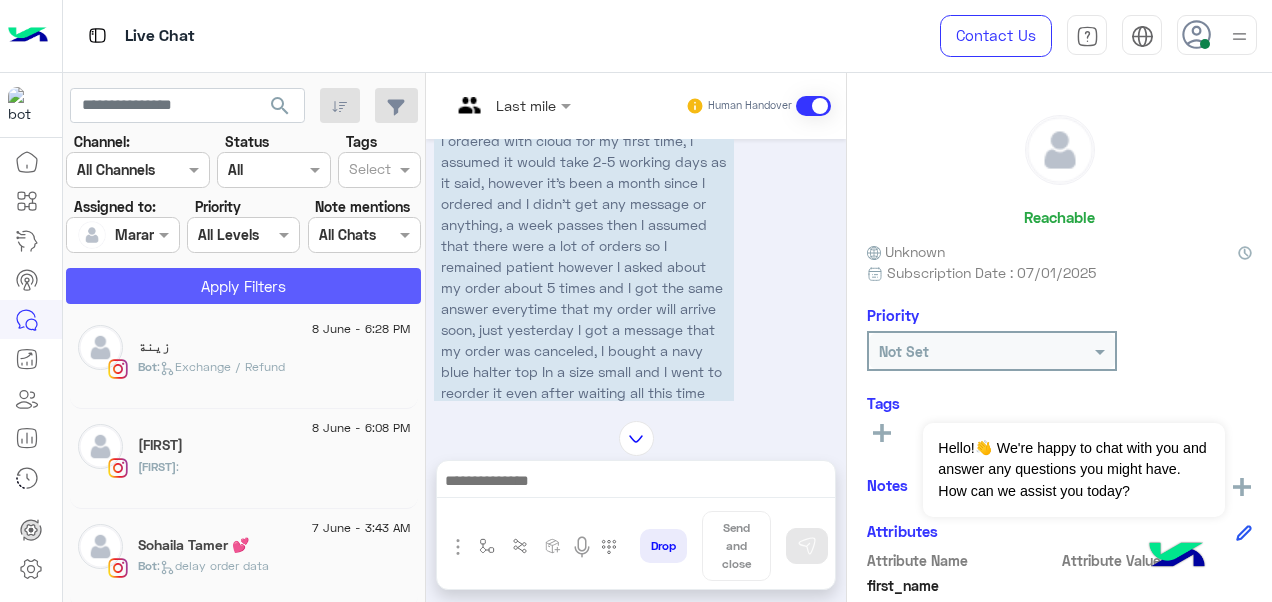 click on "Apply Filters" 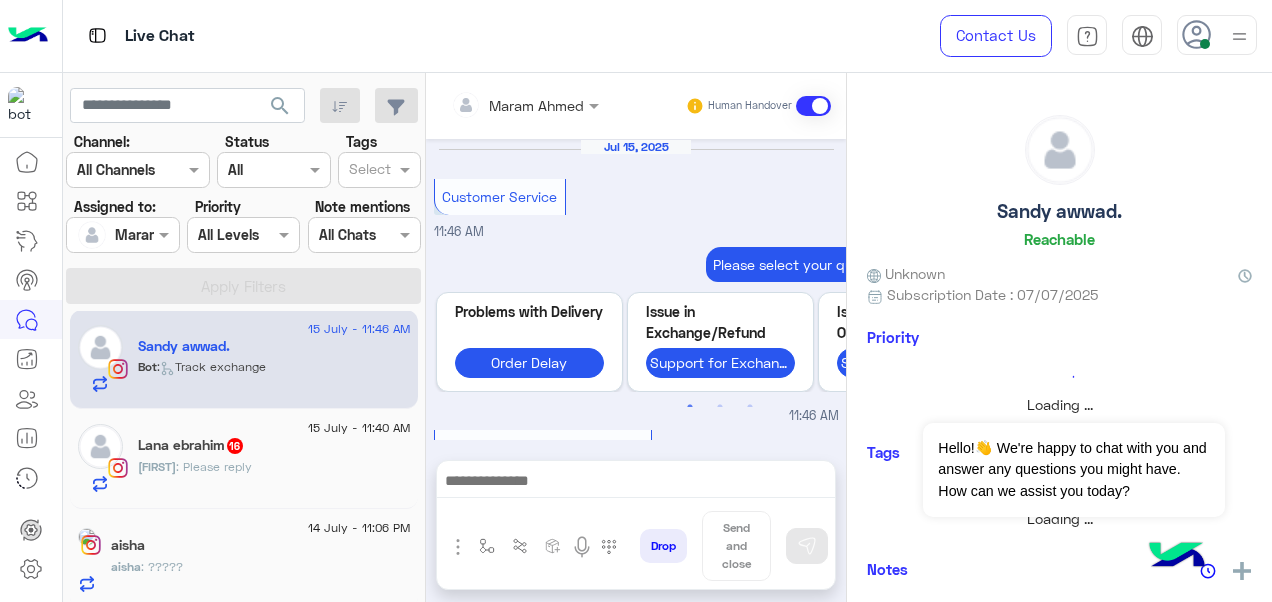 scroll, scrollTop: 858, scrollLeft: 0, axis: vertical 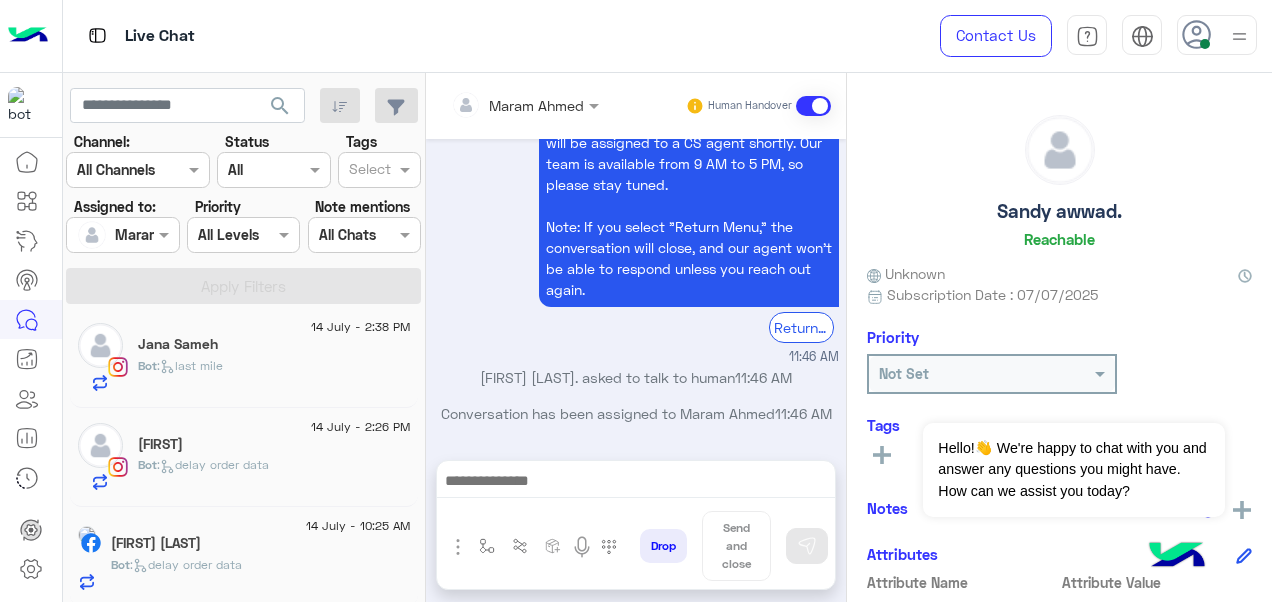 click on "[FIRST]" 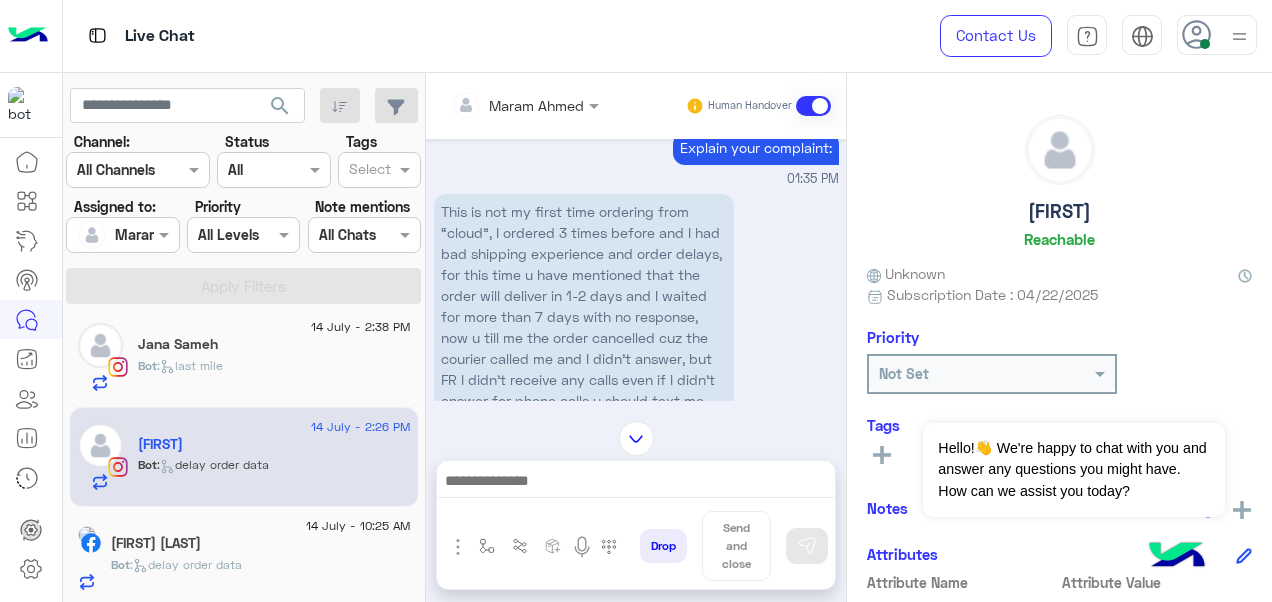 scroll, scrollTop: 448, scrollLeft: 0, axis: vertical 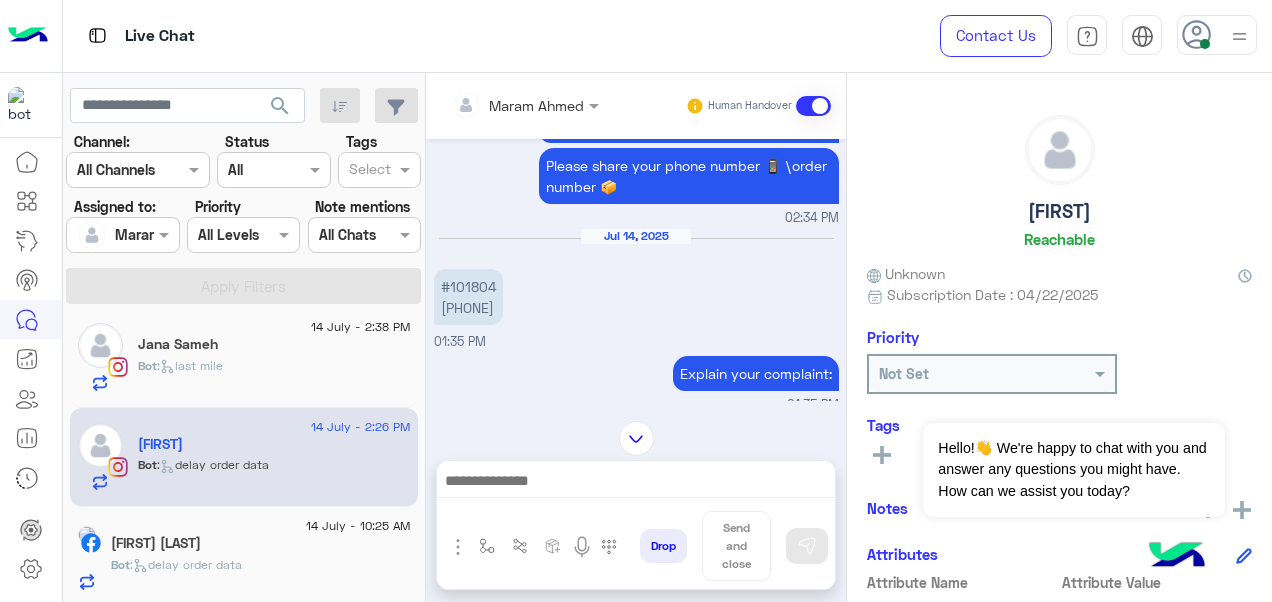 click on "#101804 01212201479" at bounding box center (468, 297) 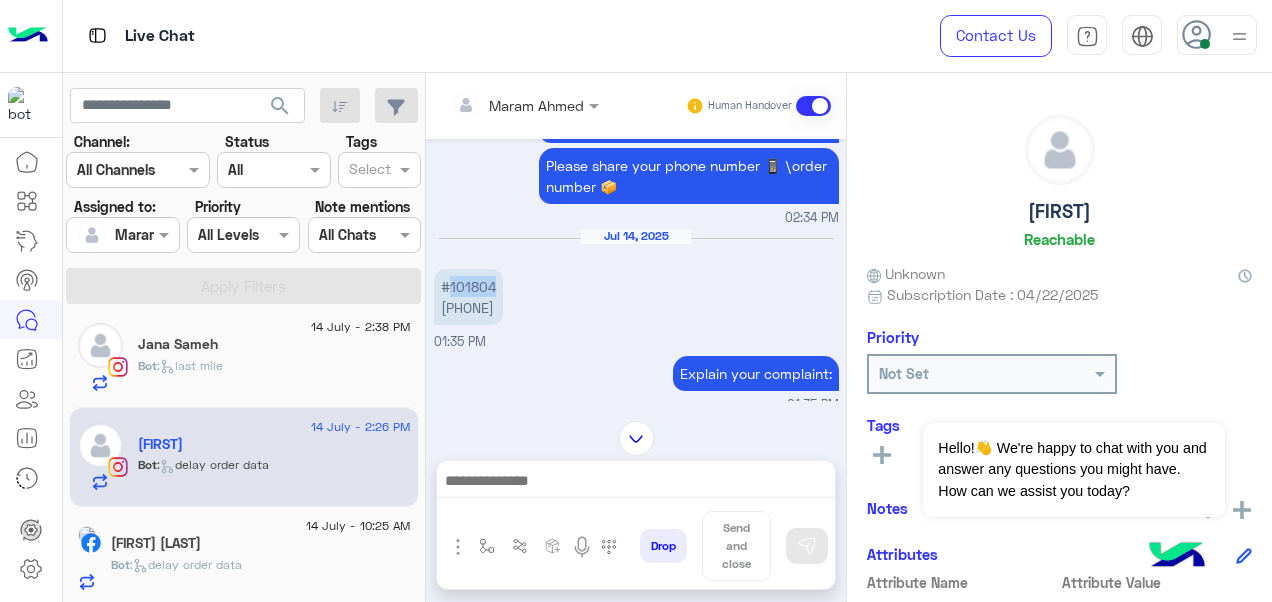 click on "#101804 01212201479" at bounding box center (468, 297) 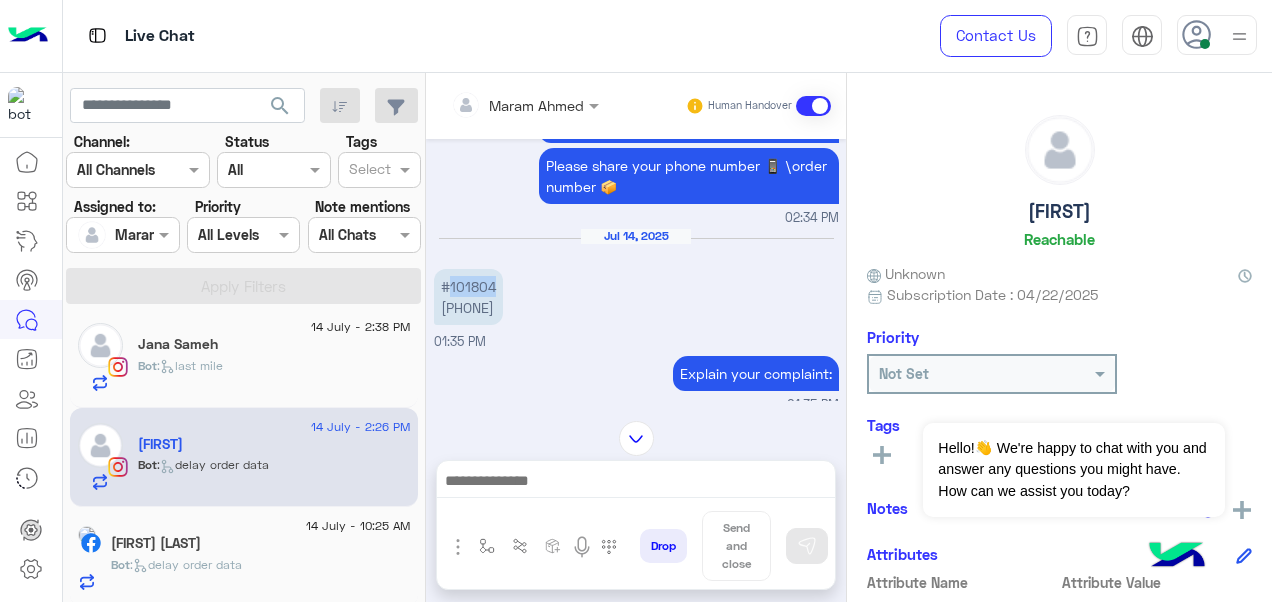 copy on "101804" 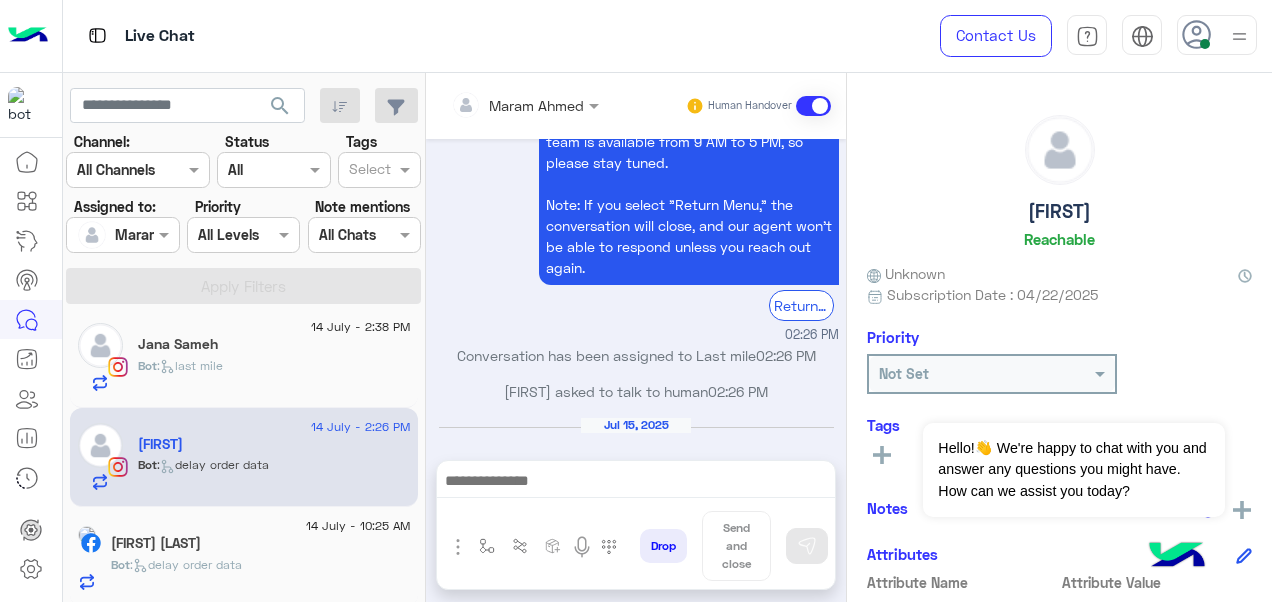 scroll, scrollTop: 1191, scrollLeft: 0, axis: vertical 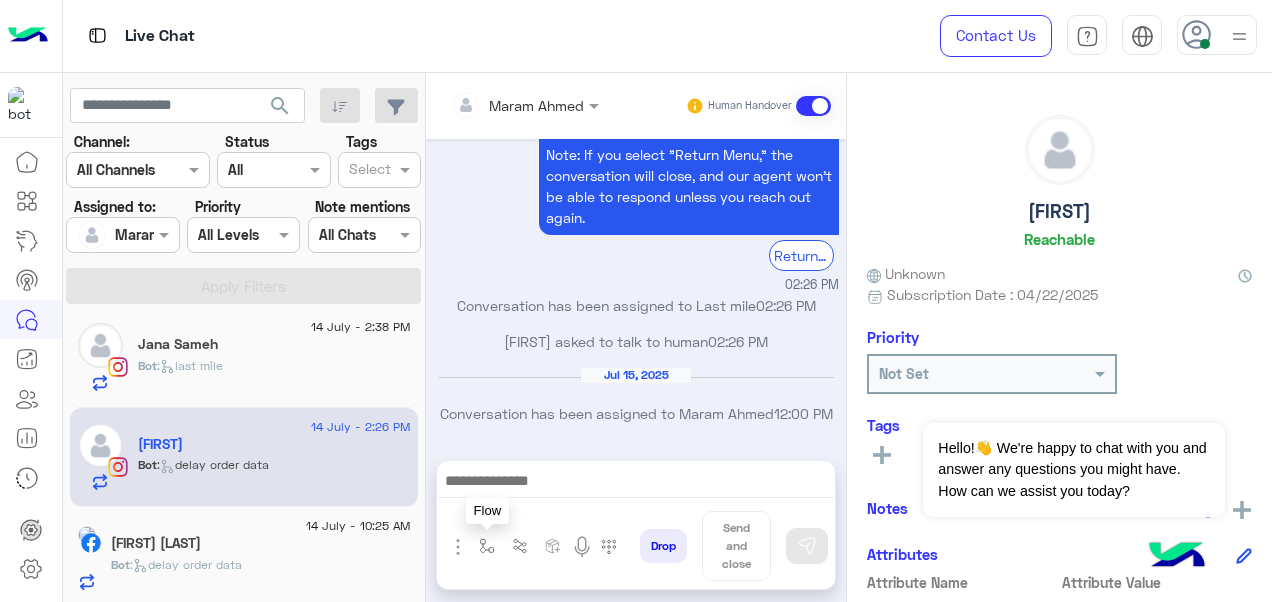 click at bounding box center [487, 546] 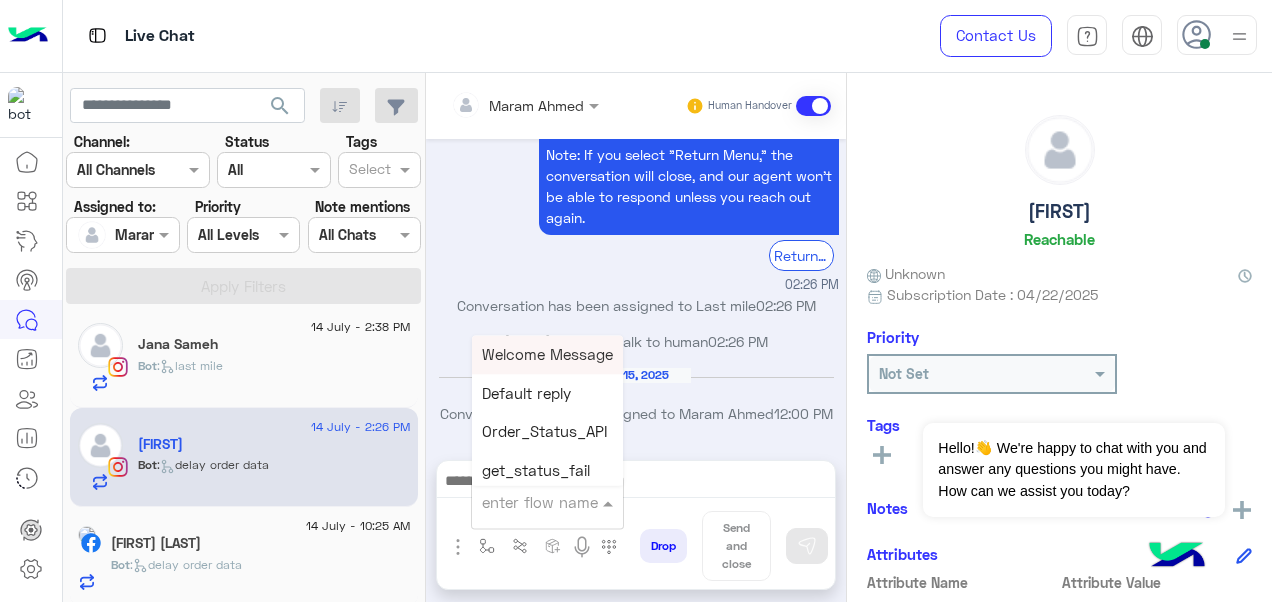 click on "enter flow name" at bounding box center [547, 502] 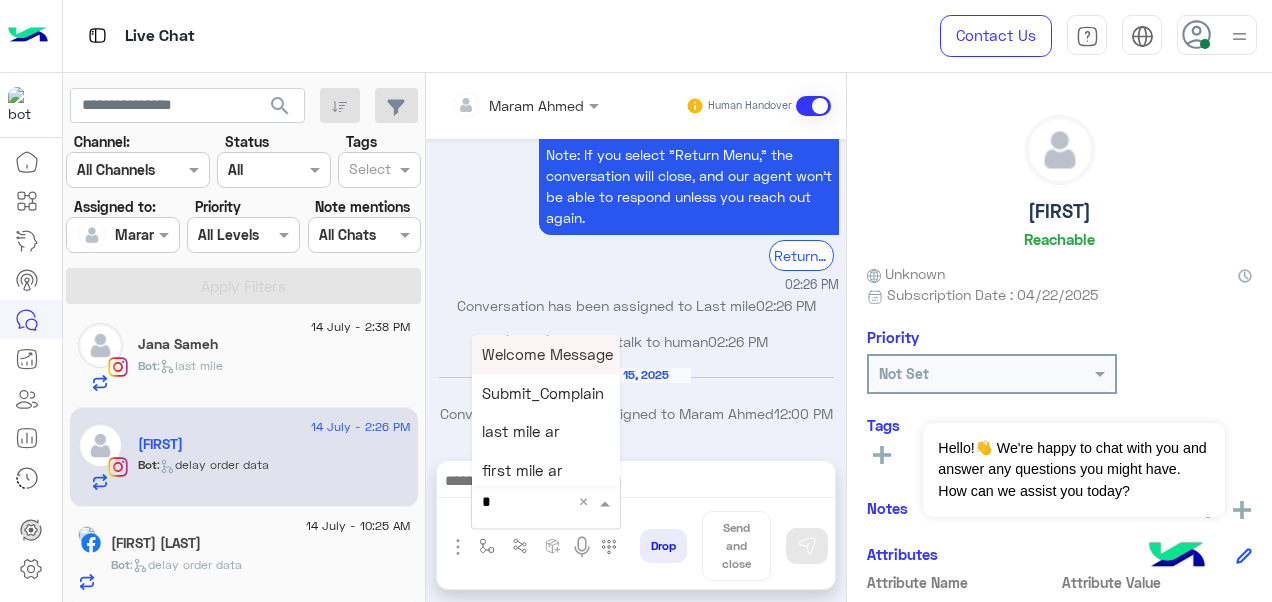 type on "*" 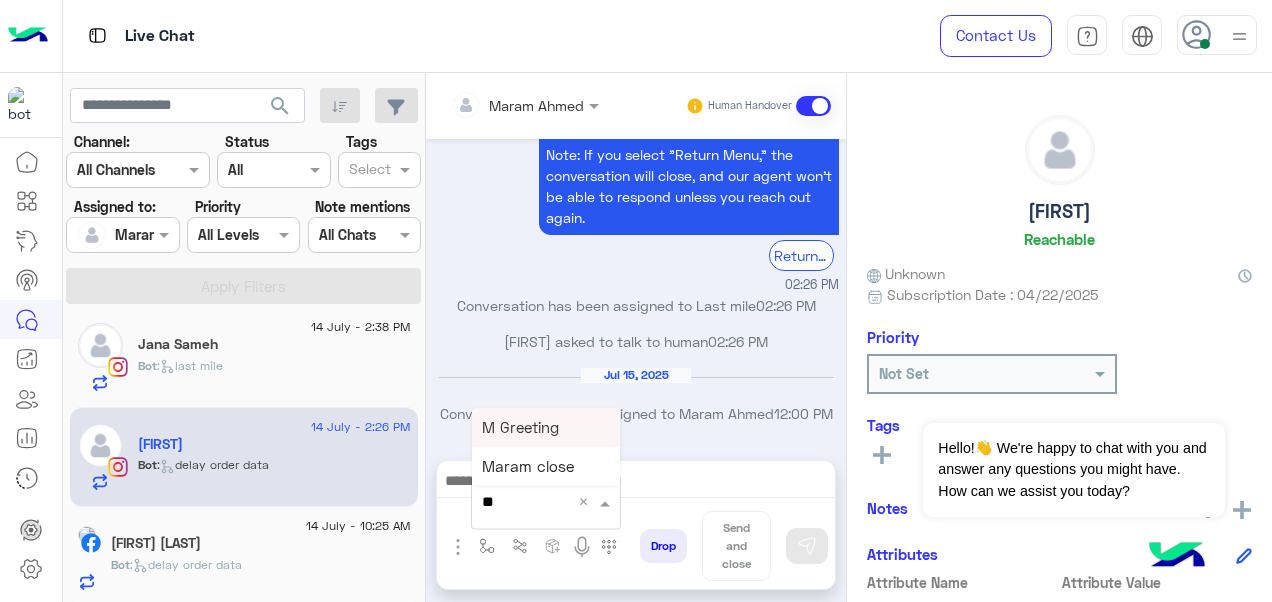 click on "M Greeting" at bounding box center (520, 427) 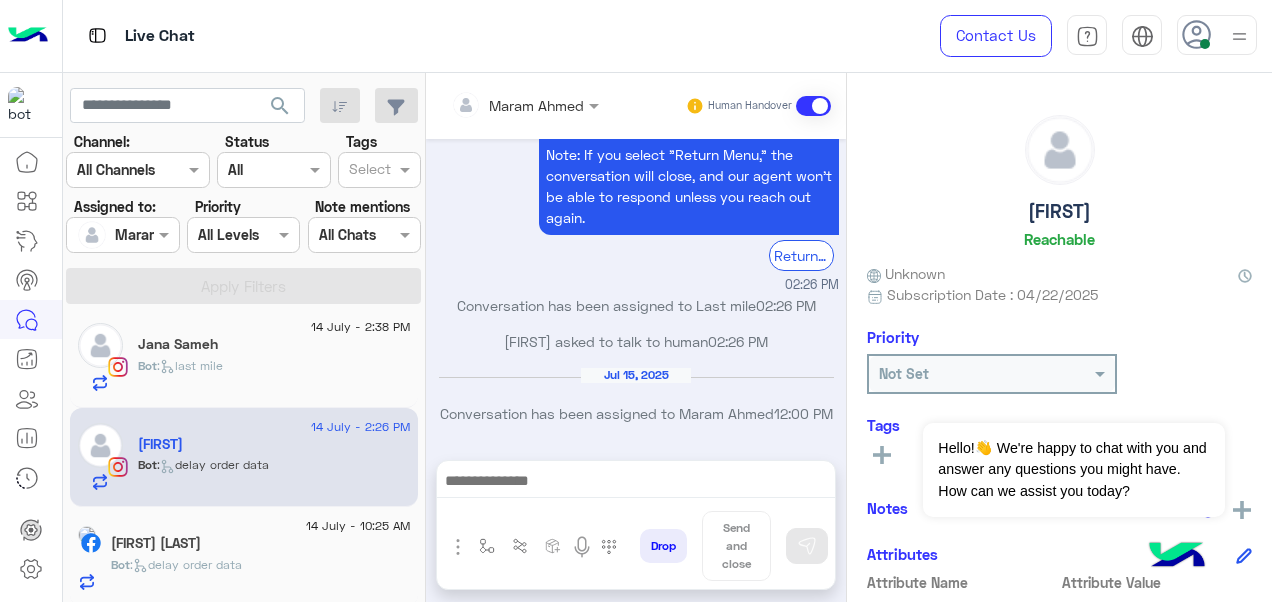 type on "**********" 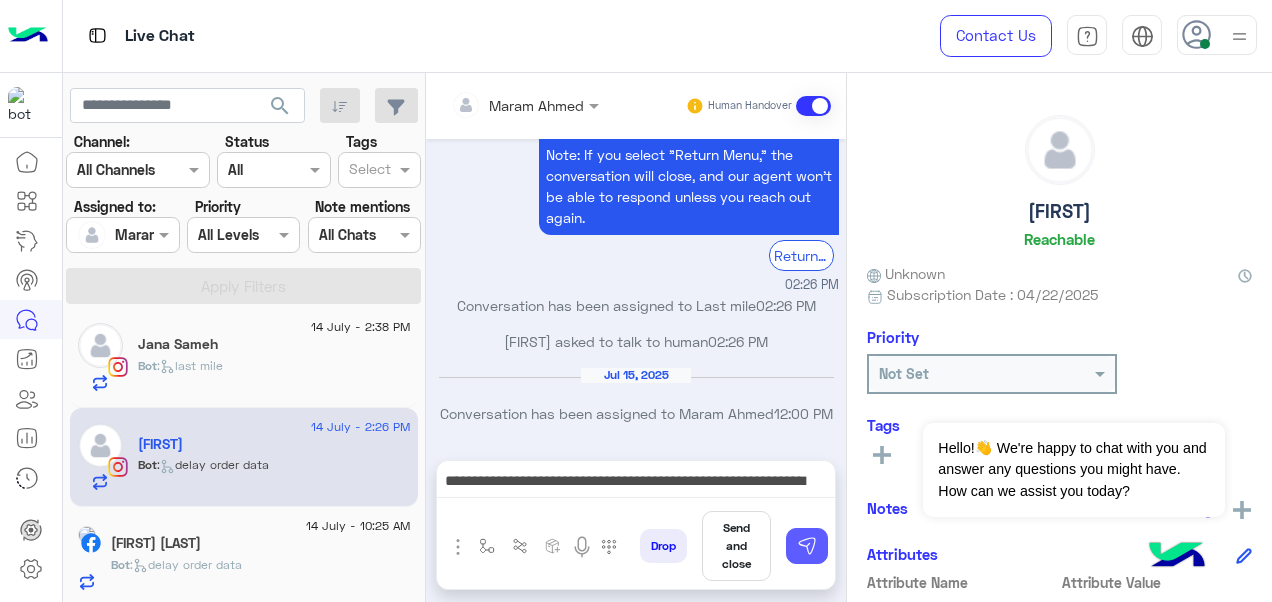 click at bounding box center (807, 546) 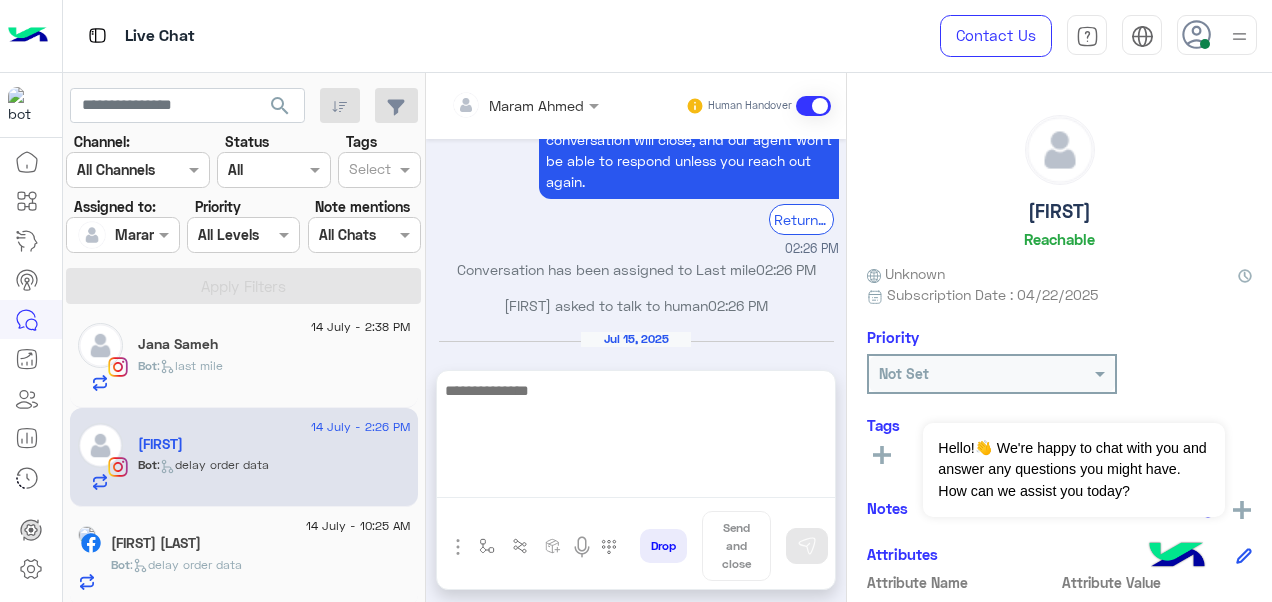 click at bounding box center [636, 438] 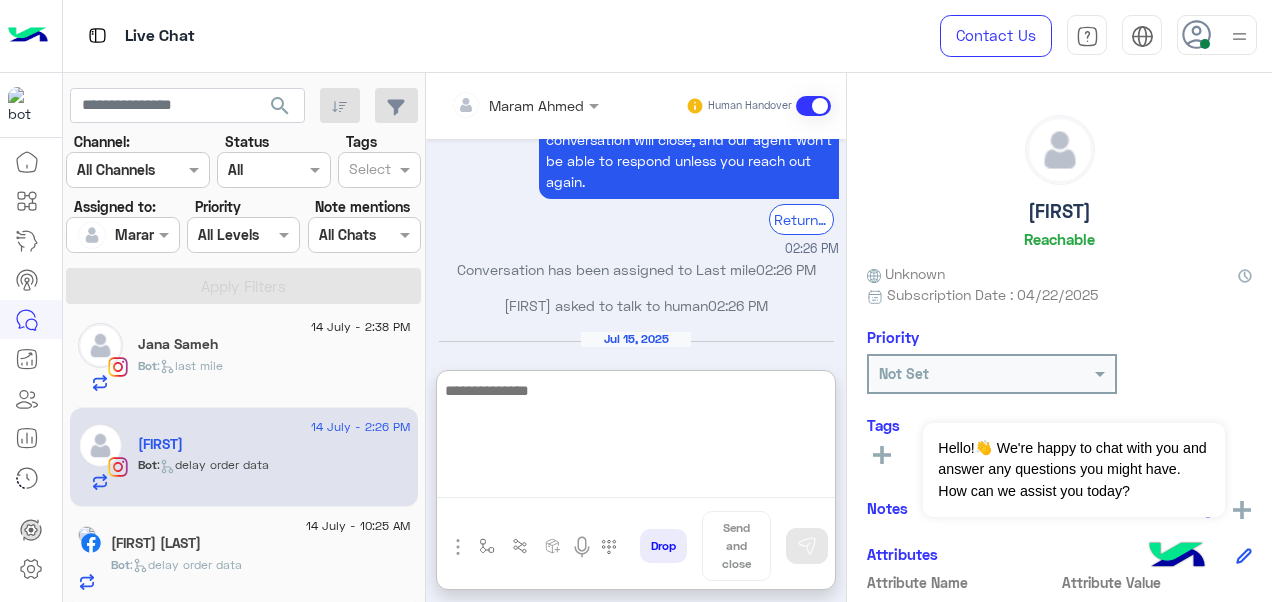 scroll, scrollTop: 1402, scrollLeft: 0, axis: vertical 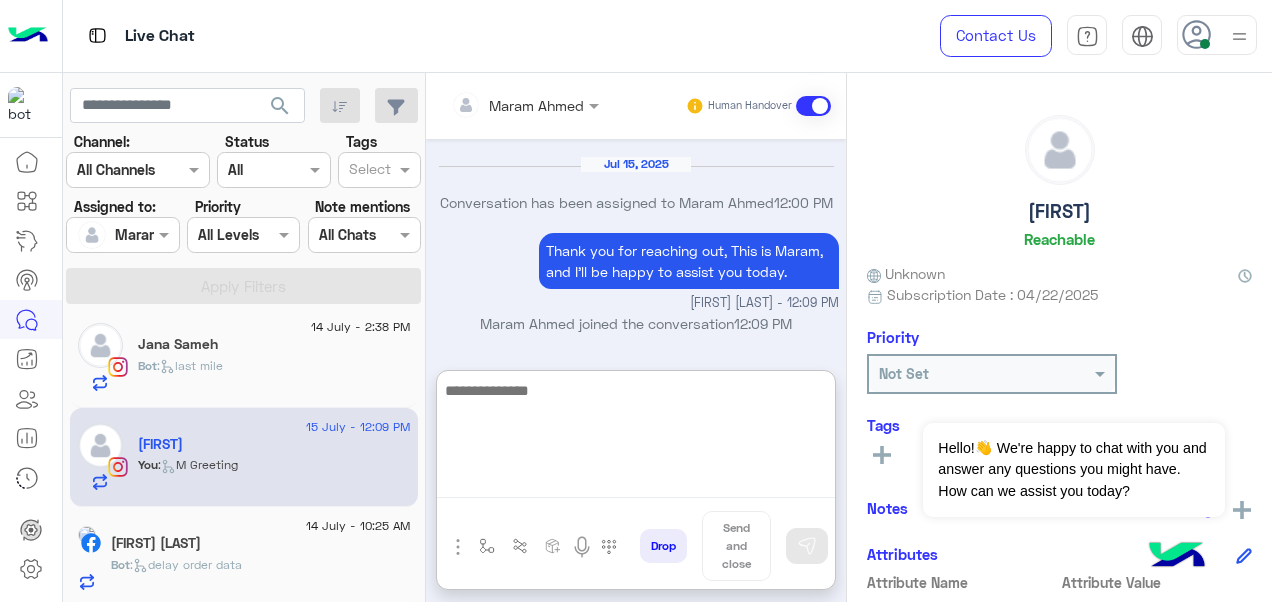 paste on "**********" 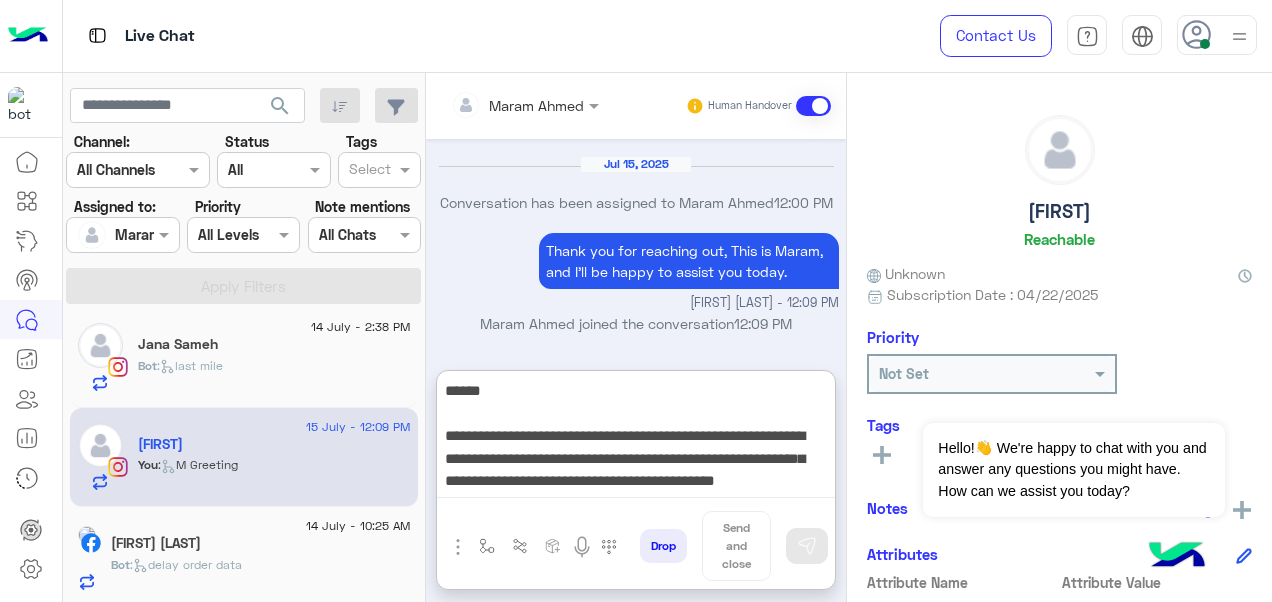 scroll, scrollTop: 150, scrollLeft: 0, axis: vertical 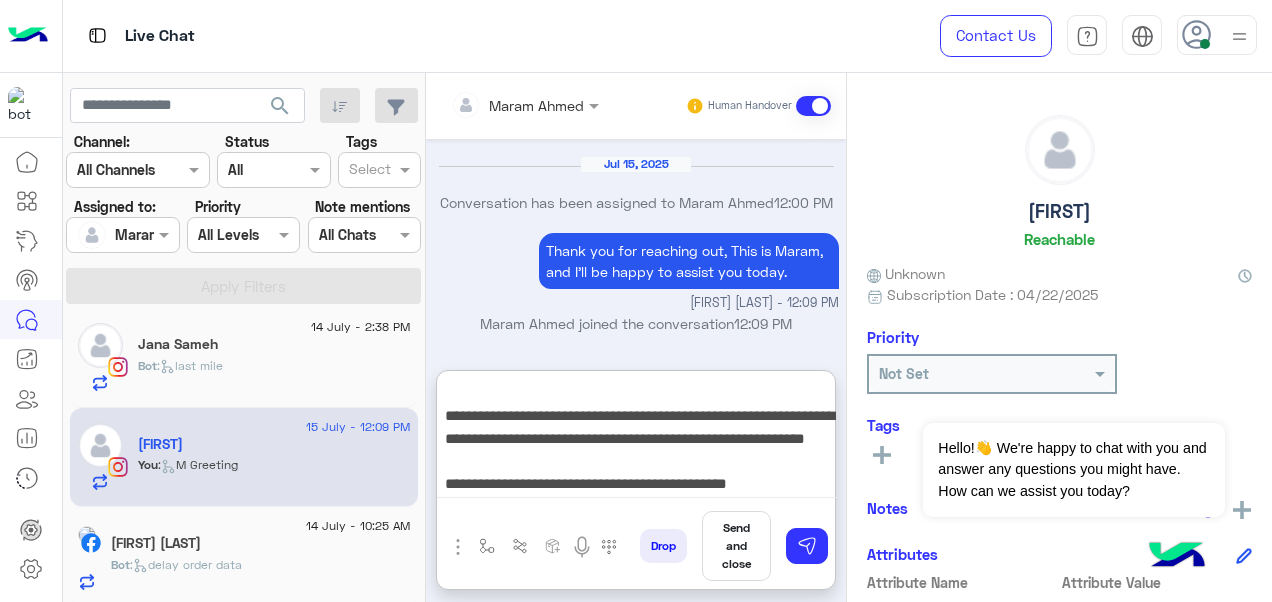 type on "**********" 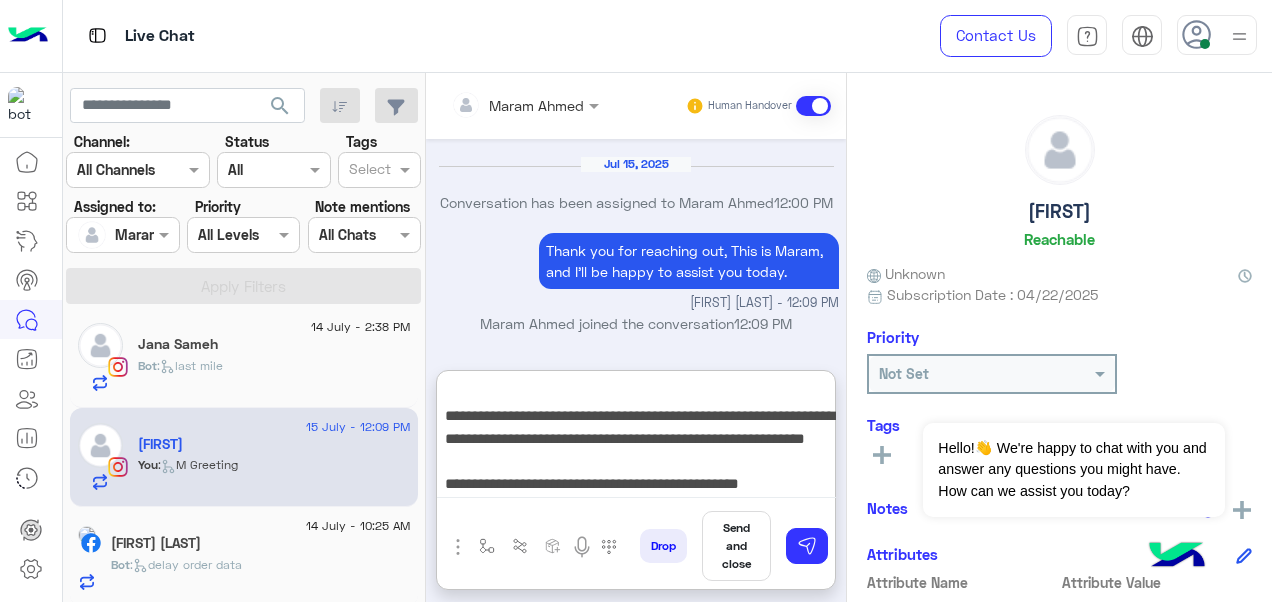 scroll, scrollTop: 154, scrollLeft: 0, axis: vertical 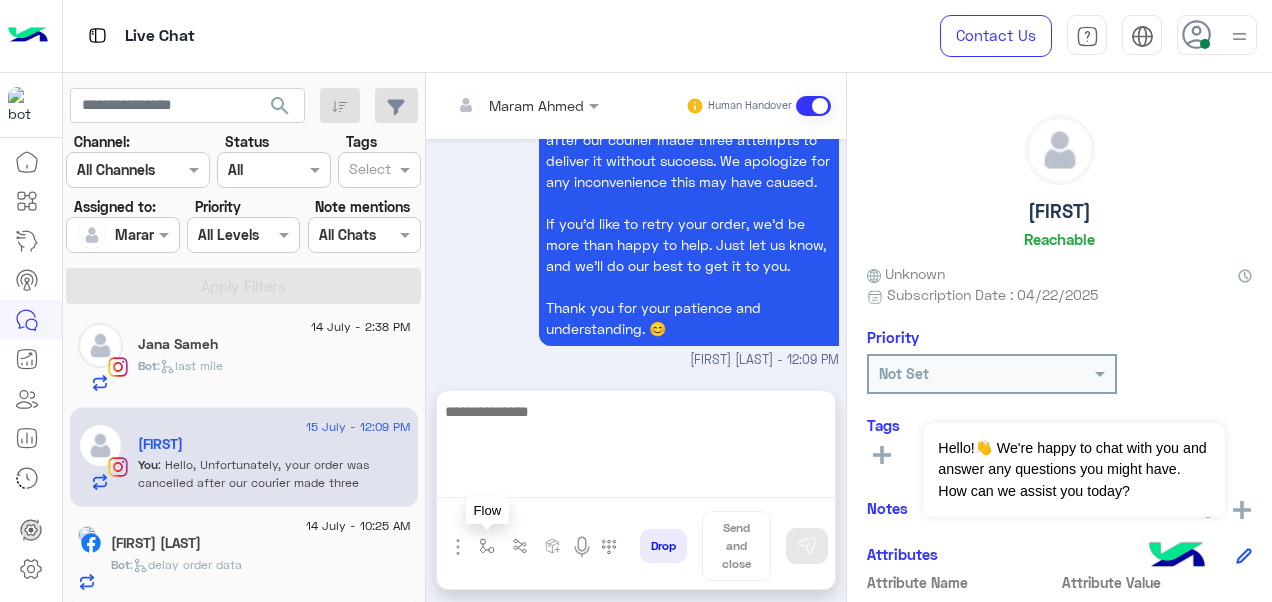 click at bounding box center [487, 546] 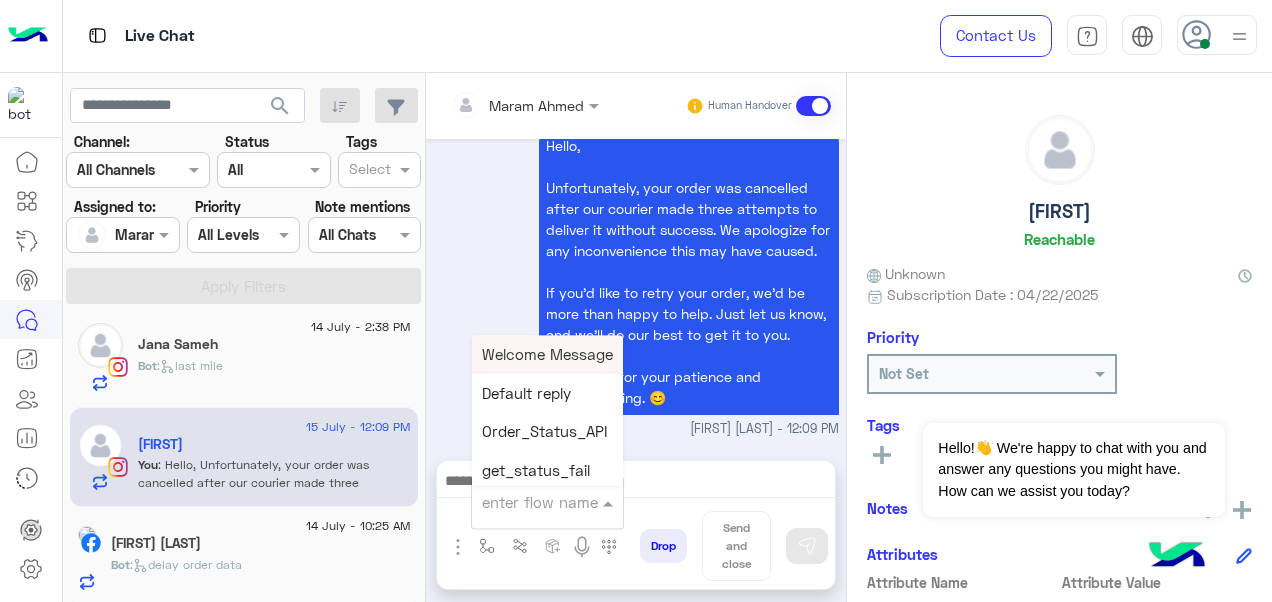 click at bounding box center [523, 502] 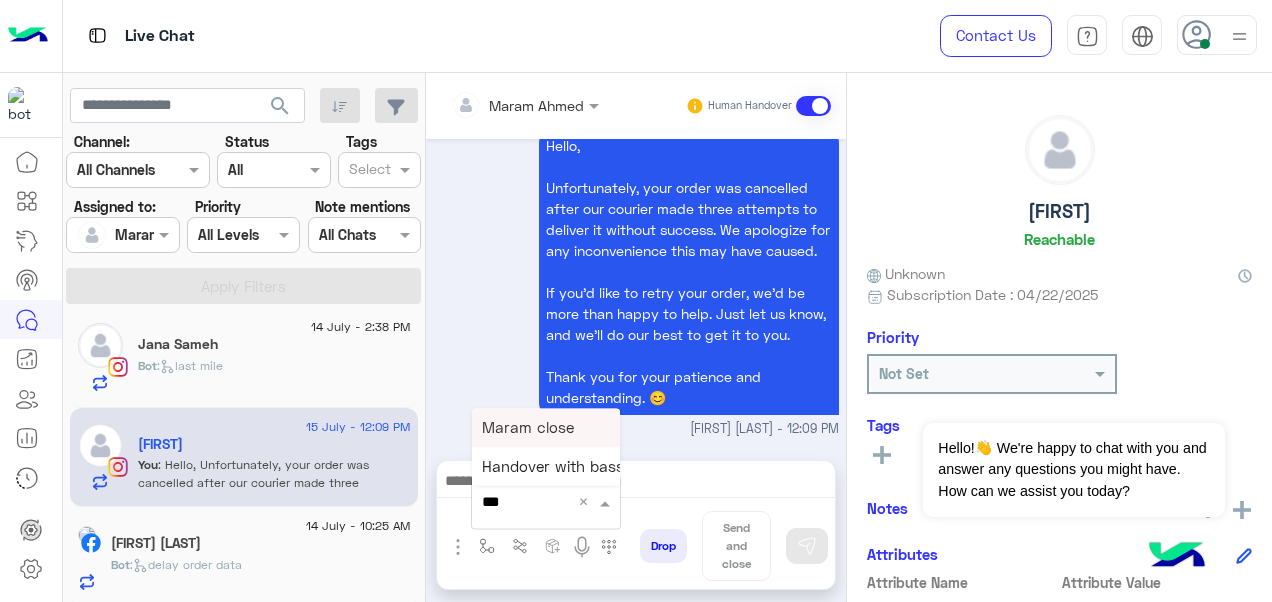 type on "****" 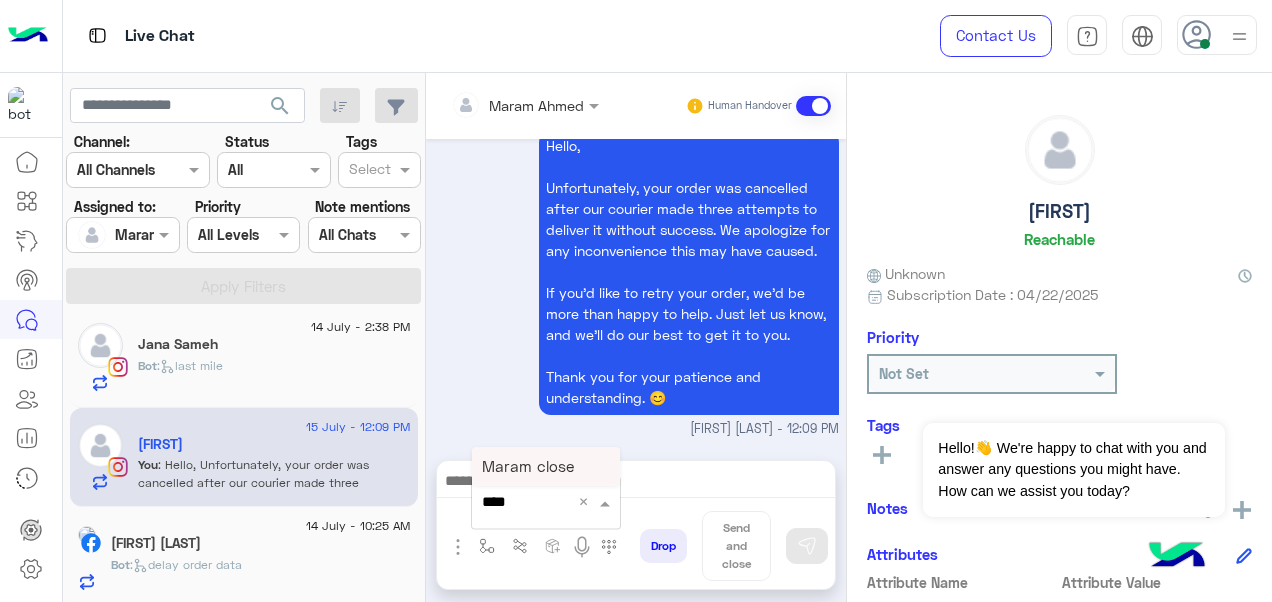 click on "Maram close" at bounding box center [528, 466] 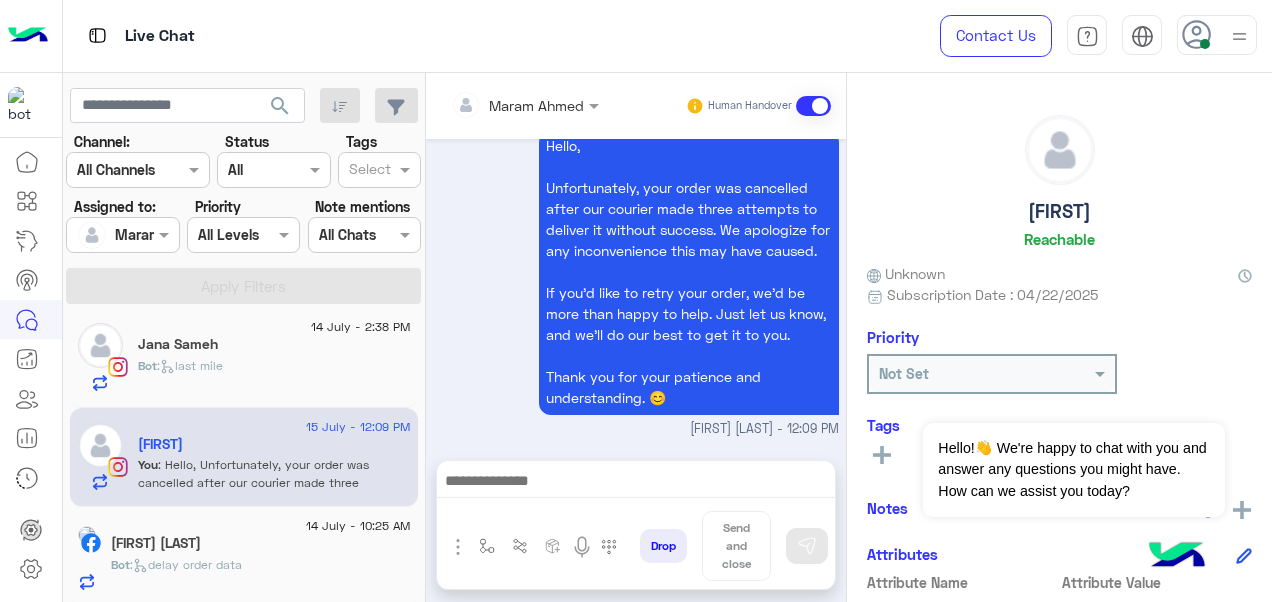 type on "**********" 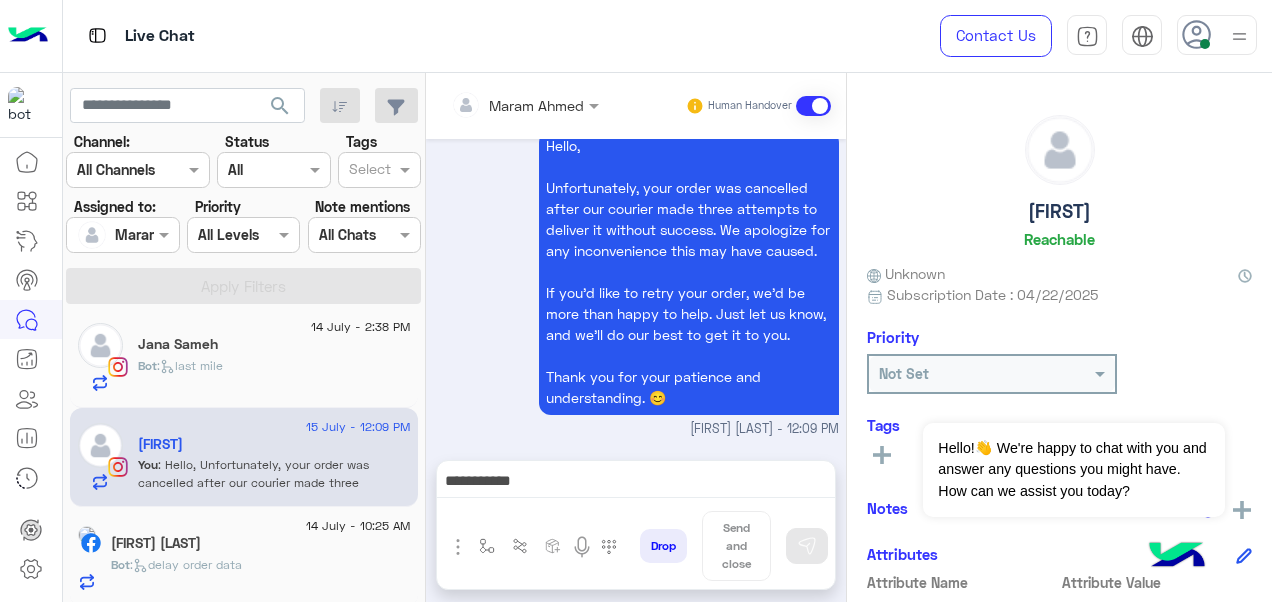 scroll, scrollTop: 1652, scrollLeft: 0, axis: vertical 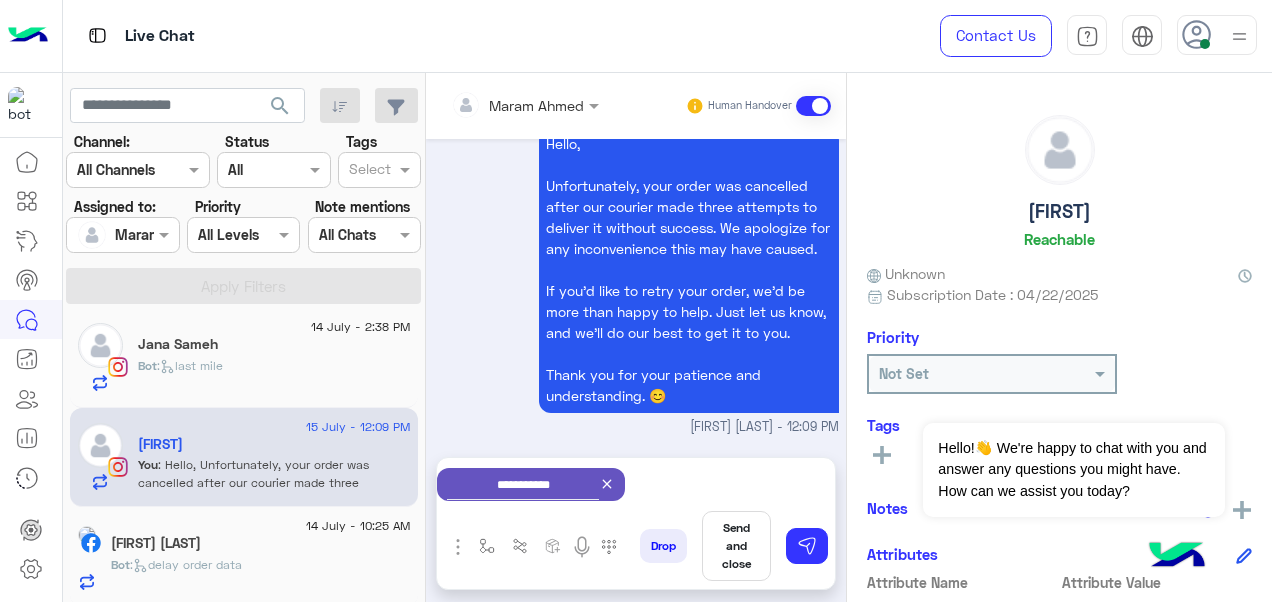 click on "Send and close" at bounding box center [736, 546] 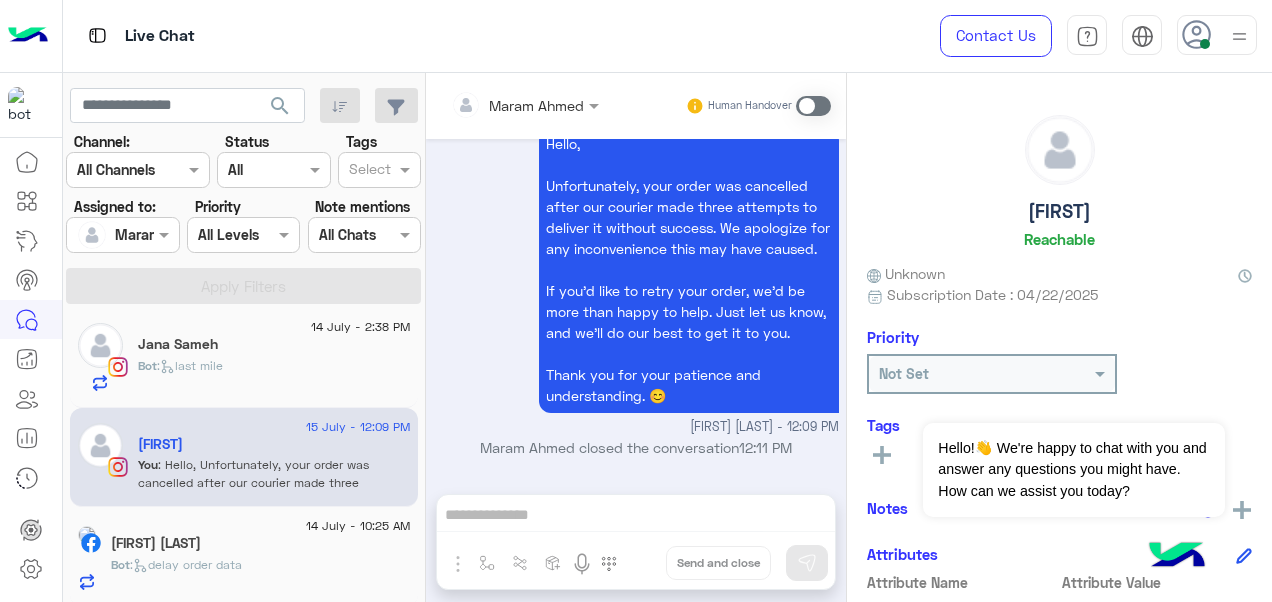 scroll, scrollTop: 1652, scrollLeft: 0, axis: vertical 